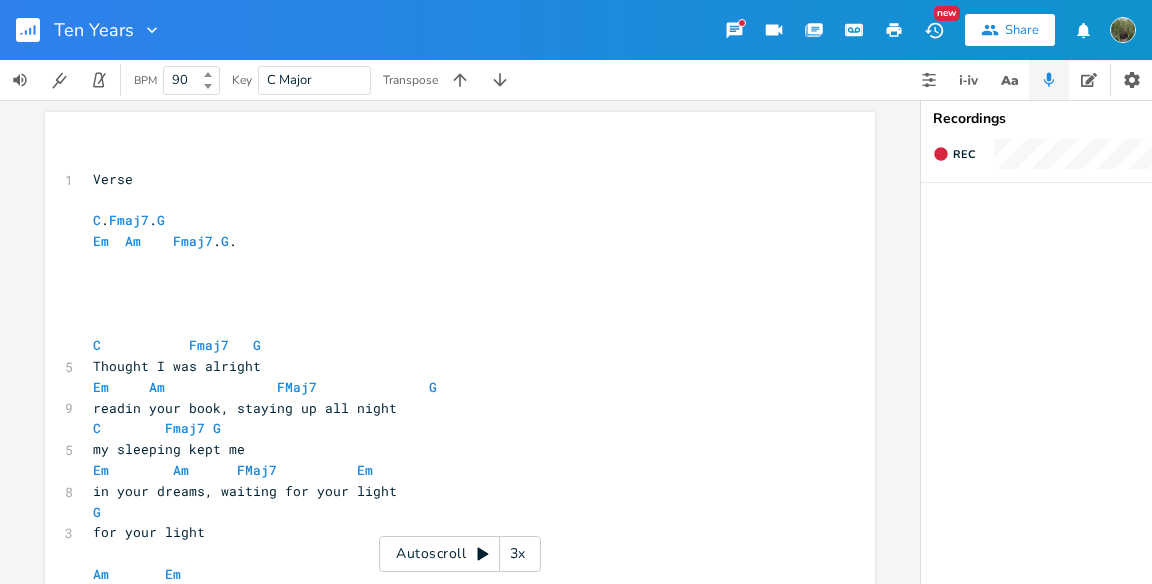 scroll, scrollTop: 0, scrollLeft: 0, axis: both 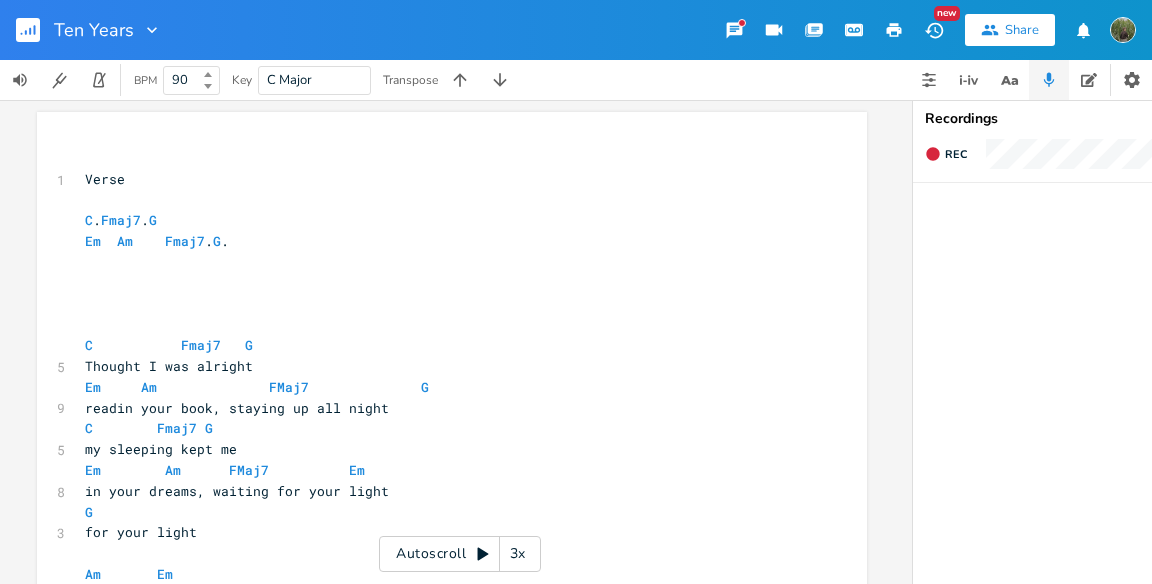 click on "Autoscroll 3x" at bounding box center (460, 554) 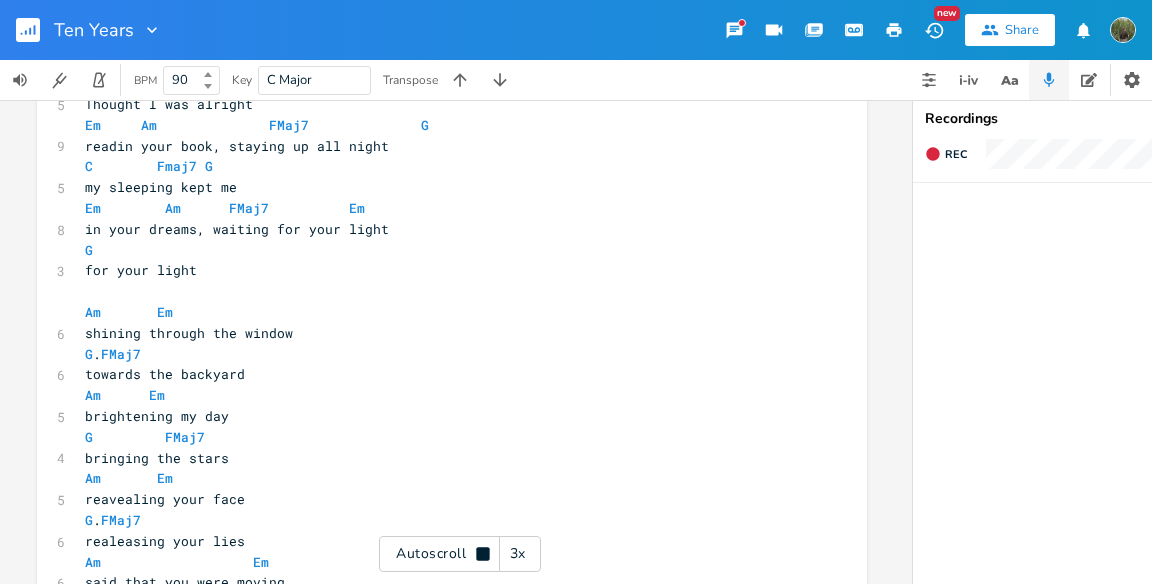 scroll, scrollTop: 265, scrollLeft: 0, axis: vertical 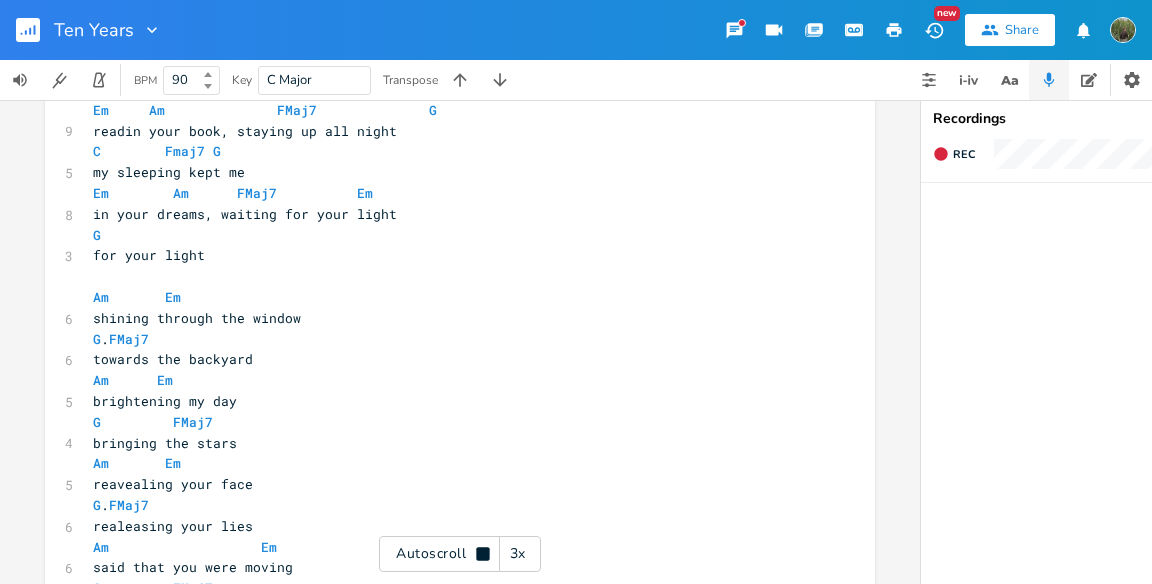 click on "readin your book, staying up all night" at bounding box center [245, 131] 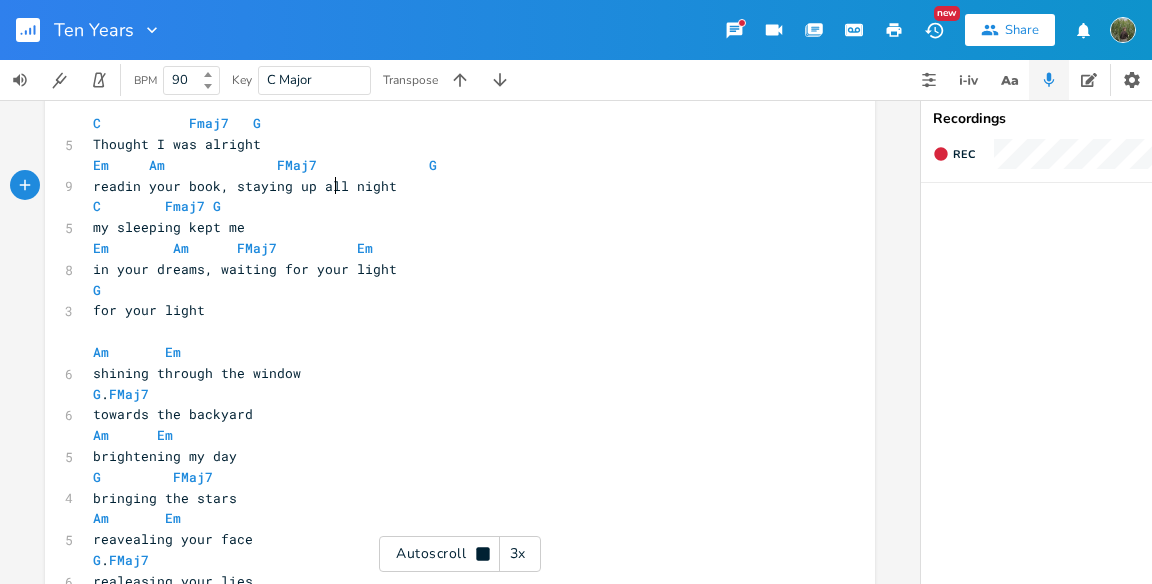 click on "readin your book, staying up all night" at bounding box center [245, 186] 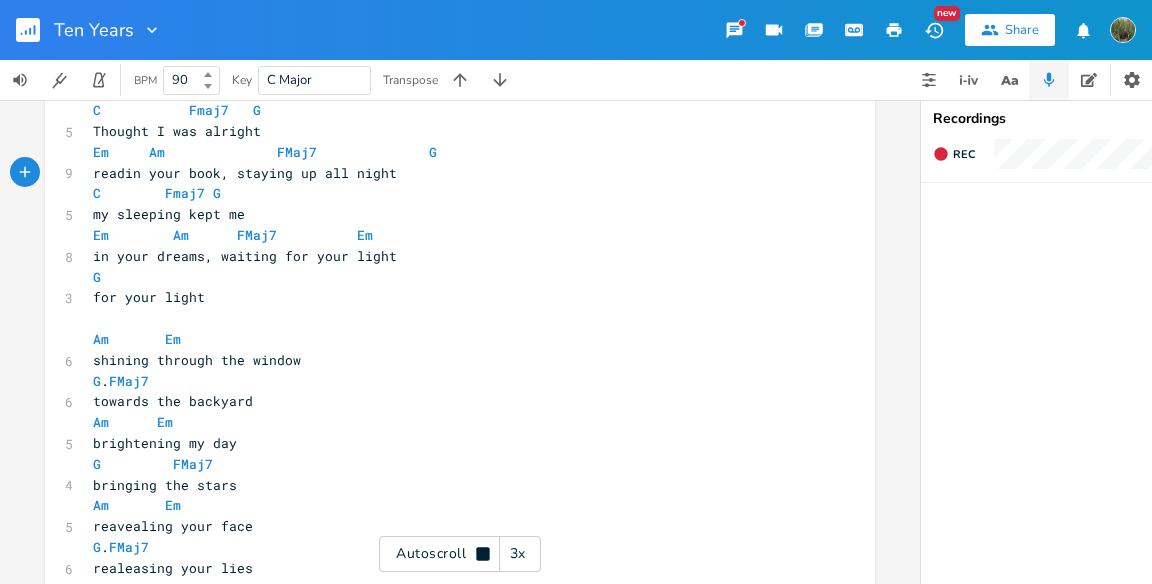 click on "​ 1 Verse ​ C .   Fmaj7 .   G Em    Am      Fmaj7 .      G .   ​ ​ ​ ​ C             Fmaj7     G 5 Thought I was alright Em       Am                FMaj7                G 9 readin your book, staying up all night C          Fmaj7   G 5 my sleeping kept me Em          Am        FMaj7            Em 8 in your dreams, waiting for your light G 3 for your light ​ Am         Em 6 shining through the window G .        FMaj7    6 towards the backyard Am        Em 5 brightening my day G           FMaj7 4 bringing the stars Am         Em 5 reavealing your face G .           FMaj7    6 realeasing your lies Am                     Em 6 said that you were moving G           FMaj7 6 it was time to be mine Am         Em 6 you left your notebook G .        FMaj7    7 the one you always wrote in Am        Em 5 looked there for answers G           FMaj7    7 until the pages wore thin ​ Am      C .       G 4 Am C G" at bounding box center [450, 745] 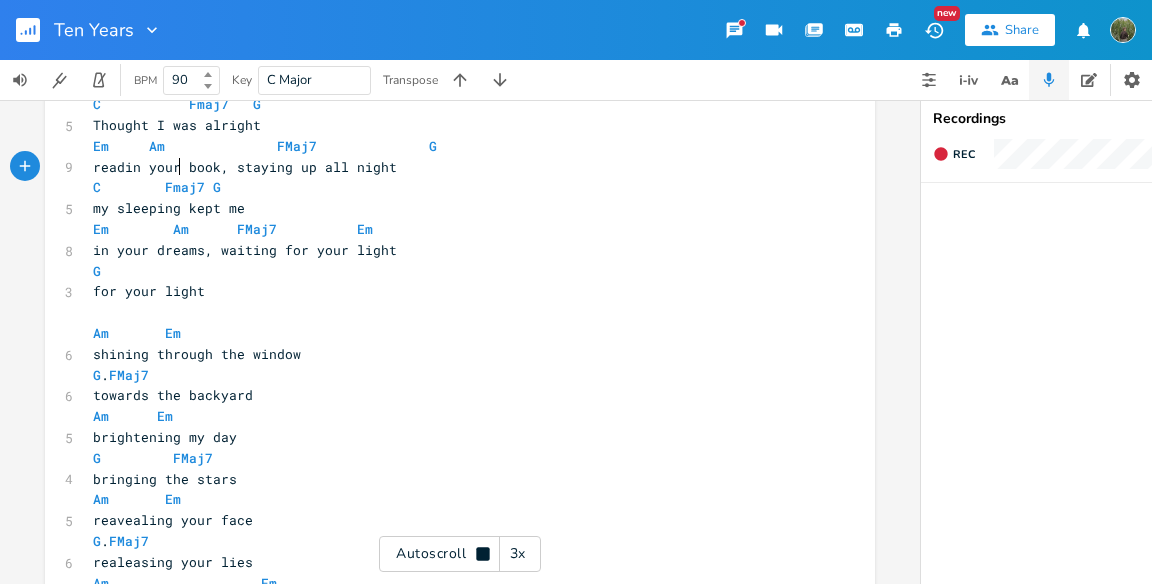 scroll, scrollTop: 242, scrollLeft: 0, axis: vertical 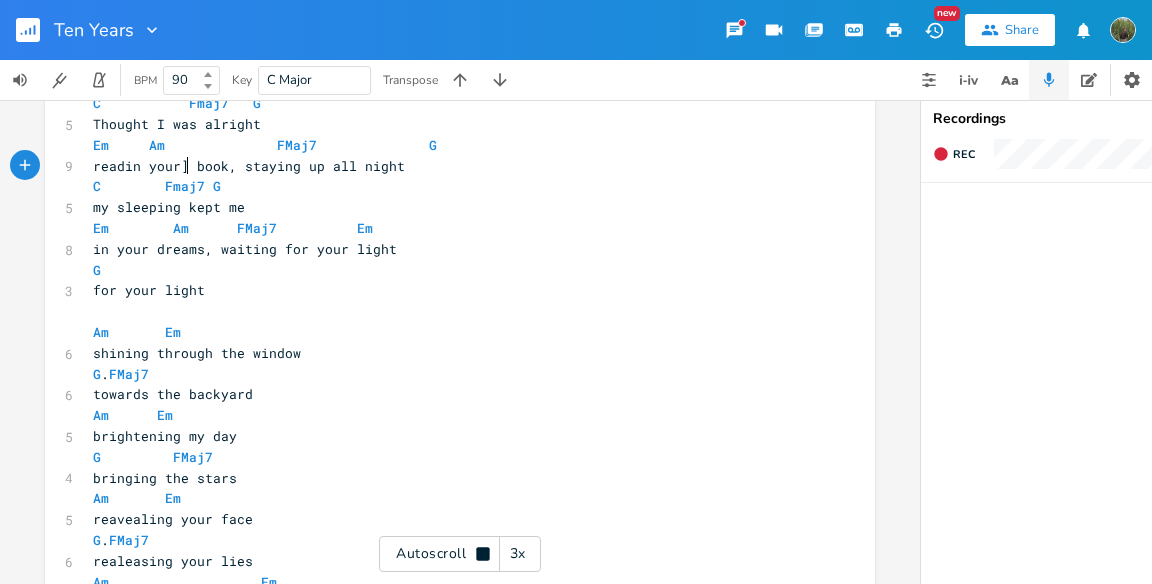 type on "]]" 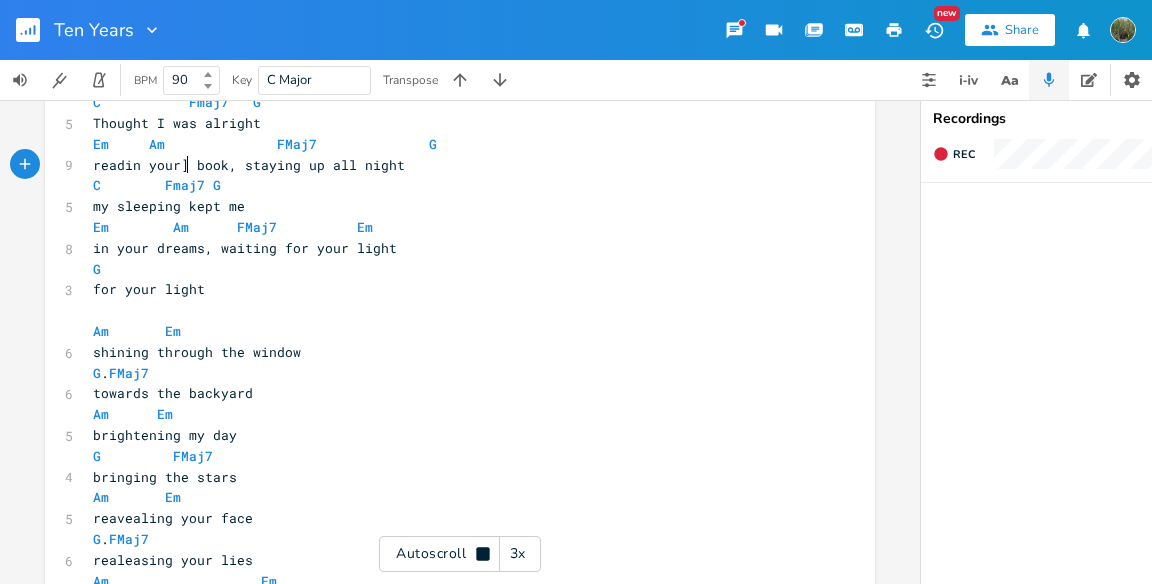 scroll, scrollTop: 0, scrollLeft: 6, axis: horizontal 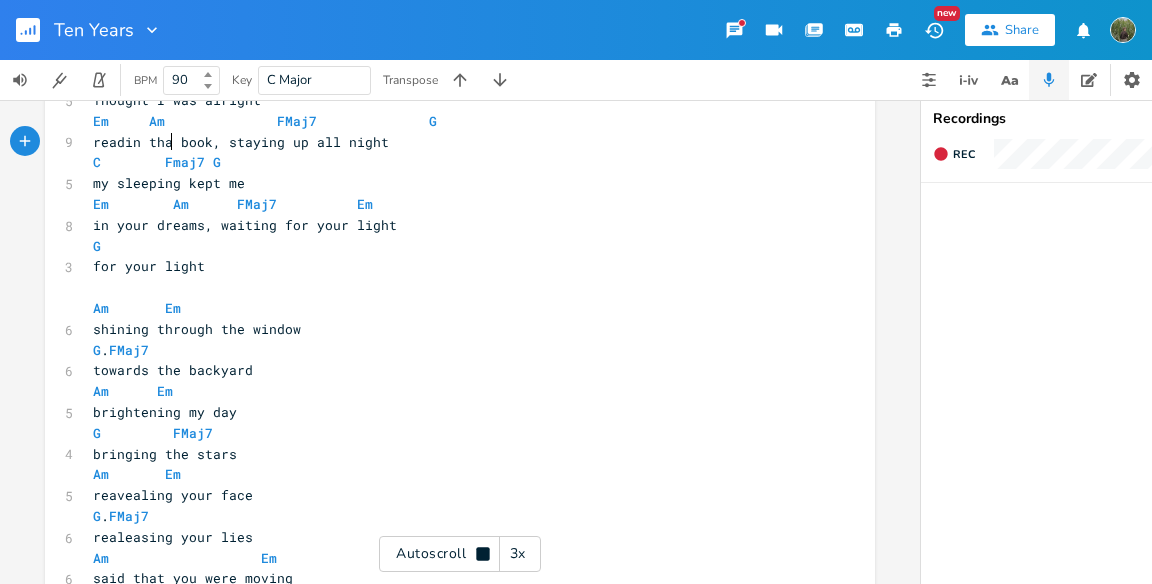 type on "that" 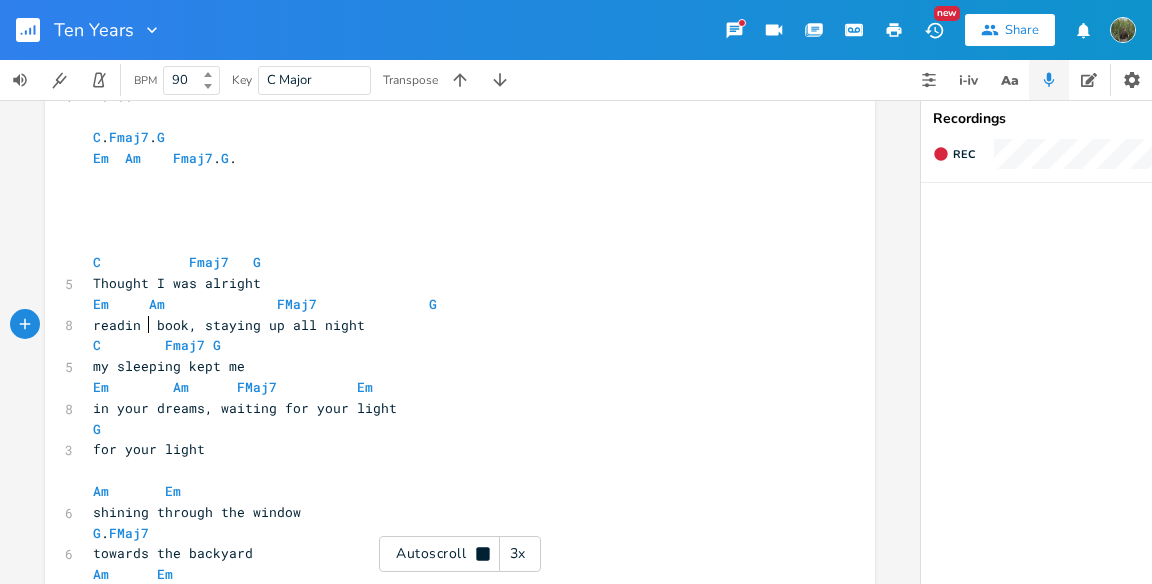 scroll, scrollTop: 84, scrollLeft: 0, axis: vertical 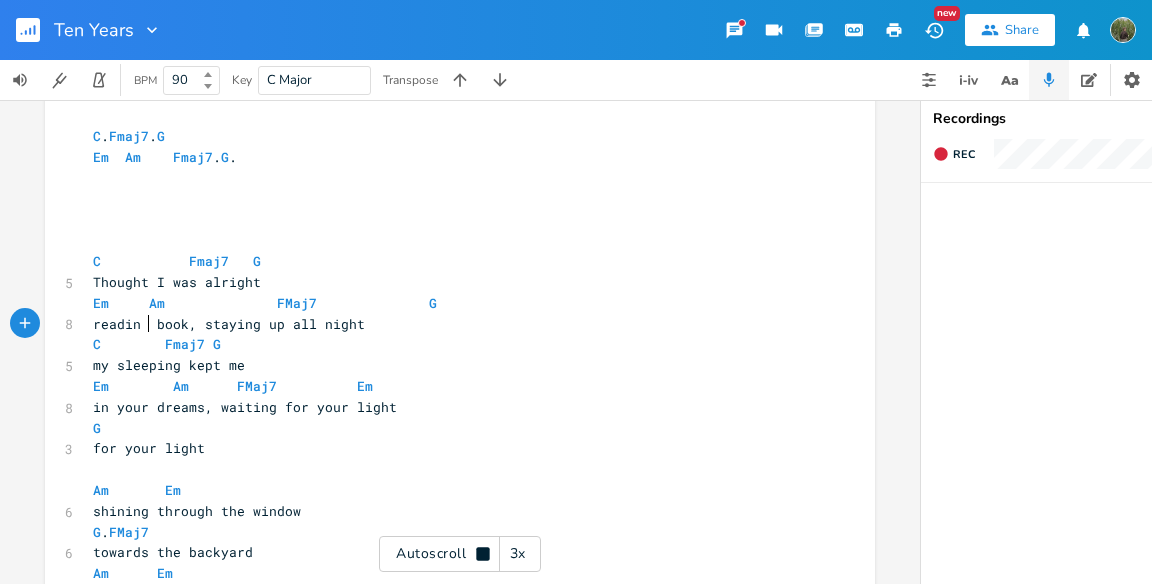 type on "my" 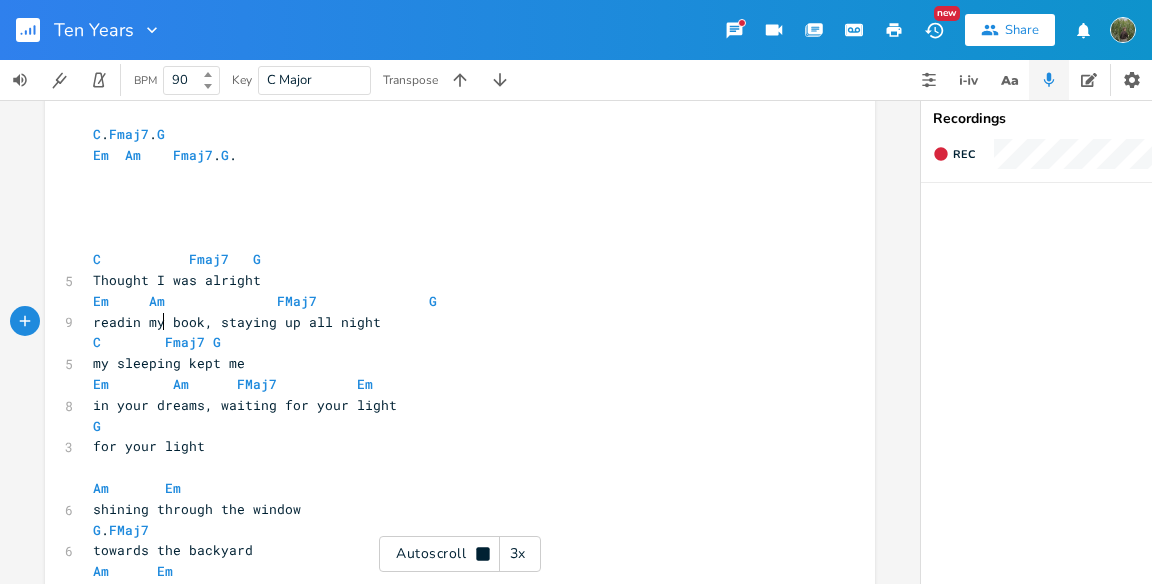 scroll, scrollTop: 0, scrollLeft: 16, axis: horizontal 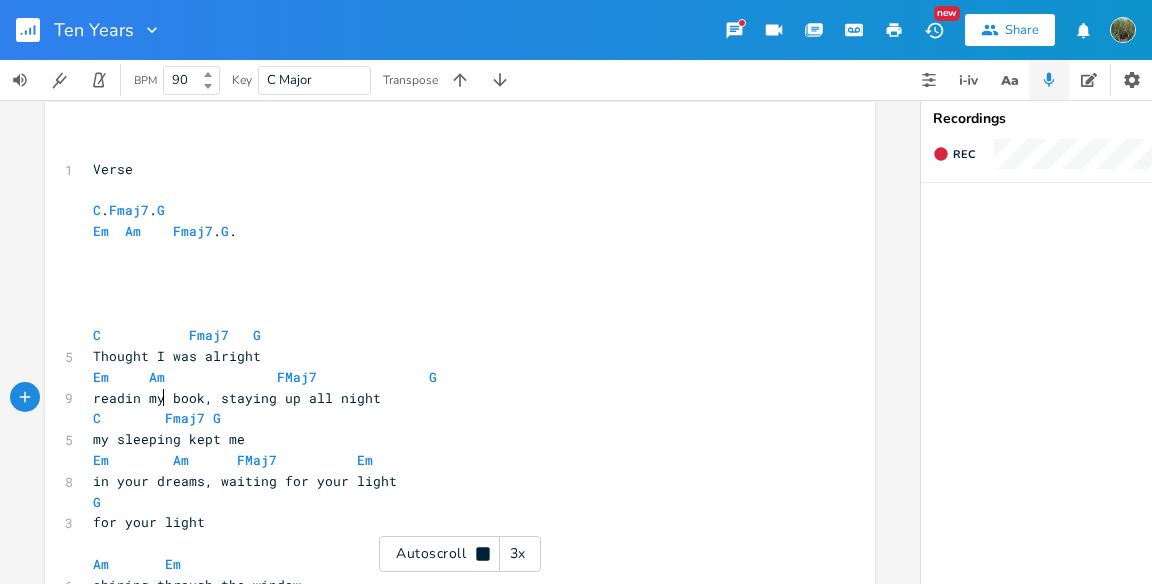 click on "readin my book, staying up all night" at bounding box center (237, 398) 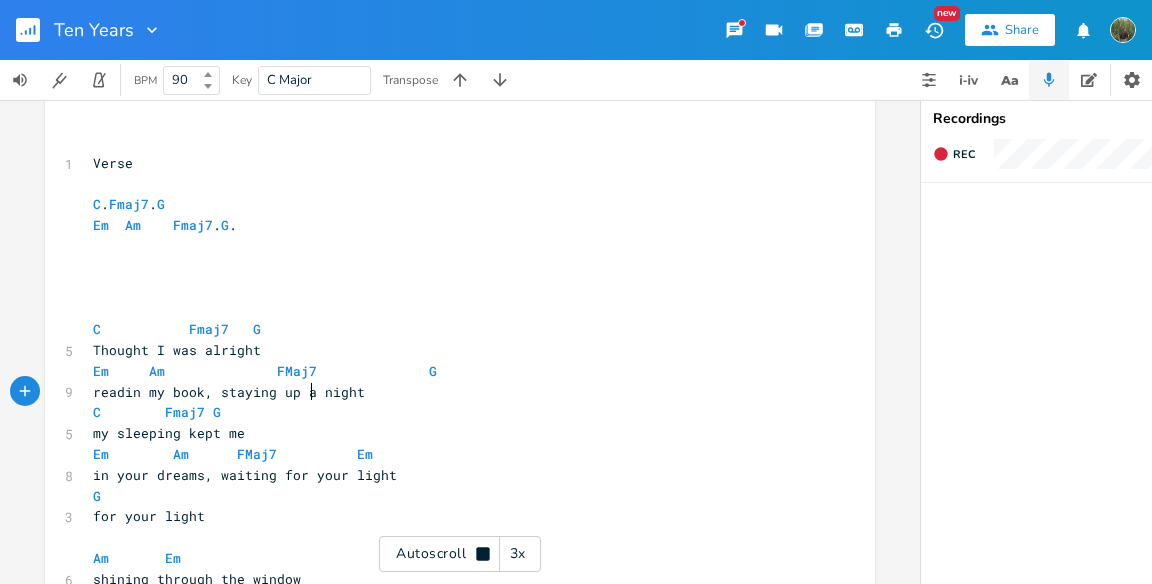 scroll, scrollTop: 19, scrollLeft: 0, axis: vertical 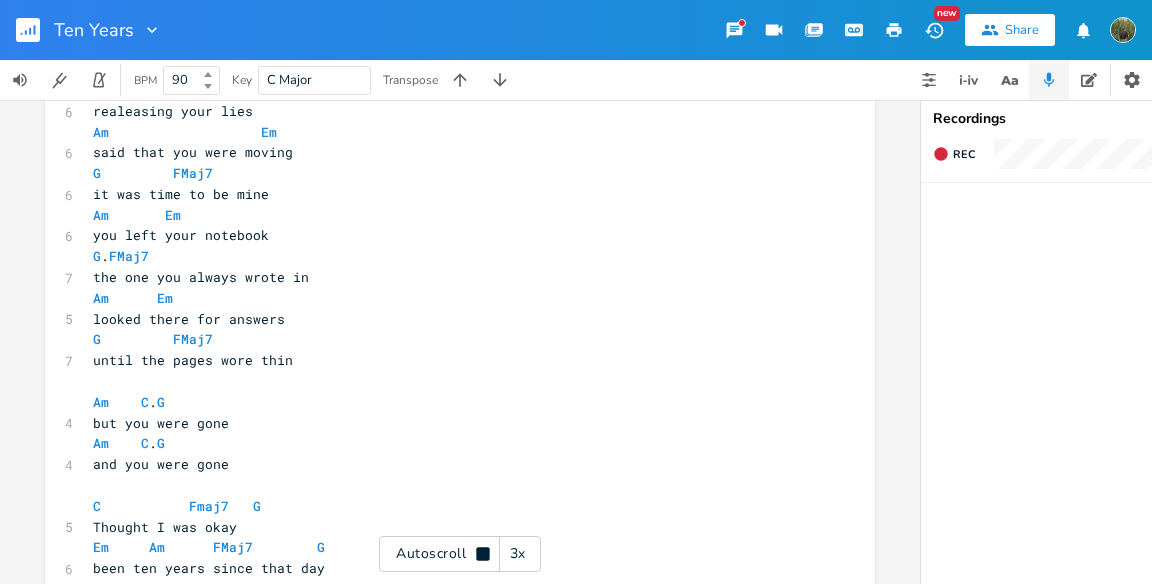 type on "t" 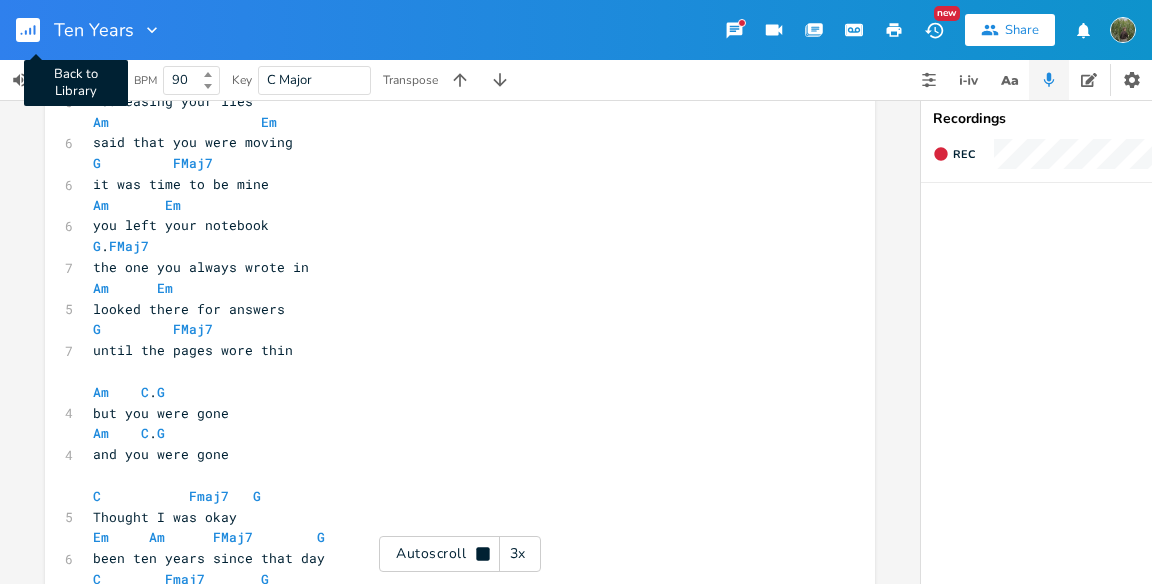 click 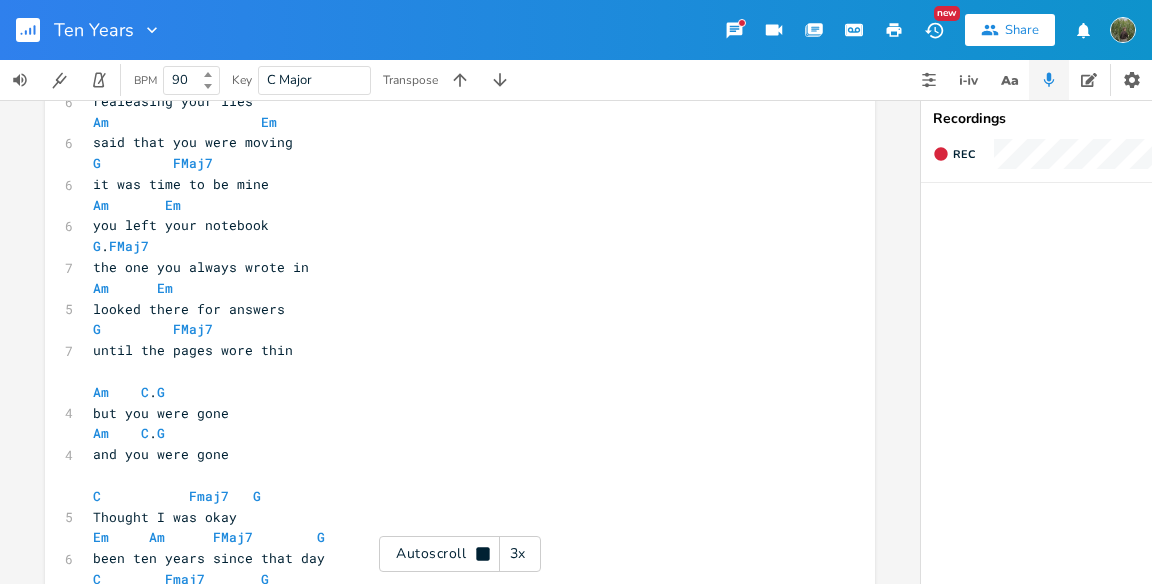 scroll, scrollTop: 704, scrollLeft: 0, axis: vertical 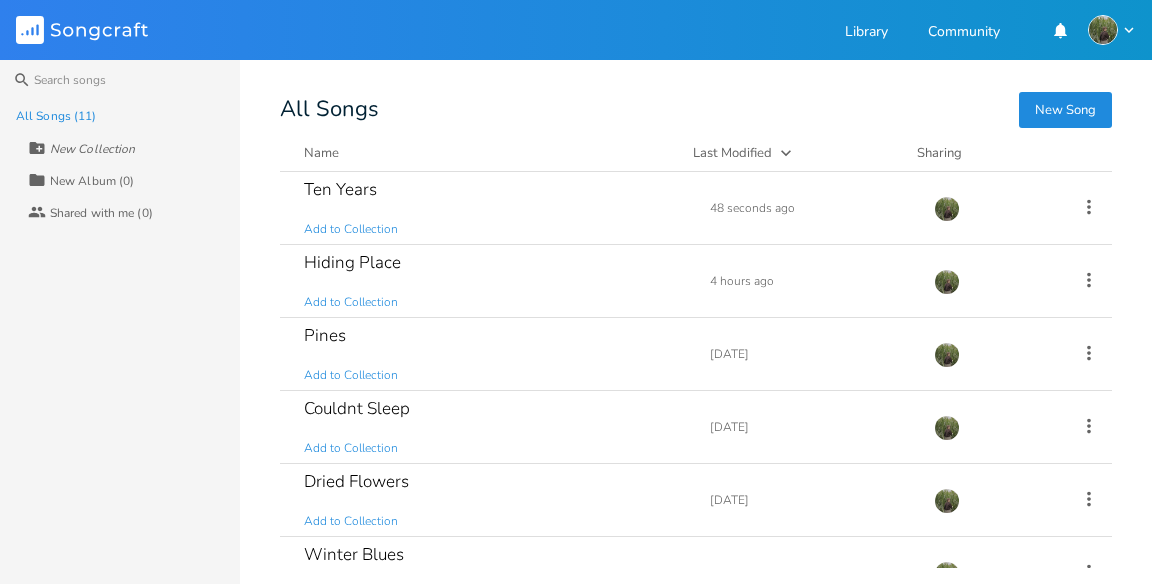 click 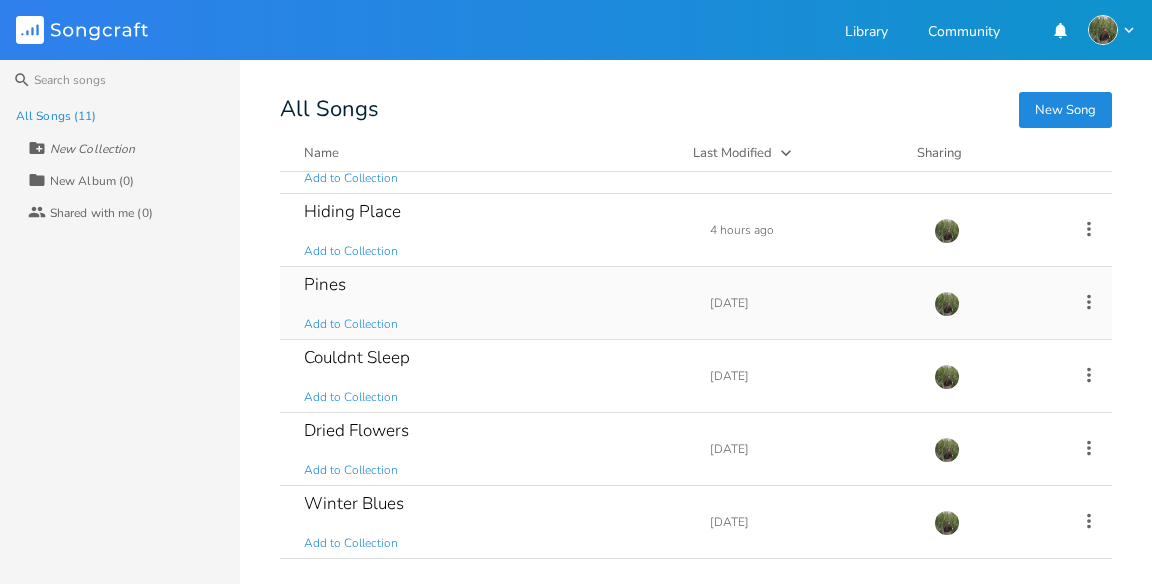 scroll, scrollTop: 68, scrollLeft: 0, axis: vertical 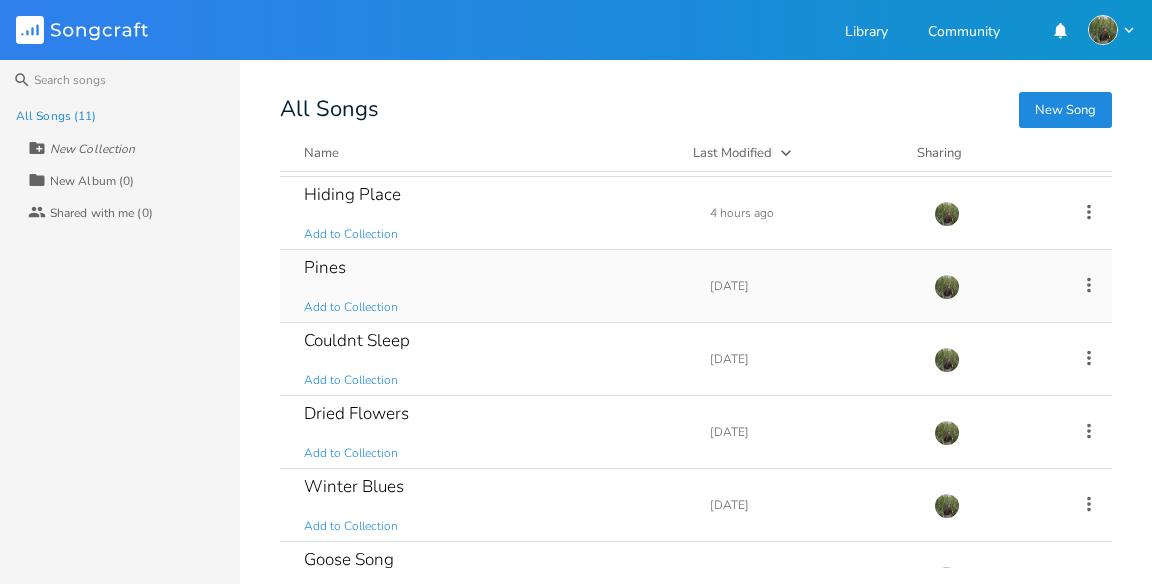 click on "Pines Add to Collection" at bounding box center [495, 286] 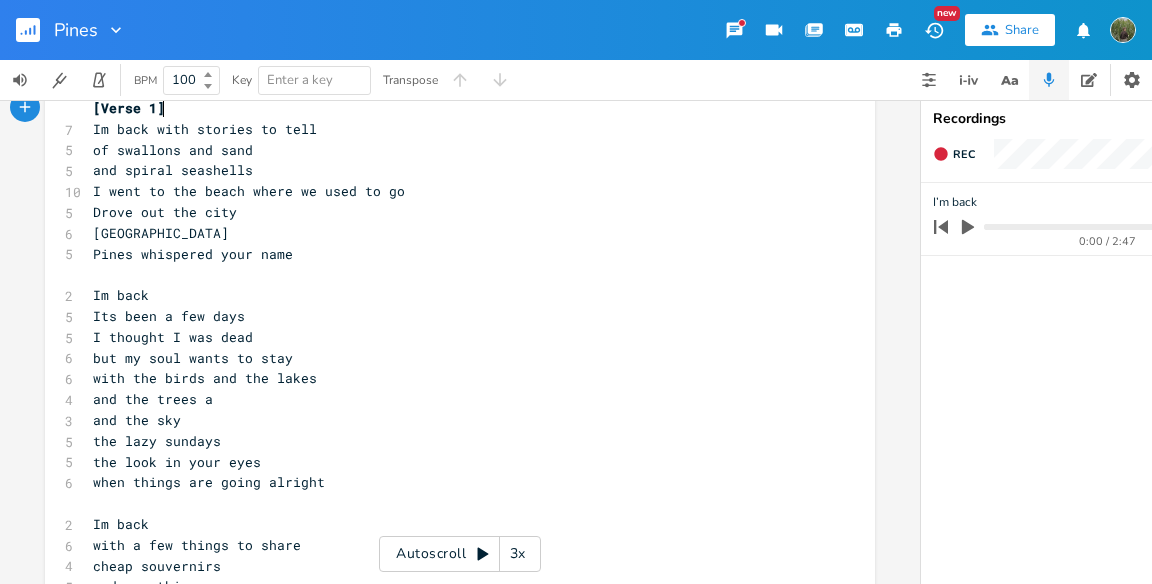 scroll, scrollTop: 53, scrollLeft: 0, axis: vertical 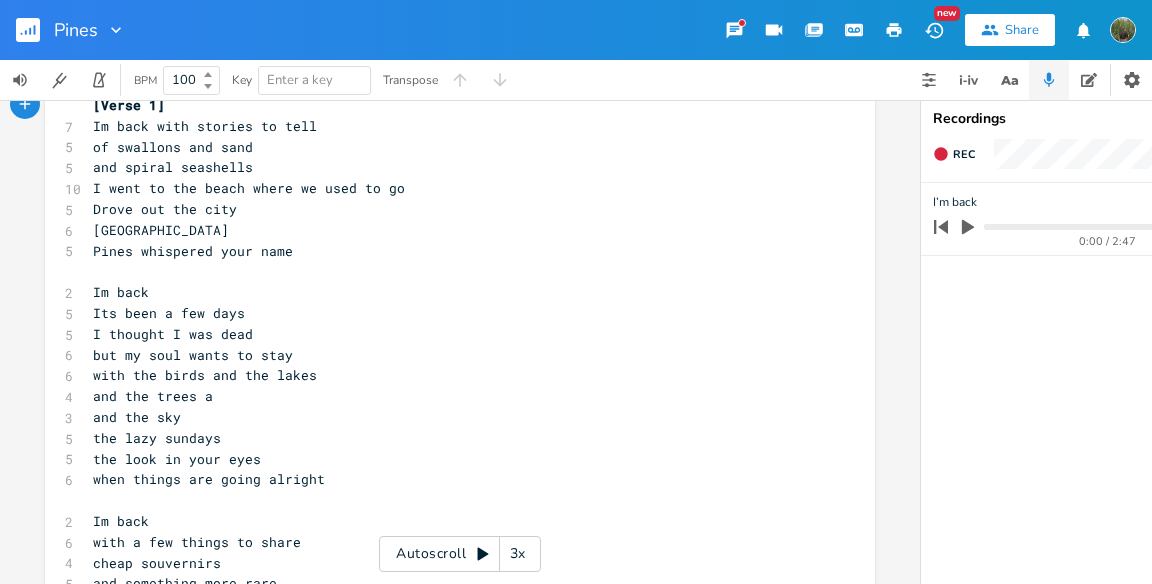 click 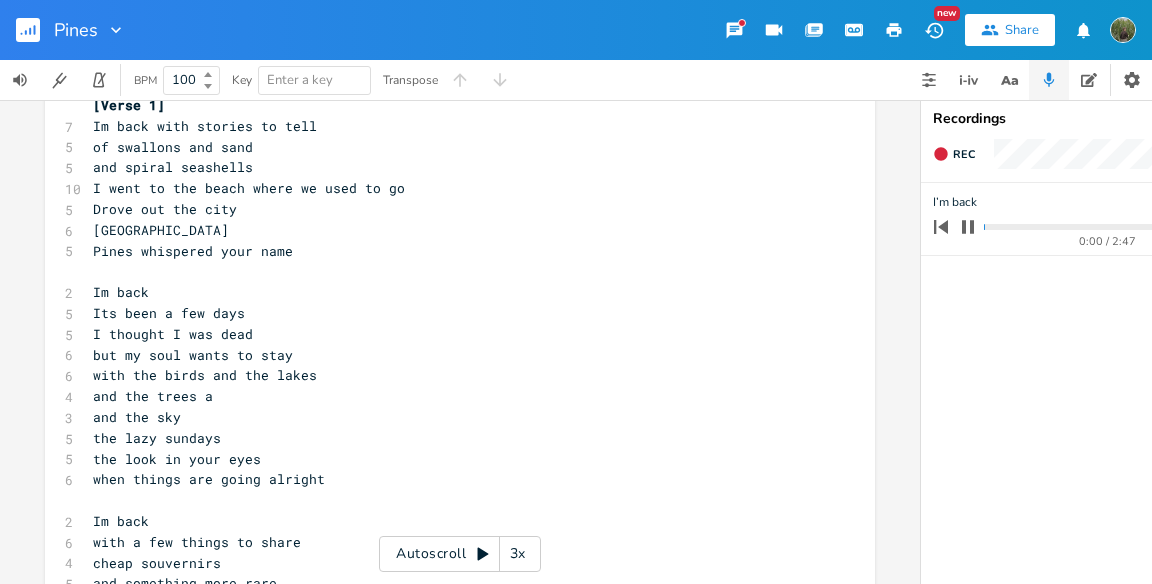 scroll, scrollTop: 0, scrollLeft: 0, axis: both 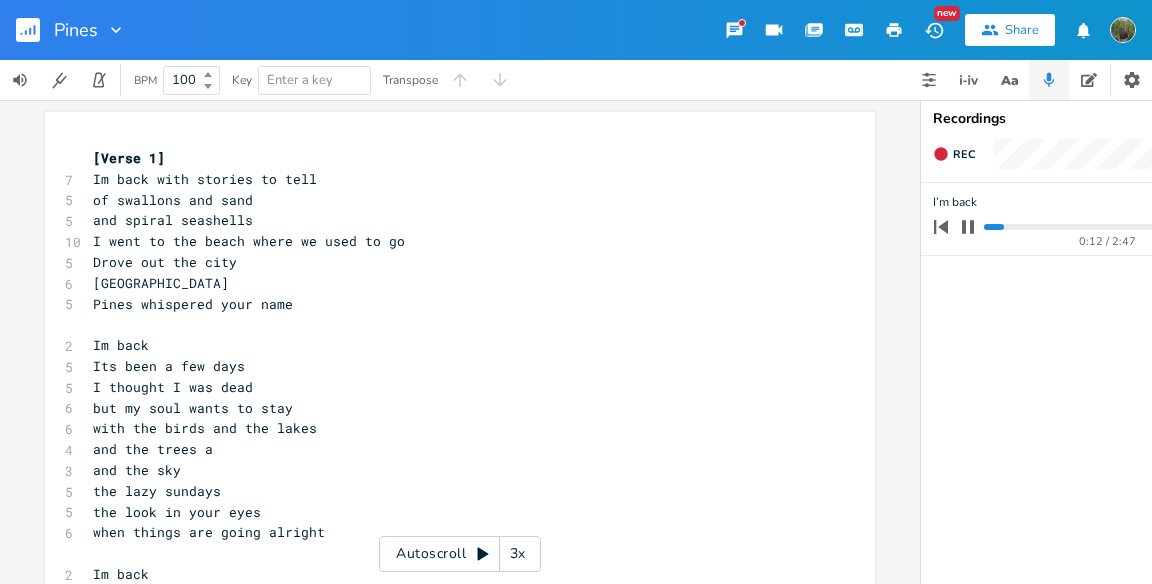 click at bounding box center (968, 227) 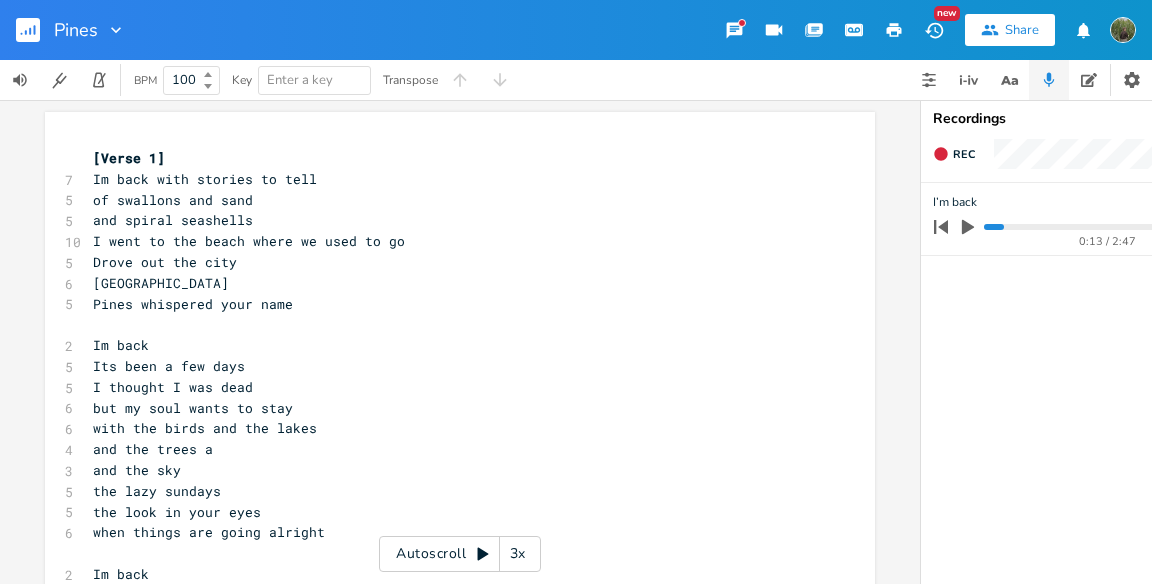 click on "0:13 / 2:47" at bounding box center (1087, 227) 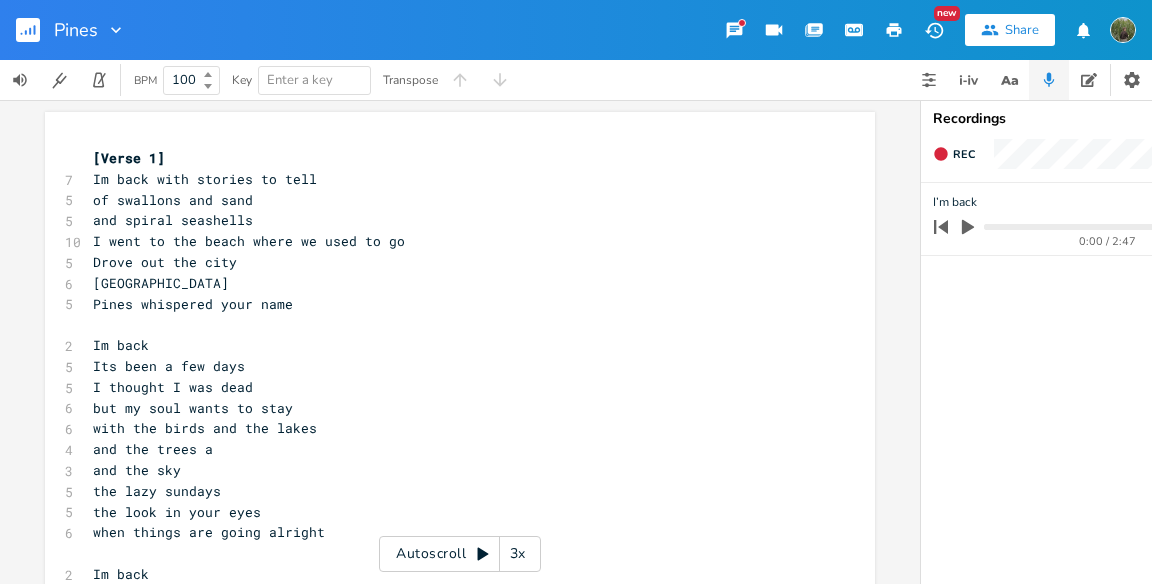click at bounding box center (968, 227) 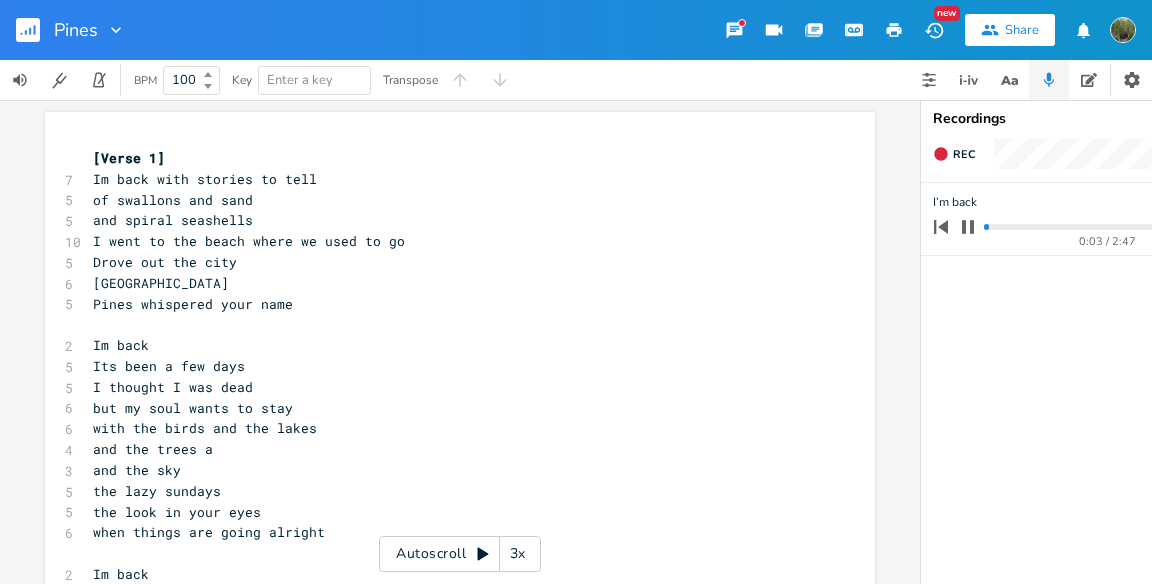 click 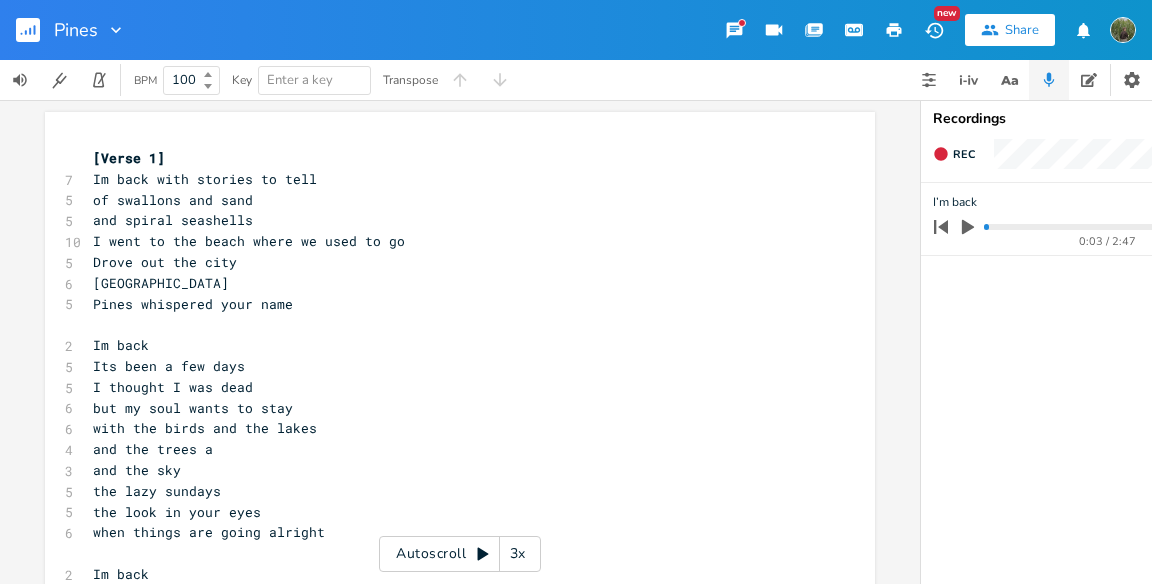 scroll, scrollTop: 44, scrollLeft: 0, axis: vertical 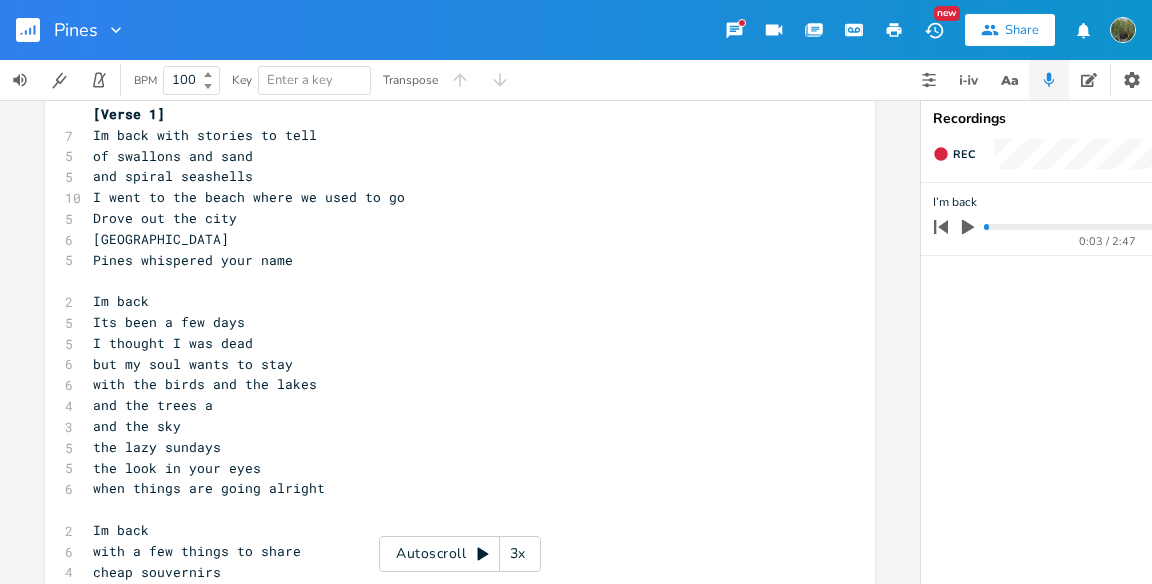 click at bounding box center [36, 30] 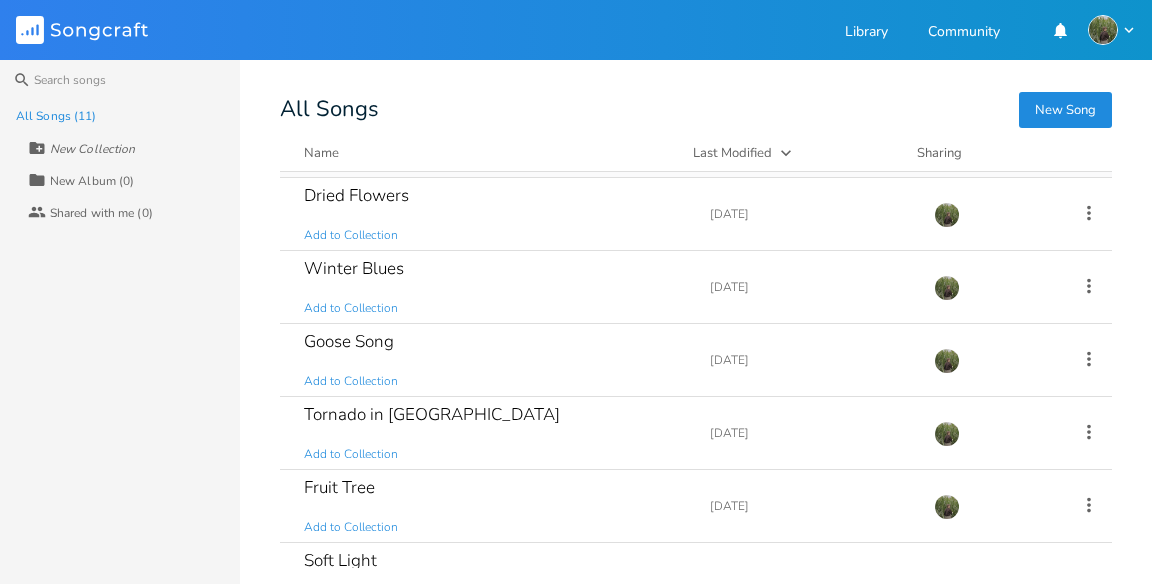 scroll, scrollTop: 290, scrollLeft: 0, axis: vertical 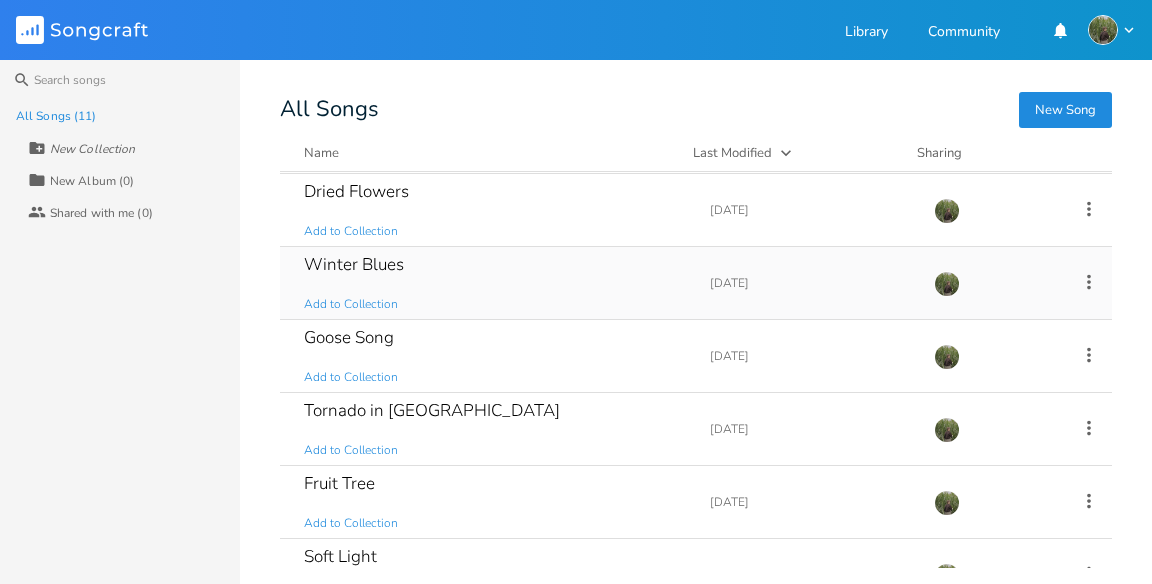 click on "Winter Blues Add to Collection" at bounding box center [495, 283] 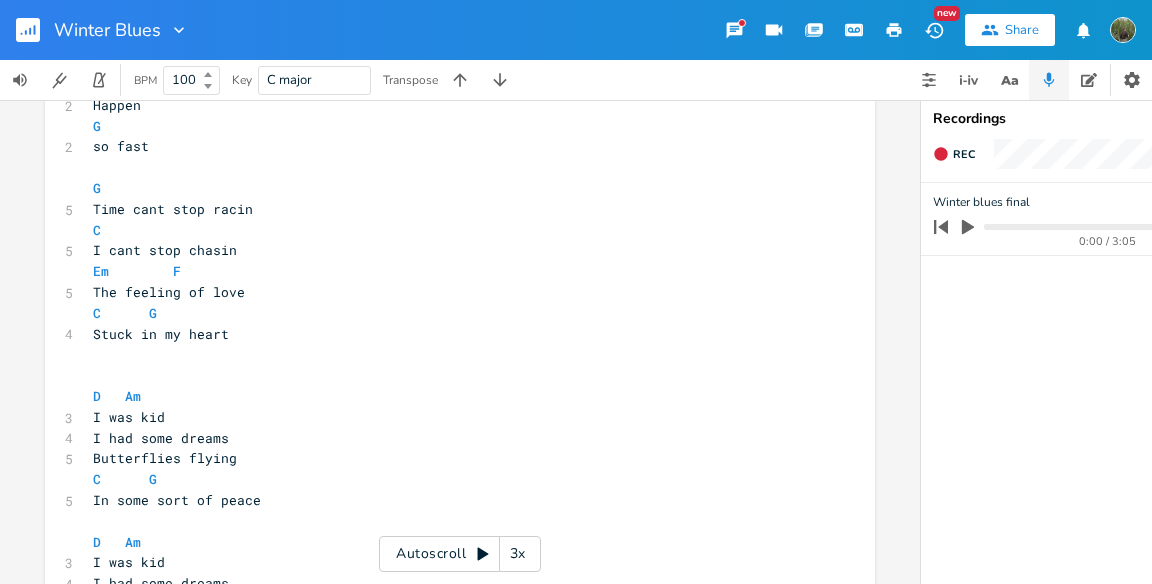 scroll, scrollTop: 283, scrollLeft: 0, axis: vertical 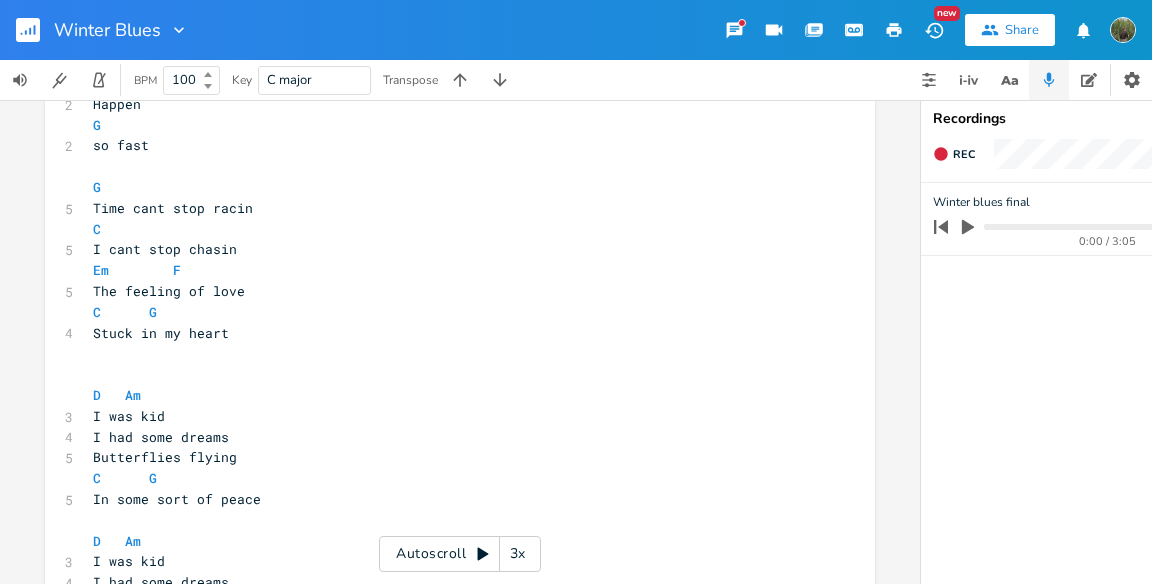 click on "Autoscroll 3x" at bounding box center [460, 554] 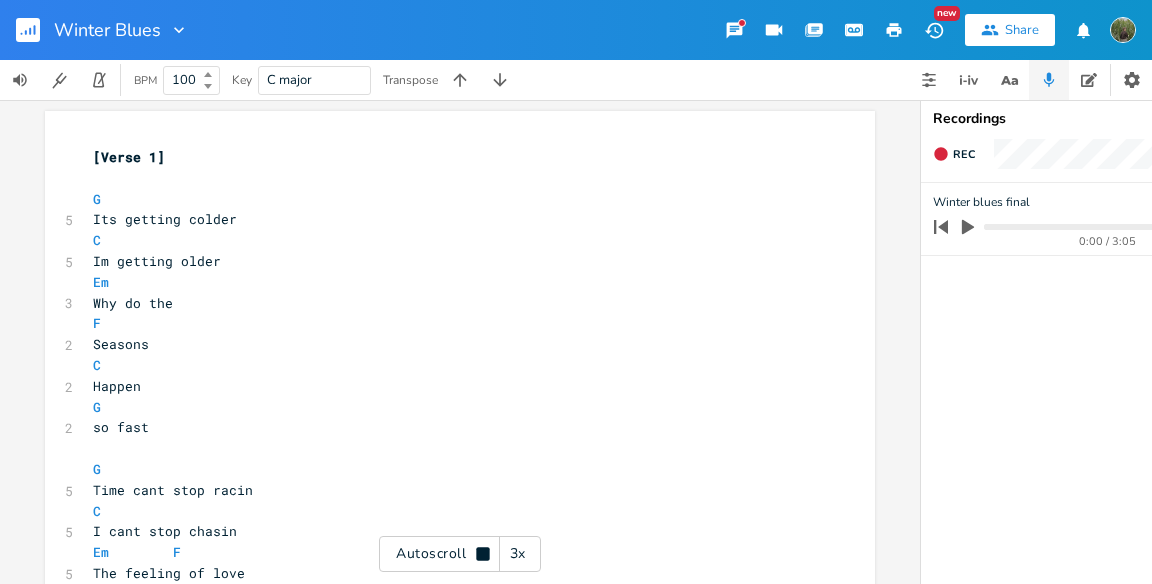 scroll, scrollTop: 0, scrollLeft: 0, axis: both 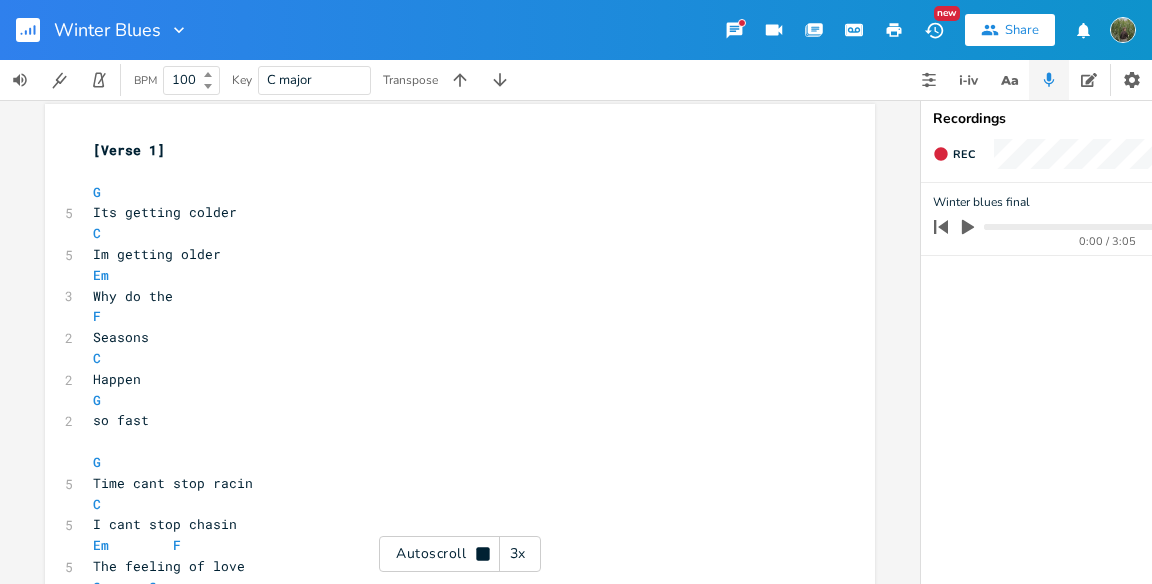 click on "[Verse 1]" at bounding box center [450, 150] 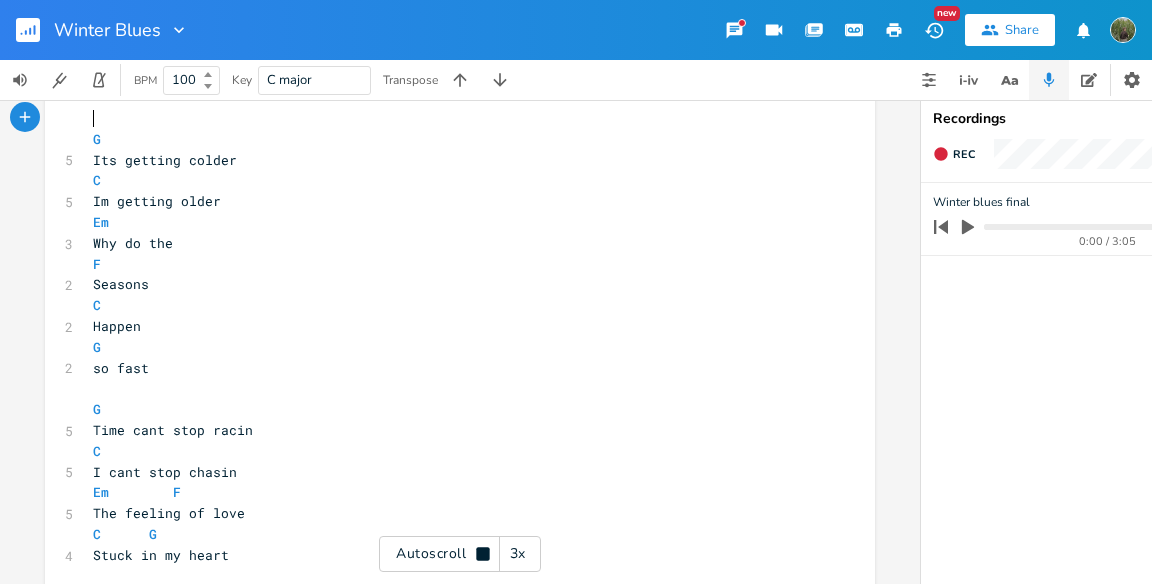 scroll, scrollTop: 43, scrollLeft: 0, axis: vertical 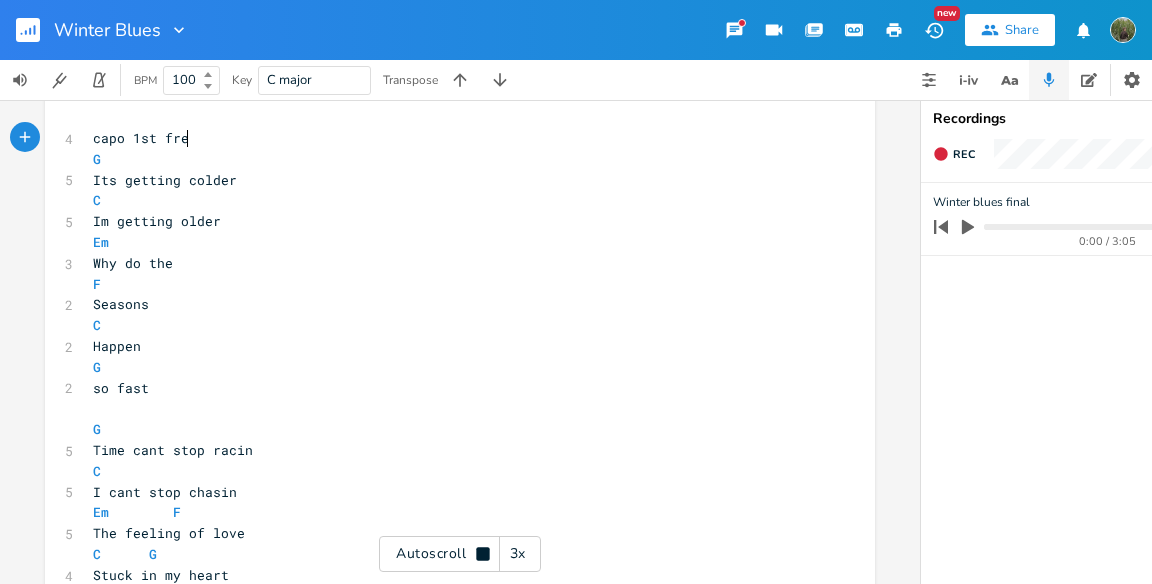 type on "capo 1st fret" 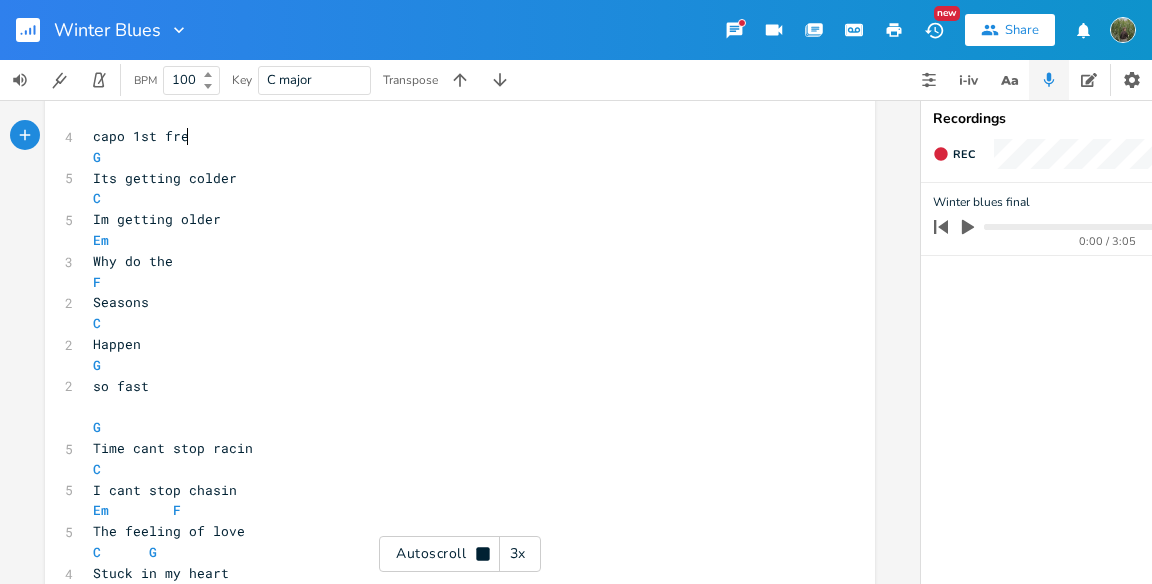 type 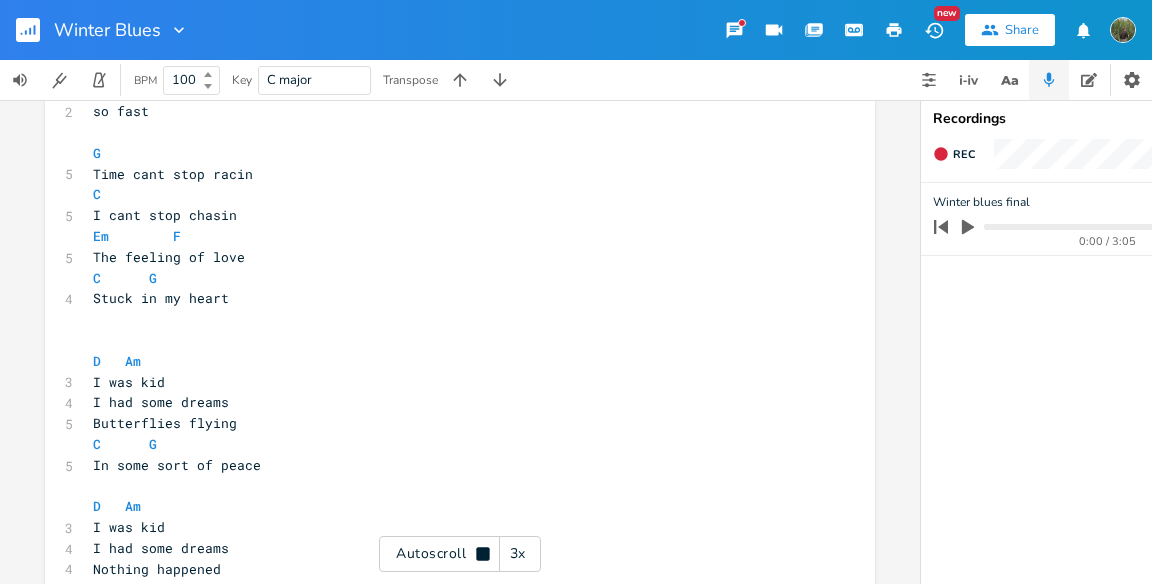 scroll, scrollTop: 0, scrollLeft: 0, axis: both 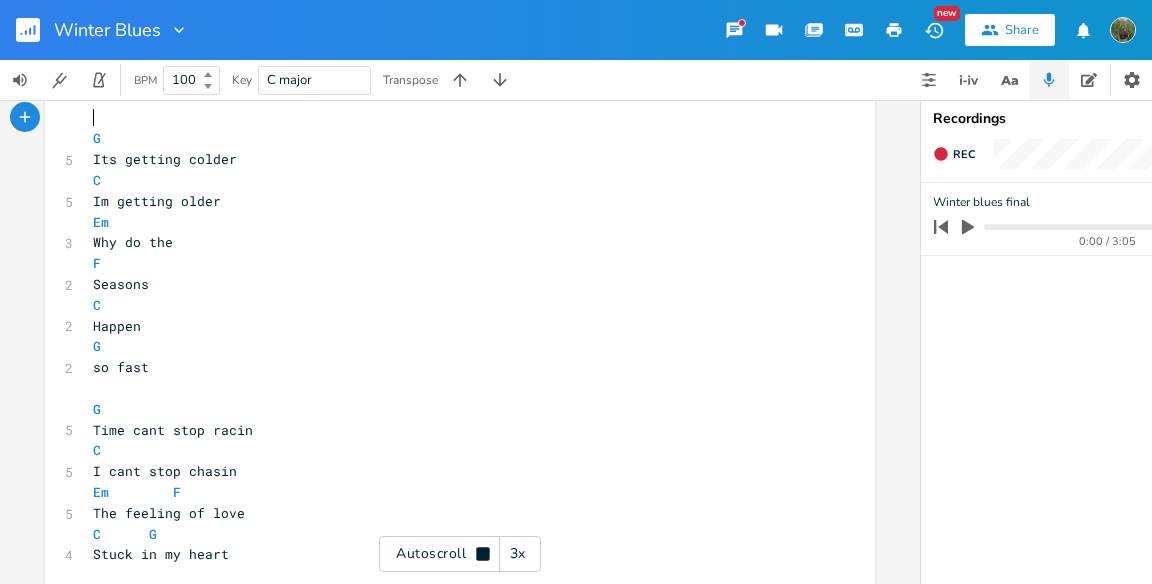 click at bounding box center [36, 30] 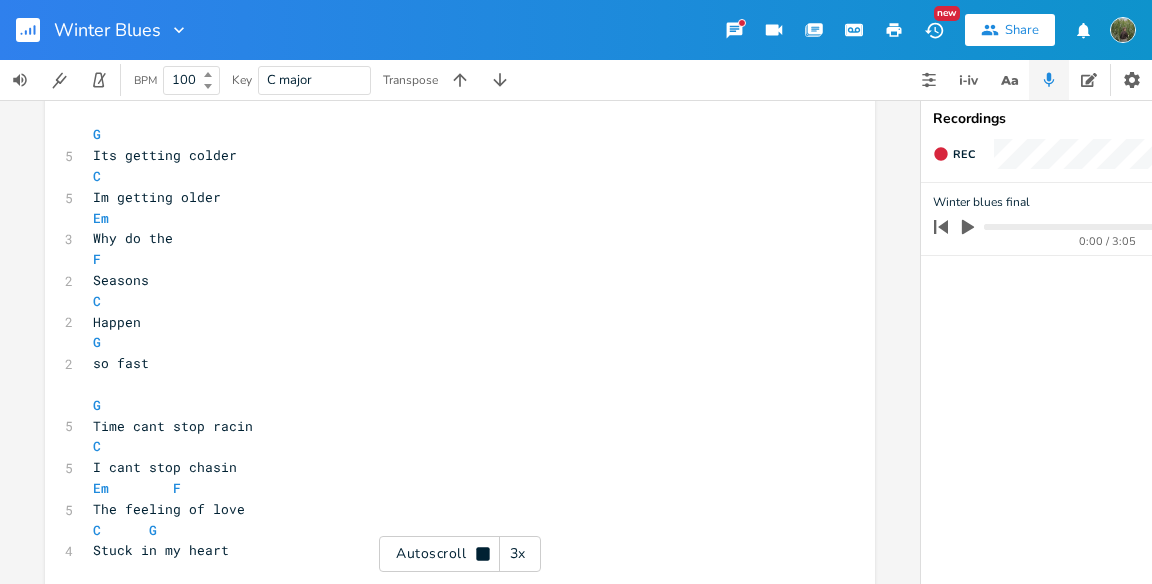 scroll, scrollTop: 87, scrollLeft: 0, axis: vertical 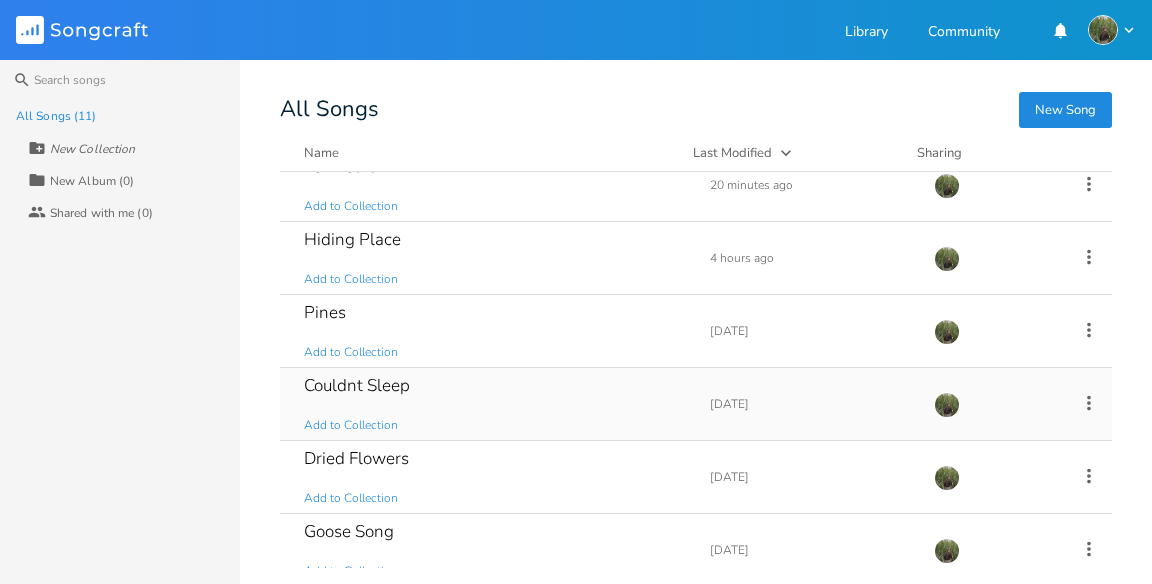 click on "Couldnt Sleep Add to Collection Add Demo [DATE]" at bounding box center (696, 404) 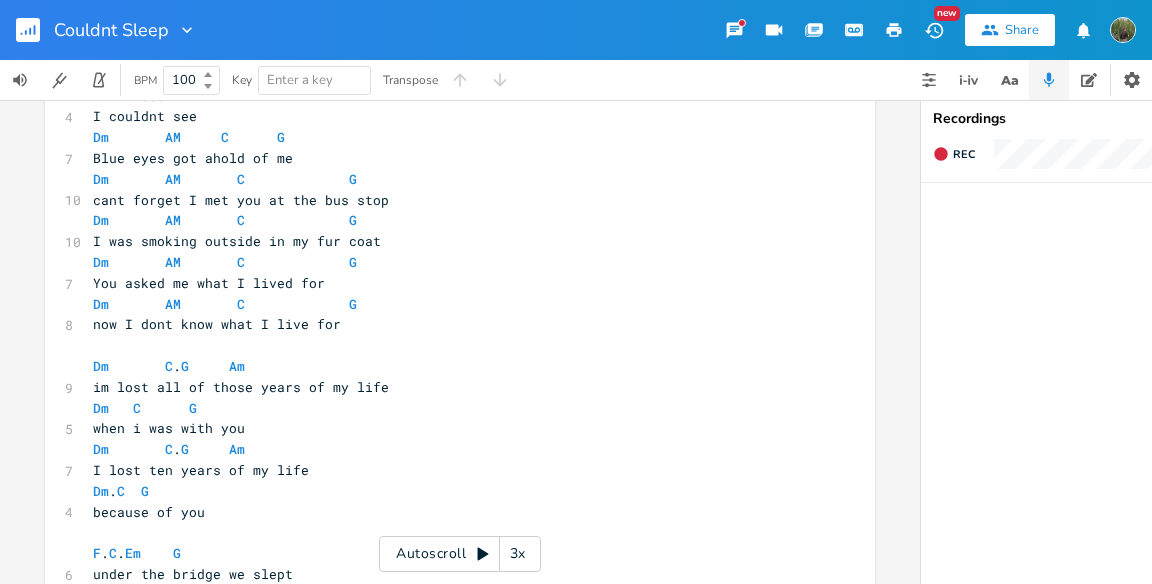 scroll, scrollTop: 112, scrollLeft: 0, axis: vertical 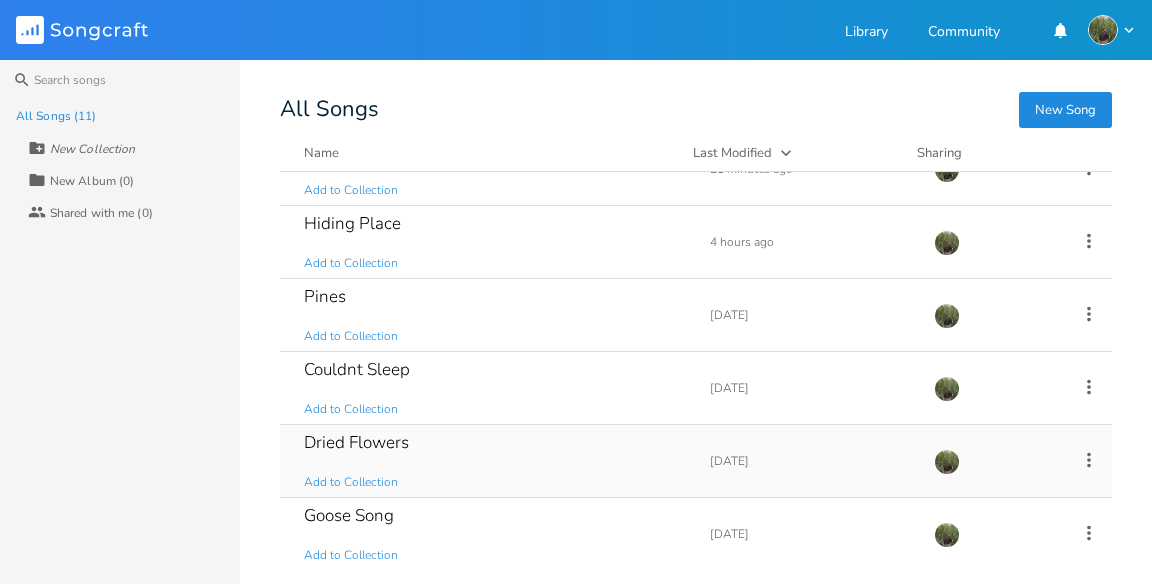 click on "Dried Flowers Add to Collection" at bounding box center (495, 461) 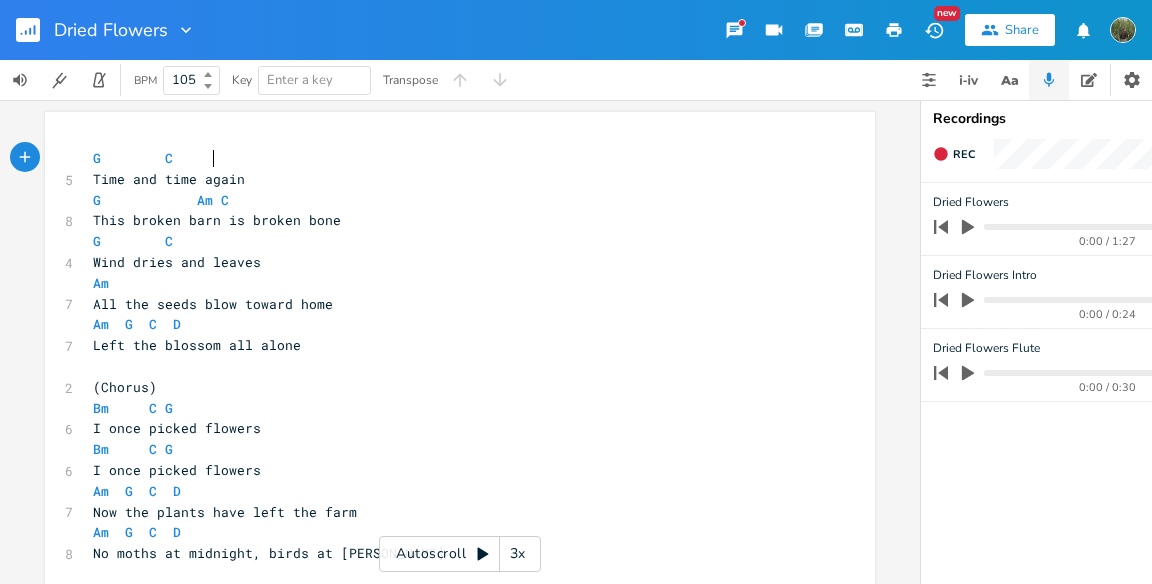 click on "G          C" at bounding box center (450, 158) 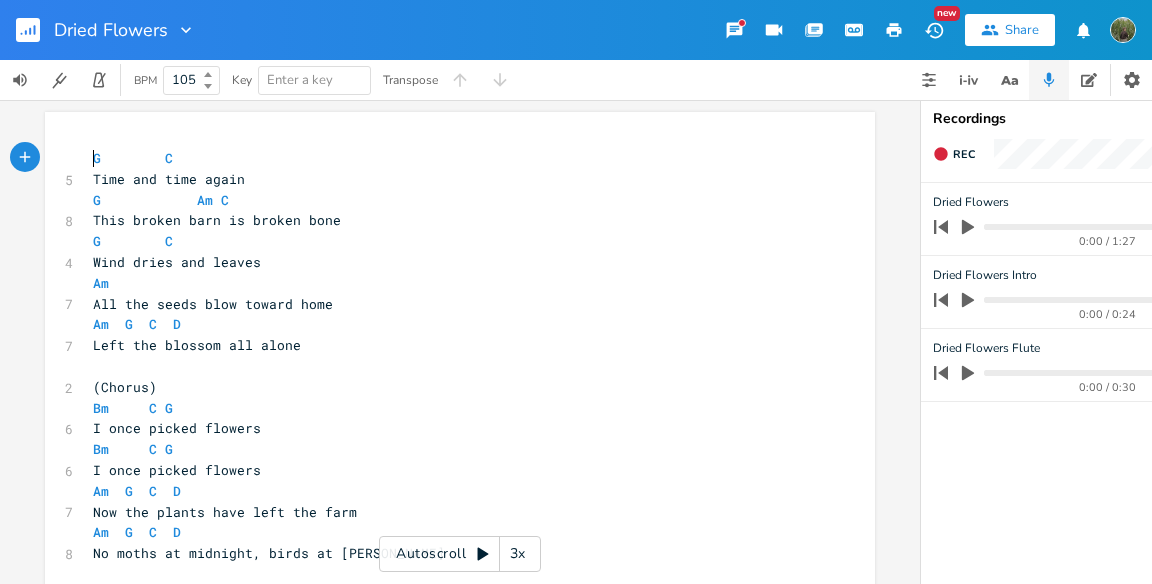 type on "''" 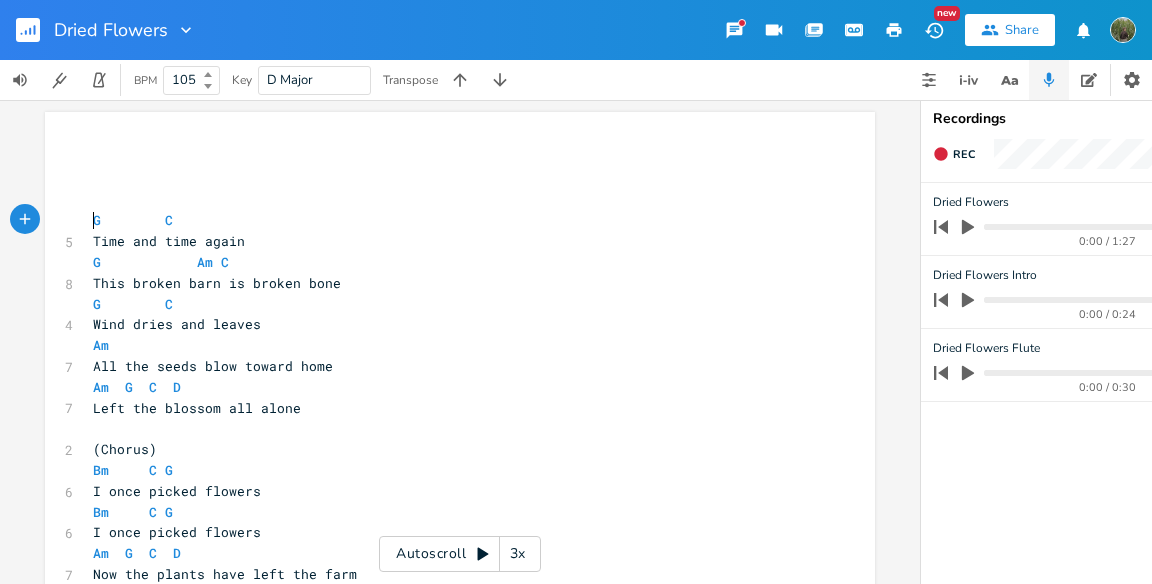 click on "​" at bounding box center (450, 158) 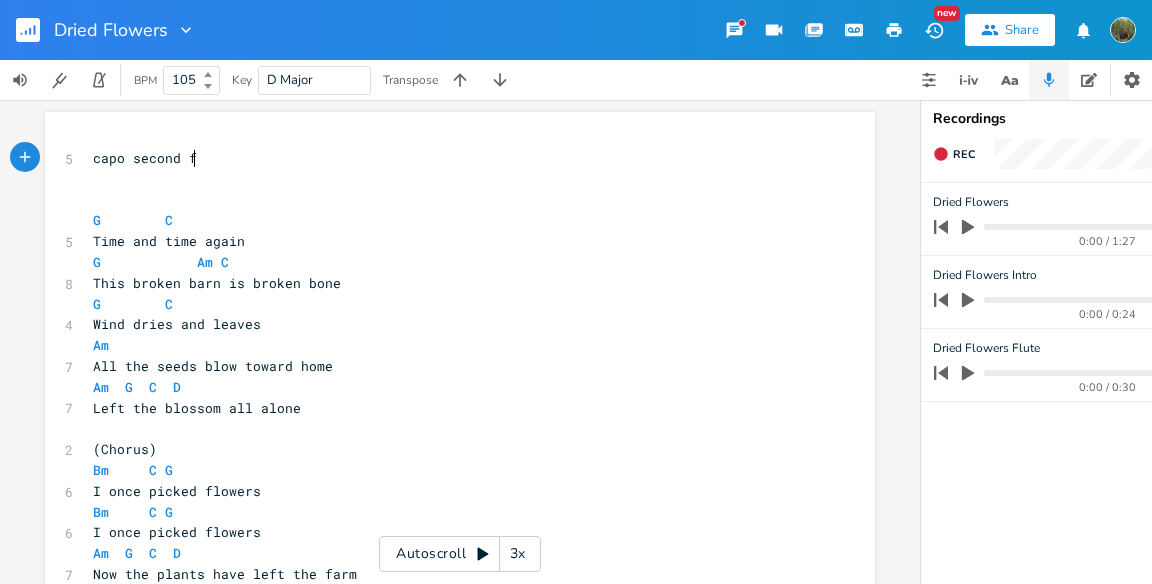 type on "capo second fe" 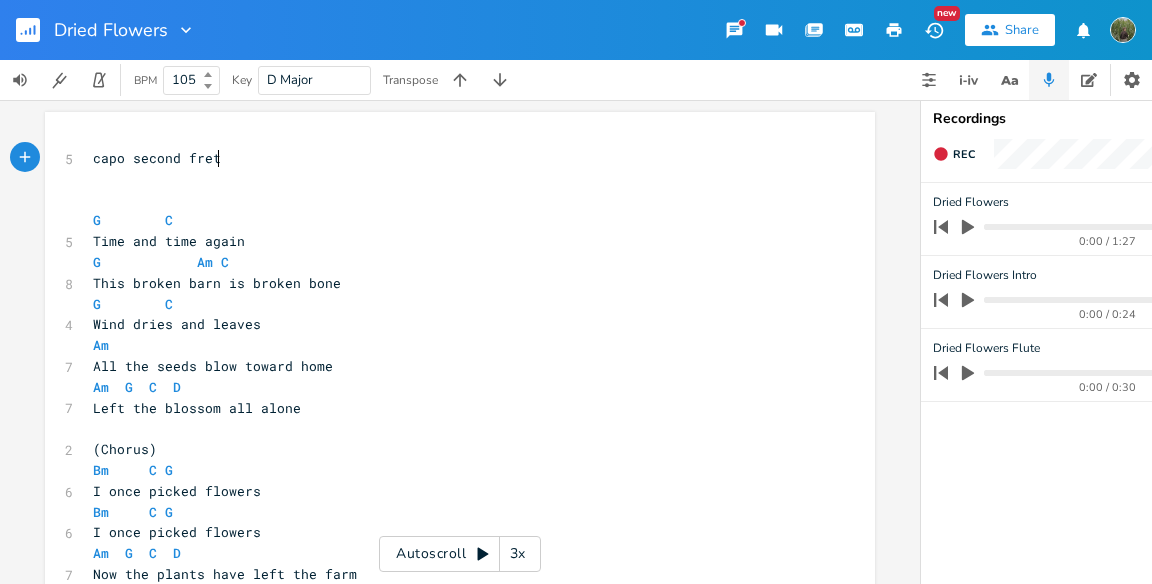 scroll, scrollTop: 0, scrollLeft: 14, axis: horizontal 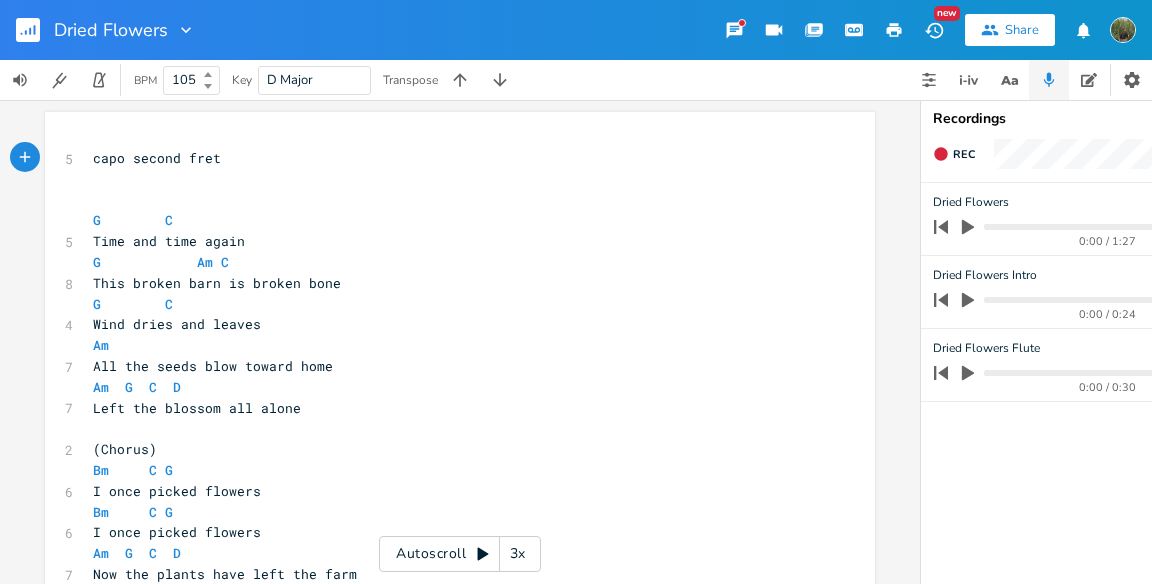 type on "ret" 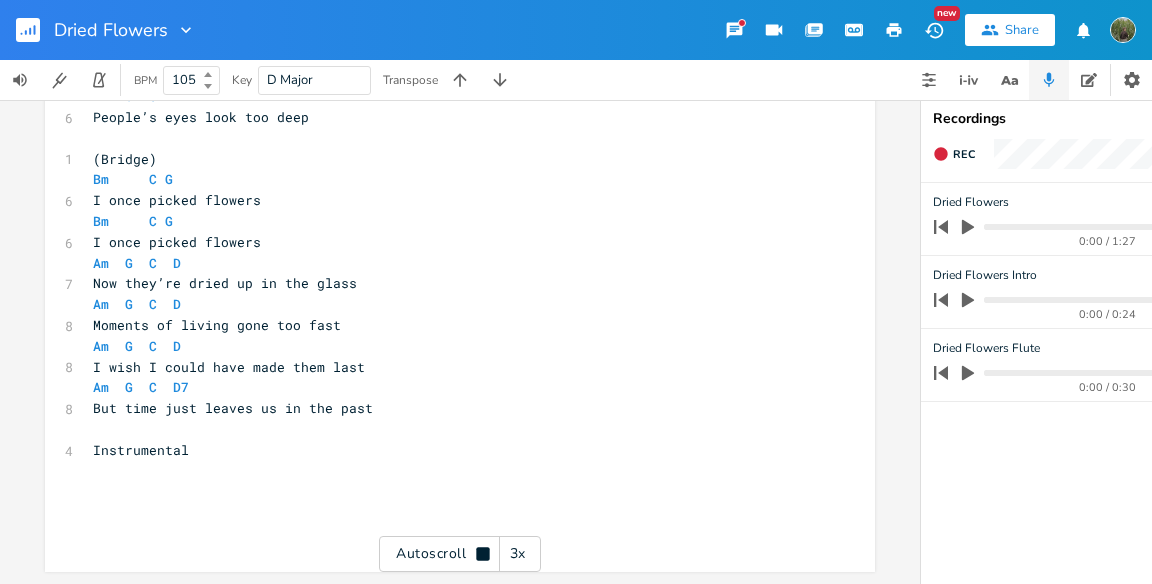 scroll, scrollTop: 0, scrollLeft: 0, axis: both 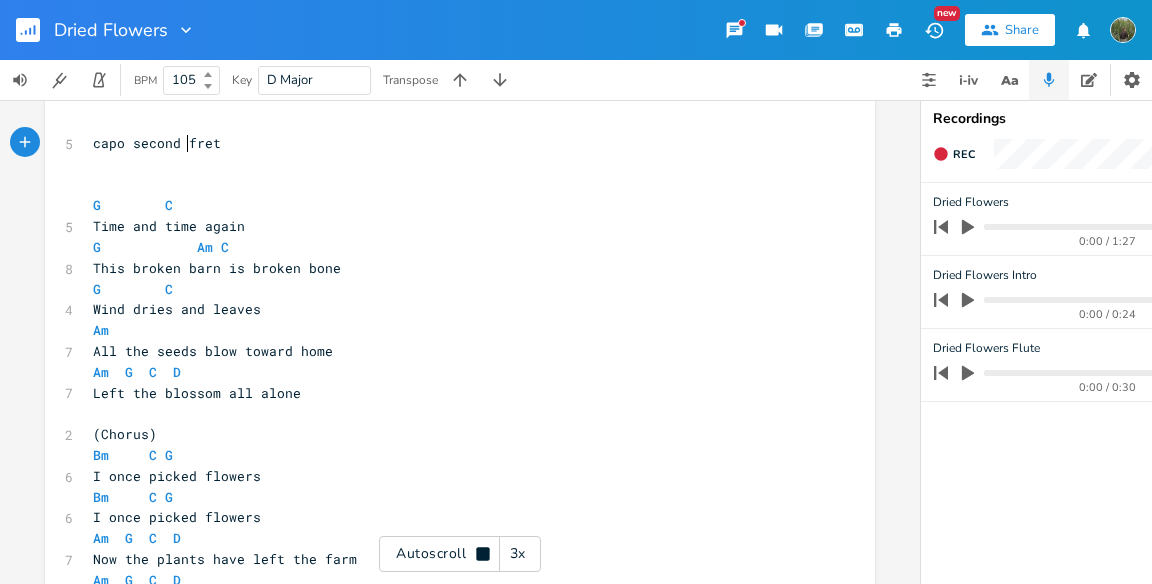 click on "capo second fret" at bounding box center (157, 143) 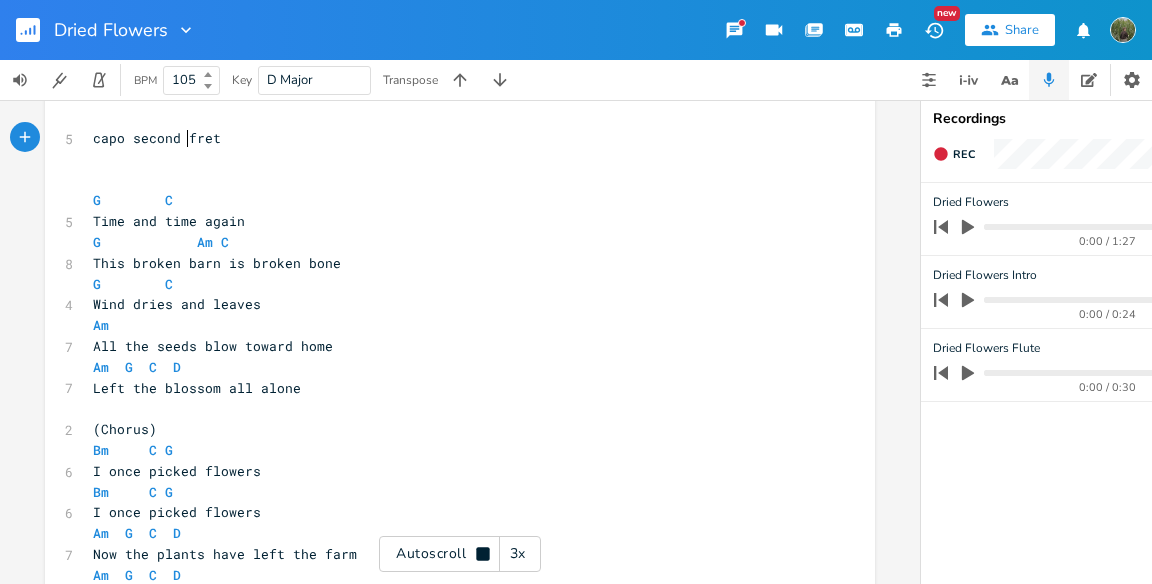 scroll, scrollTop: 22, scrollLeft: 0, axis: vertical 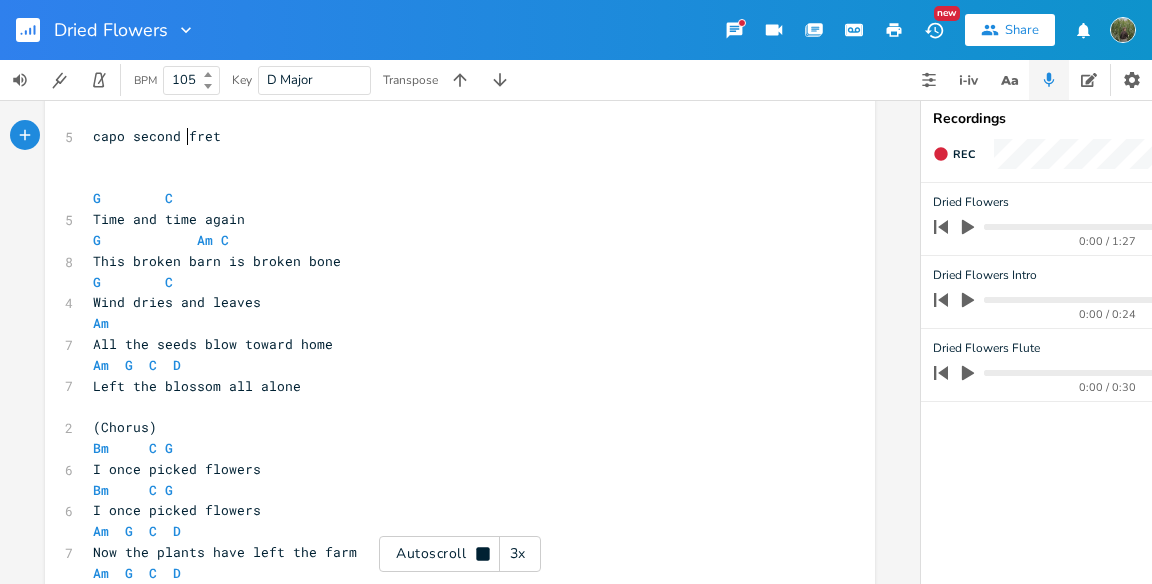 type on "]\" 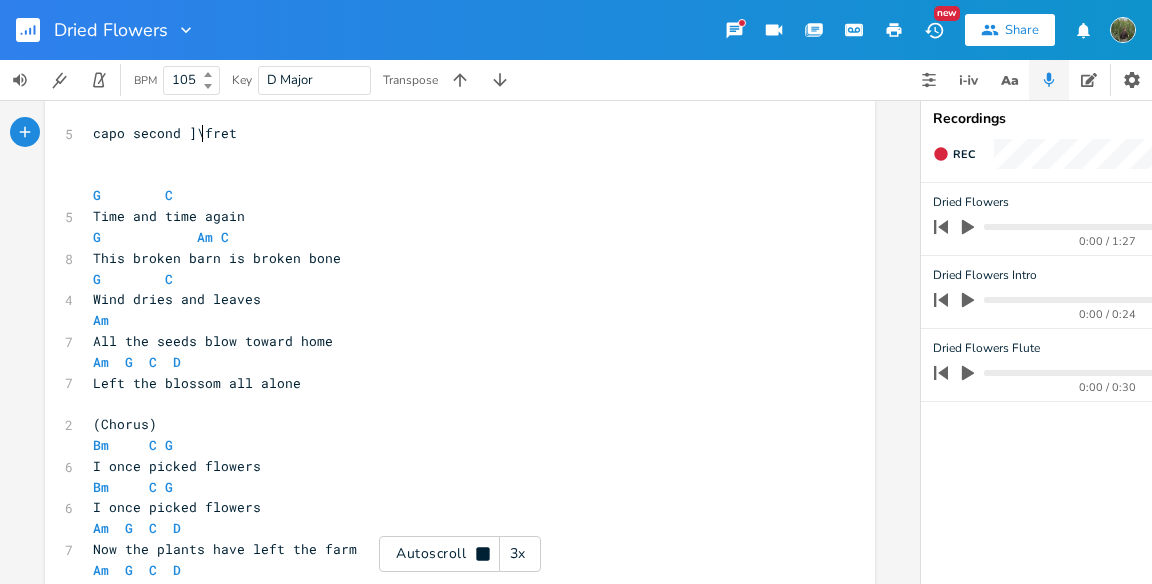 scroll, scrollTop: 0, scrollLeft: 6, axis: horizontal 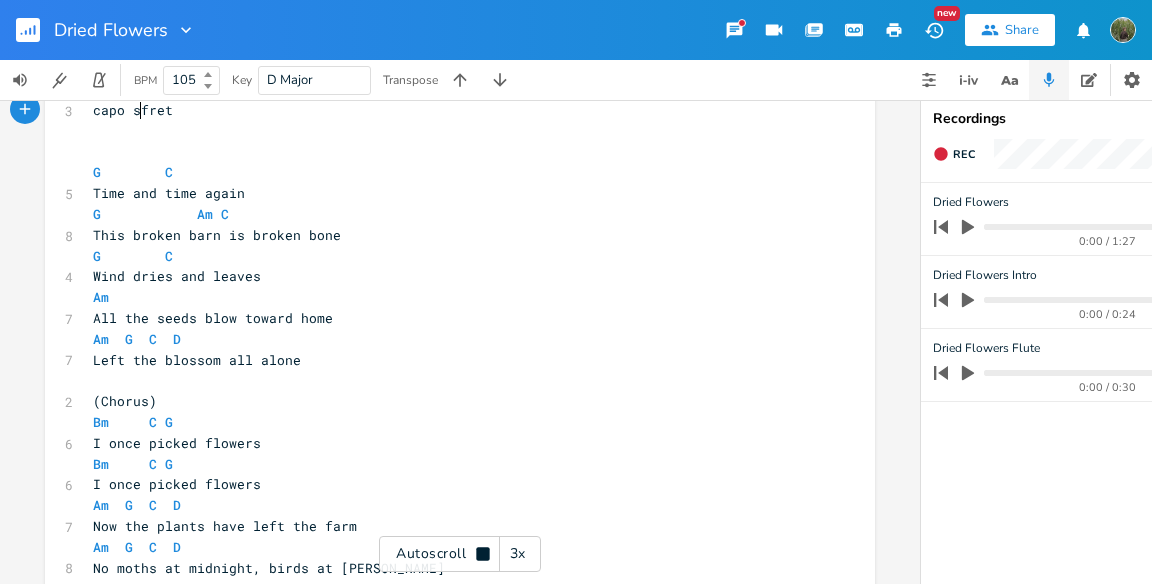 type on "=" 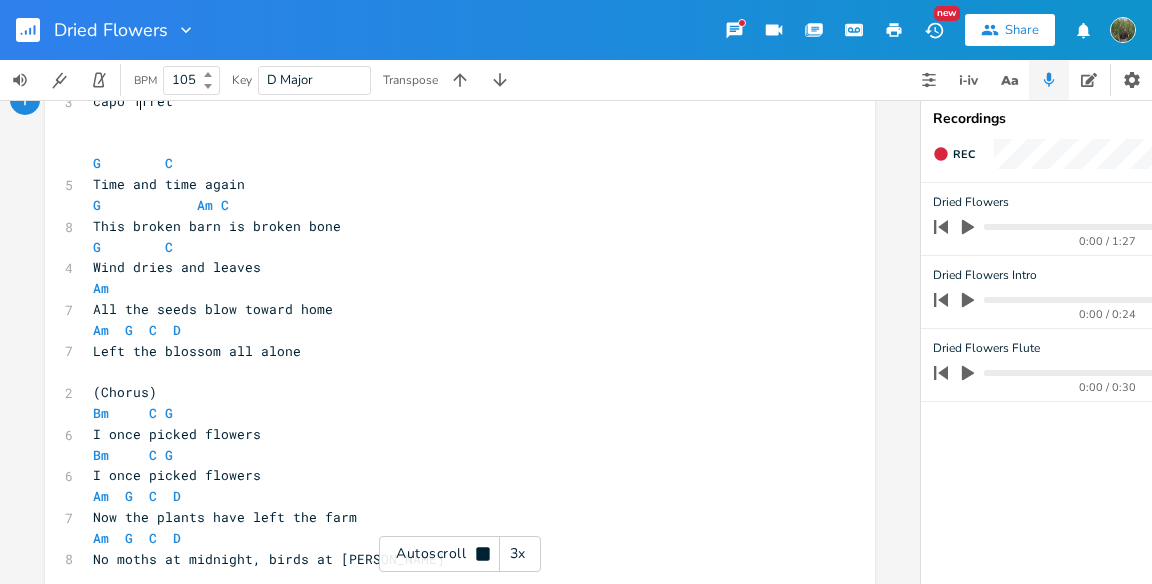 scroll, scrollTop: 61, scrollLeft: 0, axis: vertical 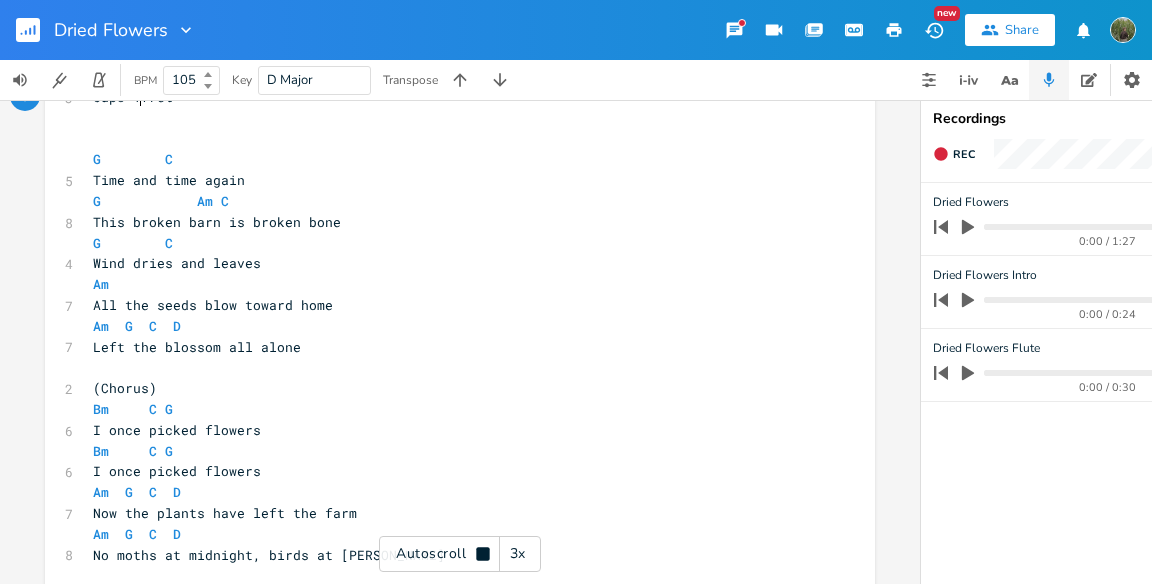 type on "1" 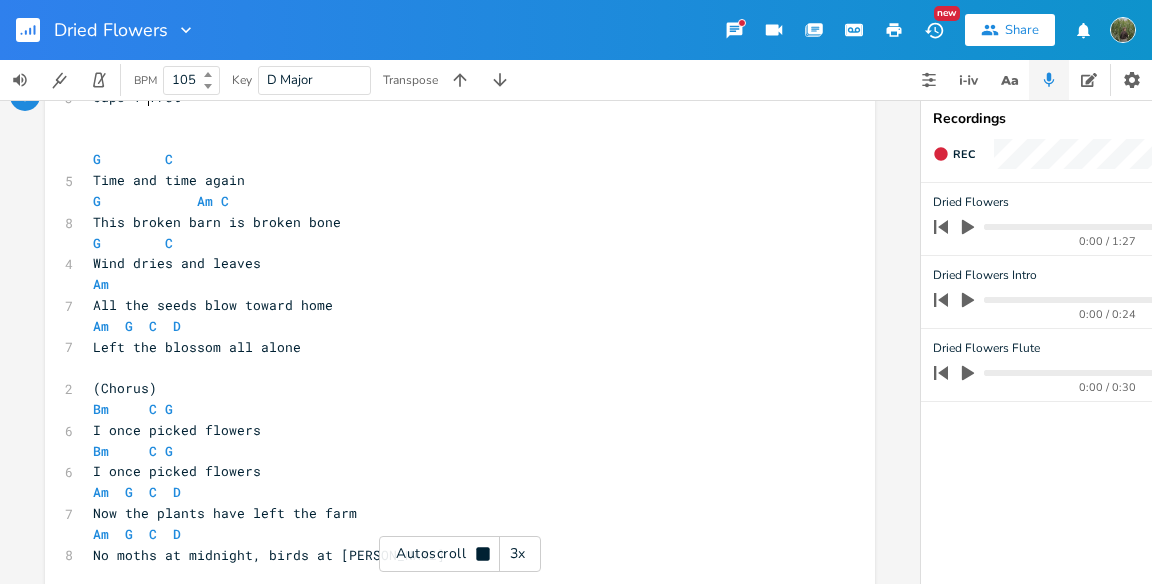 scroll, scrollTop: 0, scrollLeft: 10, axis: horizontal 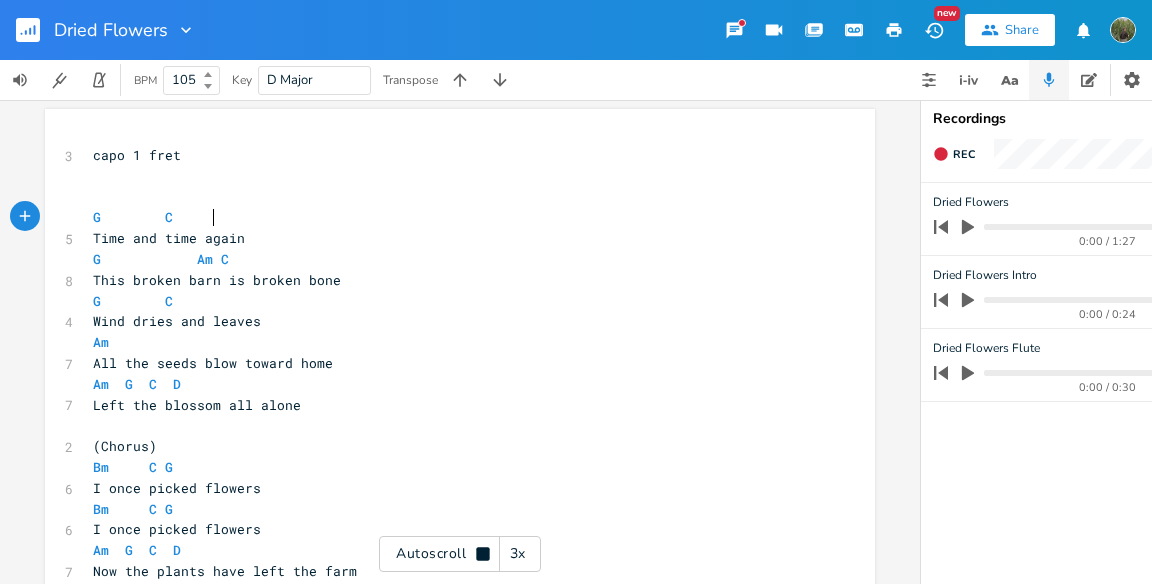 click on "G          C" at bounding box center (450, 217) 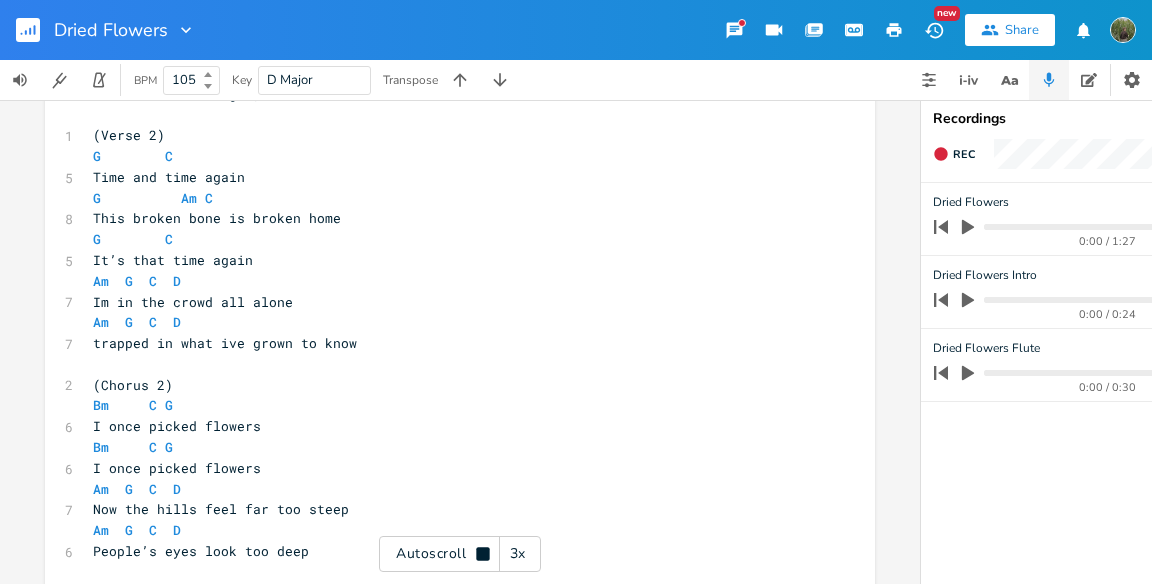 scroll, scrollTop: 525, scrollLeft: 0, axis: vertical 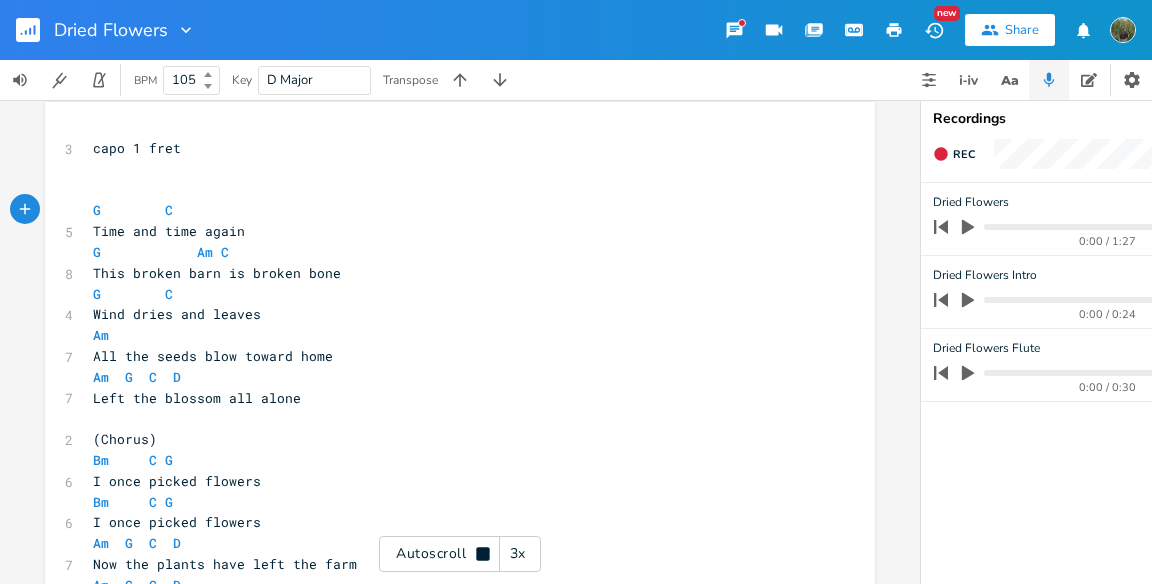 click on "Autoscroll 3x" at bounding box center (460, 554) 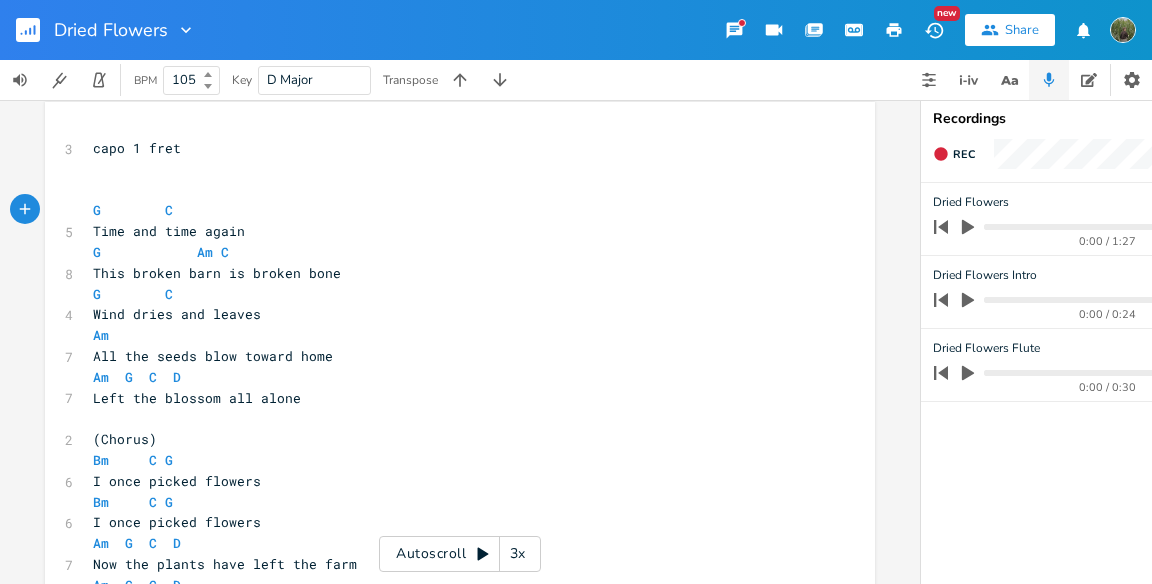 scroll, scrollTop: 12, scrollLeft: 0, axis: vertical 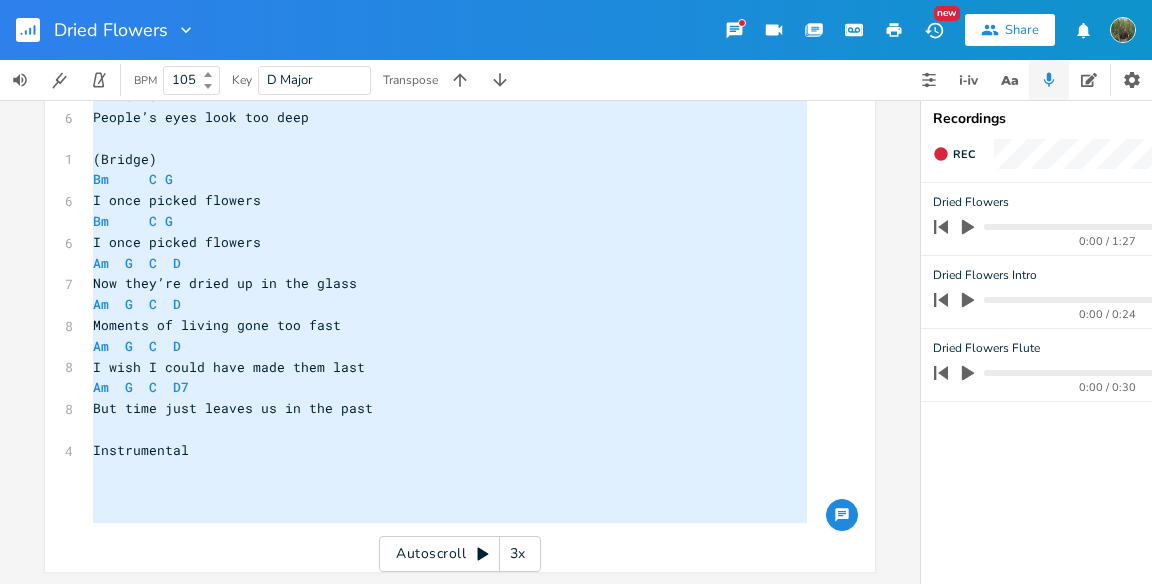 drag, startPoint x: 260, startPoint y: 523, endPoint x: 464, endPoint y: 474, distance: 209.80229 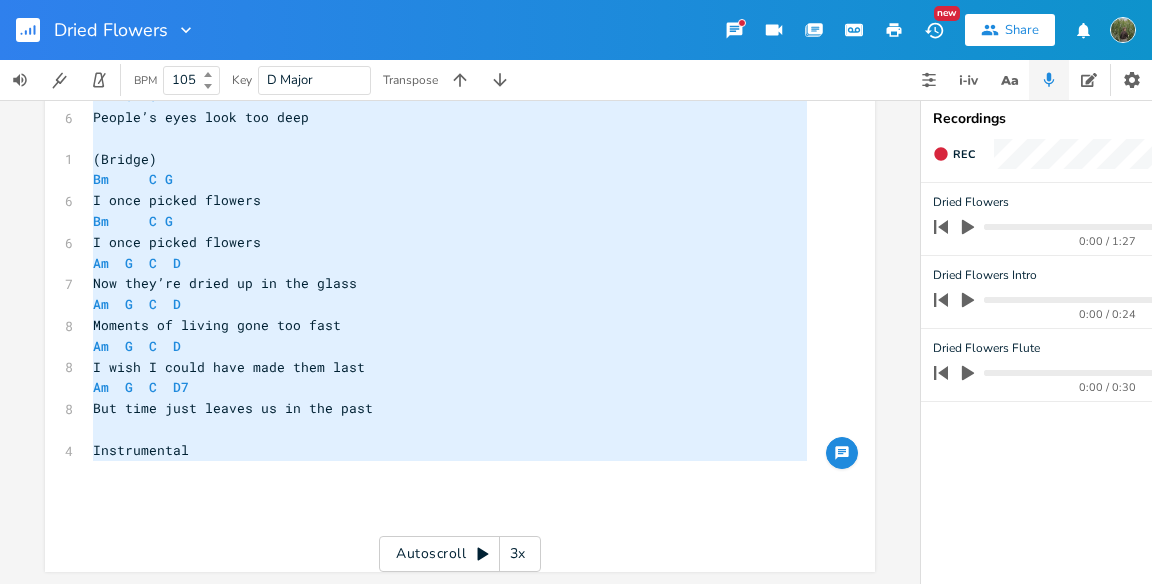 click on "​" at bounding box center [450, 471] 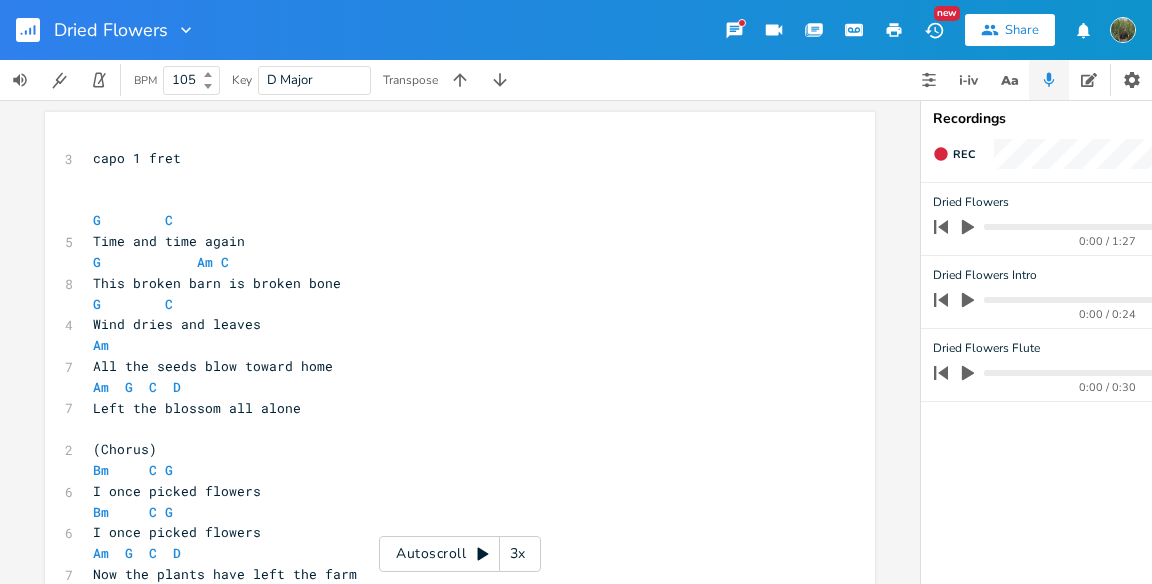 click on "Autoscroll 3x" at bounding box center [460, 554] 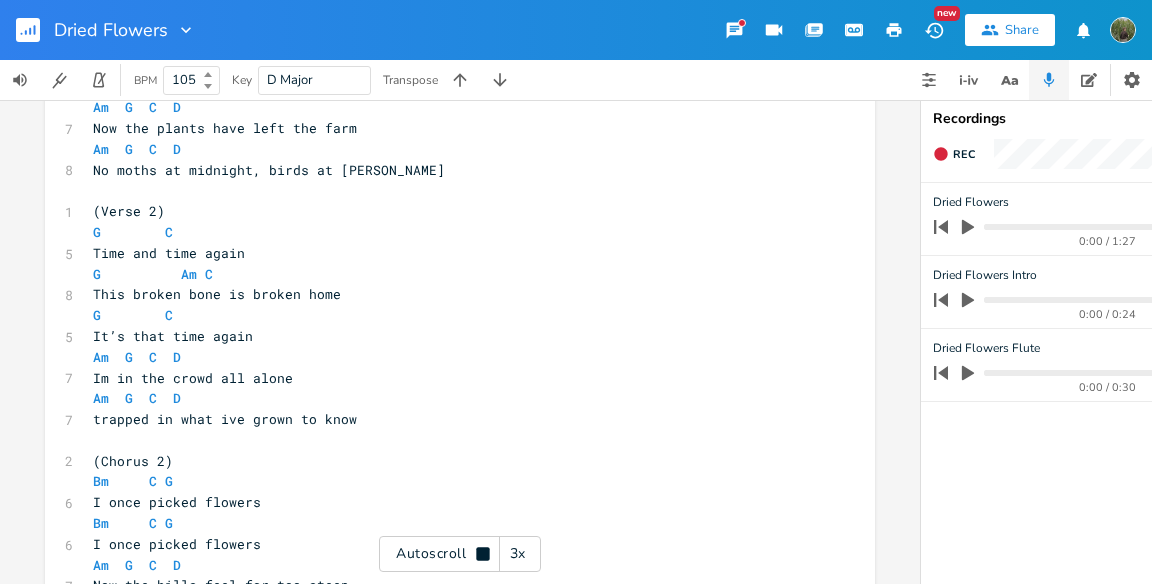 scroll, scrollTop: 448, scrollLeft: 0, axis: vertical 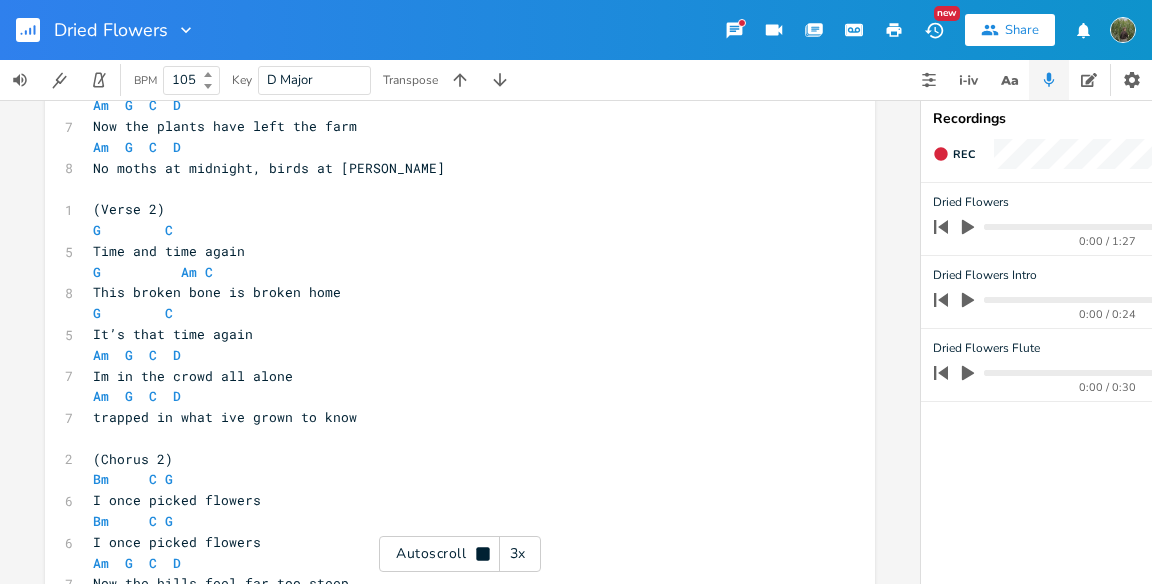 click on "Autoscroll 3x" at bounding box center [460, 554] 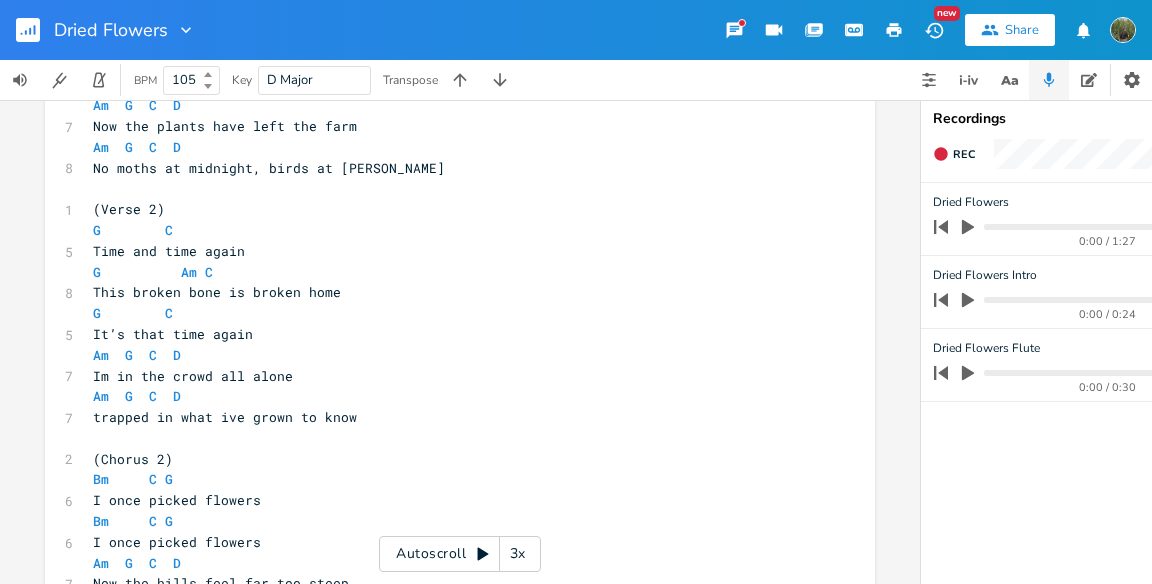 scroll, scrollTop: 0, scrollLeft: 0, axis: both 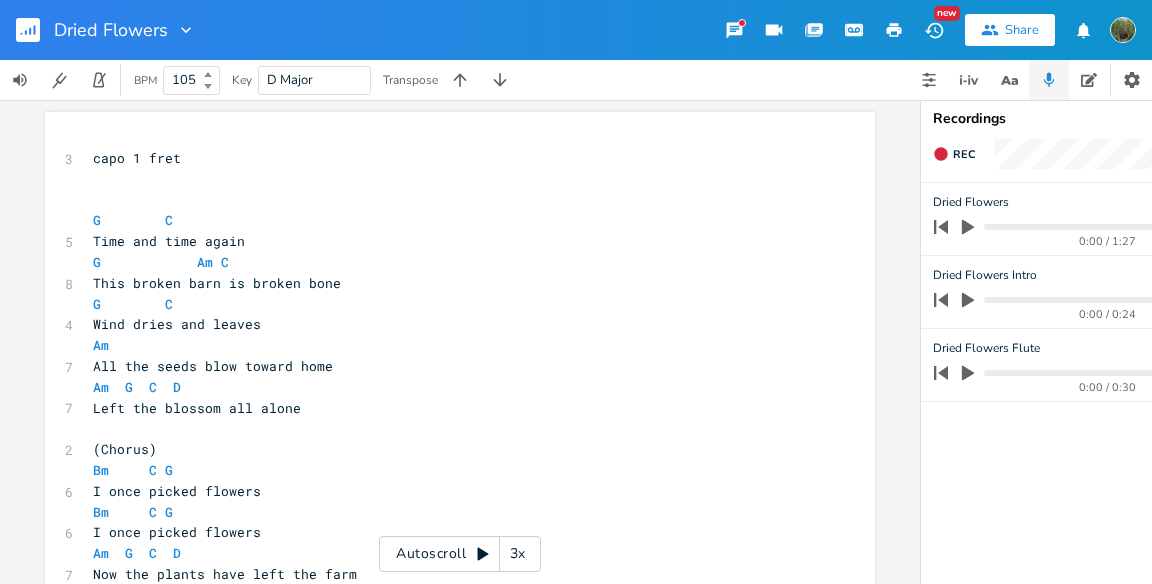 click on "3x" at bounding box center (518, 554) 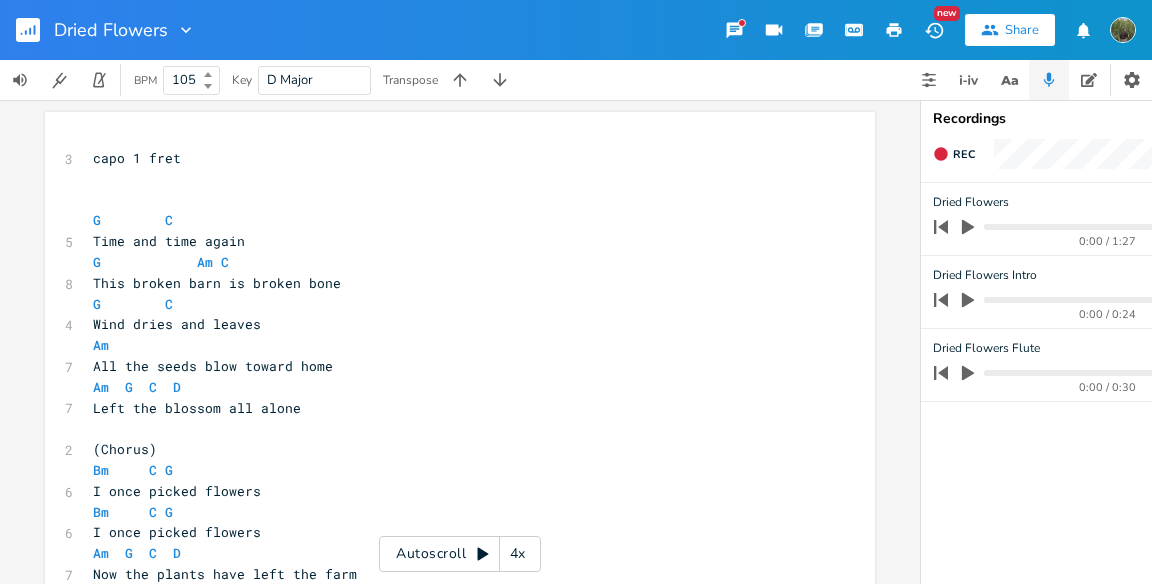 click on "4x" at bounding box center [518, 554] 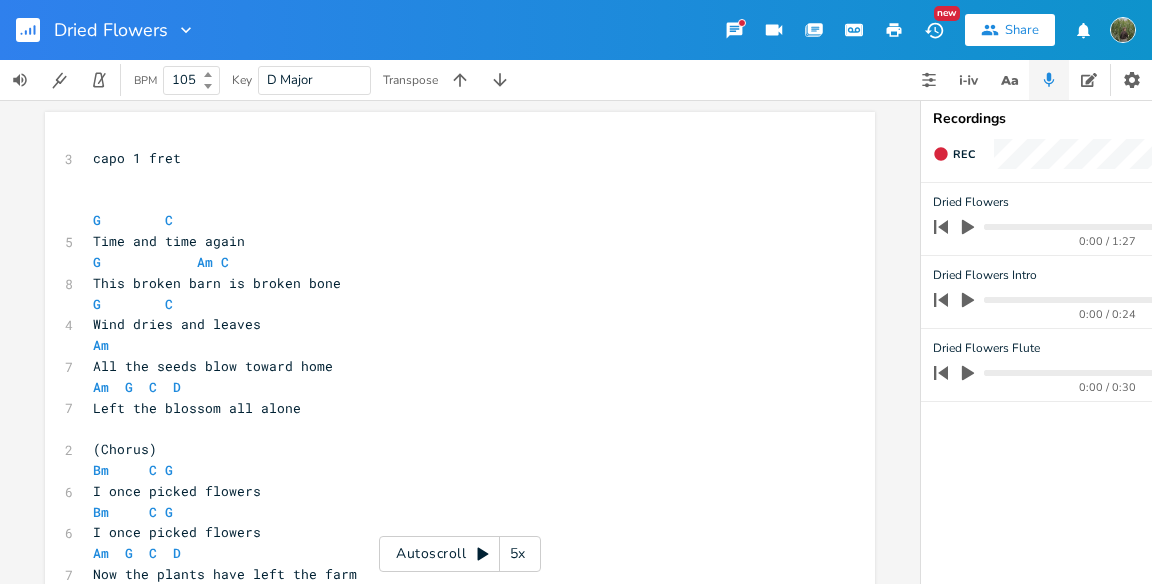 click on "5x" at bounding box center (518, 554) 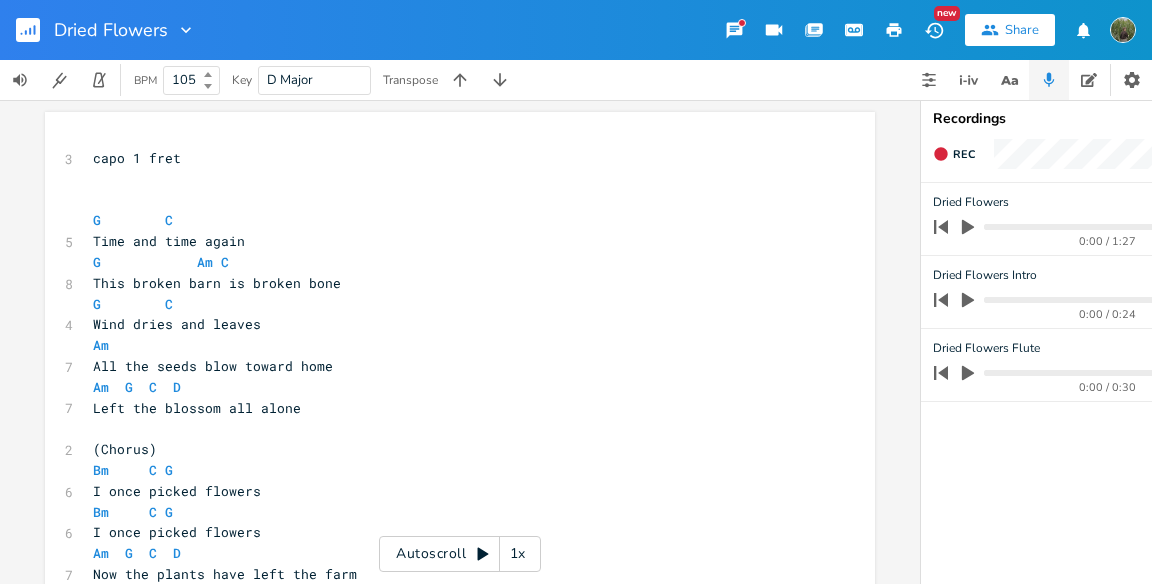 click on "1x" at bounding box center [518, 554] 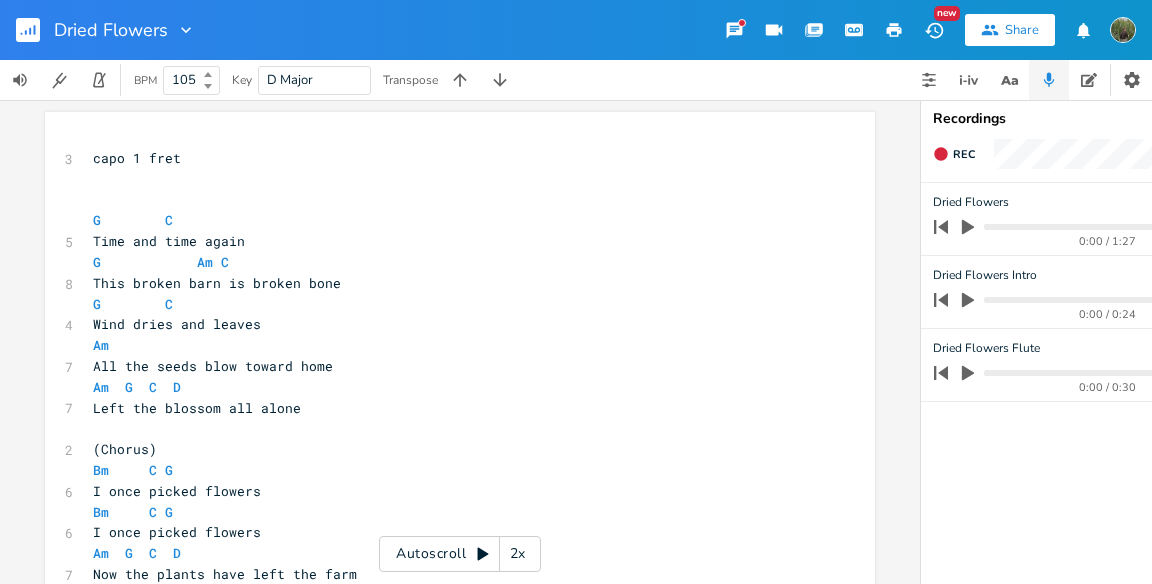 click on "Autoscroll 2x" at bounding box center (460, 554) 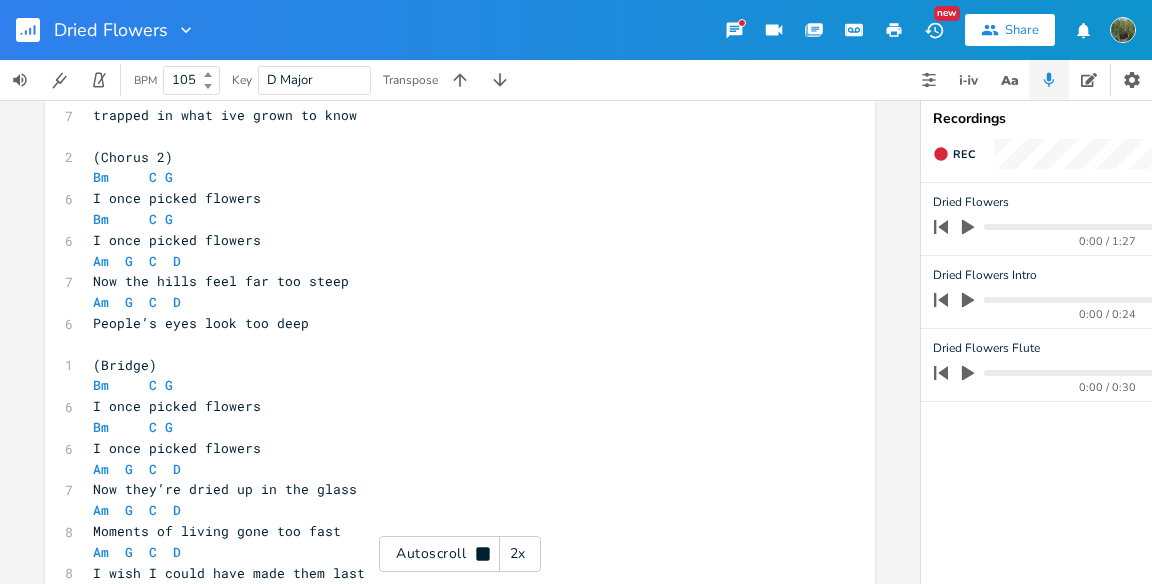 click on "Autoscroll 2x" at bounding box center (460, 554) 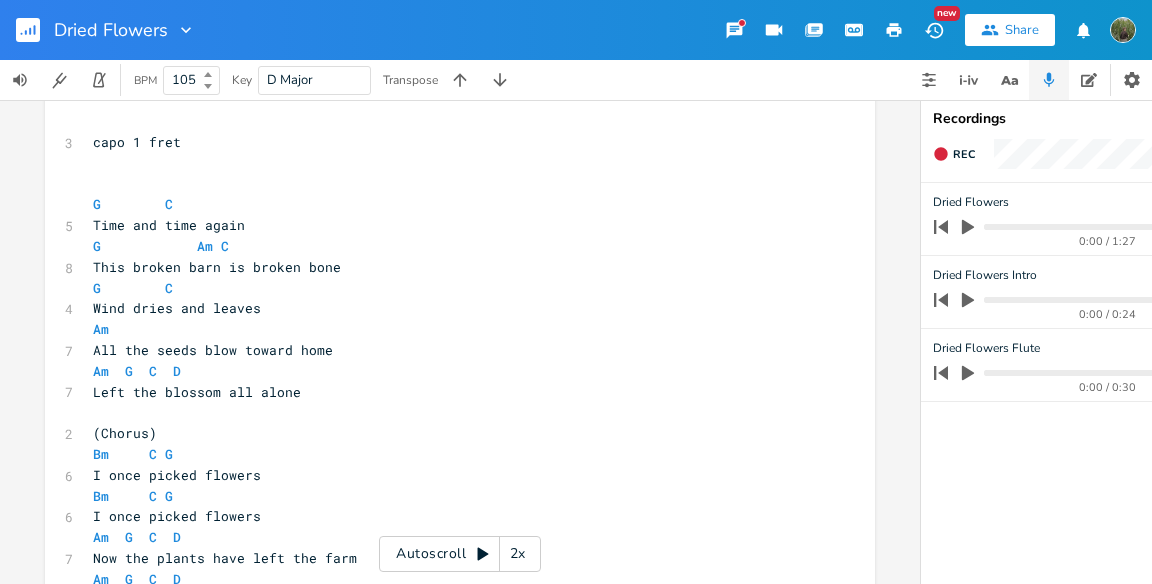 scroll, scrollTop: 0, scrollLeft: 0, axis: both 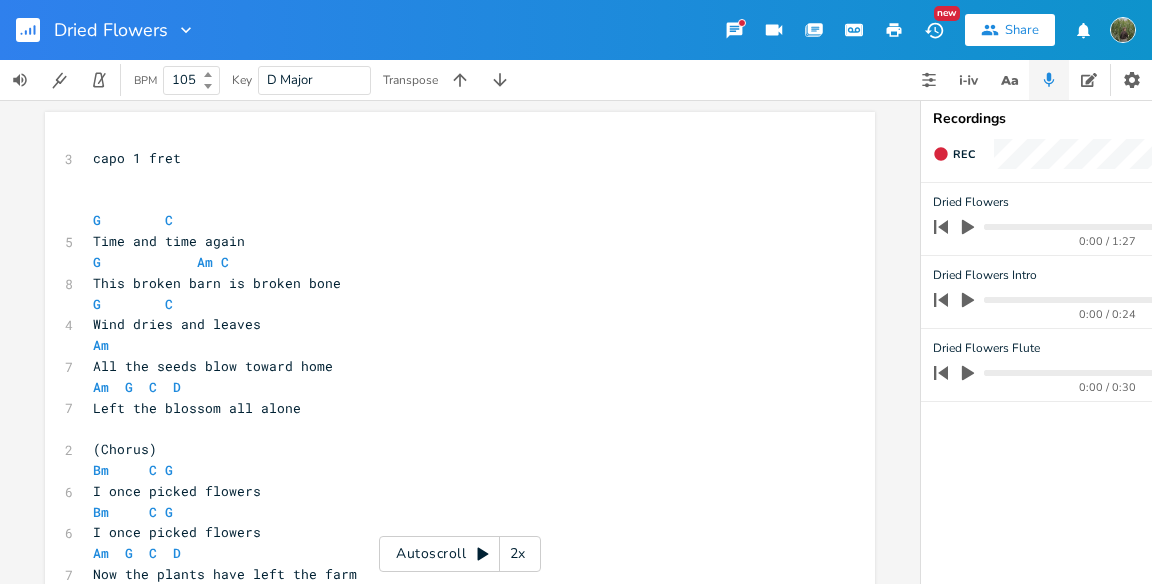 click on "2x" at bounding box center (518, 554) 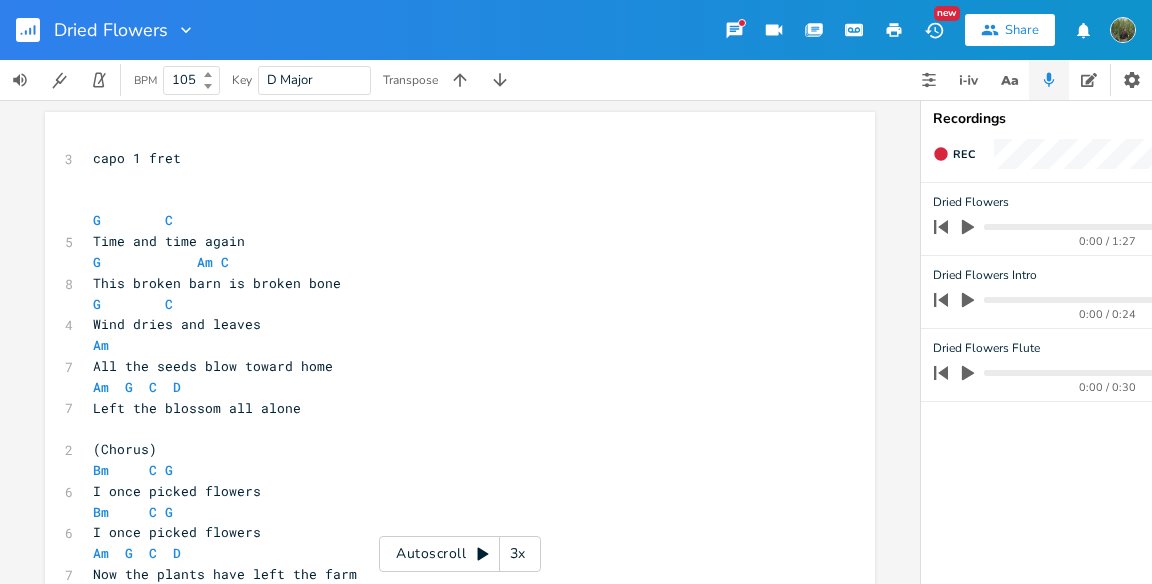 click on "Autoscroll 3x" at bounding box center [460, 554] 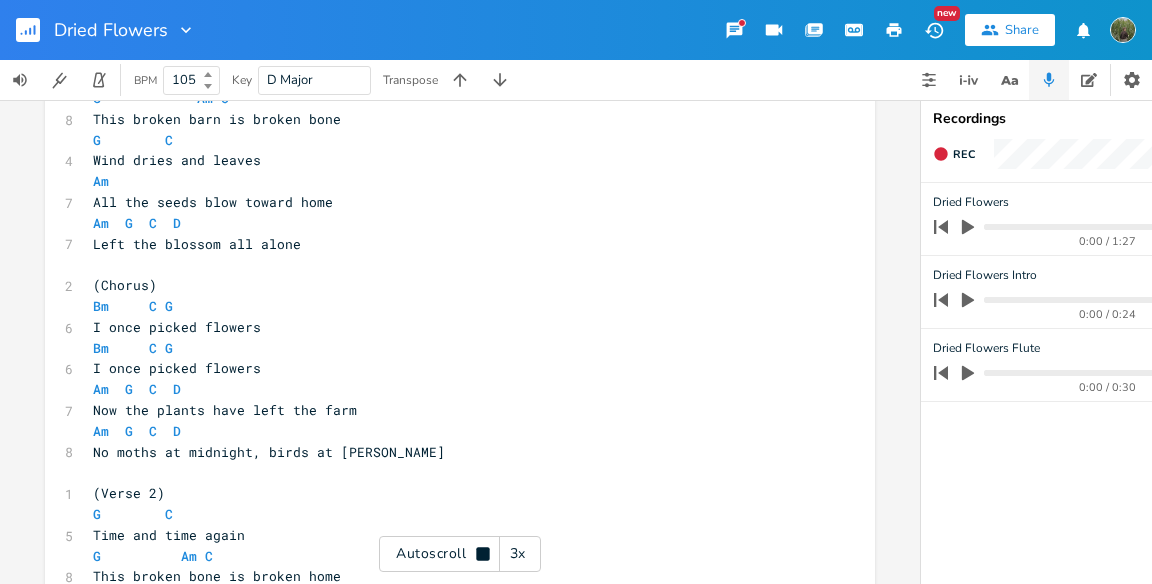 scroll, scrollTop: 168, scrollLeft: 0, axis: vertical 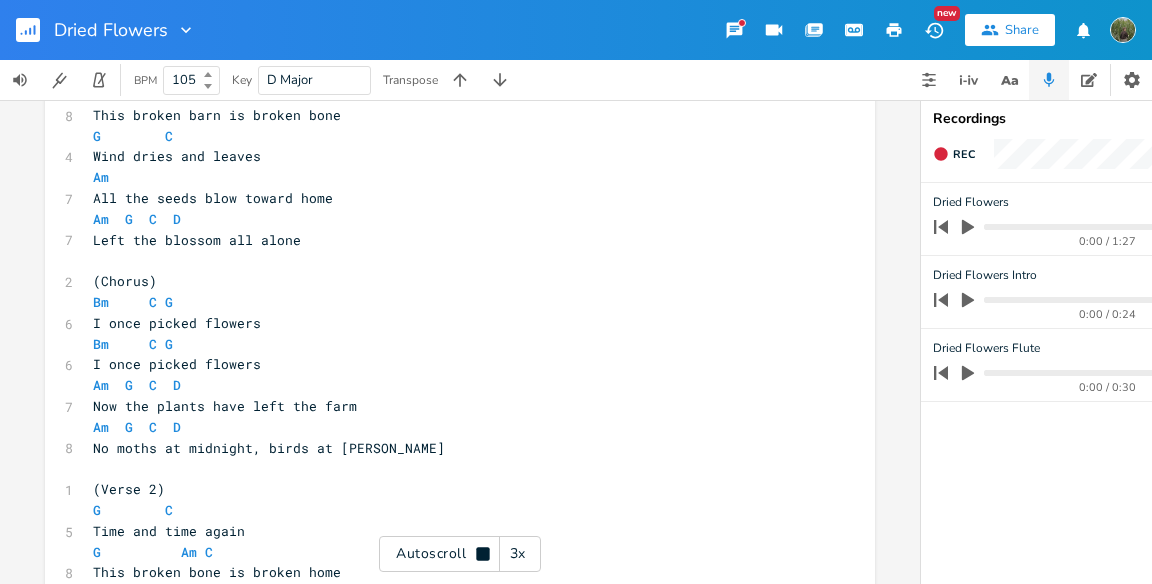 click on "Autoscroll 3x" at bounding box center [460, 554] 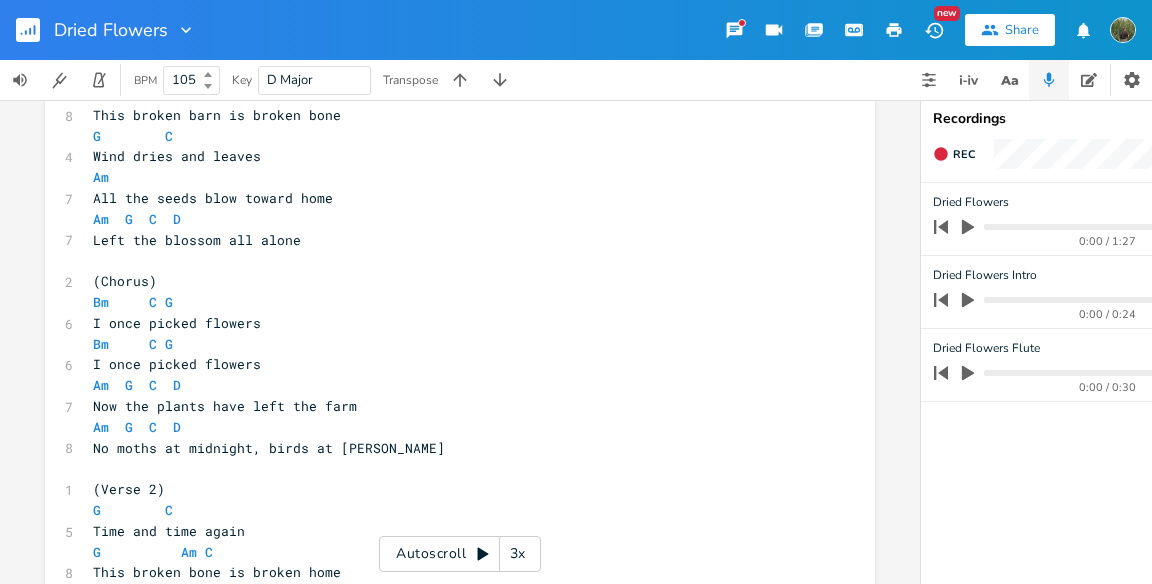scroll, scrollTop: 0, scrollLeft: 0, axis: both 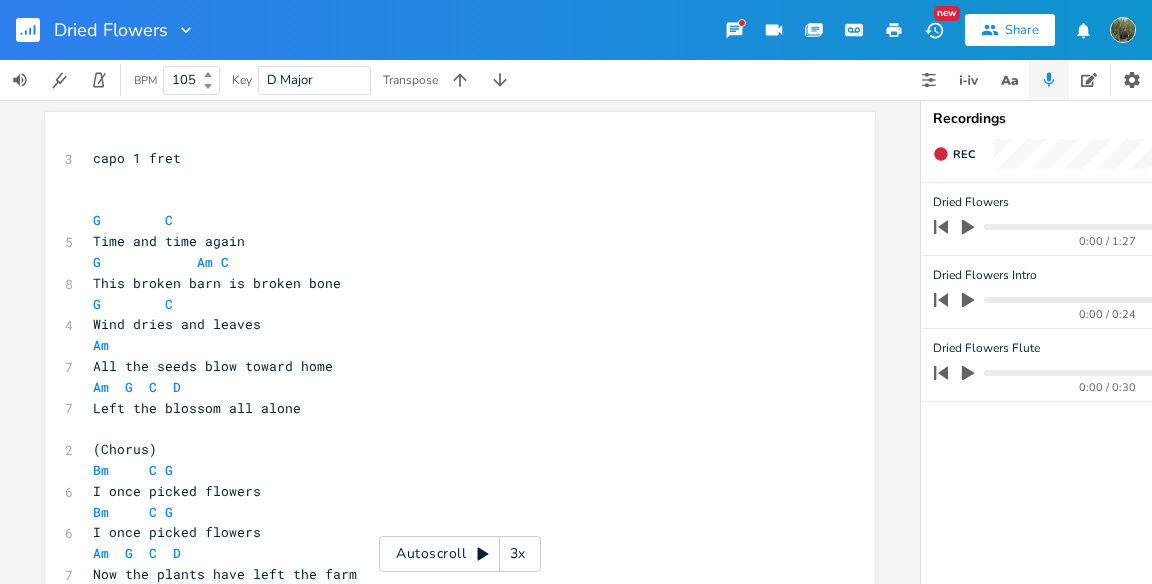 click on "Autoscroll 3x" at bounding box center (460, 554) 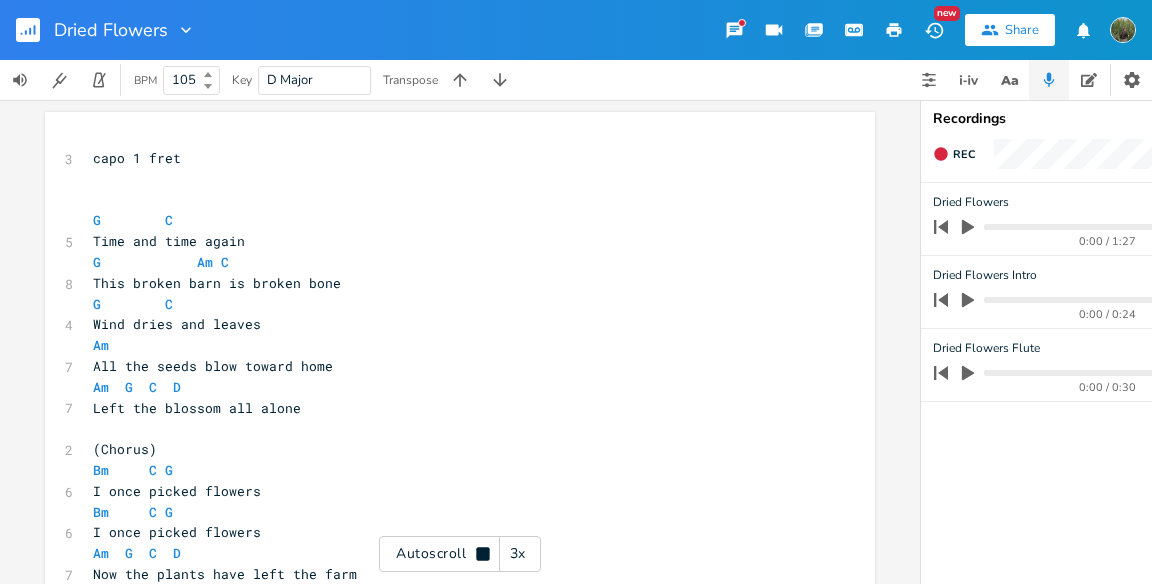 scroll, scrollTop: 0, scrollLeft: 0, axis: both 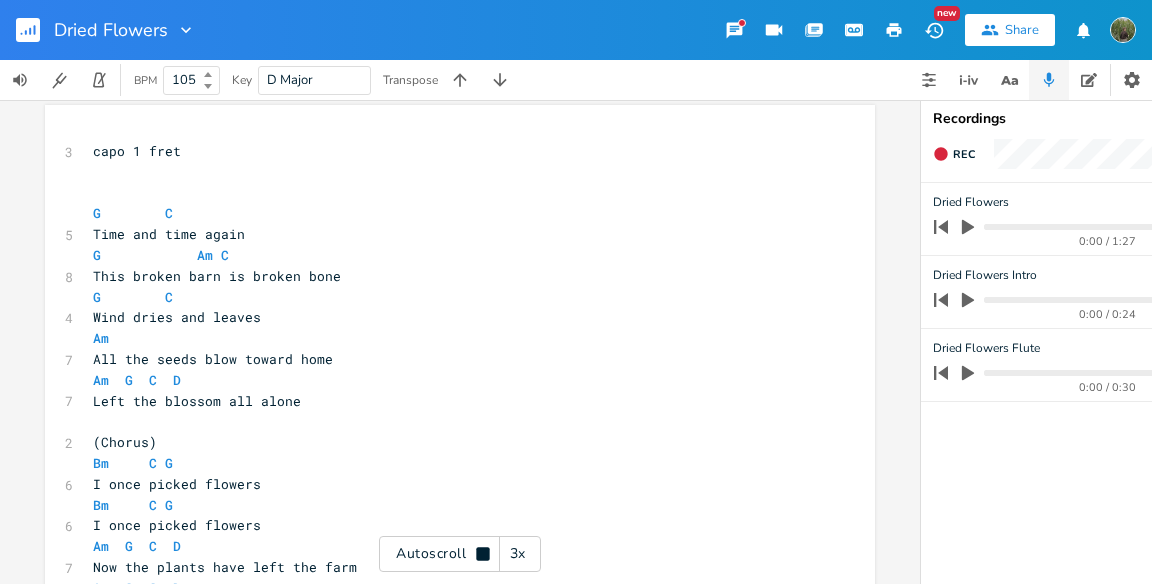 click on "Autoscroll 3x" at bounding box center [460, 554] 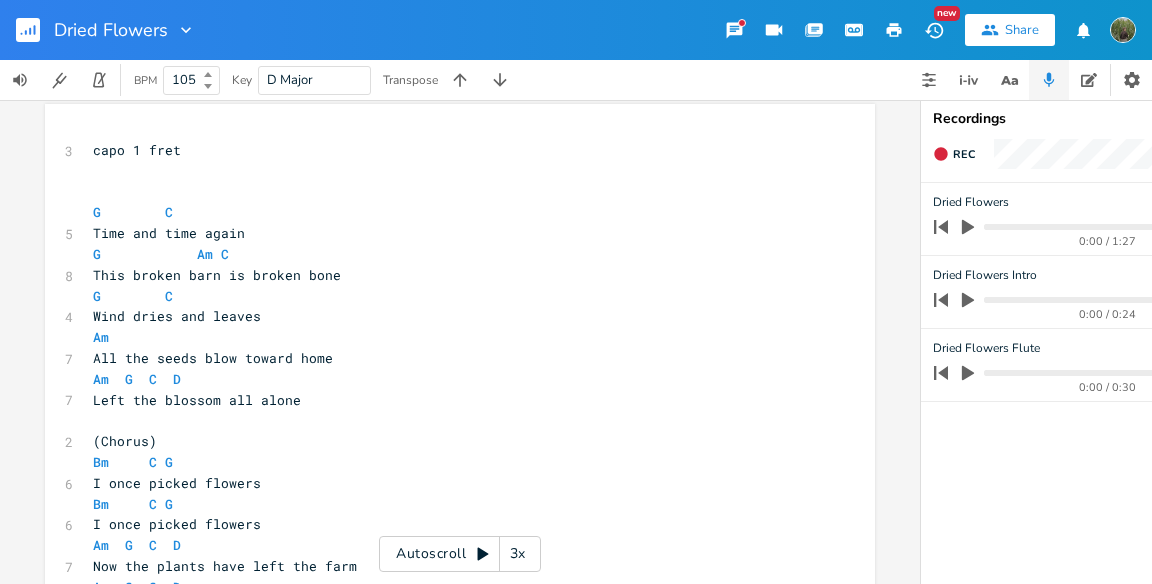 scroll, scrollTop: 0, scrollLeft: 0, axis: both 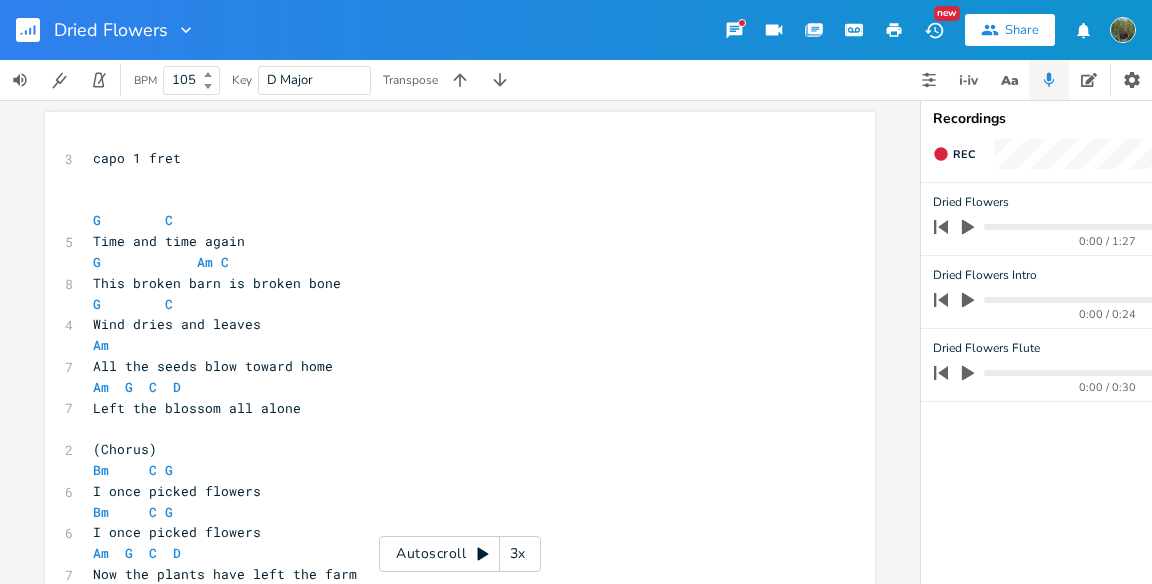 click on "Autoscroll 3x" at bounding box center [460, 554] 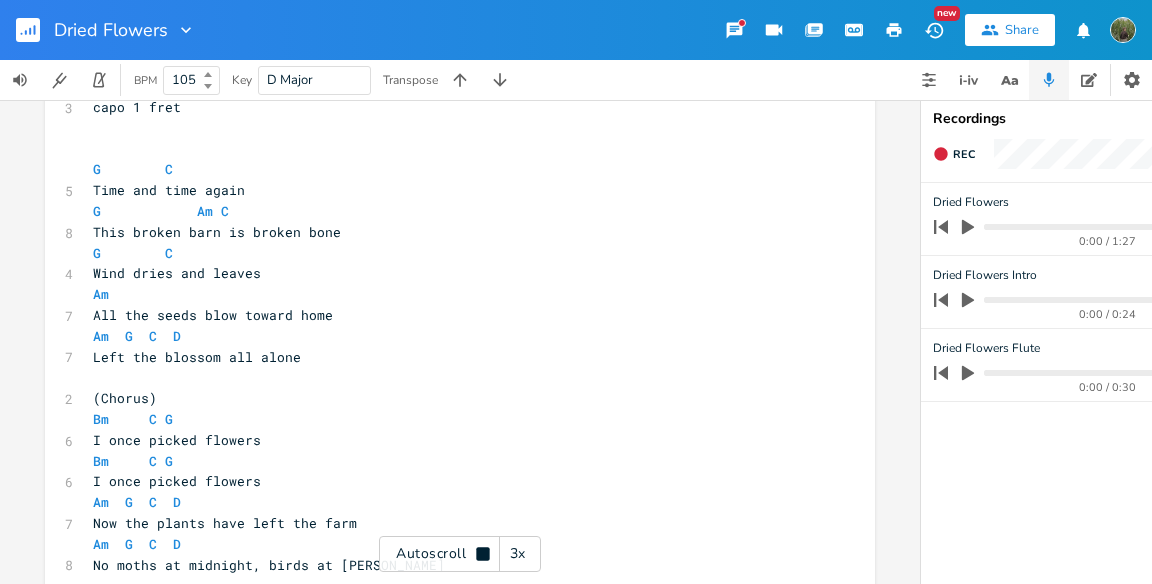 click on "Autoscroll 3x" at bounding box center [460, 554] 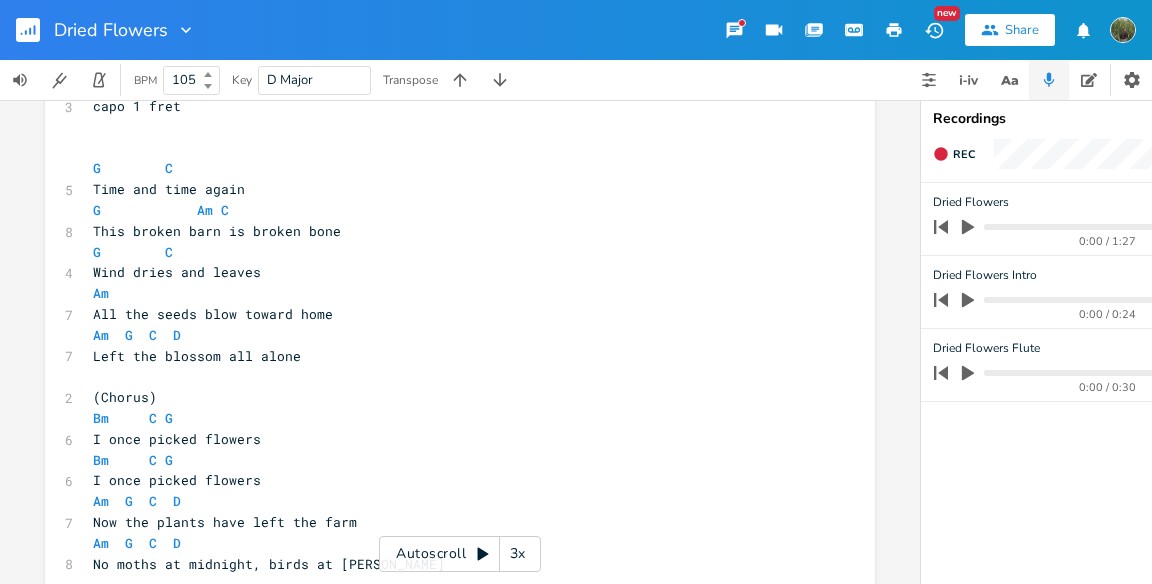 scroll, scrollTop: 0, scrollLeft: 0, axis: both 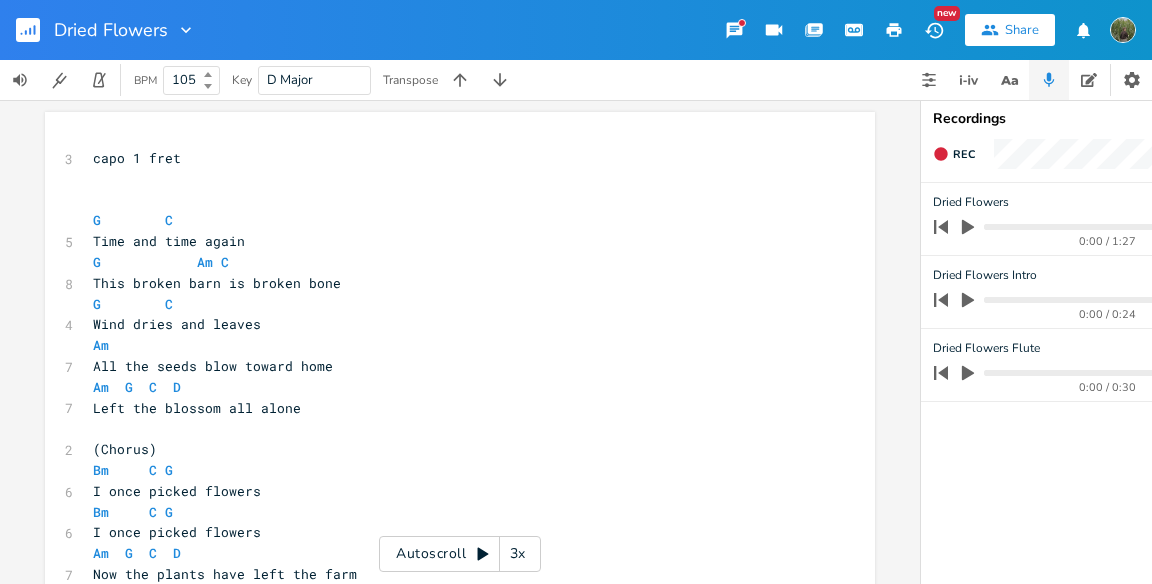 click on "Autoscroll 3x" at bounding box center [460, 554] 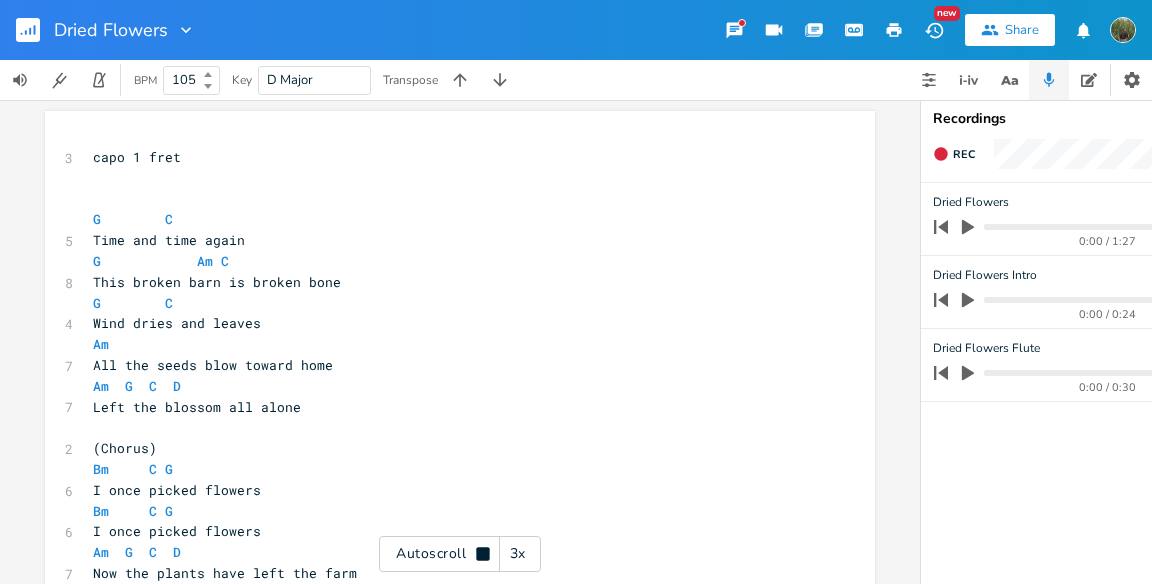 scroll, scrollTop: 0, scrollLeft: 0, axis: both 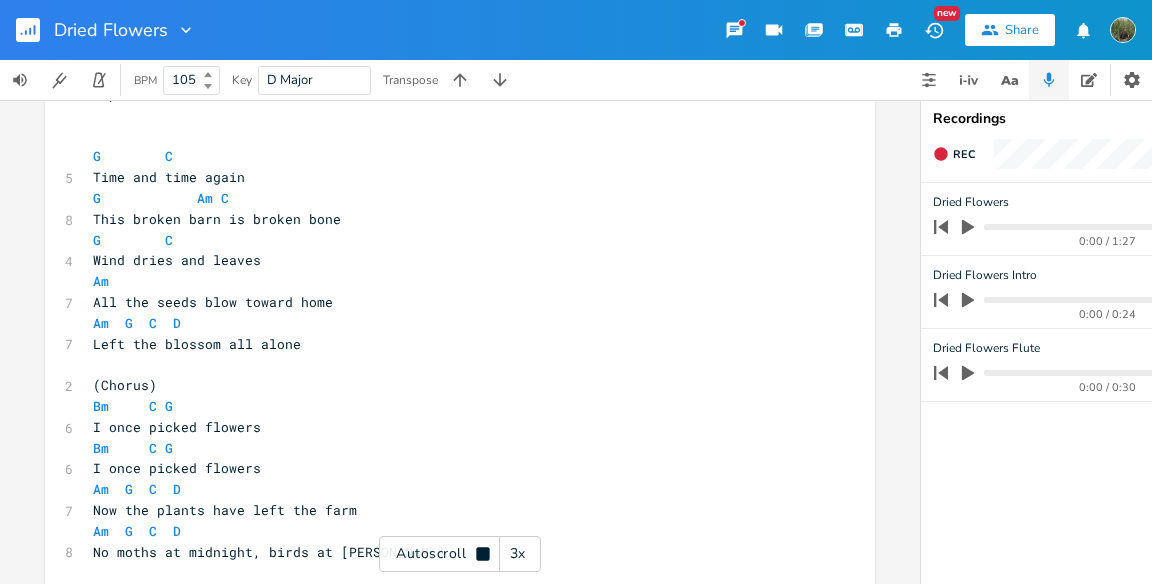 click 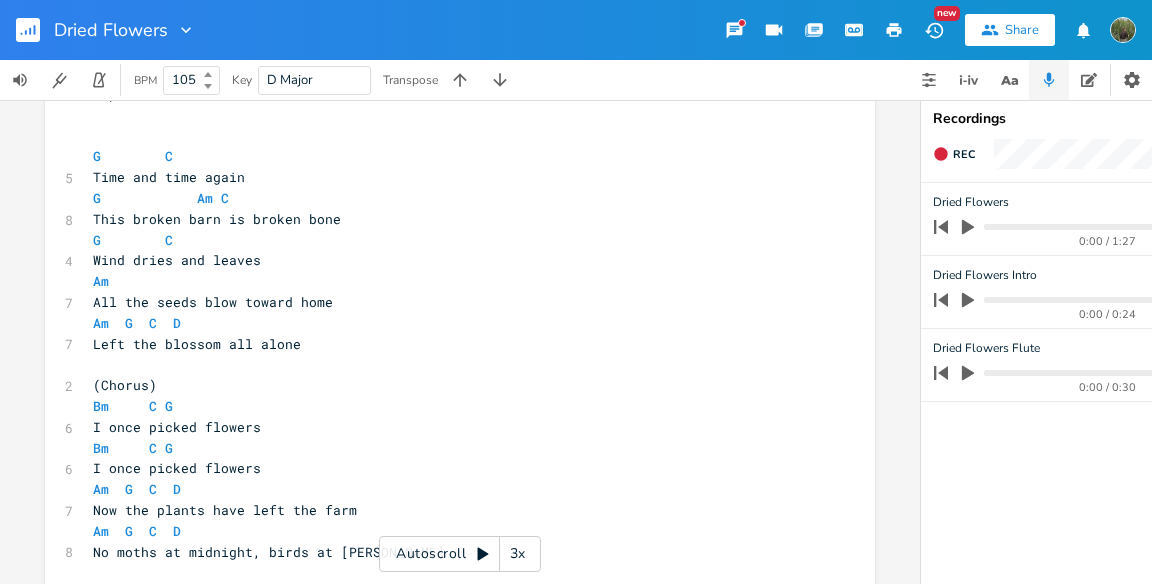 scroll, scrollTop: 66, scrollLeft: 0, axis: vertical 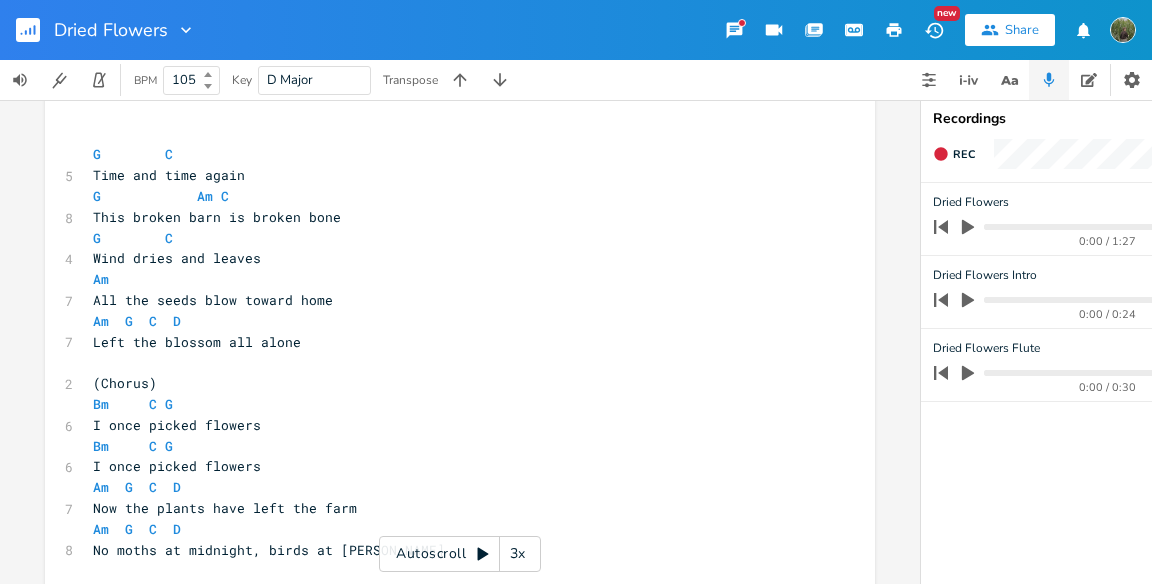 click 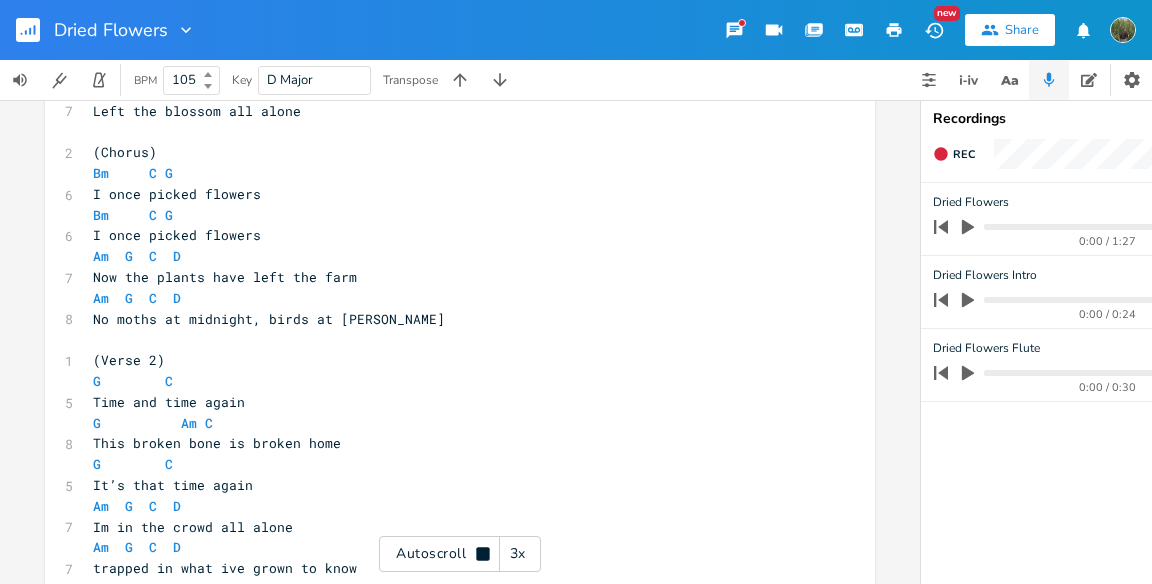 scroll, scrollTop: 300, scrollLeft: 0, axis: vertical 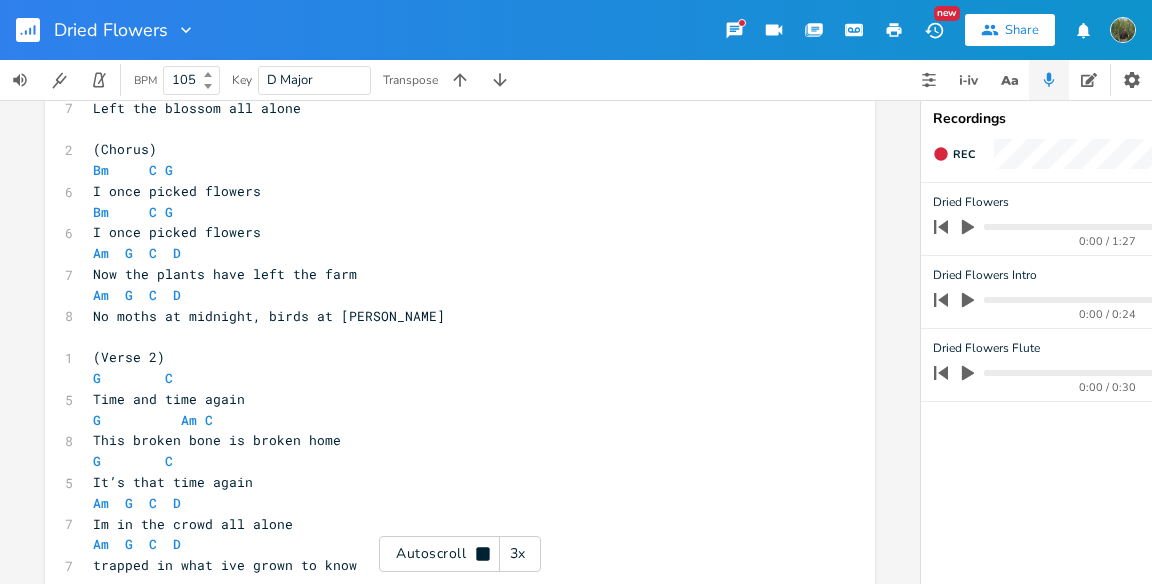 click 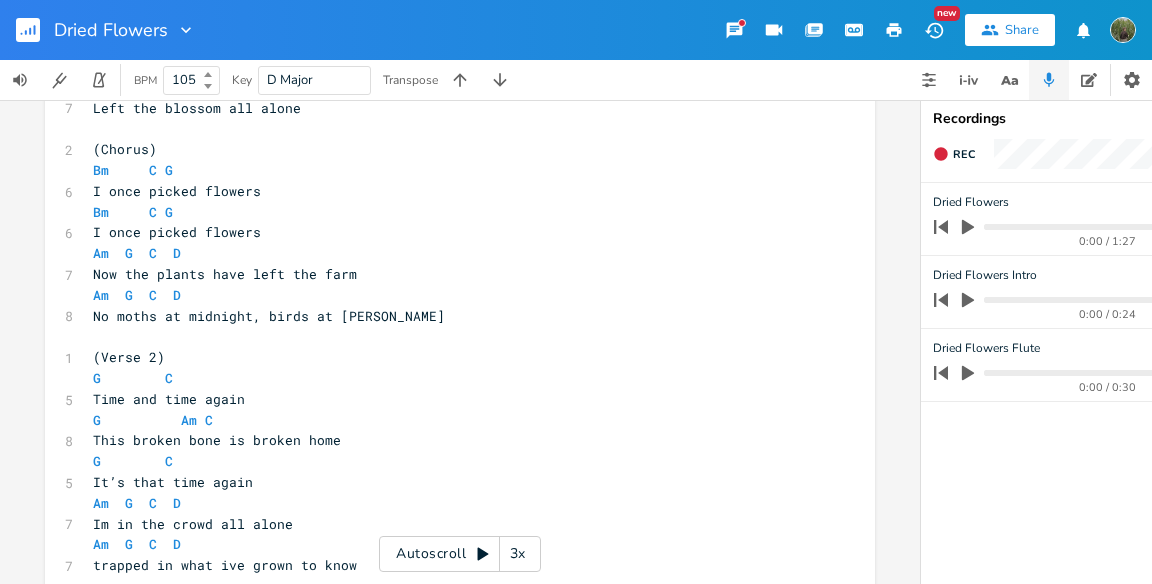 scroll, scrollTop: 0, scrollLeft: 0, axis: both 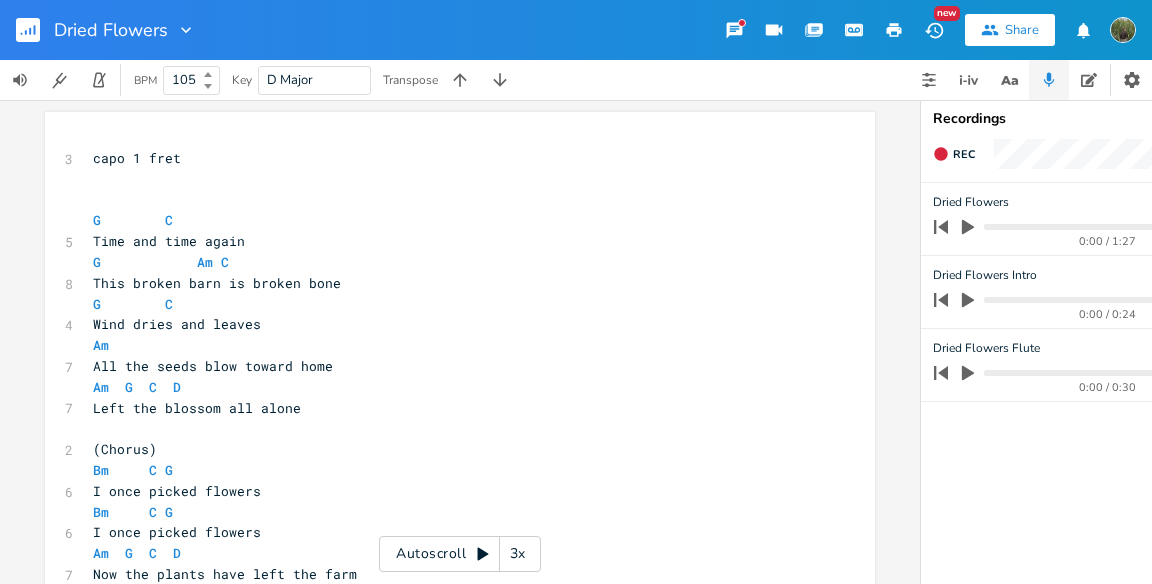 type on "Am  G  C  D
No moths at midnight, birds at [PERSON_NAME]
(Verse 2)
G        C
Time and time again
G          Am C
This broken bone is broken home
G        C
It’s that time again
Am  G  C  D
Im in the crowd all alone" 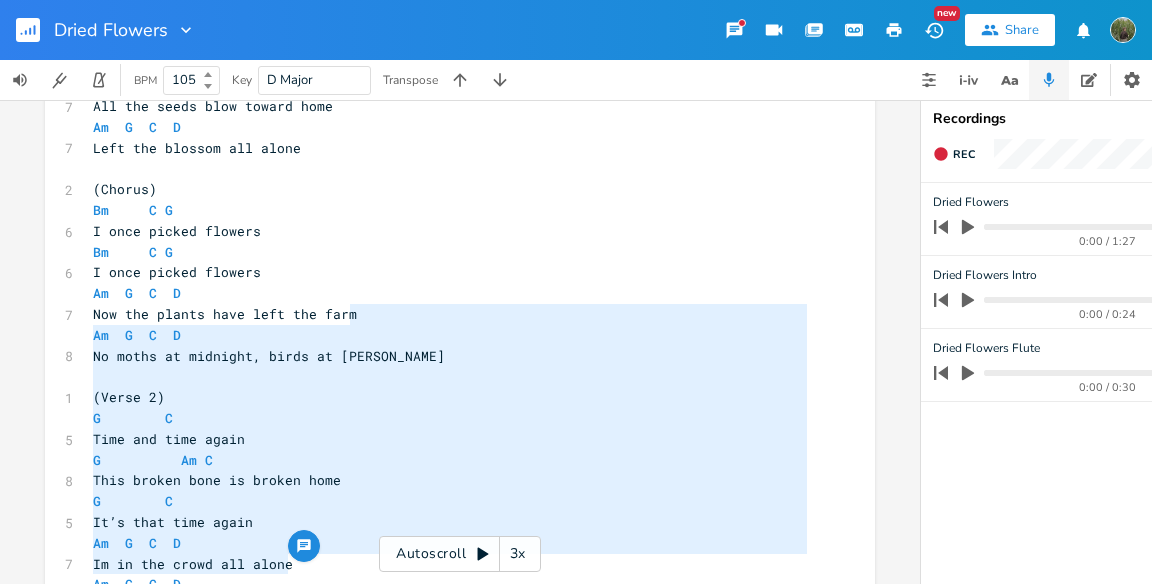 click on "3x" at bounding box center [518, 554] 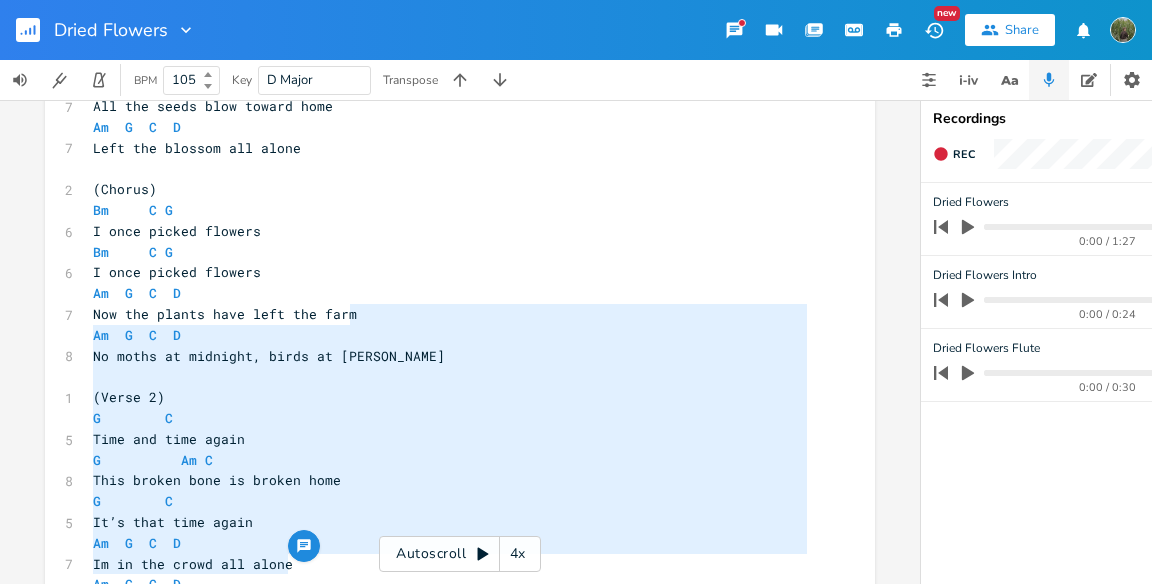 click on "4x" at bounding box center [518, 554] 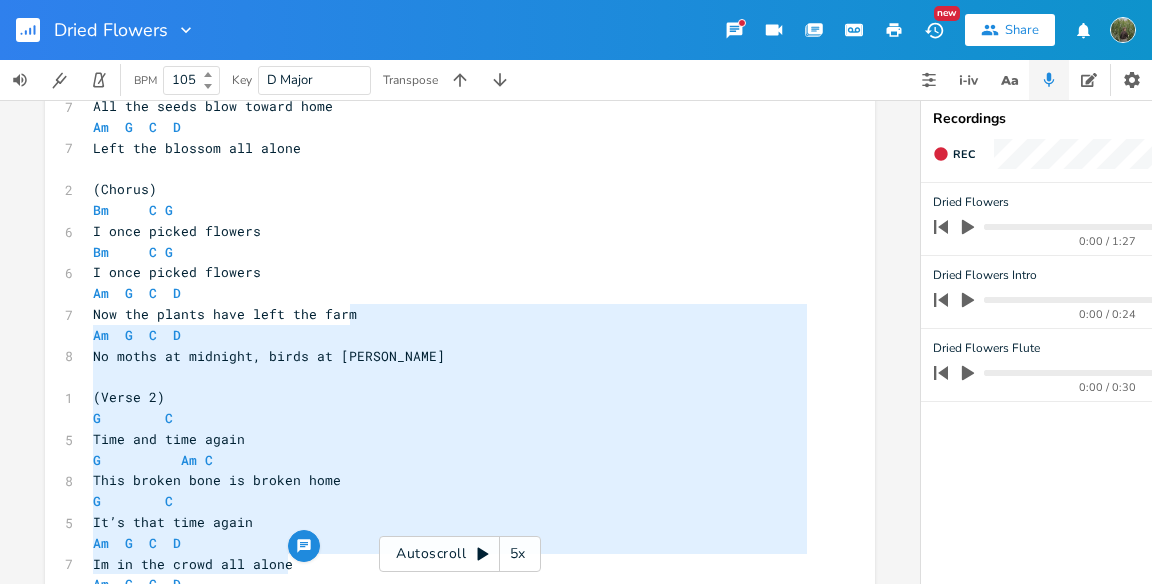 click on "5x" at bounding box center [518, 554] 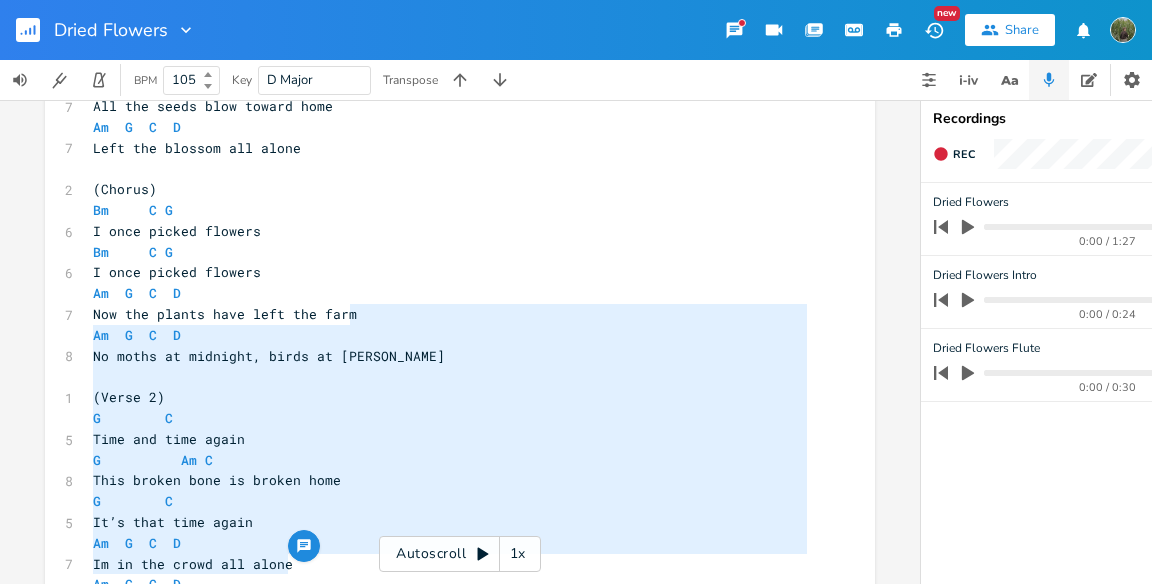 click on "1x" at bounding box center [518, 554] 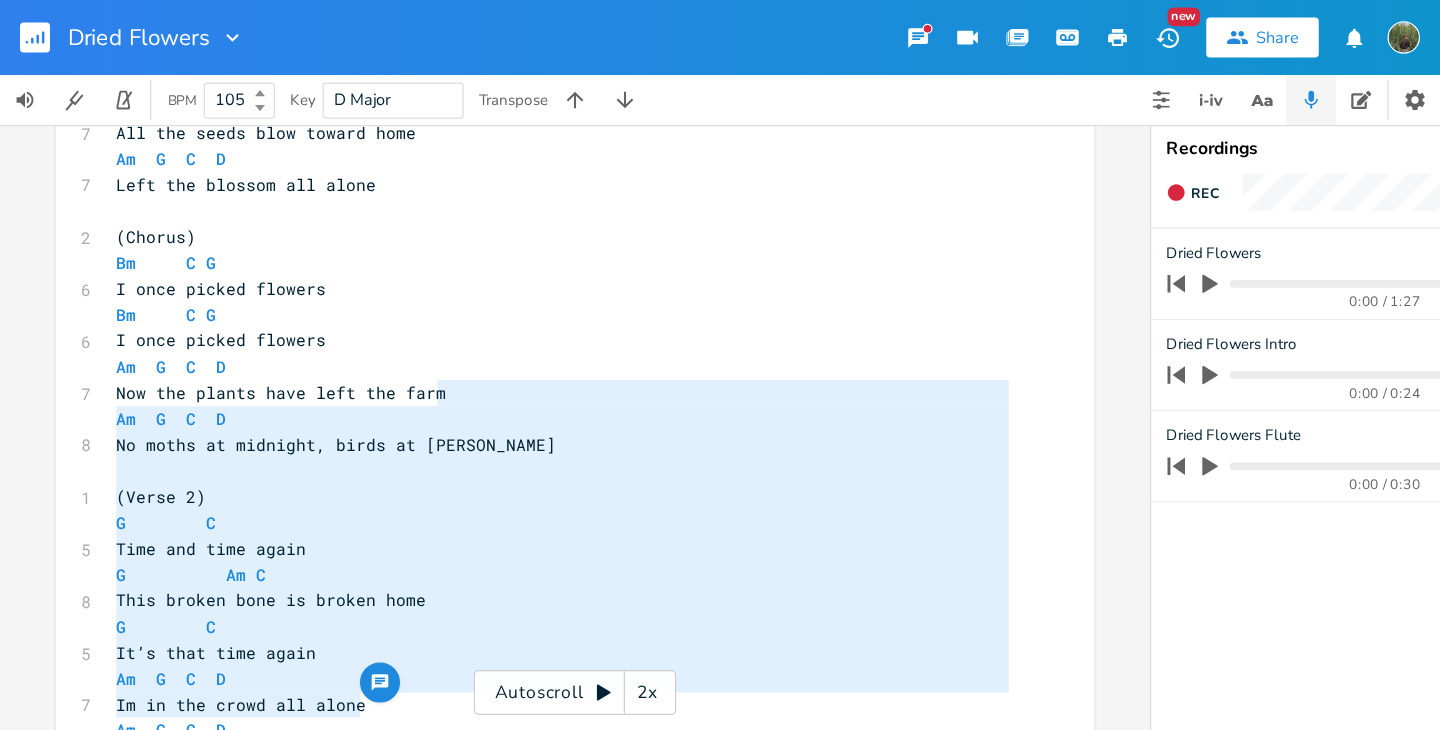 scroll, scrollTop: 0, scrollLeft: 0, axis: both 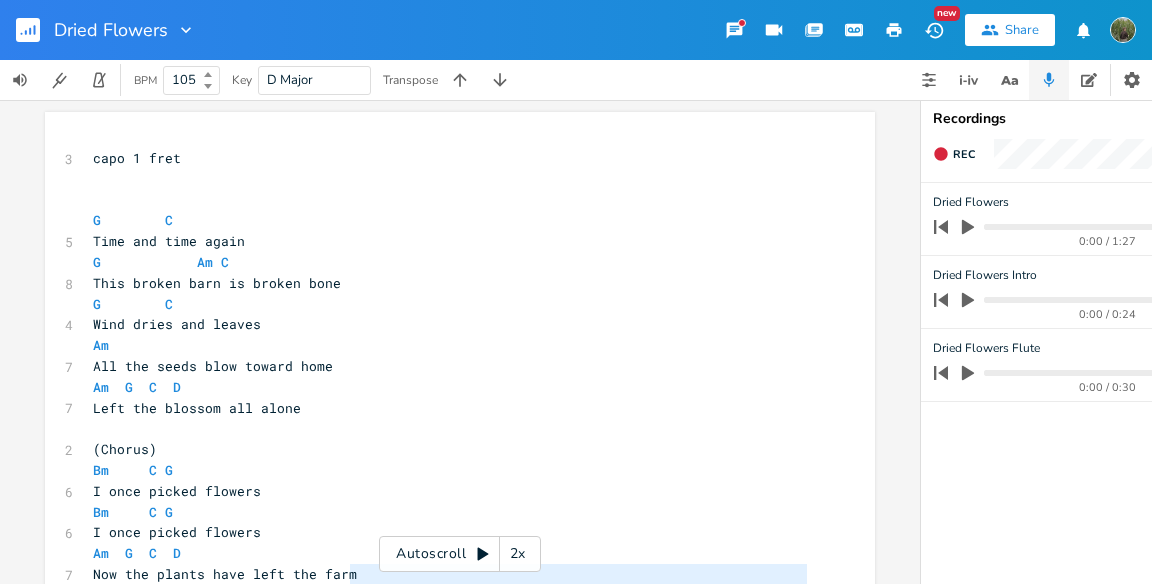 type 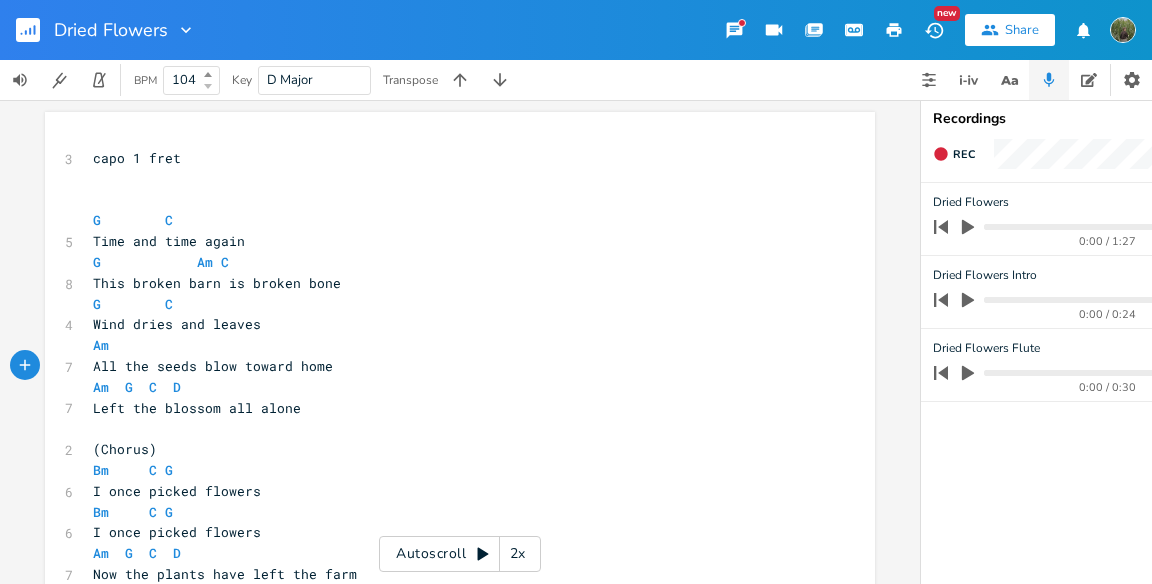 click at bounding box center (206, 86) 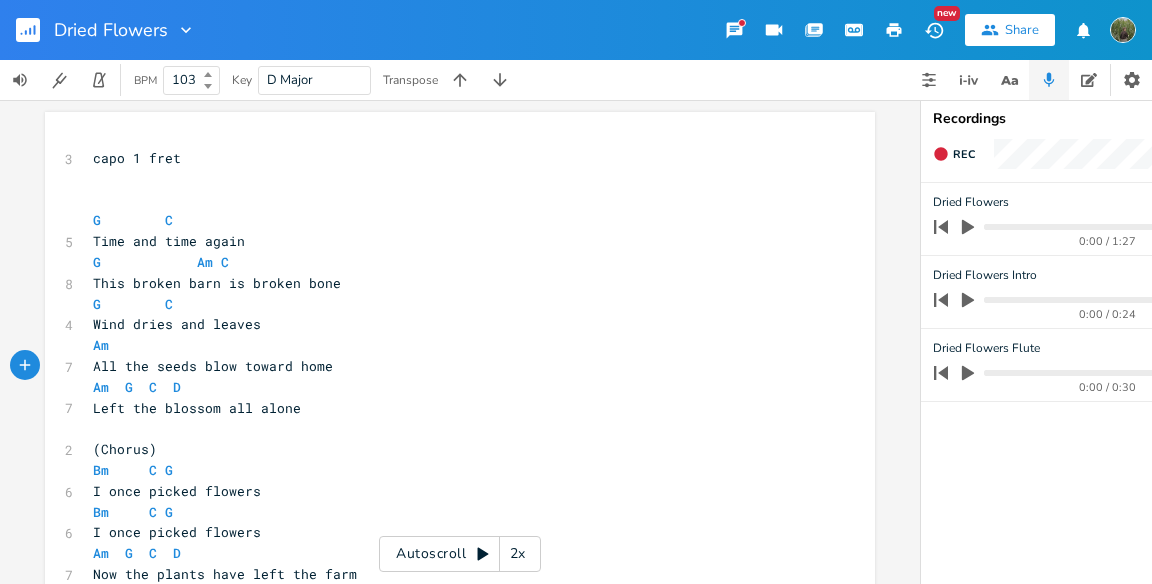 click at bounding box center [206, 86] 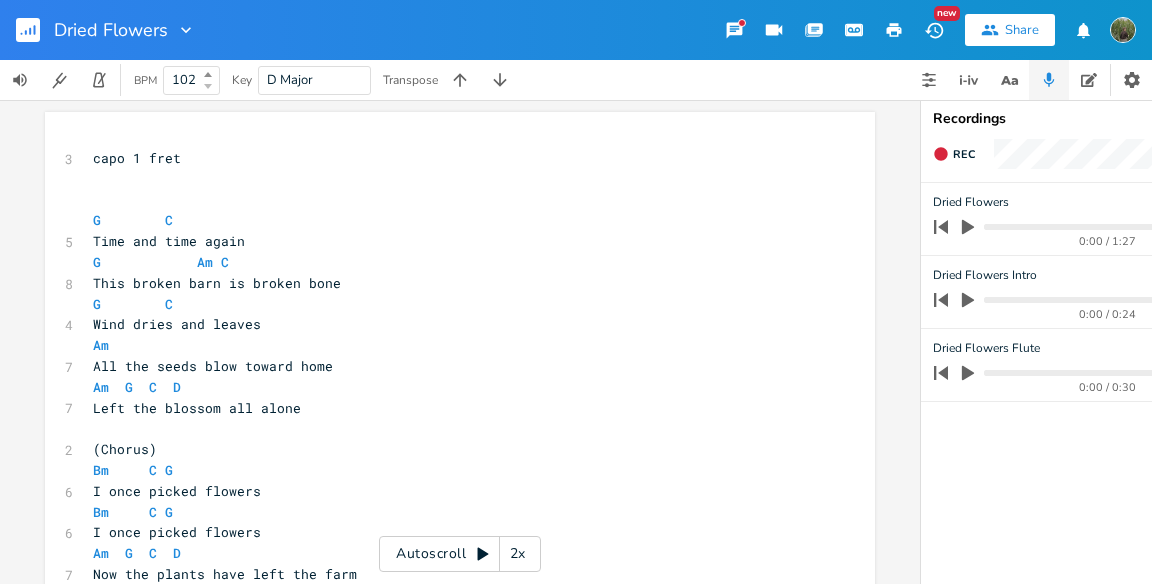 click at bounding box center (208, 86) 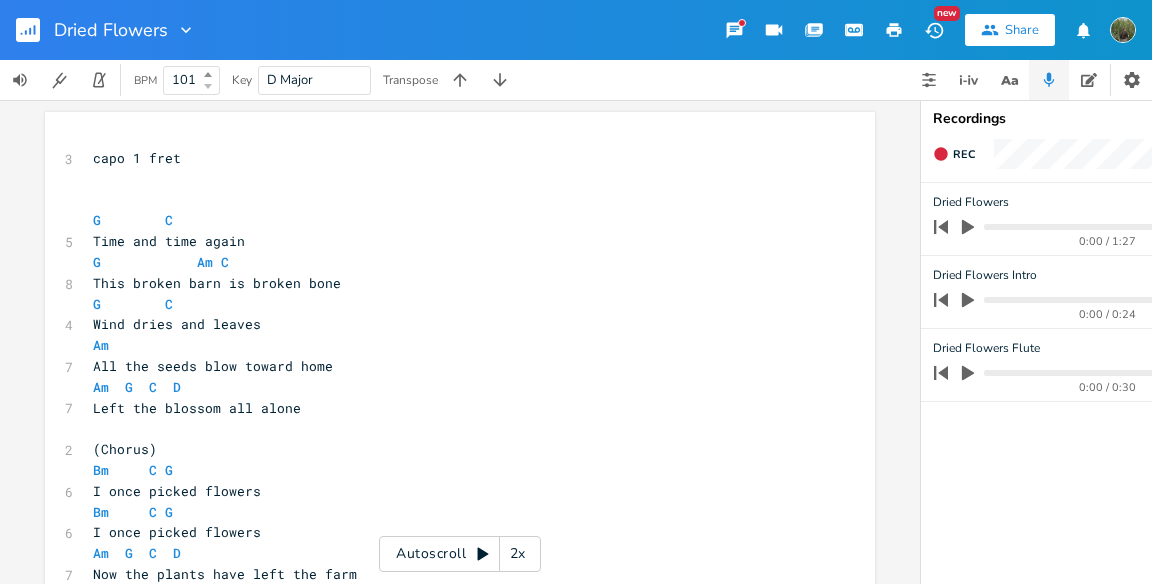 click at bounding box center (208, 86) 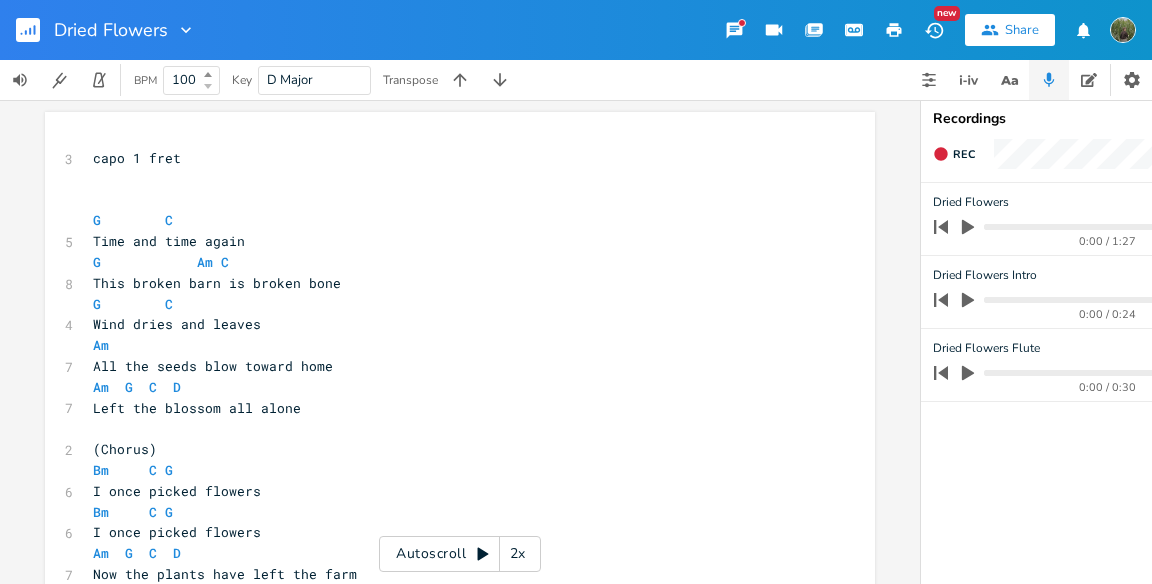 click at bounding box center (208, 86) 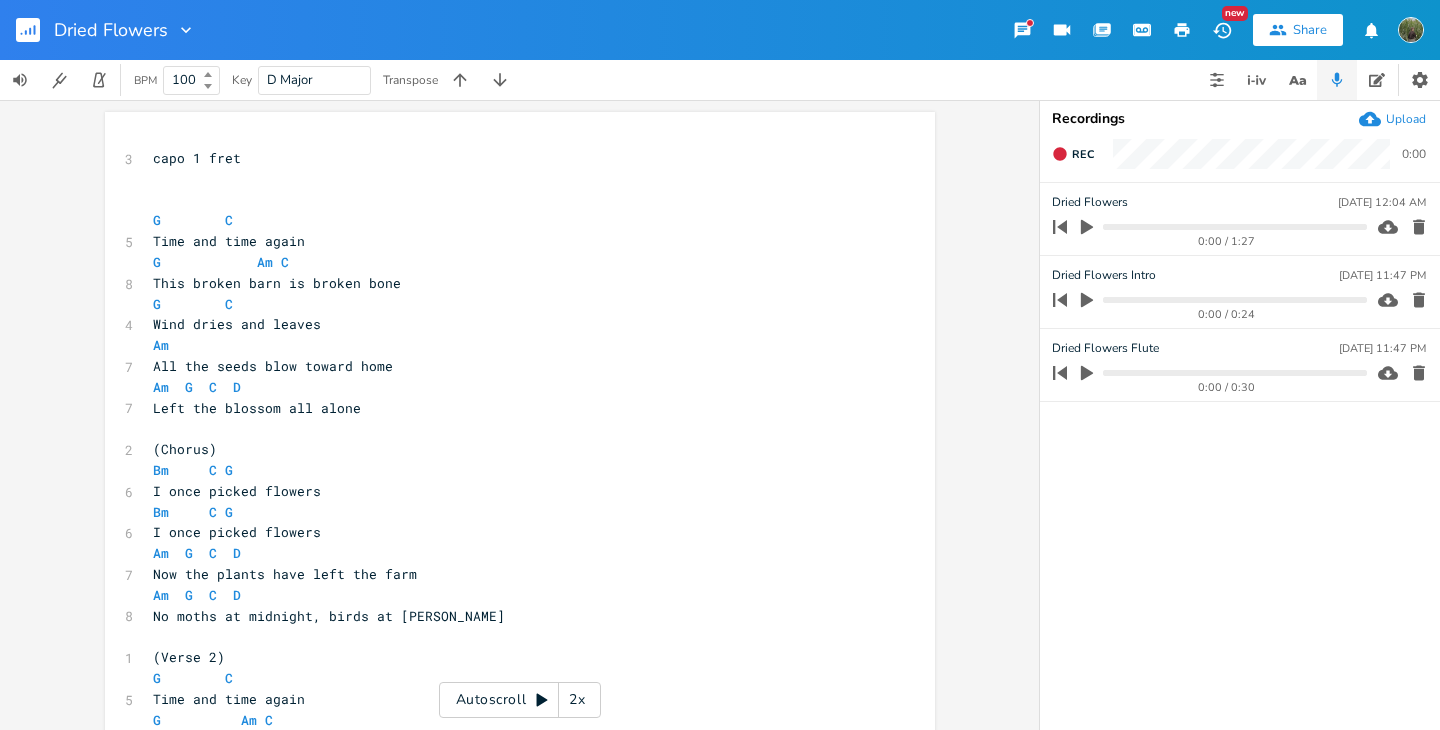click on "2x" at bounding box center [577, 700] 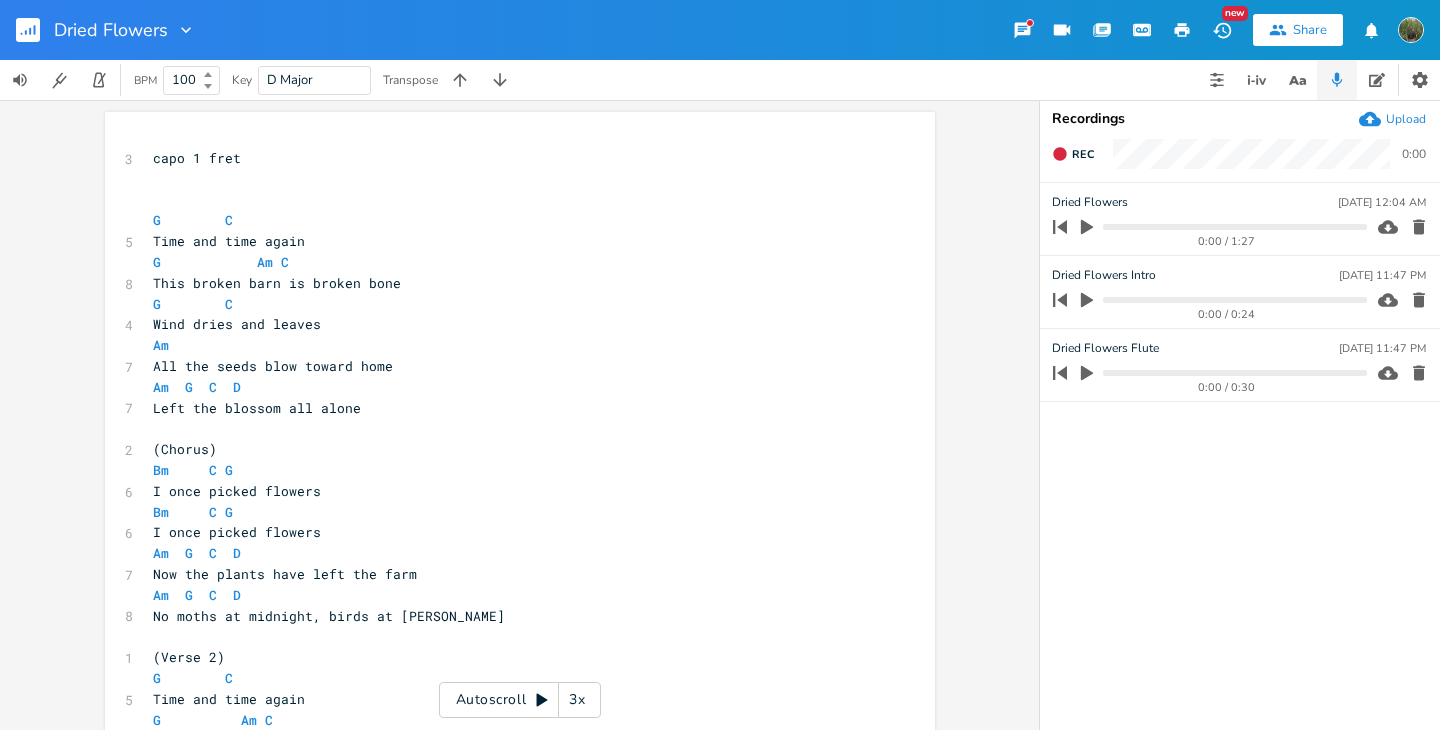 click on "3x" at bounding box center (577, 700) 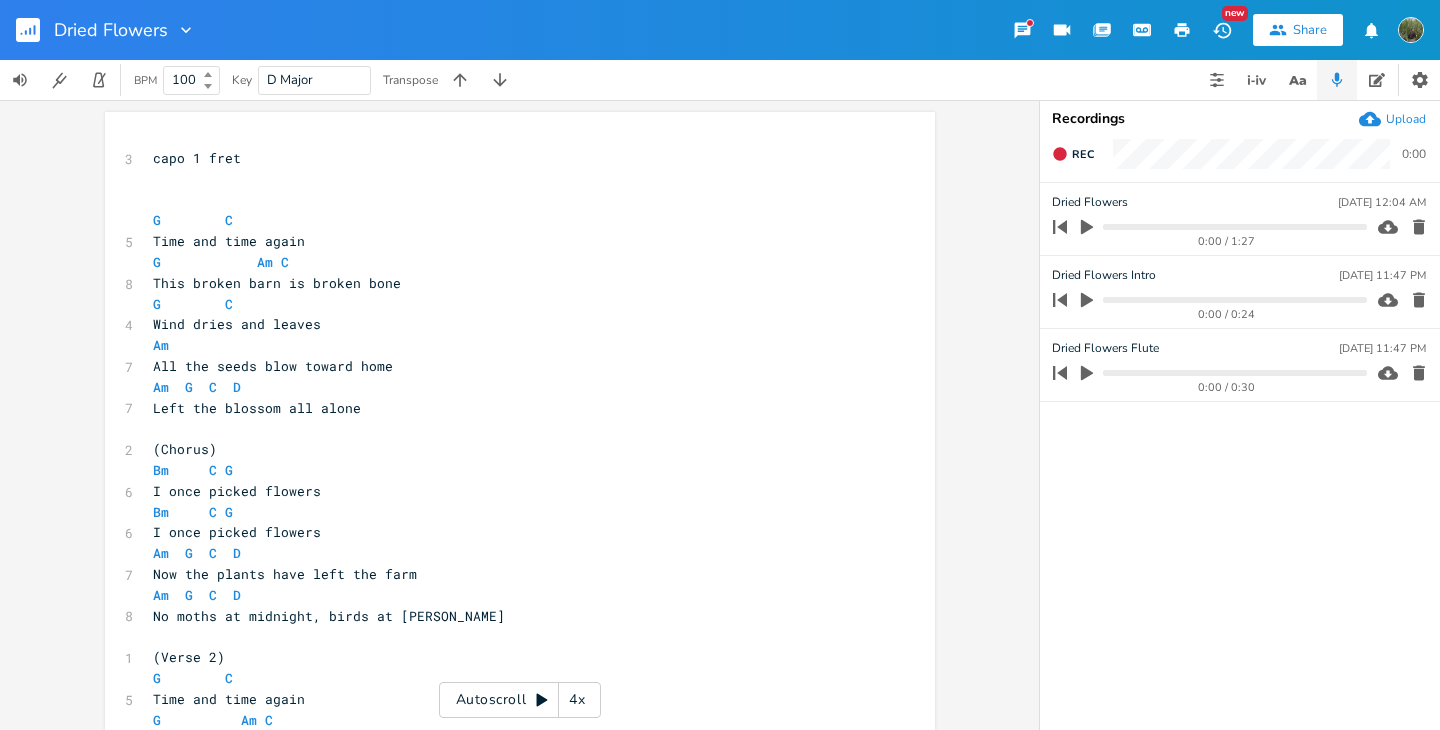 click on "4x" at bounding box center [577, 700] 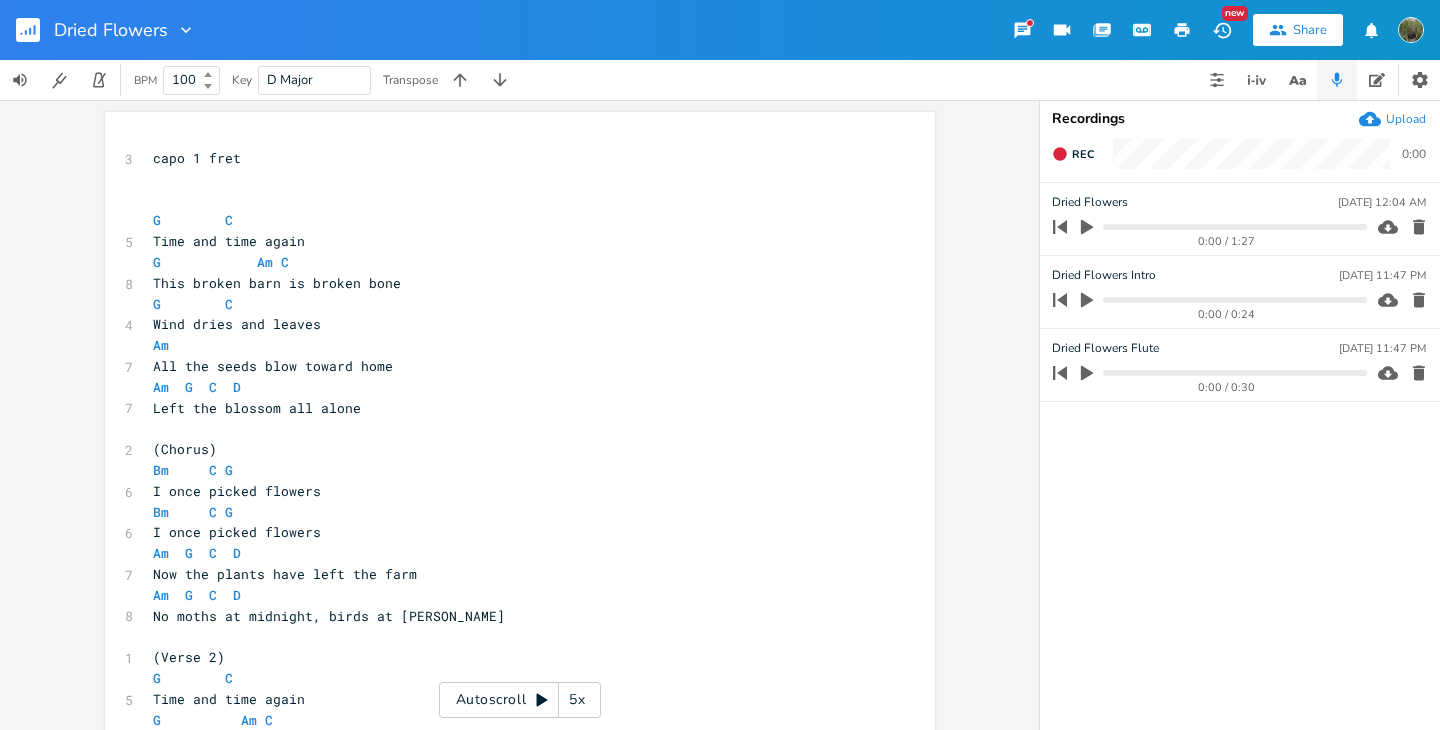 click on "5x" at bounding box center (577, 700) 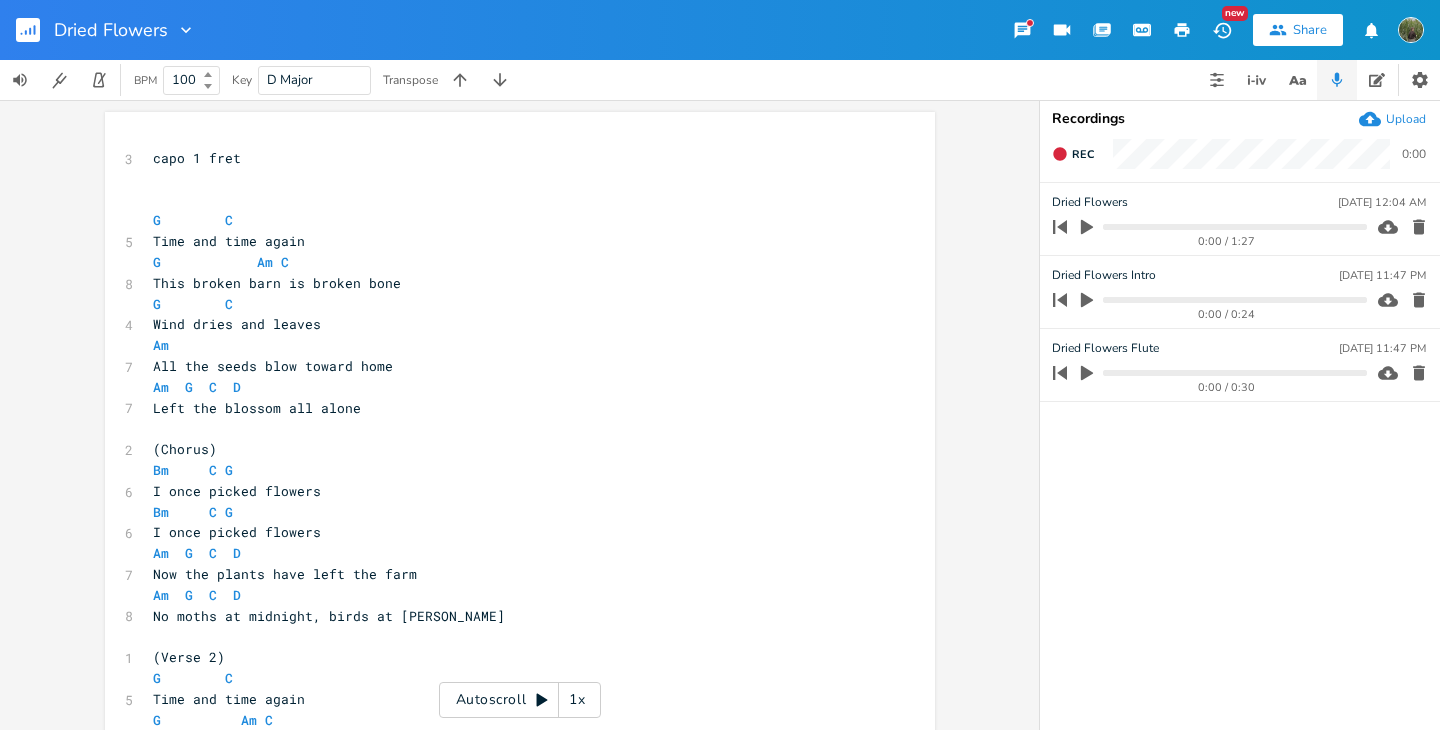 click on "1x" at bounding box center (577, 700) 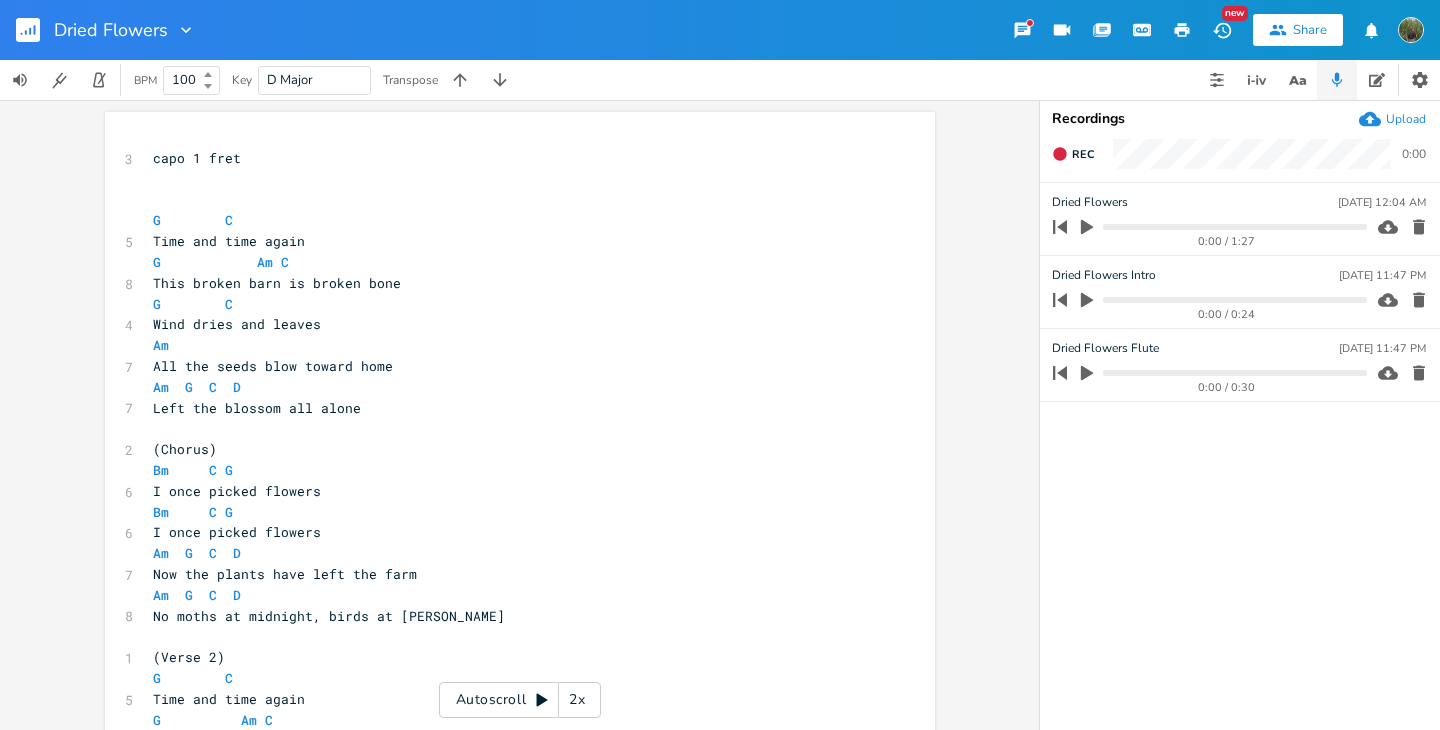 click on "2x" at bounding box center [577, 700] 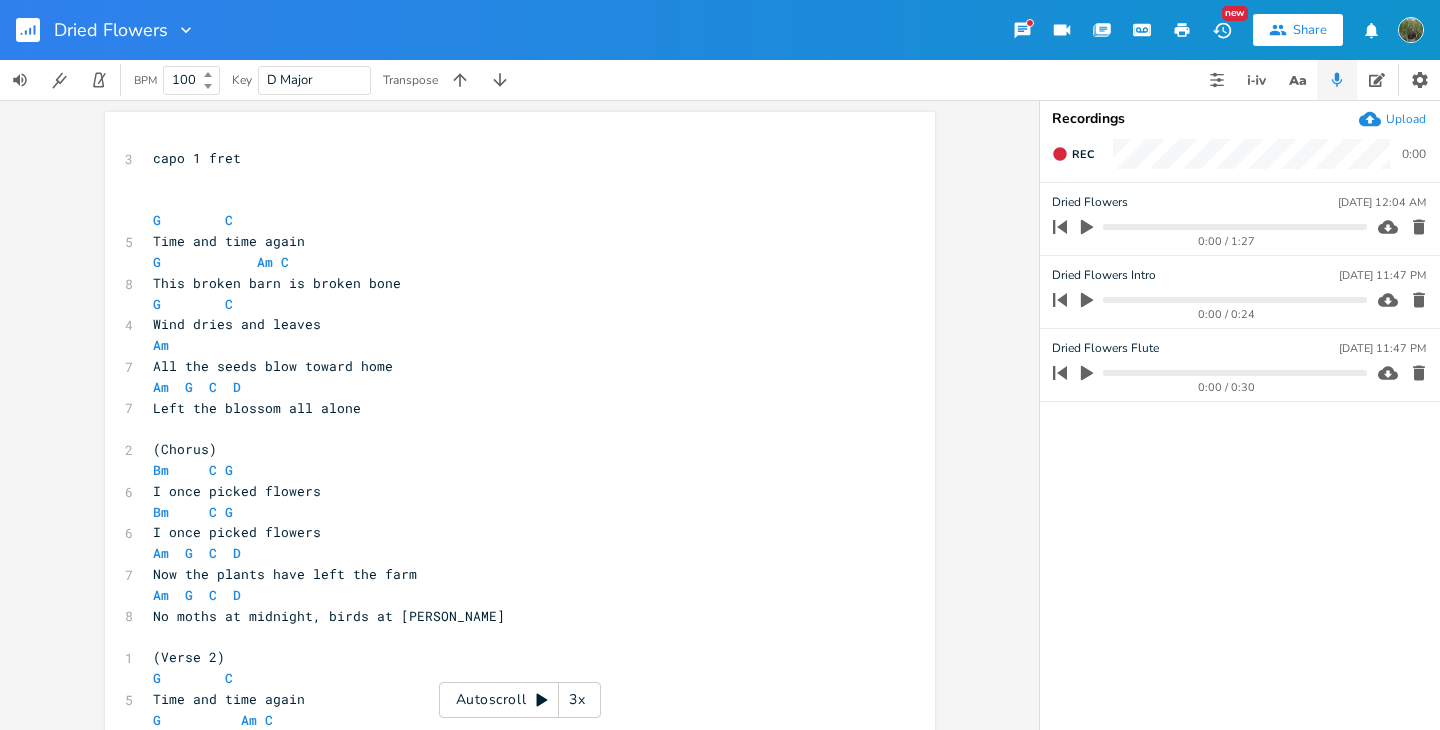click on "Autoscroll 3x" at bounding box center (520, 700) 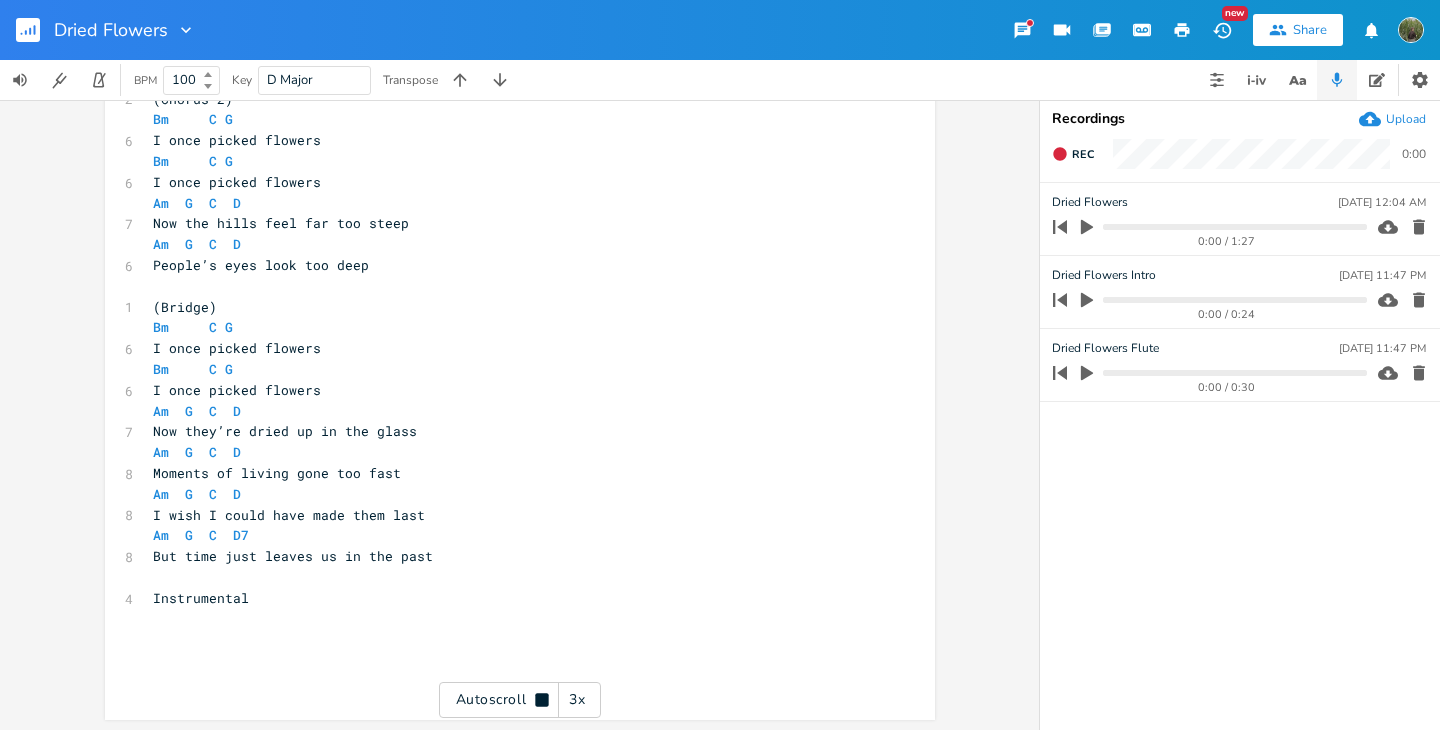 scroll, scrollTop: 810, scrollLeft: 0, axis: vertical 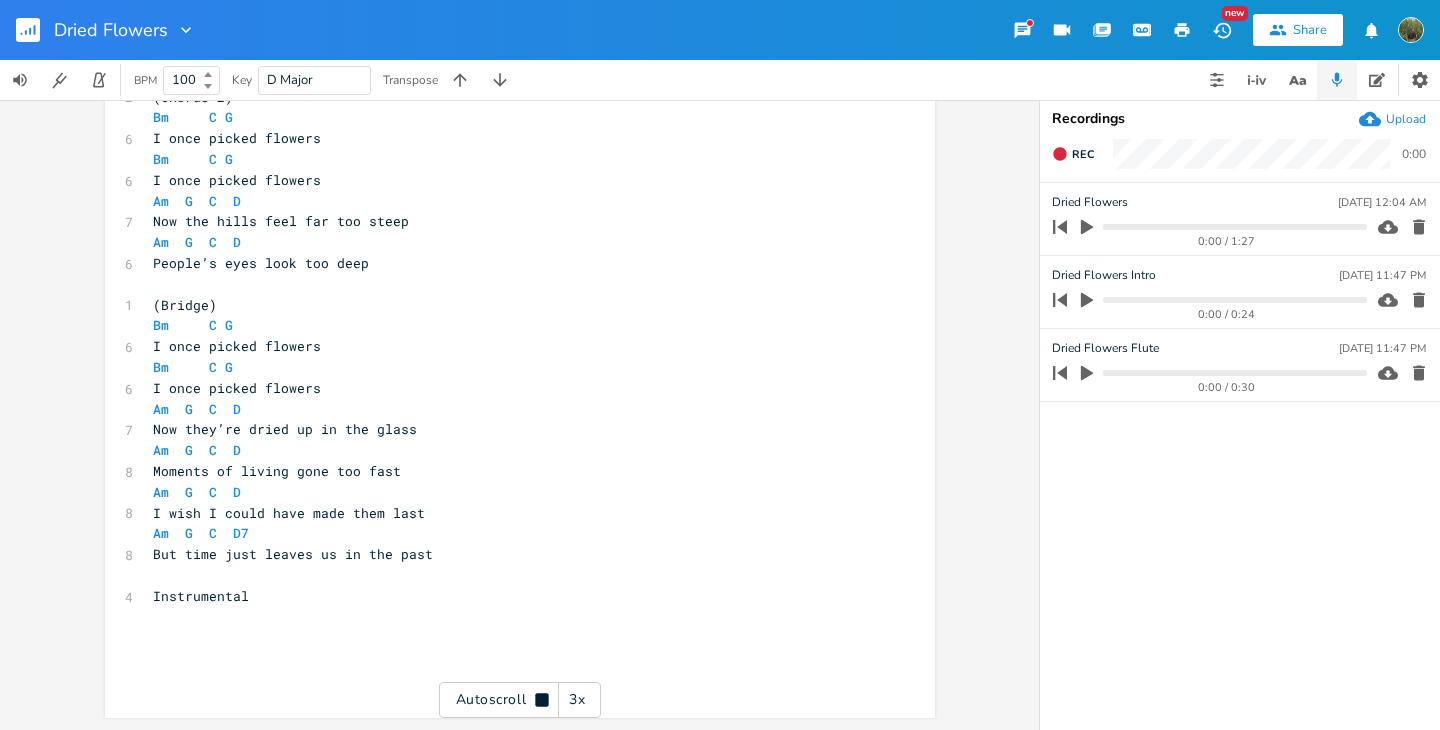 click 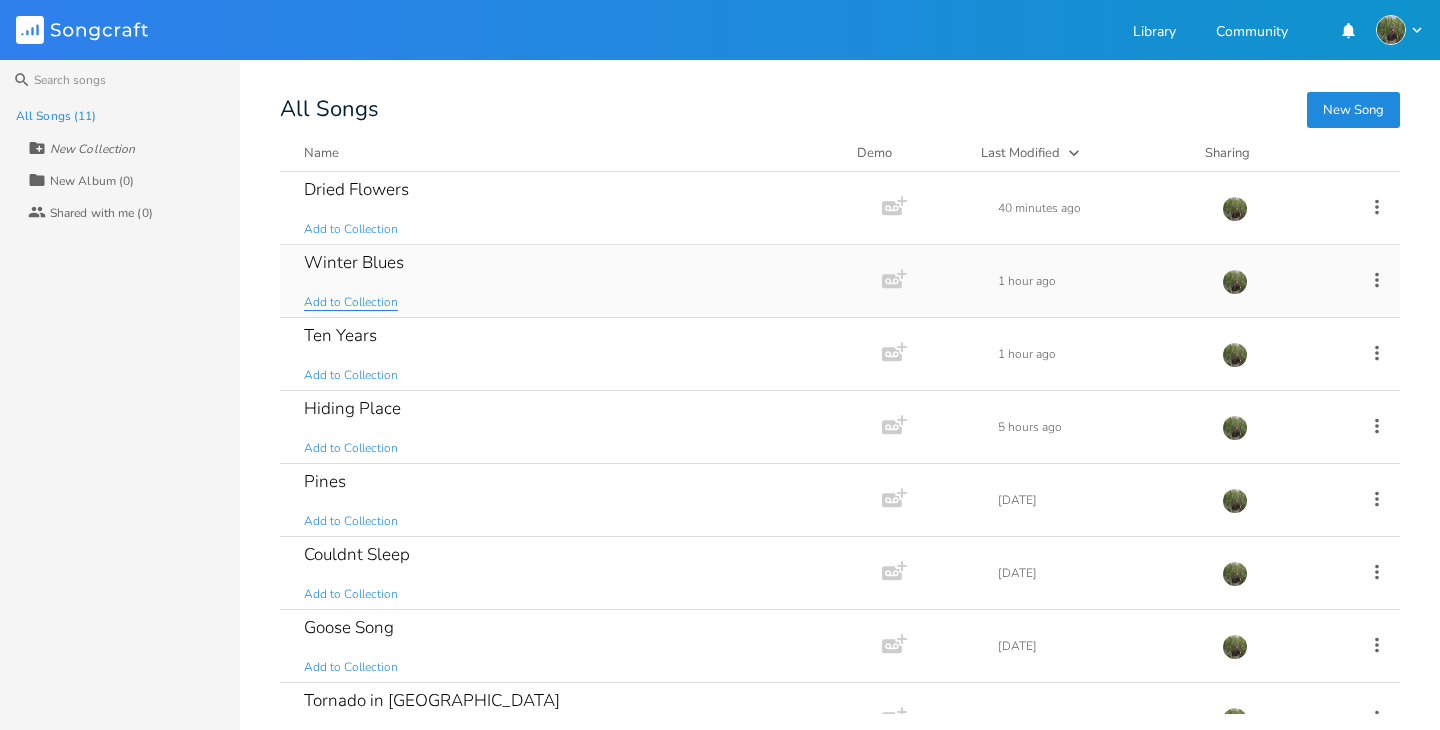 click on "Add to Collection" at bounding box center [351, 302] 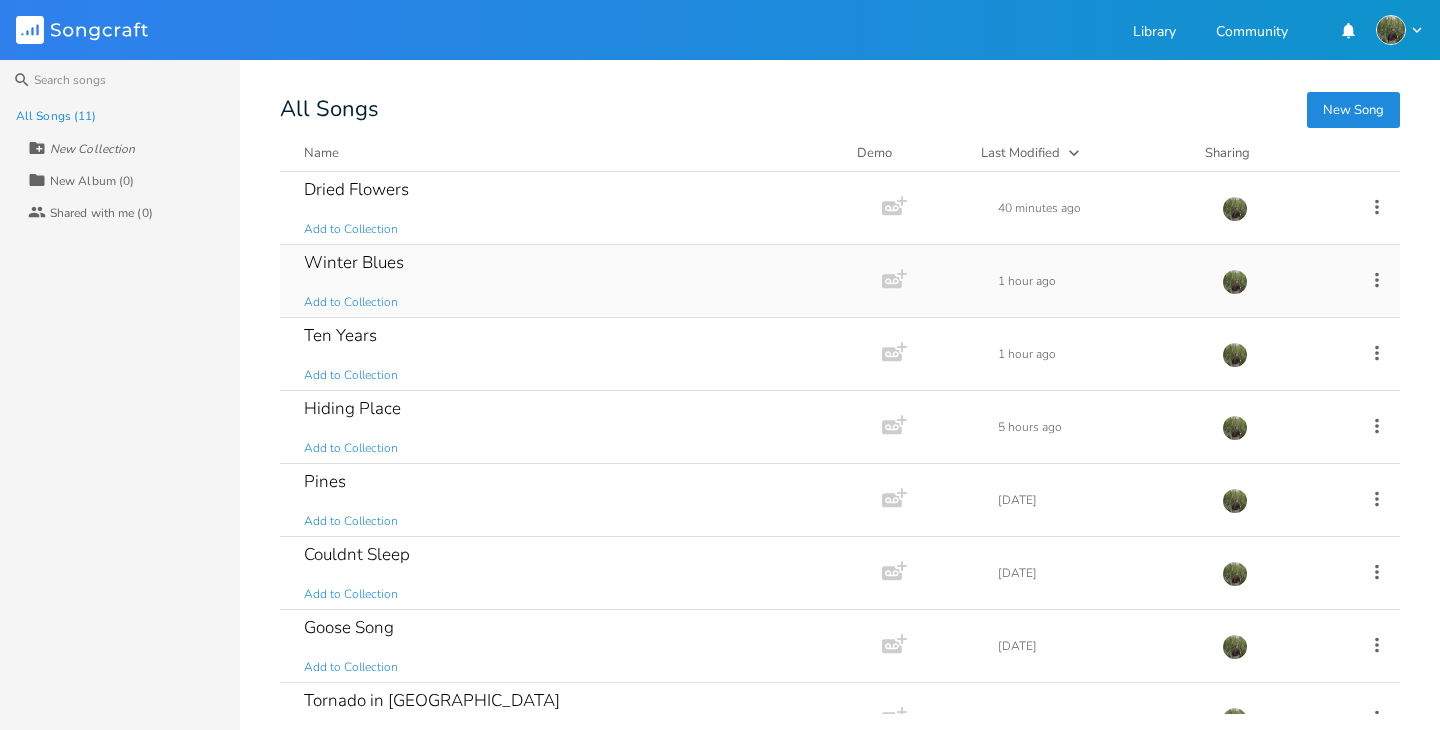 click on "Winter Blues Add to Collection" at bounding box center [577, 281] 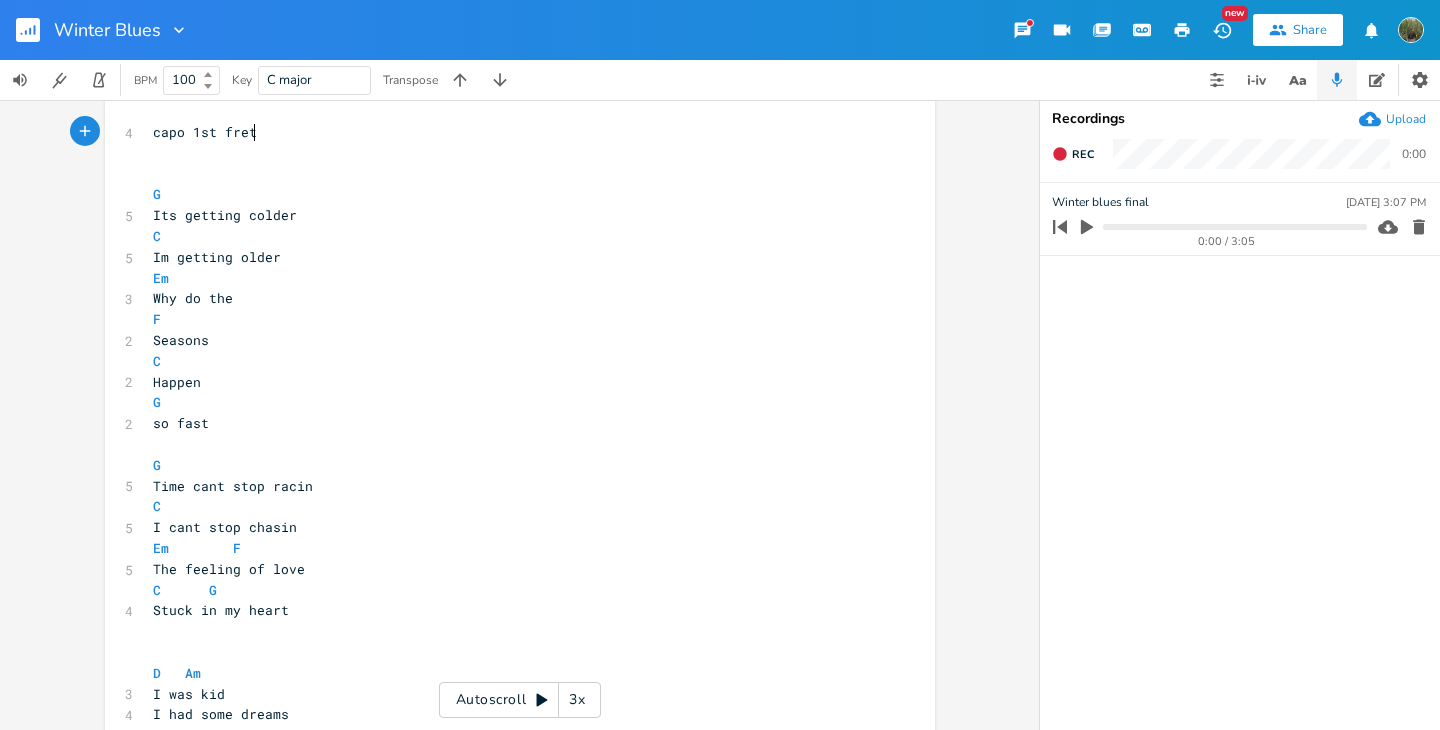 scroll, scrollTop: 0, scrollLeft: 0, axis: both 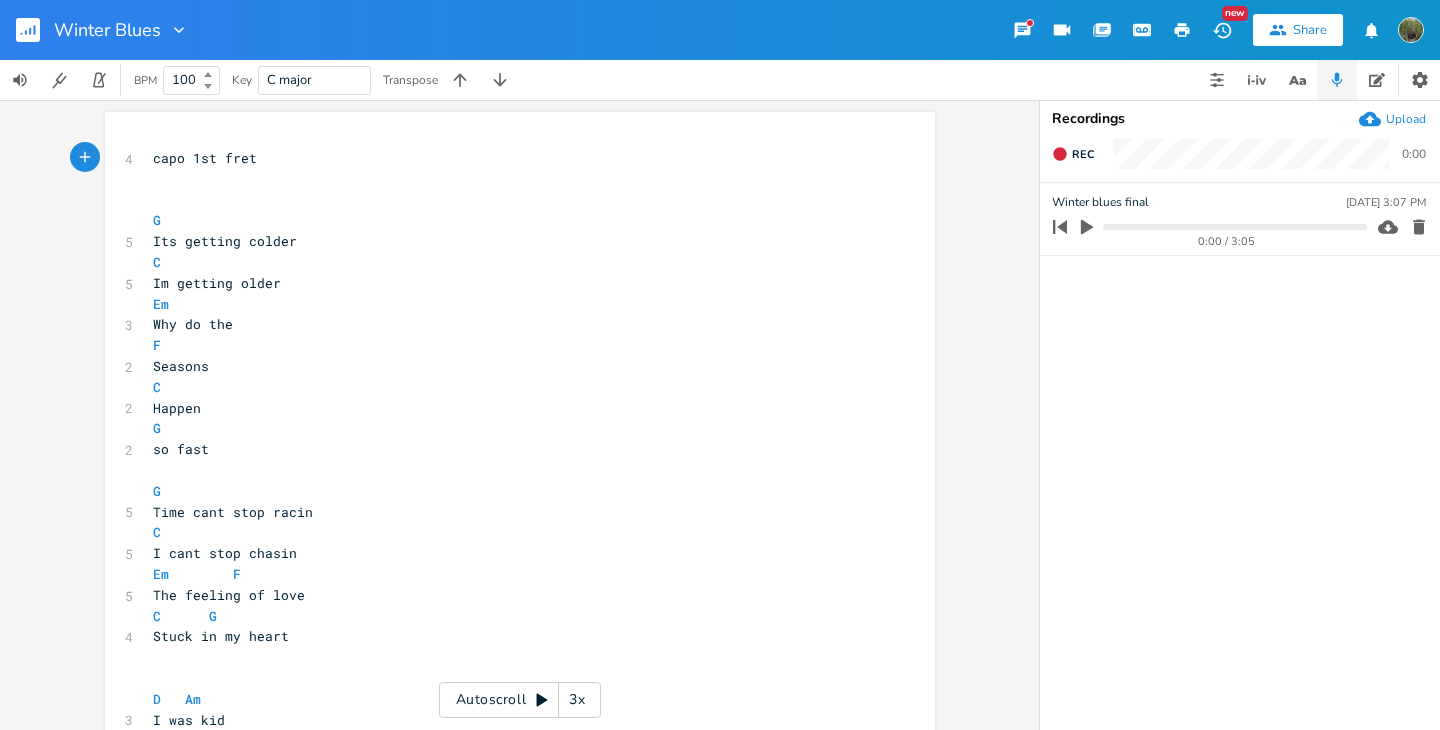 click on "Autoscroll 3x" at bounding box center [520, 700] 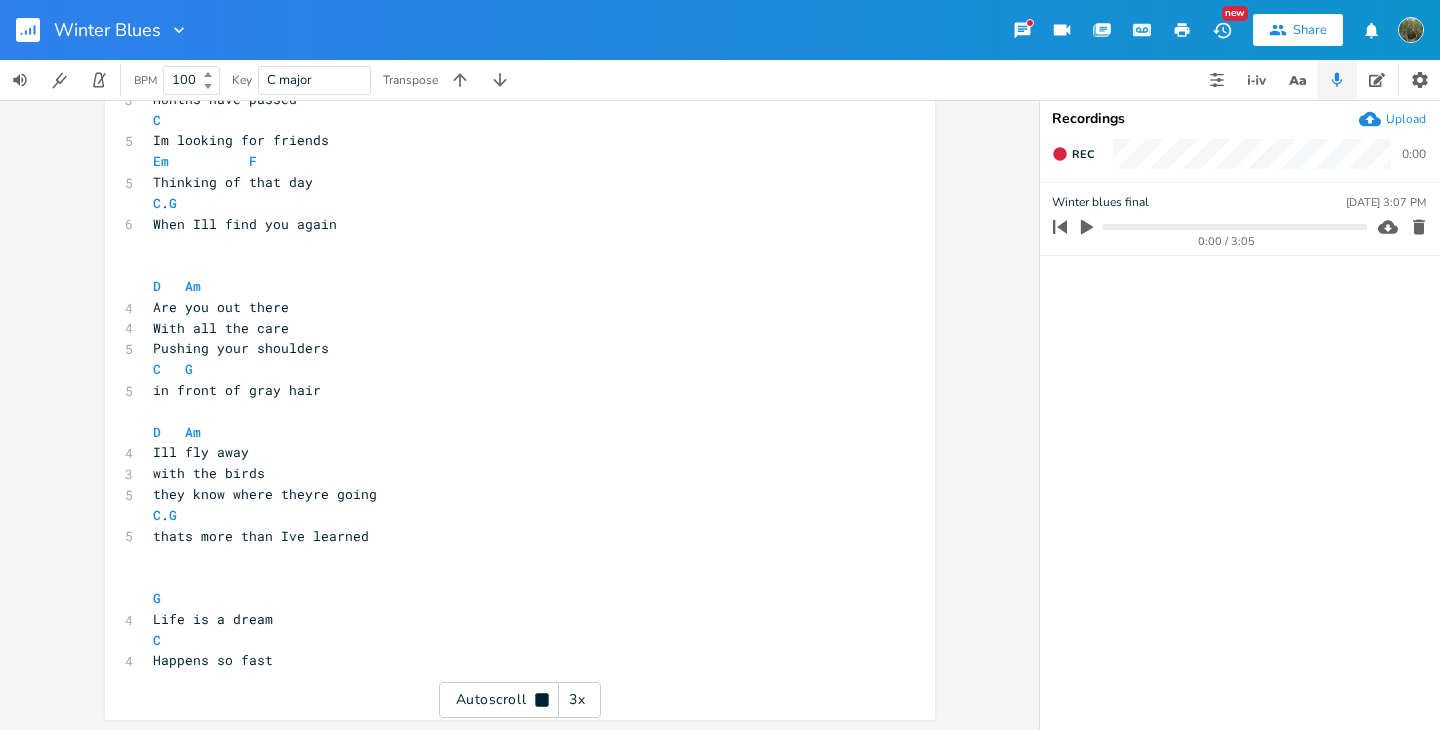 scroll, scrollTop: 1101, scrollLeft: 0, axis: vertical 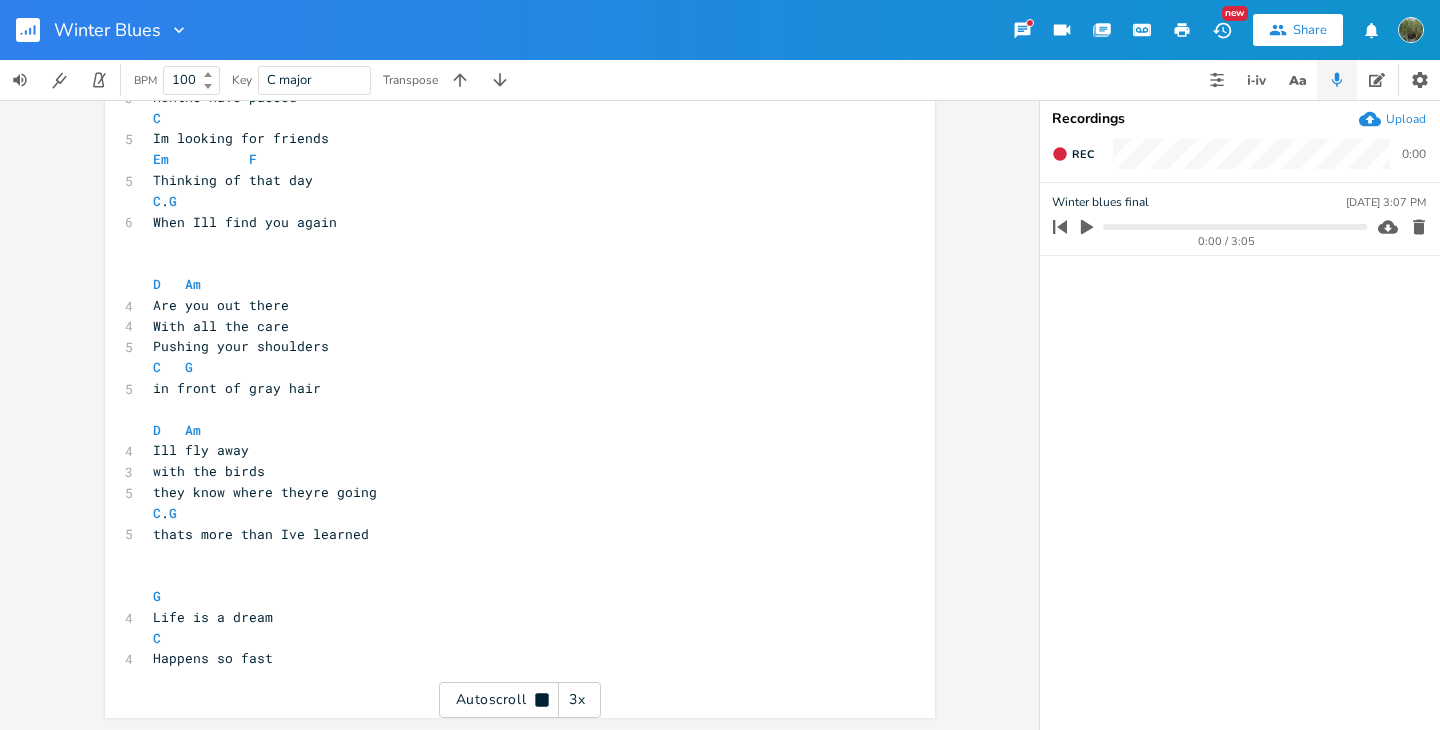click 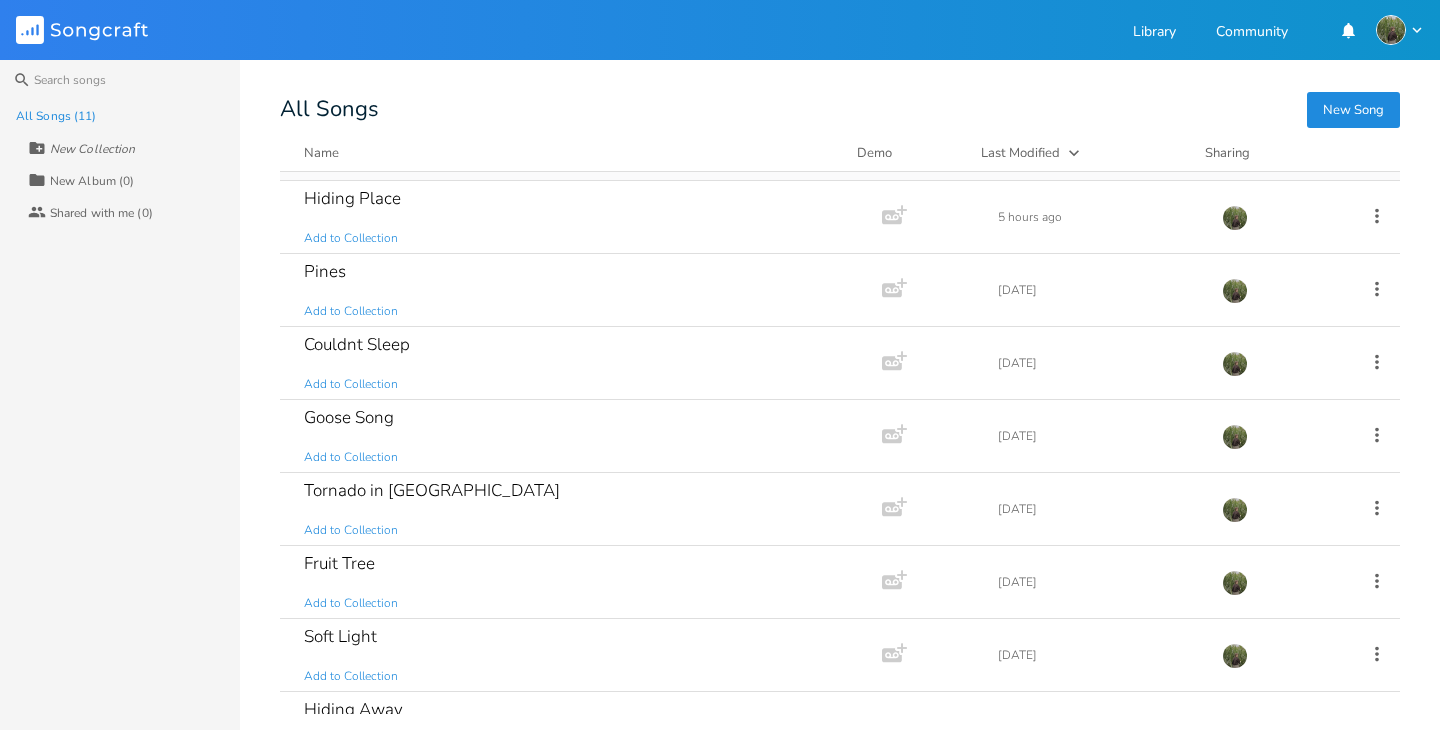scroll, scrollTop: 211, scrollLeft: 0, axis: vertical 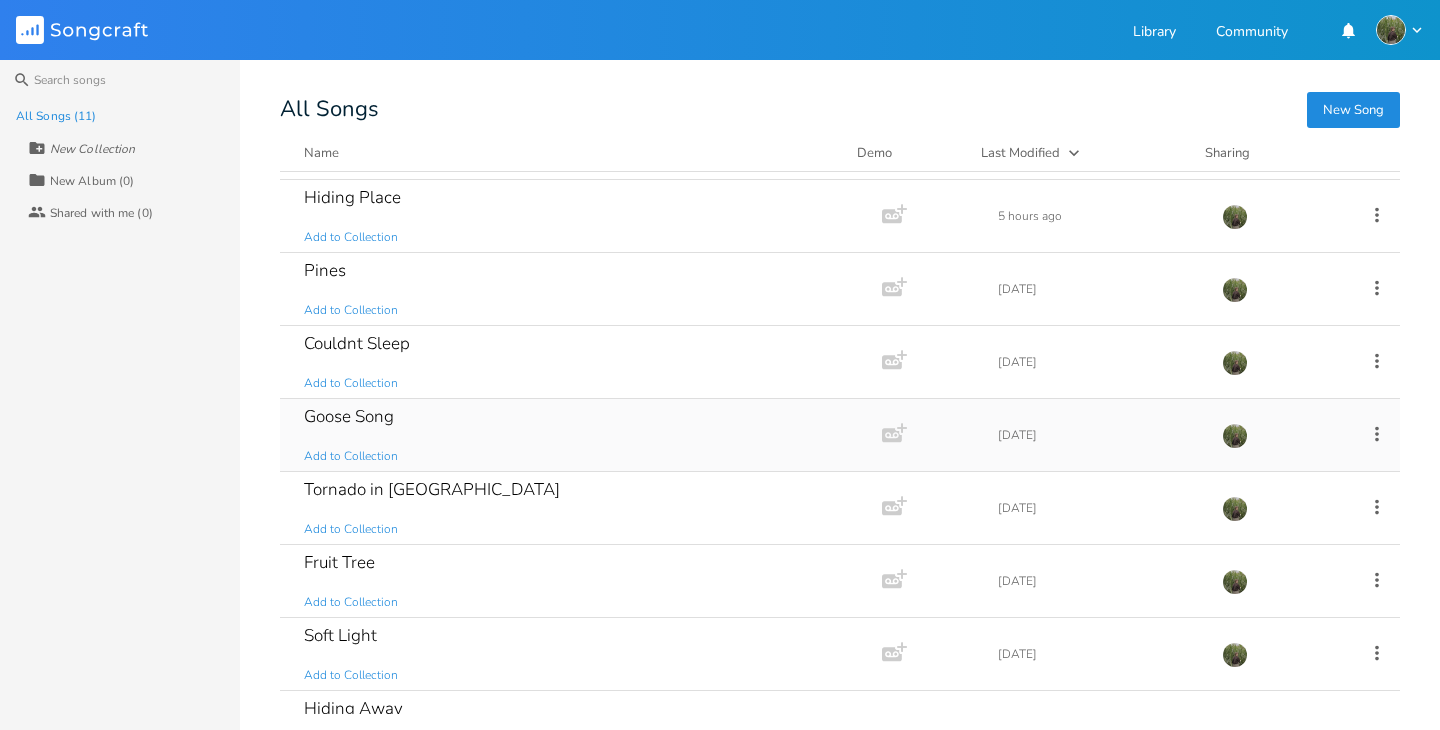 click on "Goose Song Add to Collection" at bounding box center [577, 435] 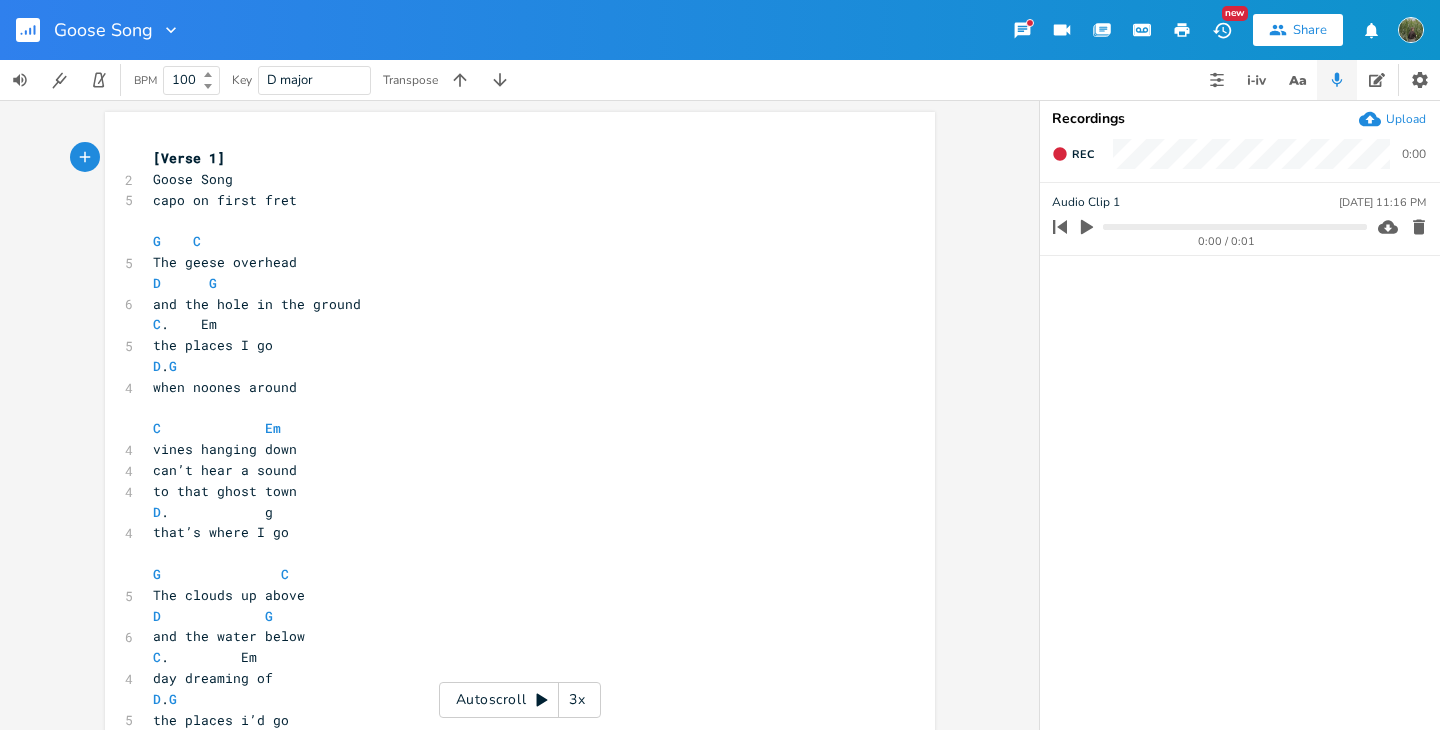 click on "Autoscroll 3x" at bounding box center (520, 700) 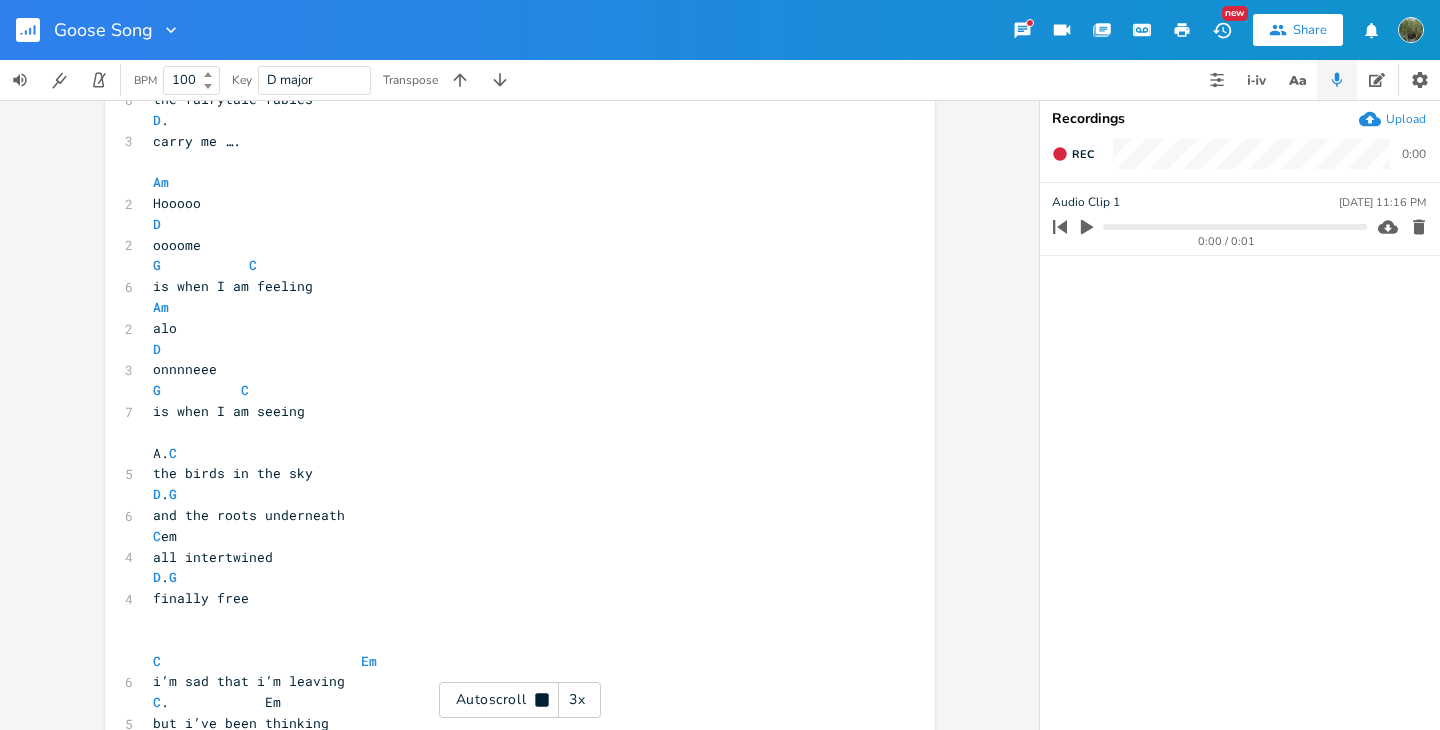click on "Autoscroll 3x" at bounding box center (520, 700) 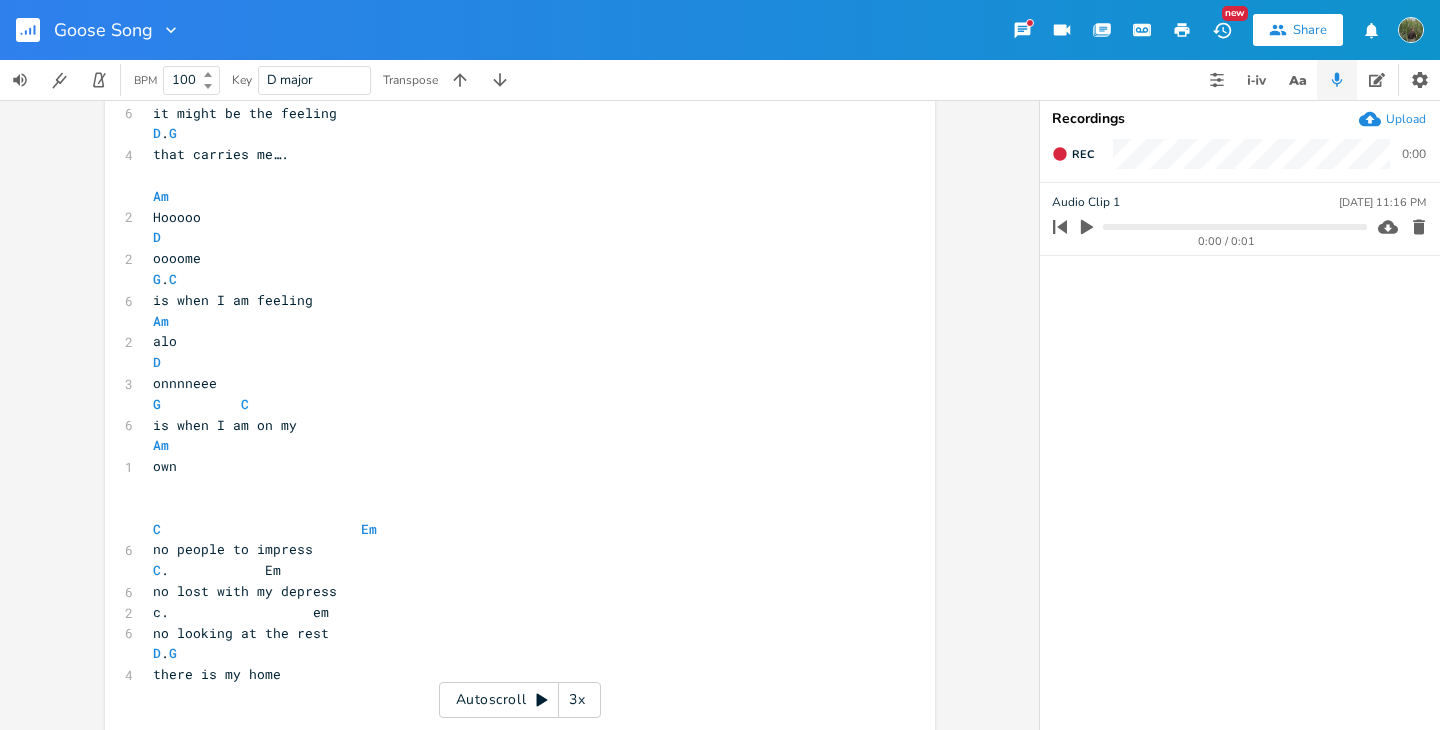 scroll, scrollTop: 1263, scrollLeft: 0, axis: vertical 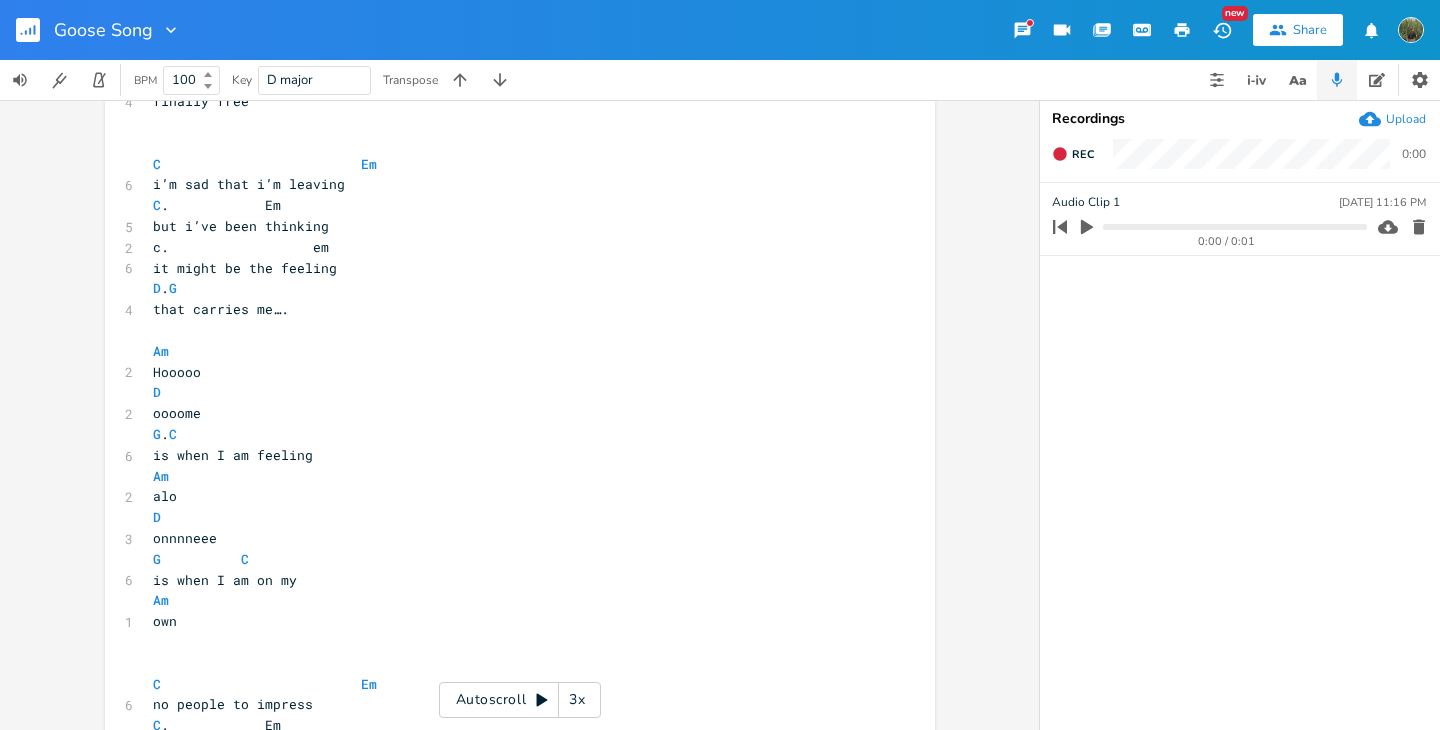 click on "is when I am feeling" at bounding box center (233, 455) 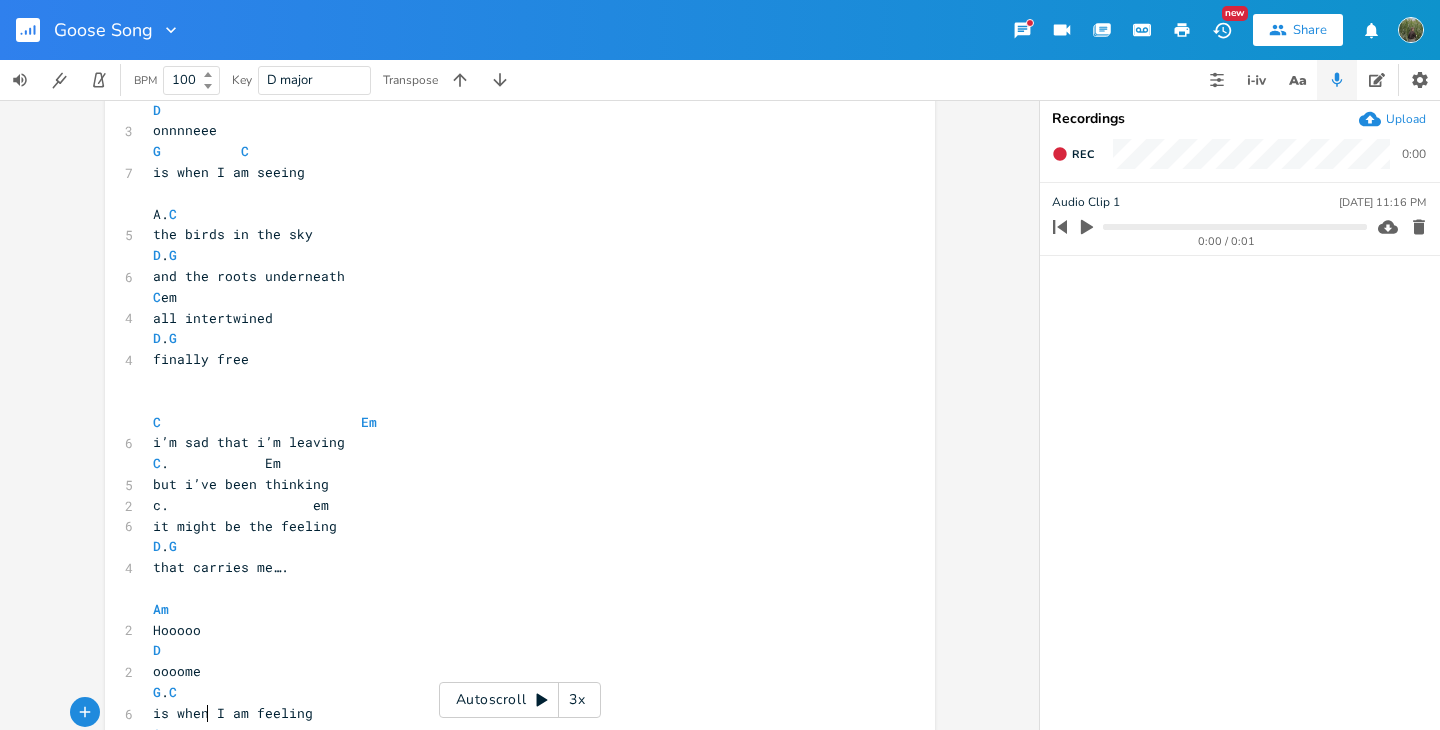 scroll, scrollTop: 993, scrollLeft: 0, axis: vertical 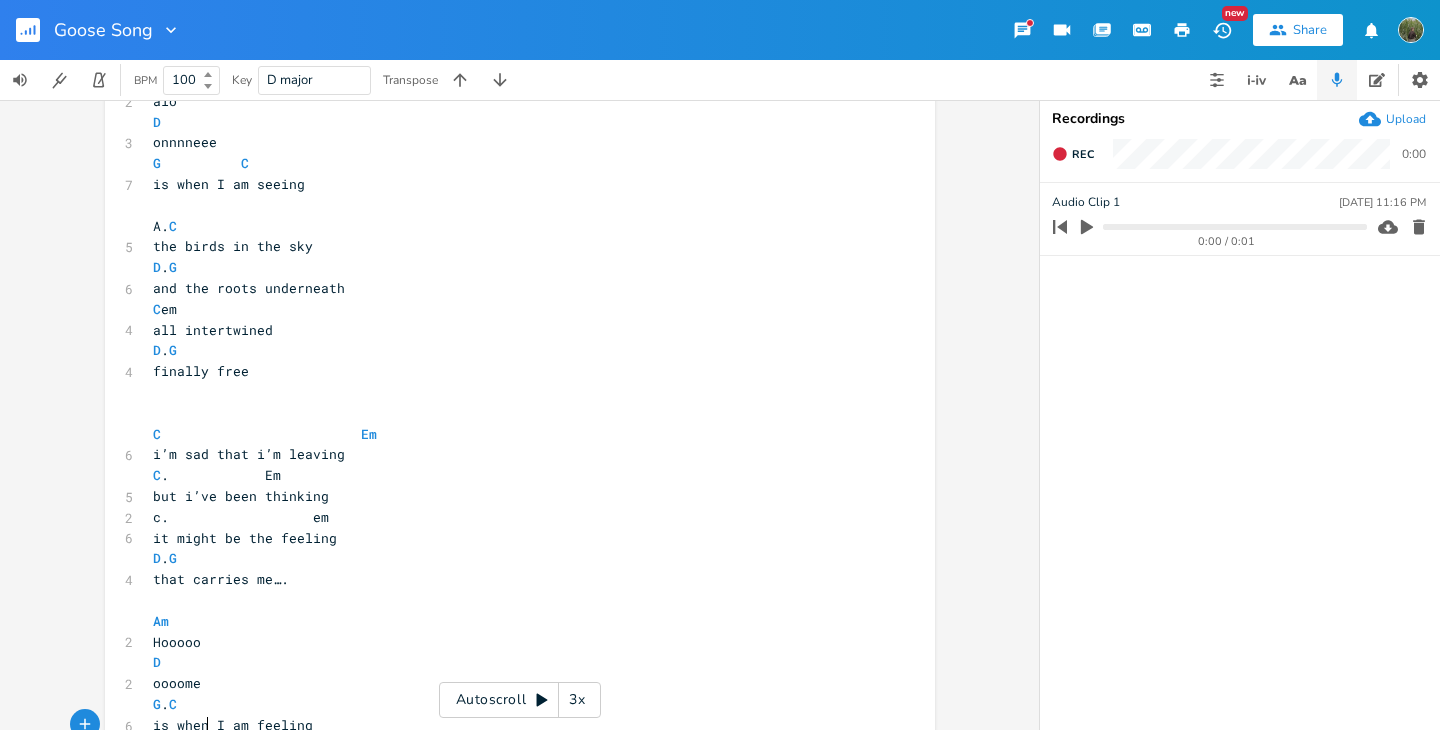 click on "A.             C" at bounding box center (169, 226) 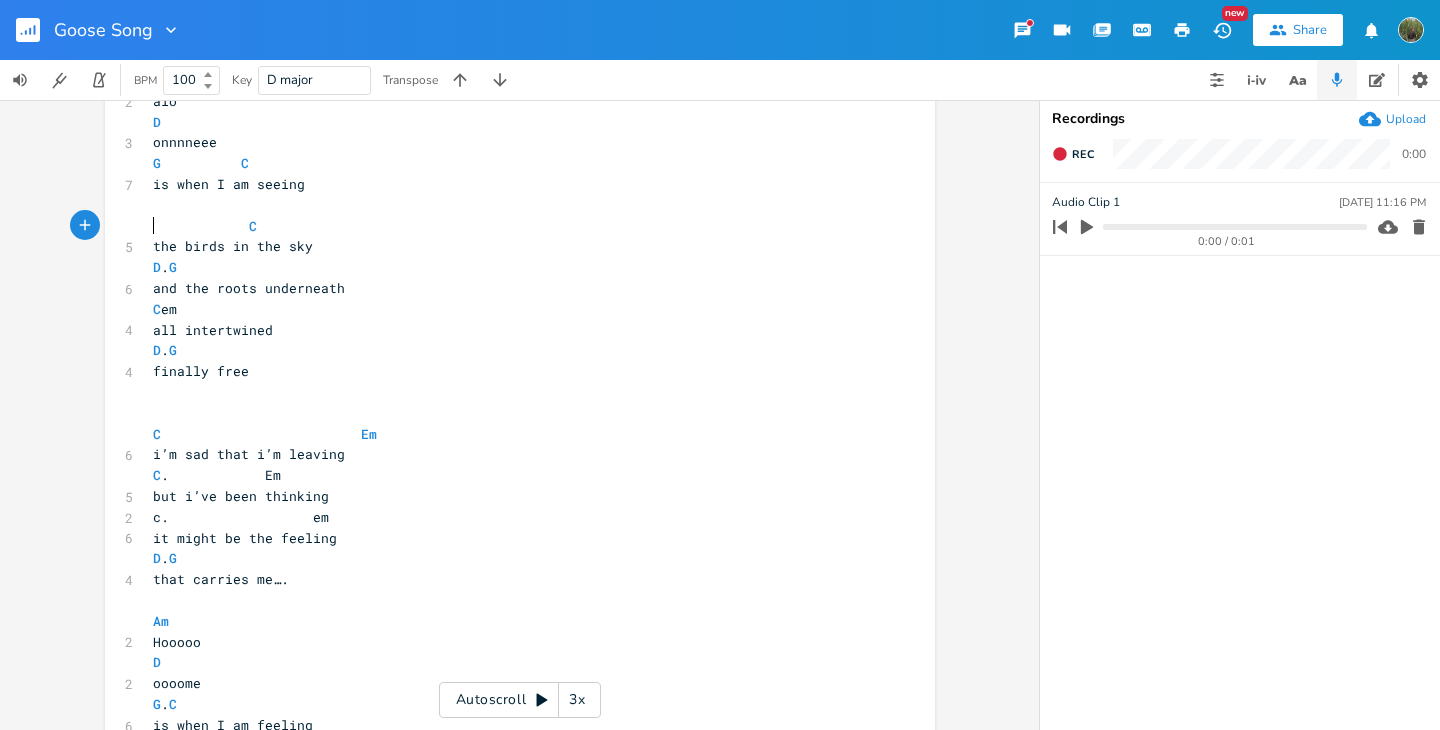 type on "G" 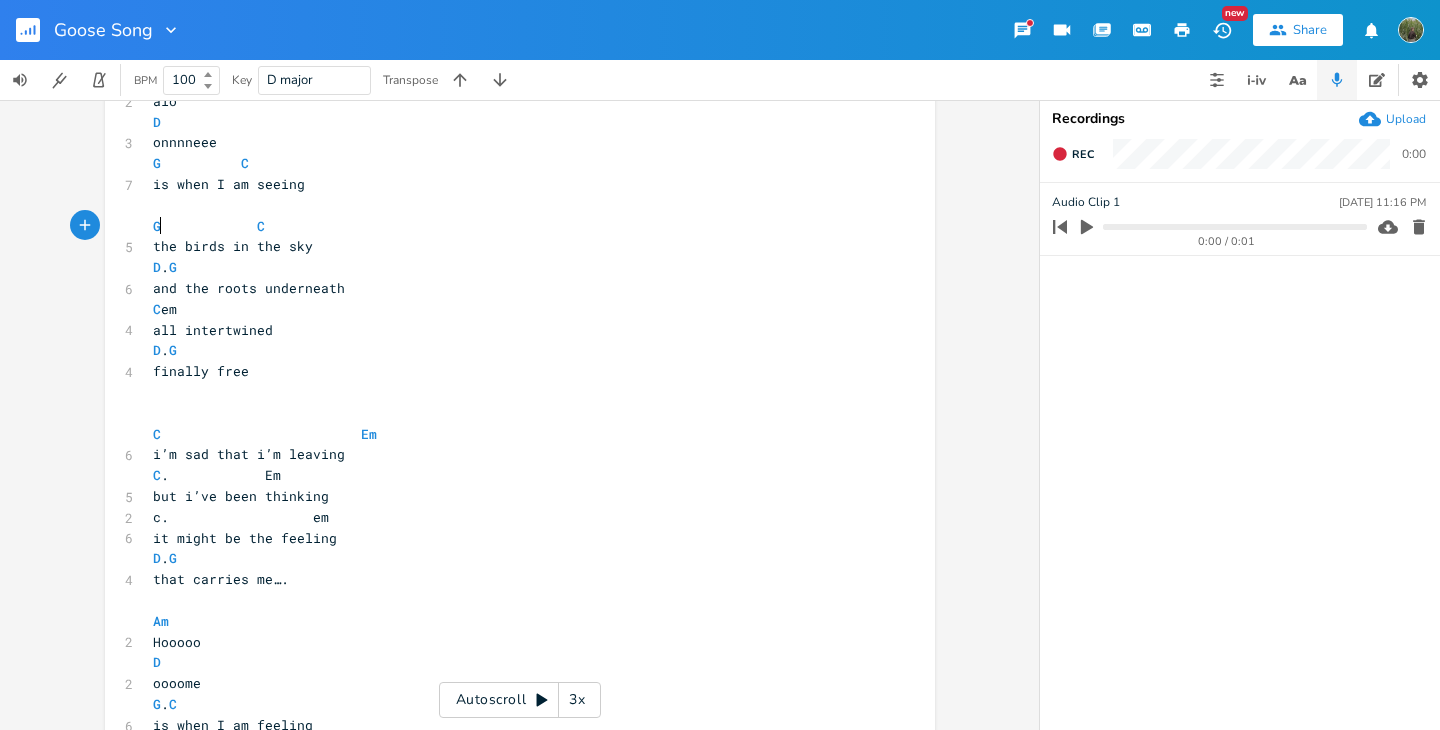 scroll, scrollTop: 0, scrollLeft: 8, axis: horizontal 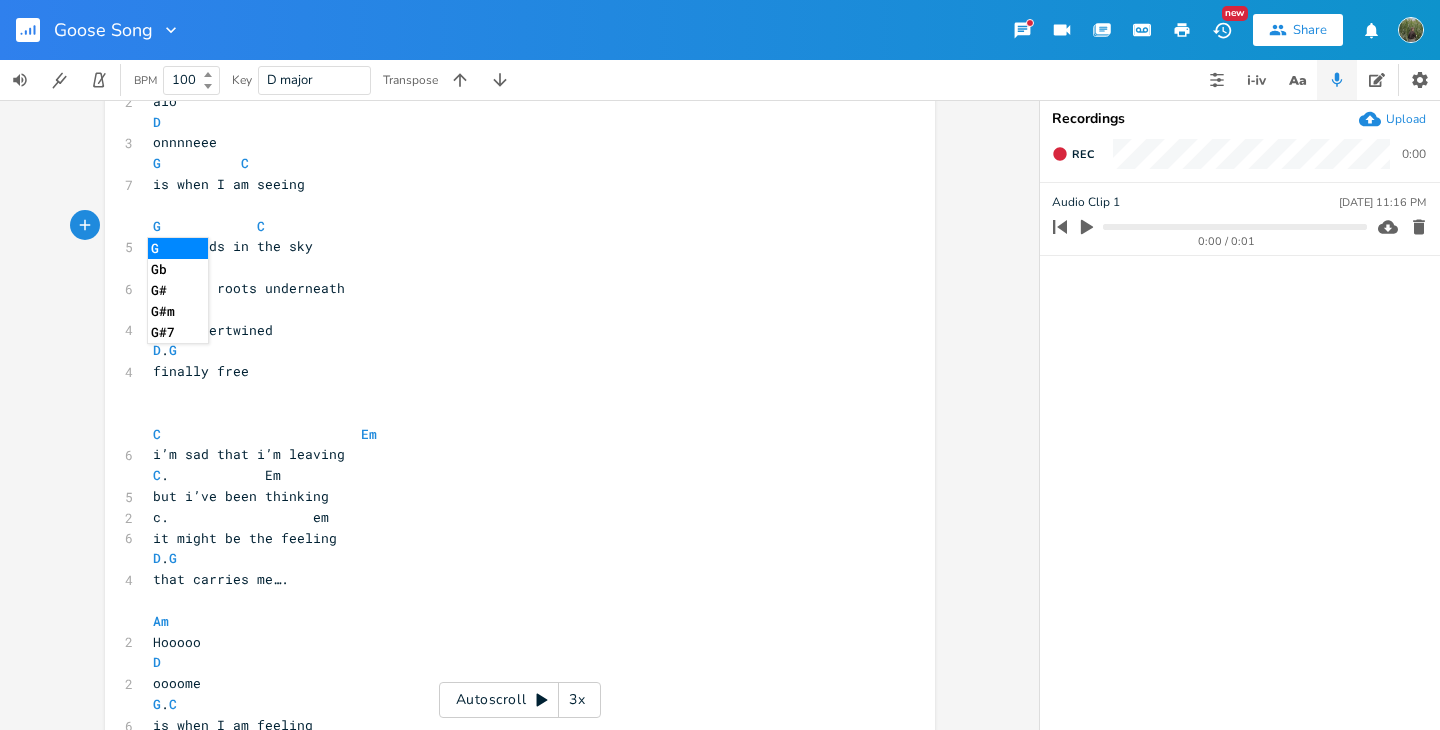 type 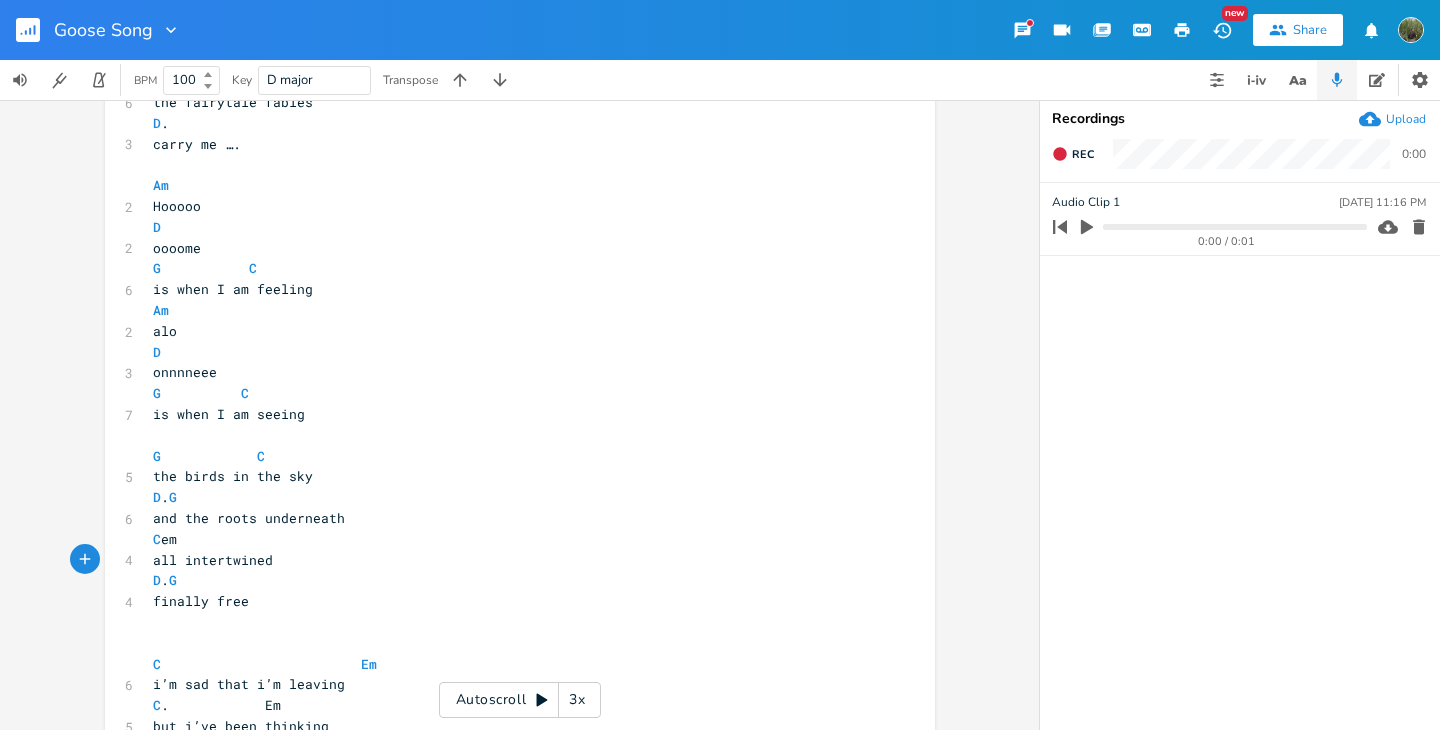 scroll, scrollTop: 762, scrollLeft: 0, axis: vertical 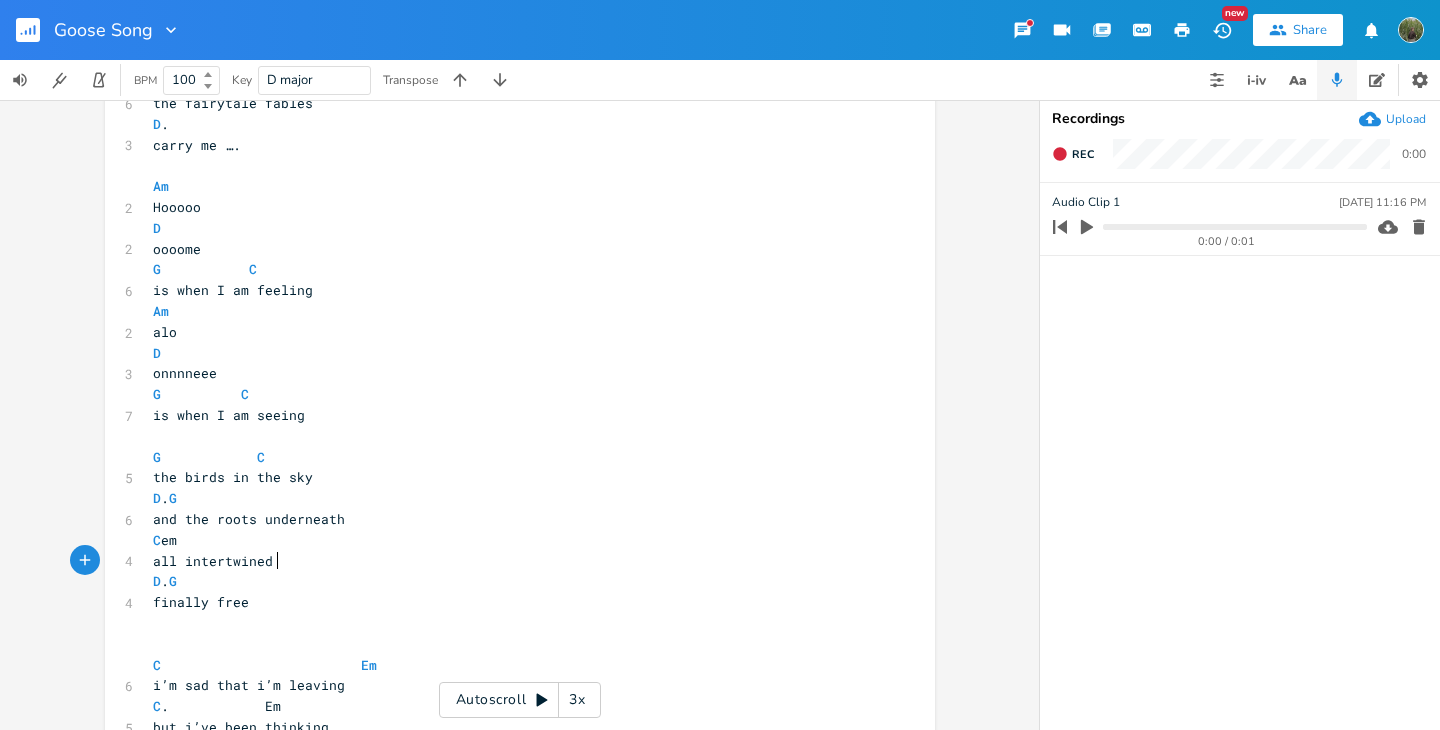 click on "and the roots underneath" at bounding box center [249, 519] 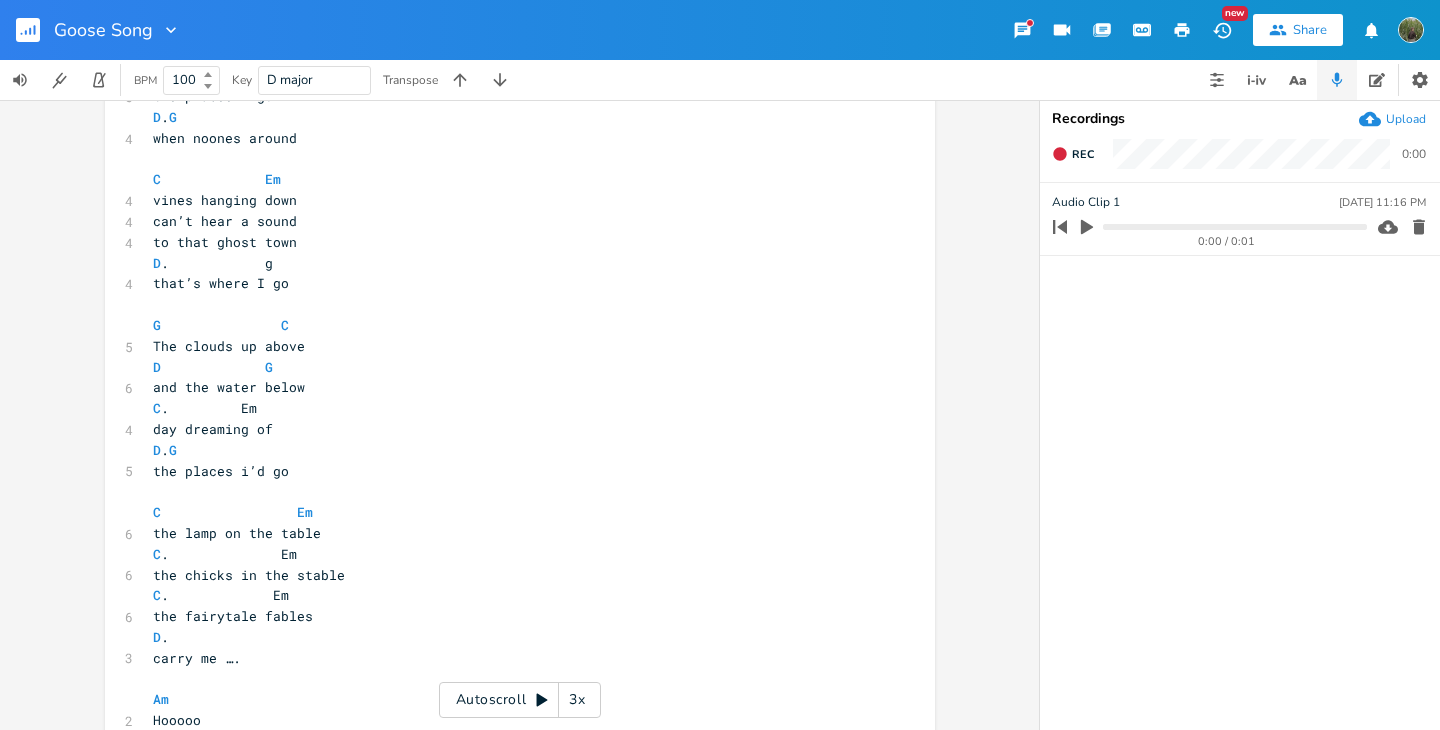 scroll, scrollTop: 0, scrollLeft: 0, axis: both 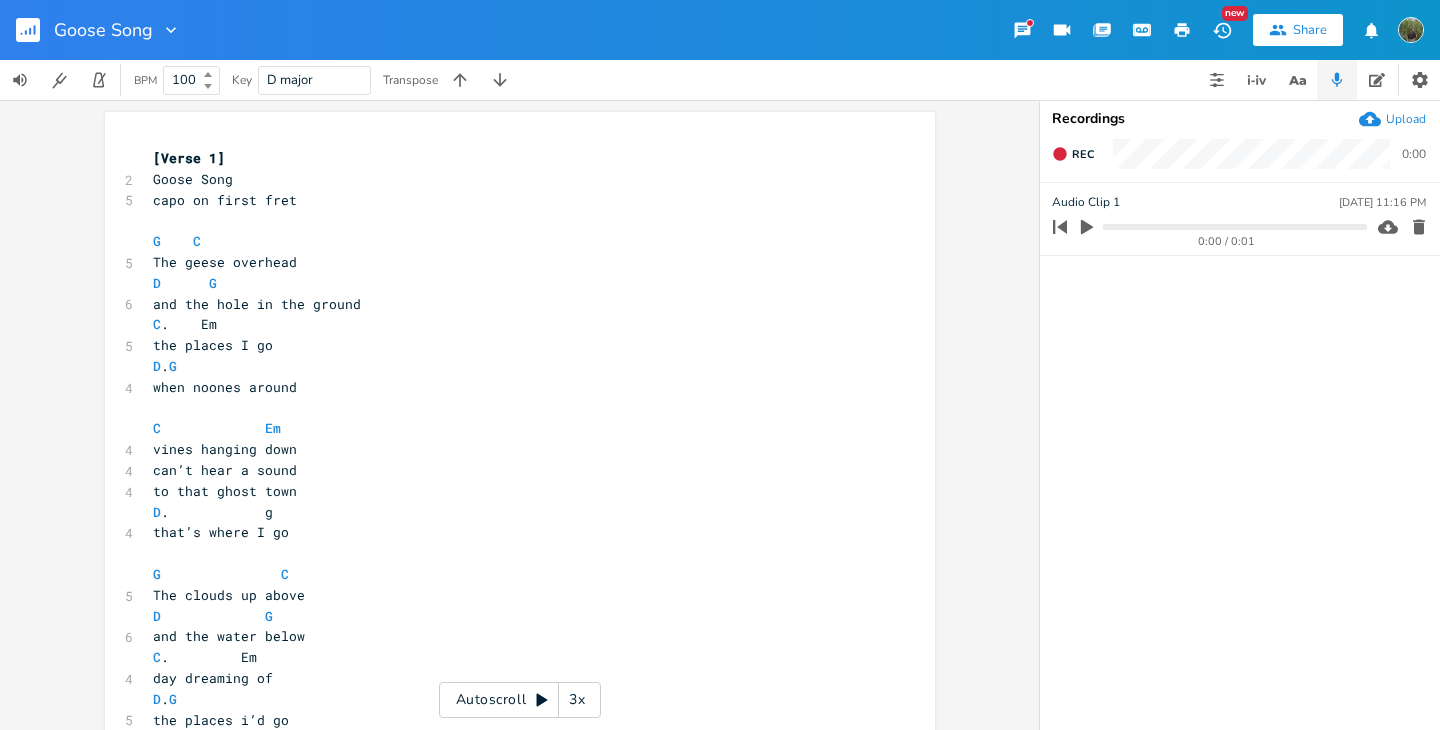 click on "Autoscroll 3x" at bounding box center (520, 700) 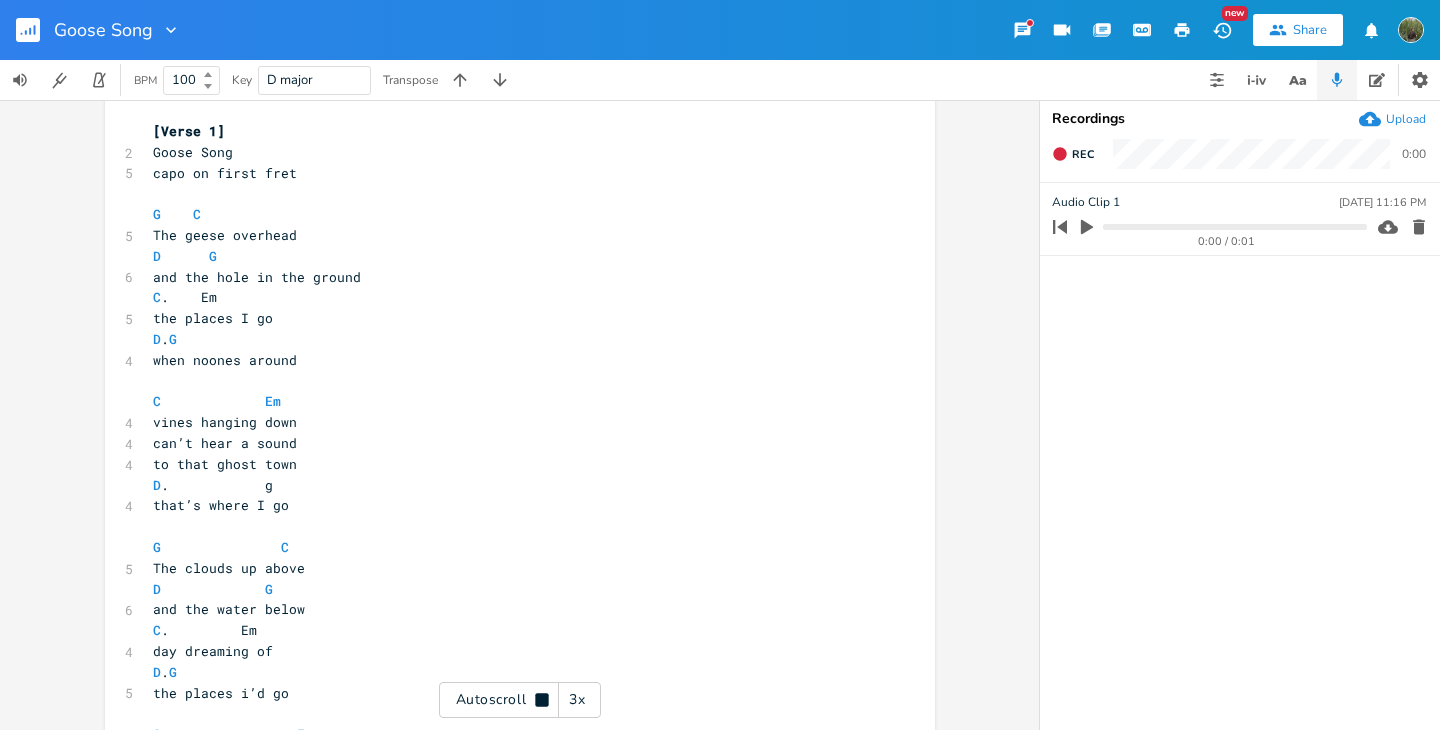 scroll, scrollTop: 0, scrollLeft: 0, axis: both 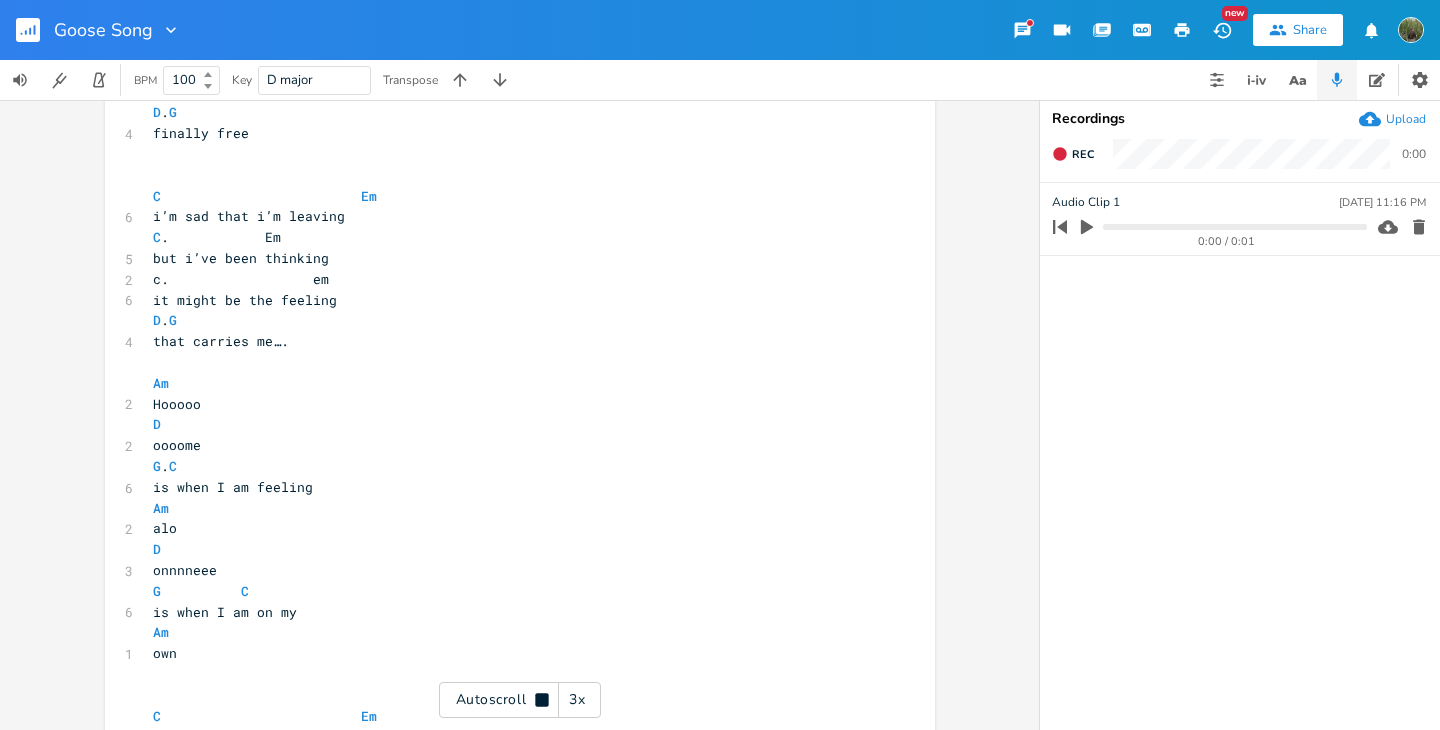 click on "Autoscroll 3x" at bounding box center [520, 700] 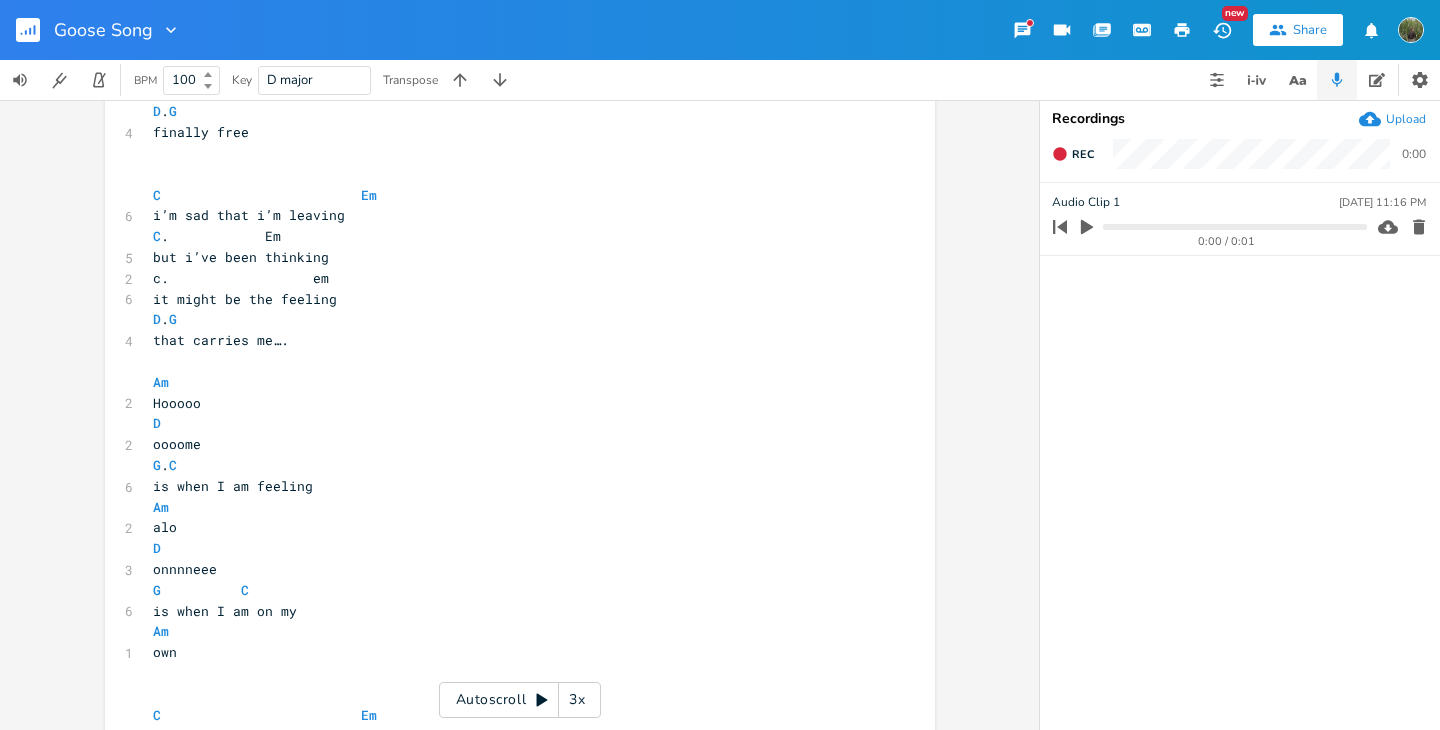 scroll, scrollTop: 0, scrollLeft: 0, axis: both 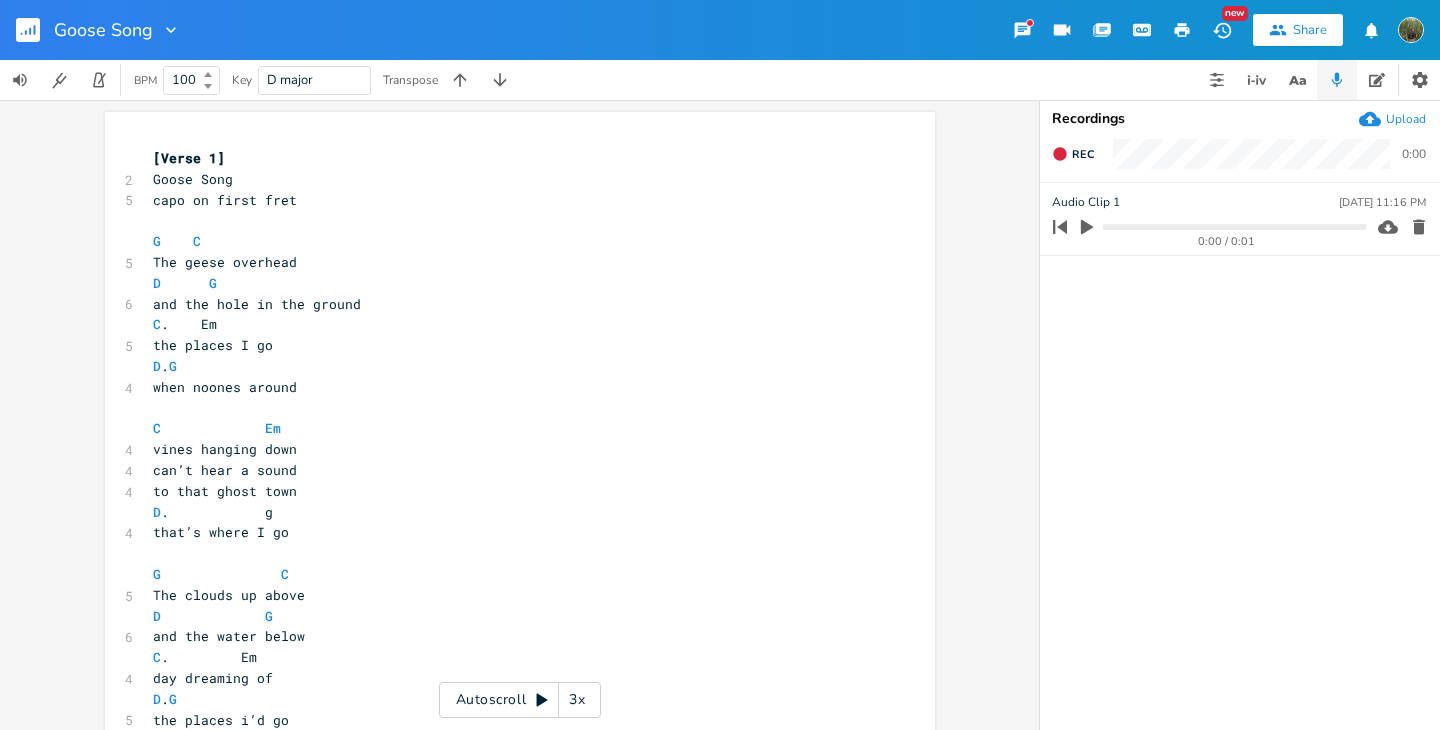click on "3x" at bounding box center (577, 700) 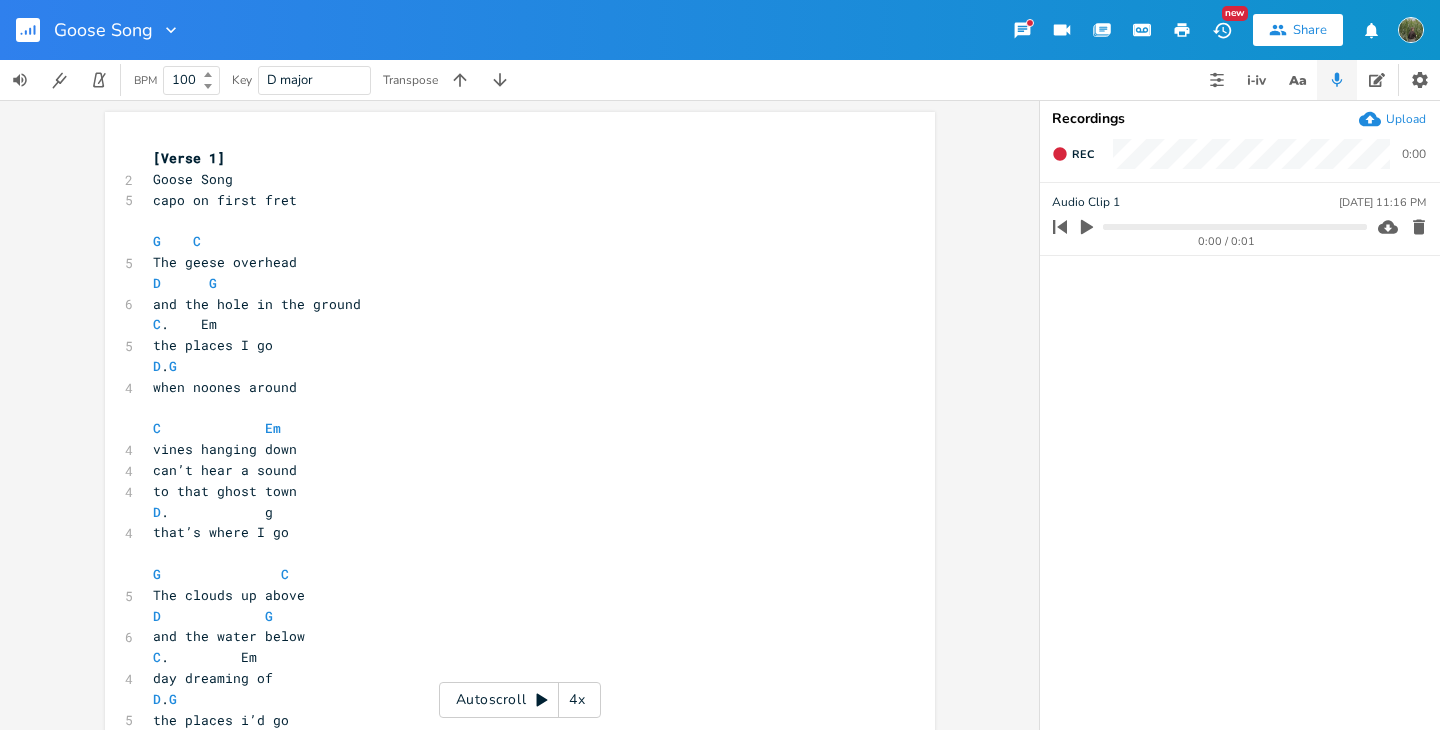 click on "Autoscroll 4x" at bounding box center (520, 700) 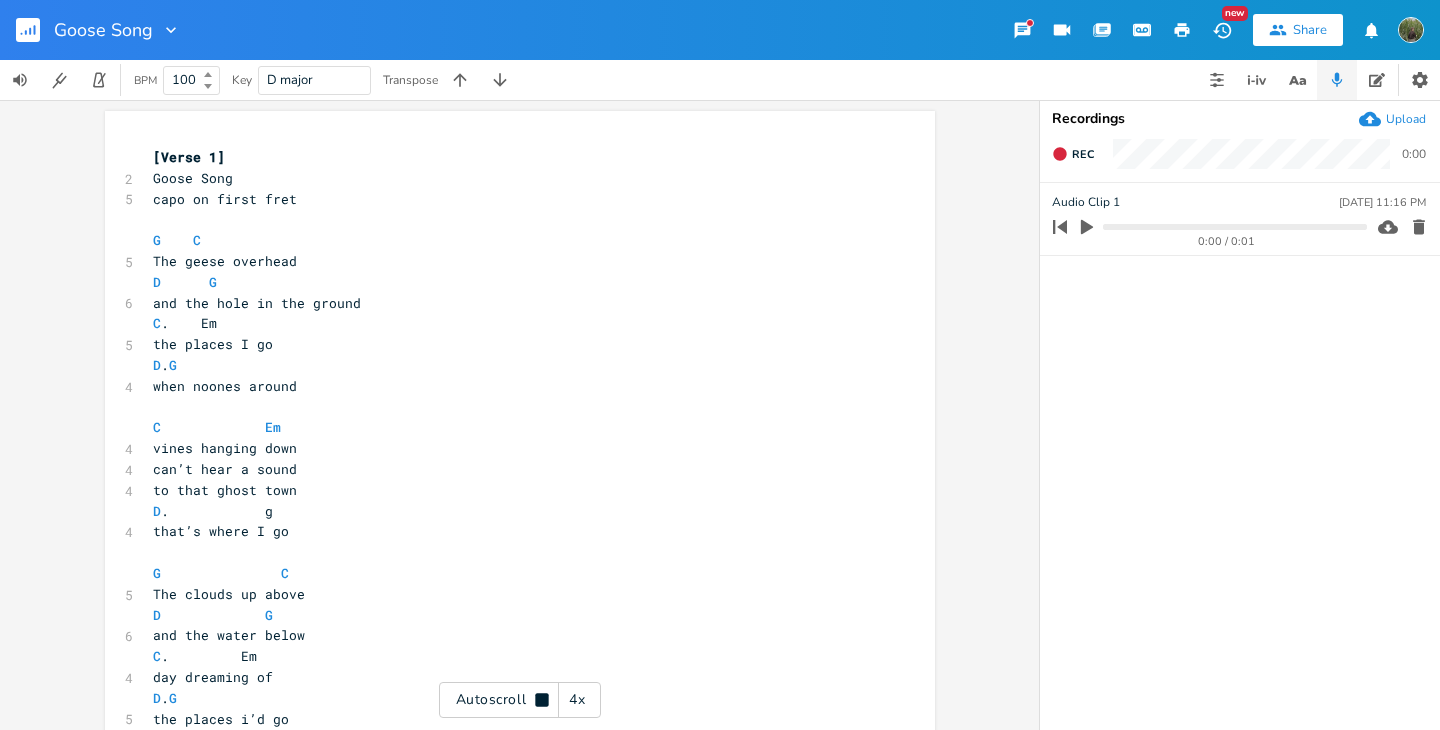 scroll, scrollTop: 0, scrollLeft: 0, axis: both 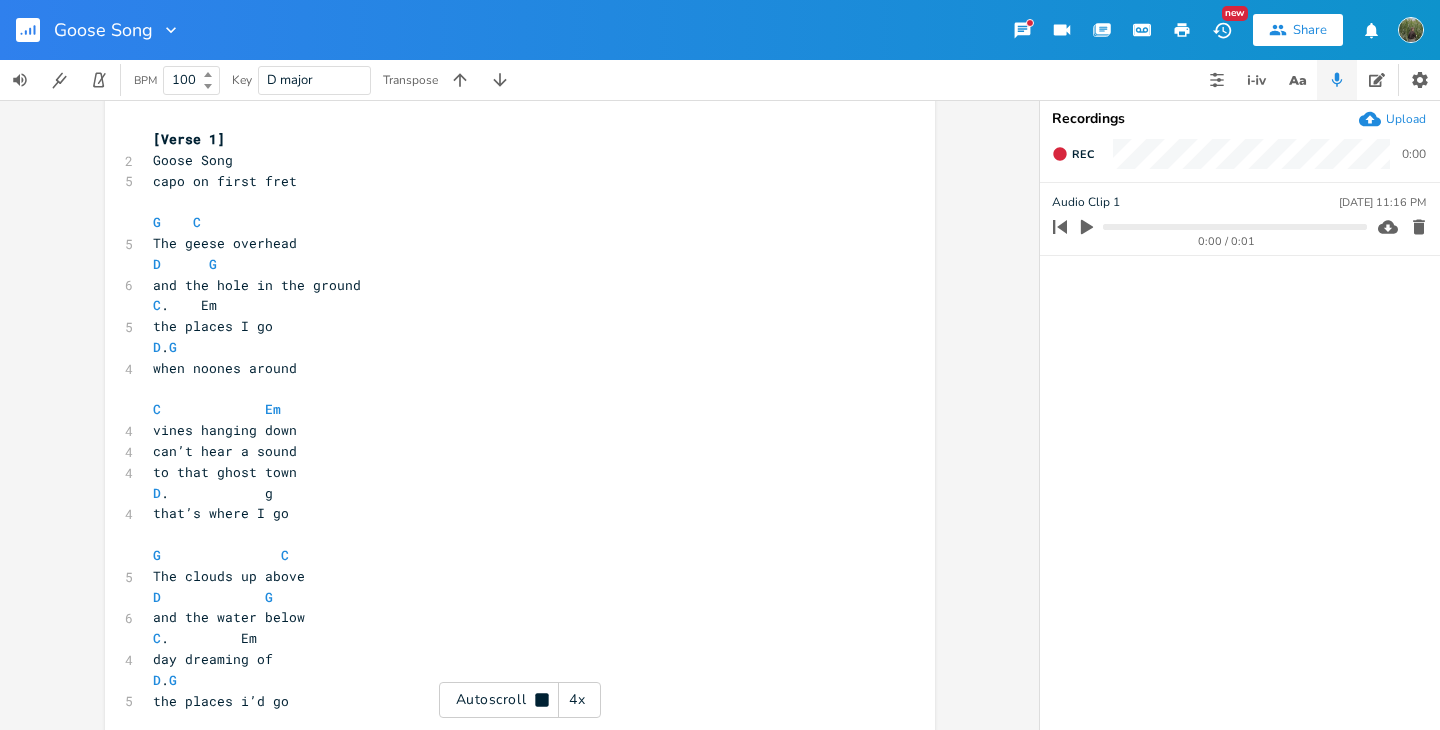 click 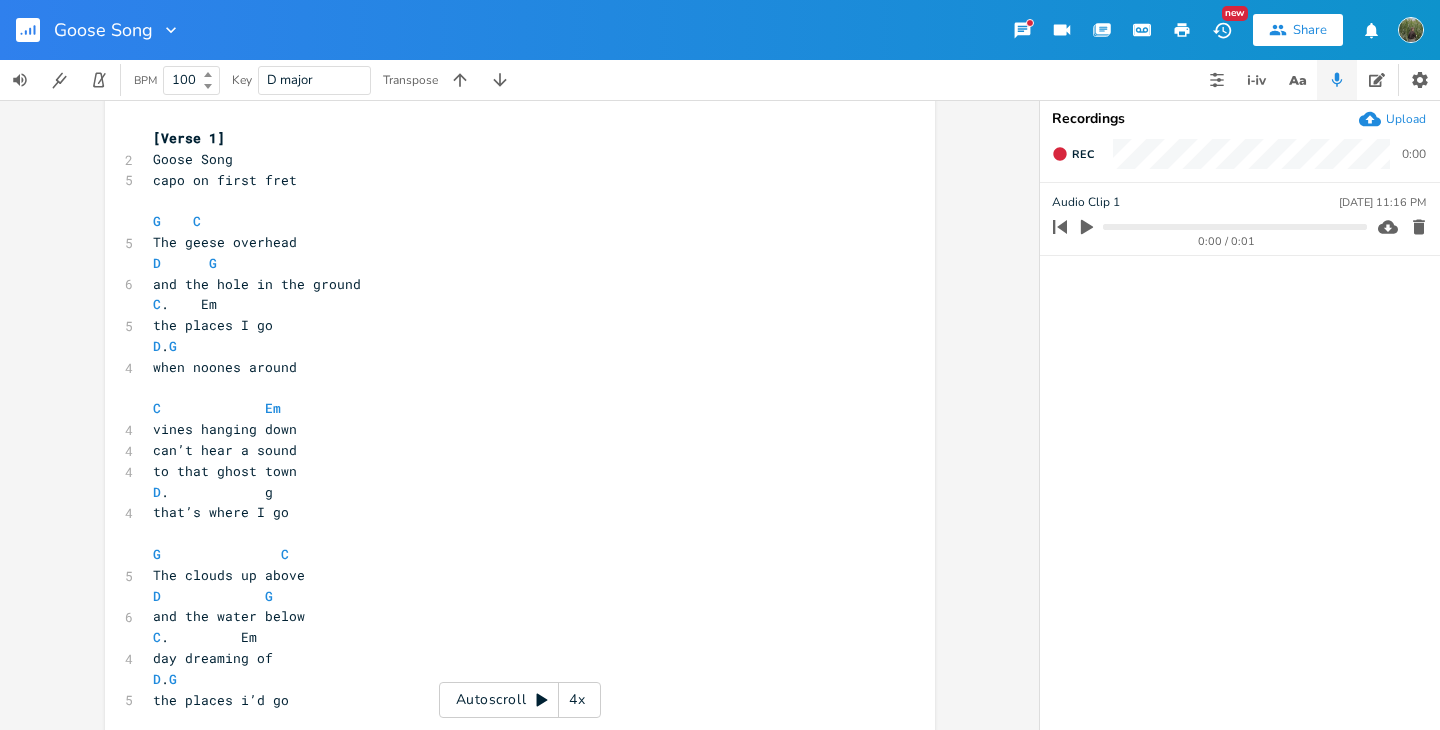 scroll, scrollTop: 0, scrollLeft: 0, axis: both 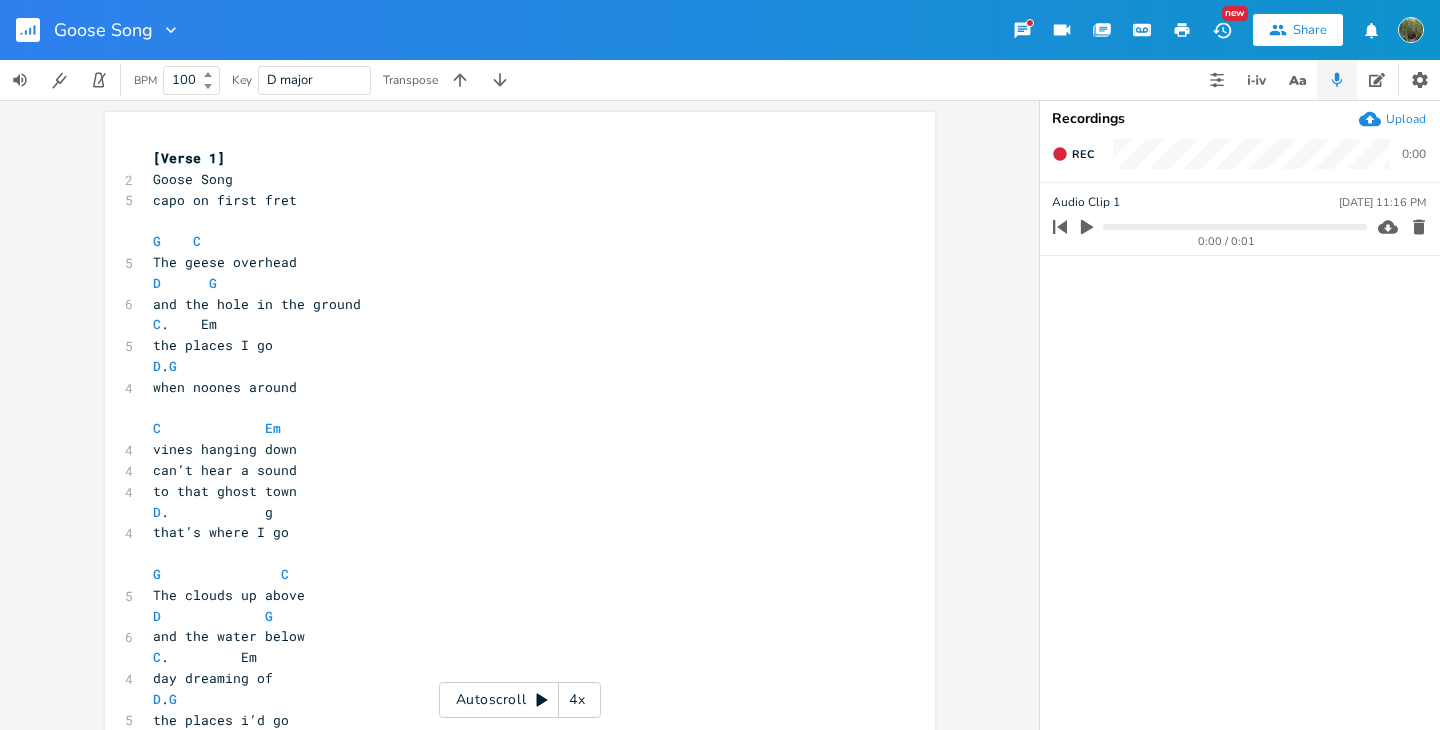 click on "Autoscroll 4x" at bounding box center [520, 700] 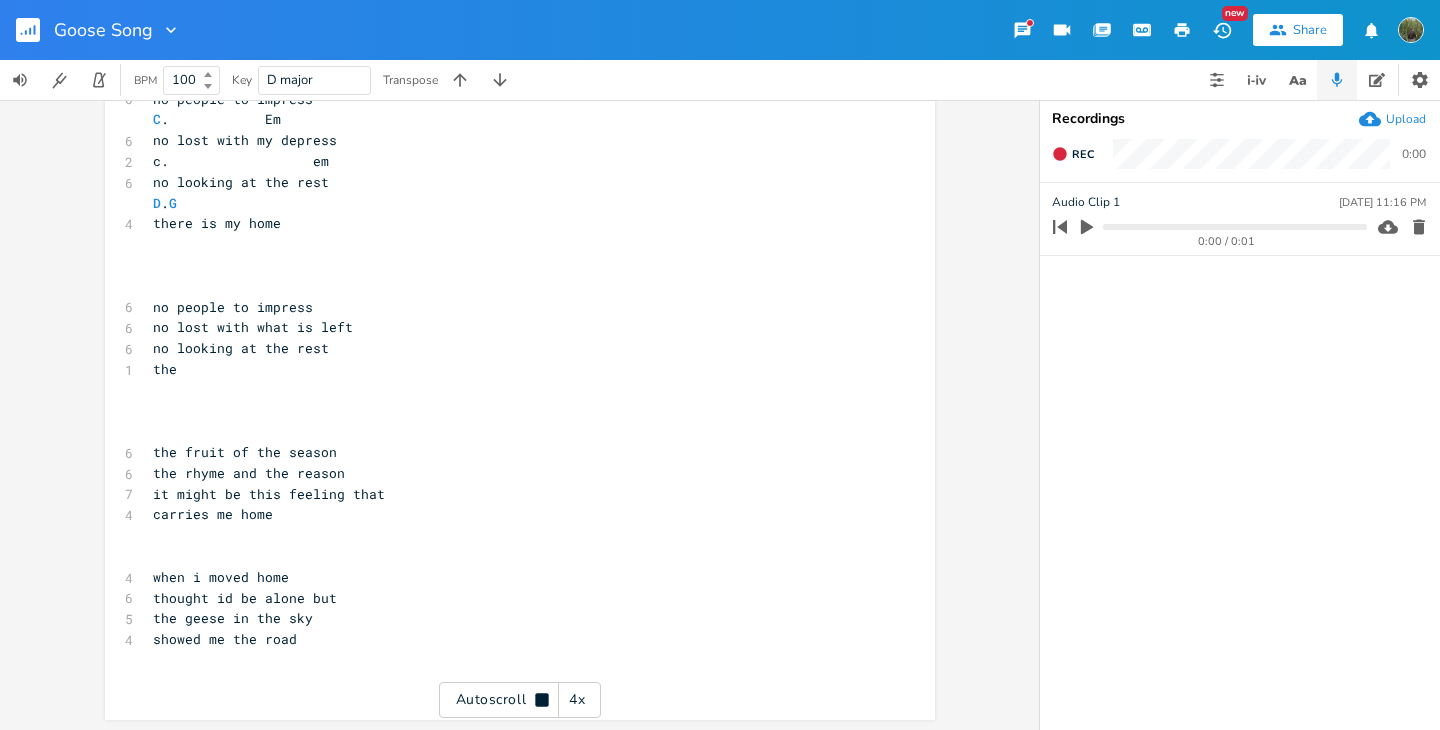 scroll, scrollTop: 1850, scrollLeft: 0, axis: vertical 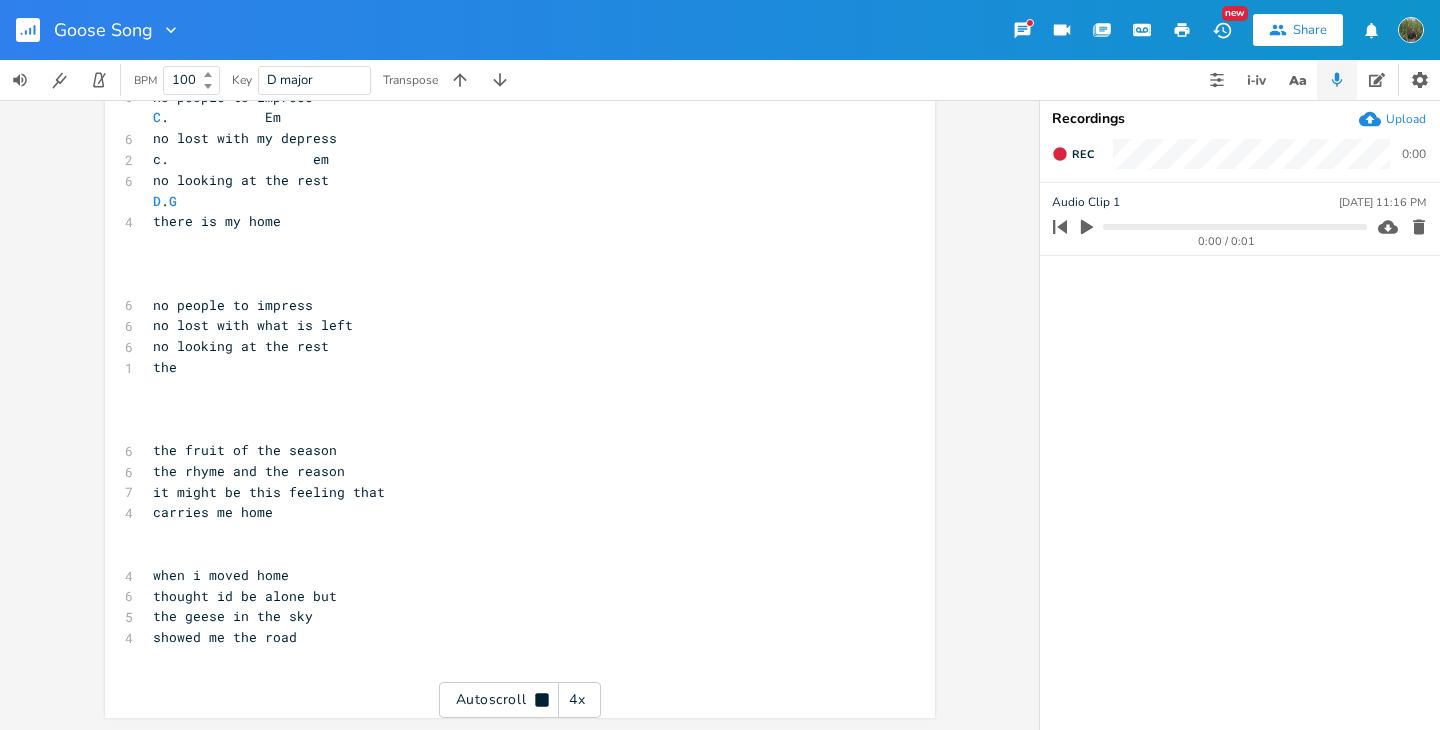 click 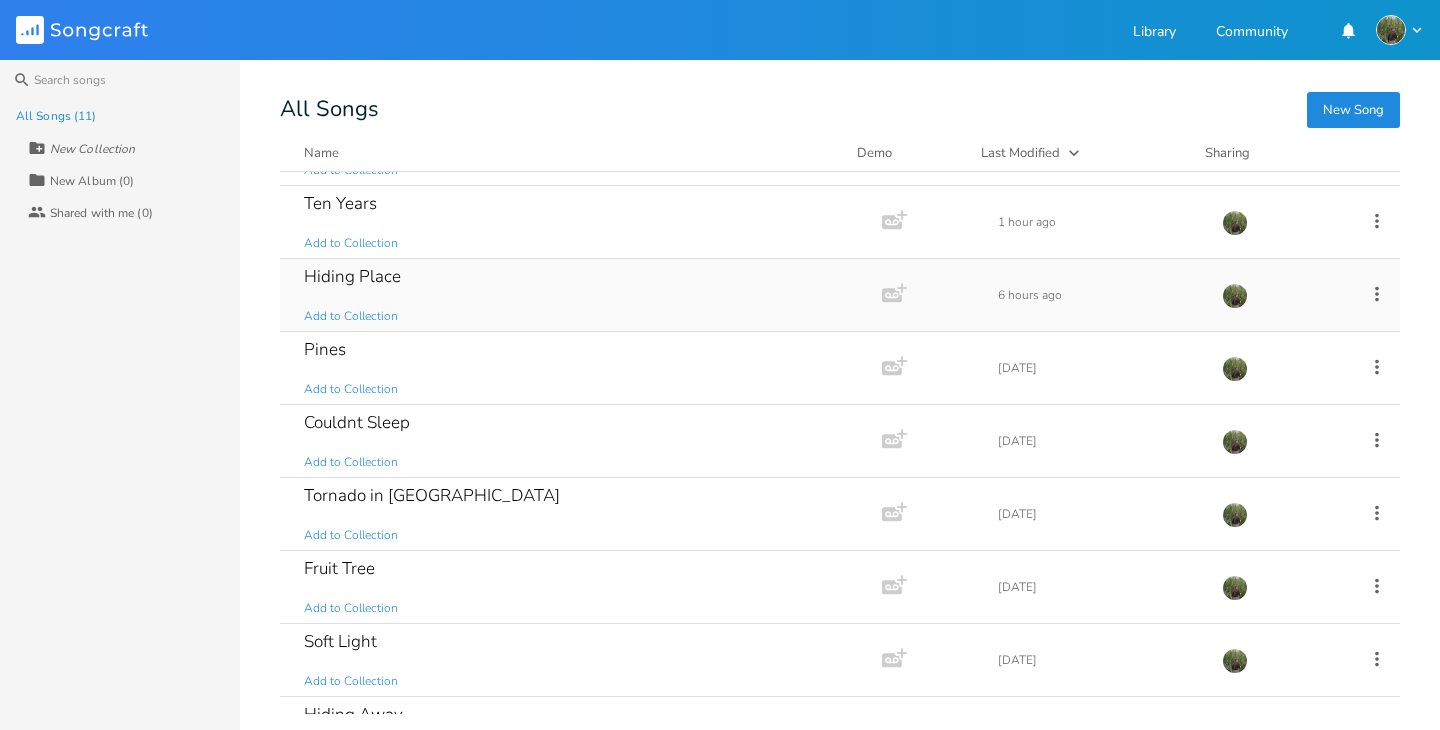 scroll, scrollTop: 261, scrollLeft: 0, axis: vertical 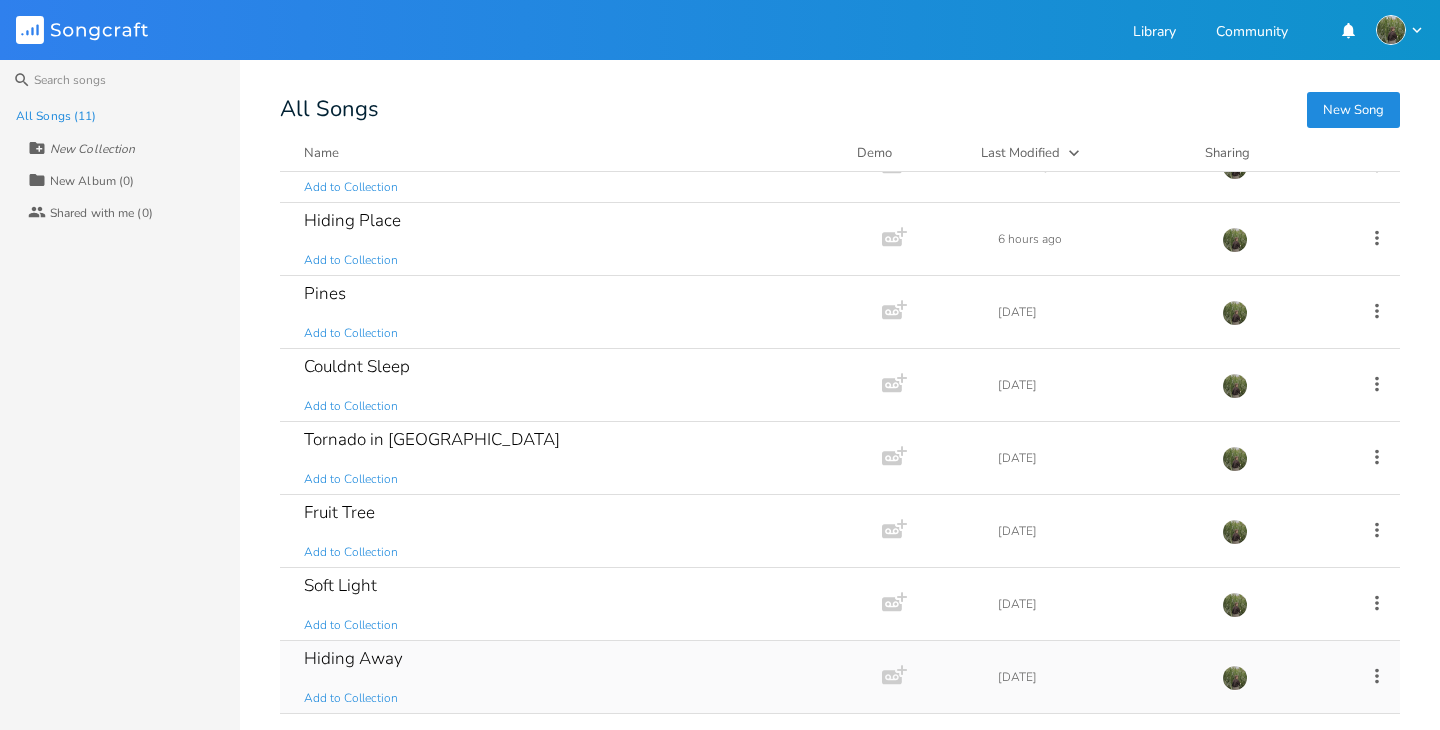 click on "Hiding Away Add to Collection" at bounding box center [577, 677] 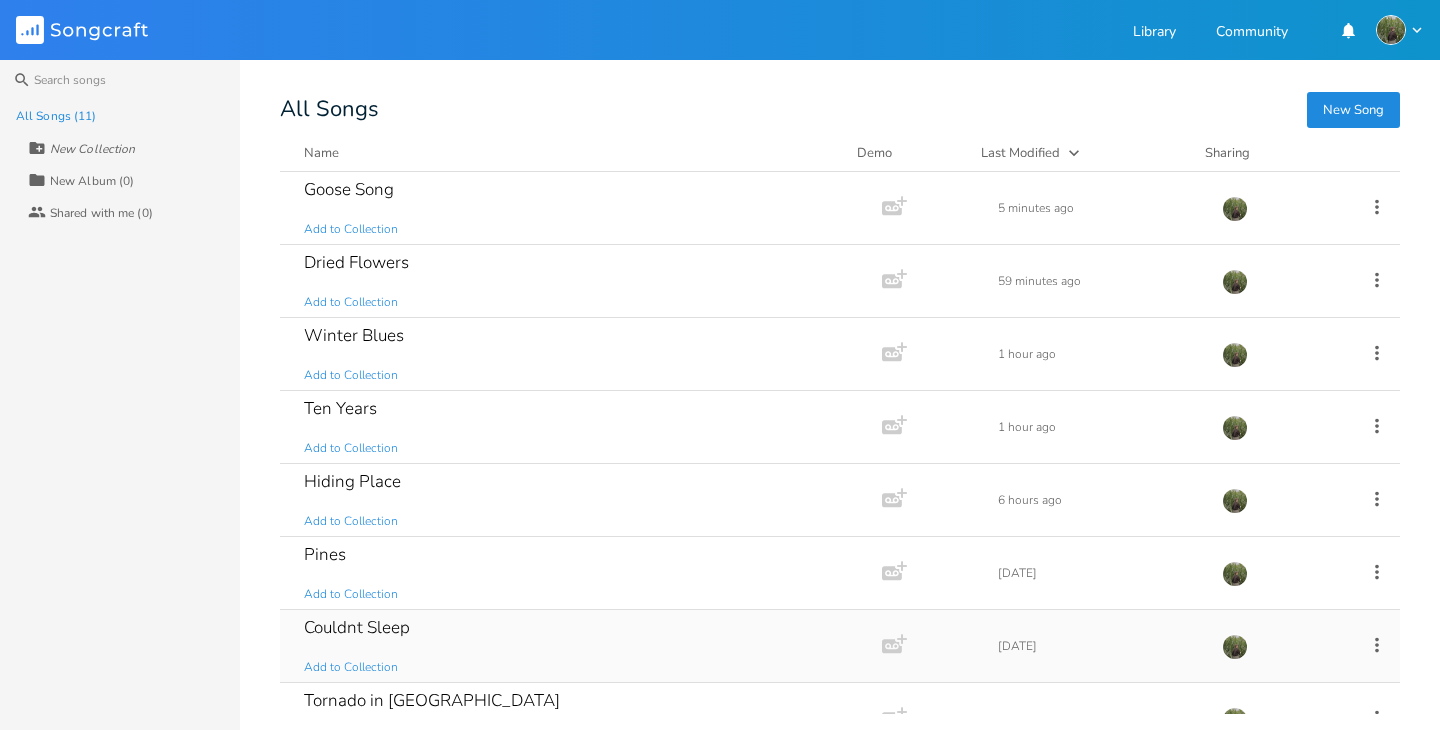 scroll, scrollTop: 261, scrollLeft: 0, axis: vertical 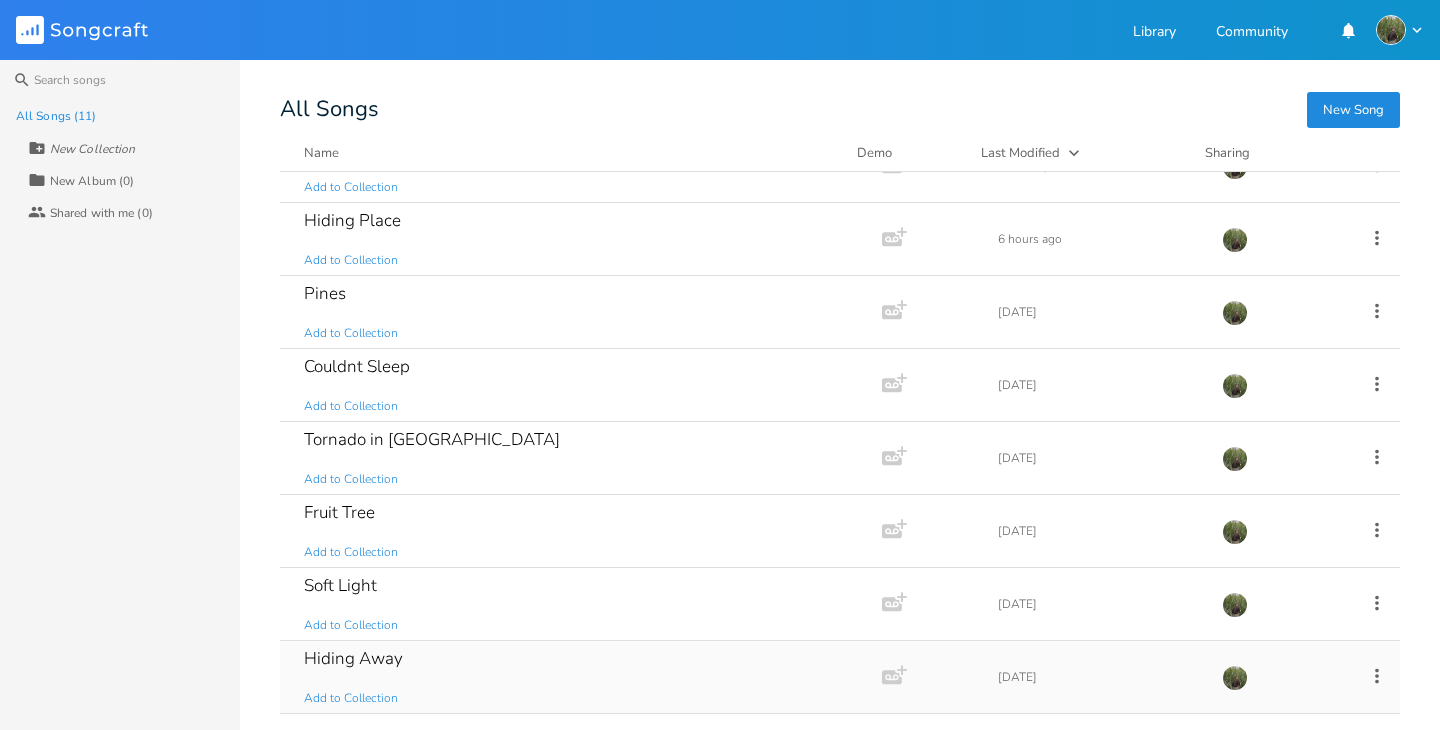 click on "Hiding Away Add to Collection Add Demo [DATE]" at bounding box center [840, 677] 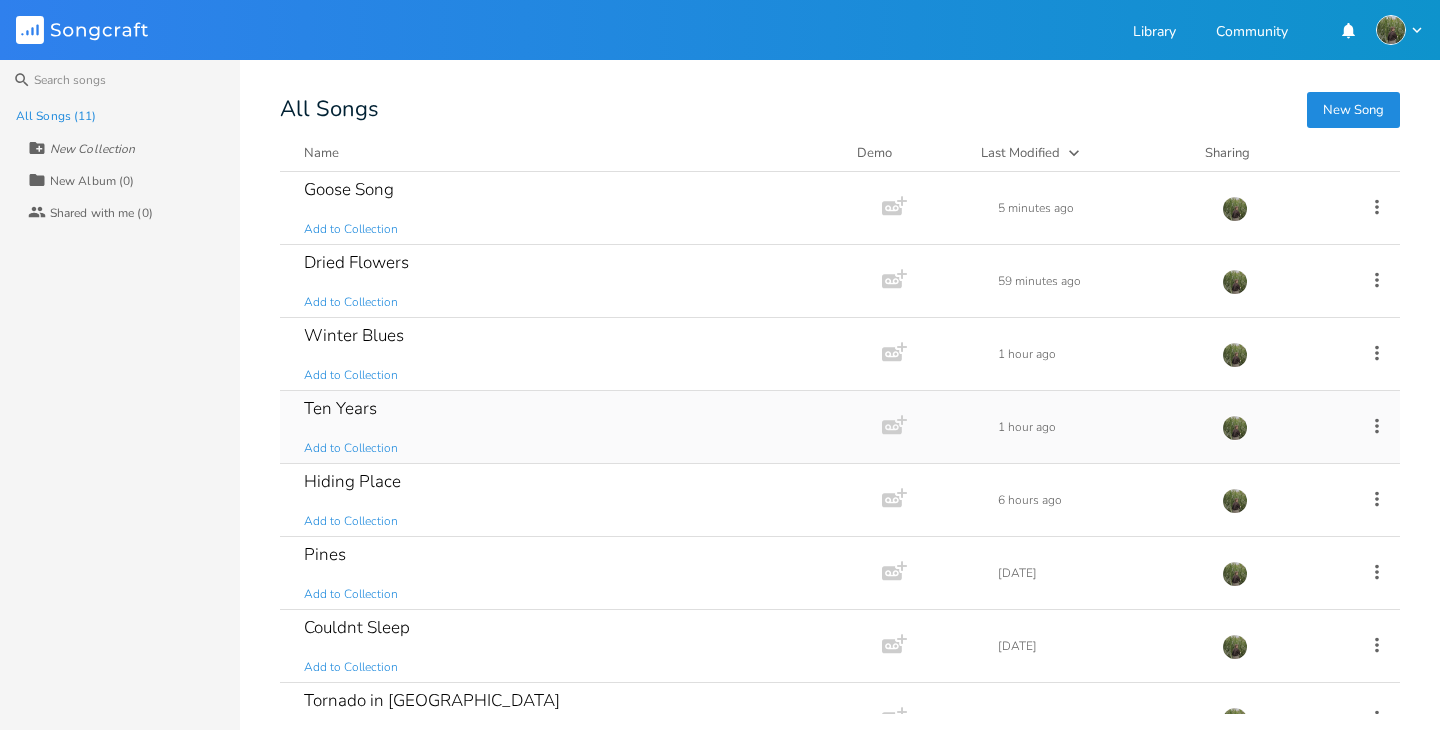 scroll, scrollTop: 261, scrollLeft: 0, axis: vertical 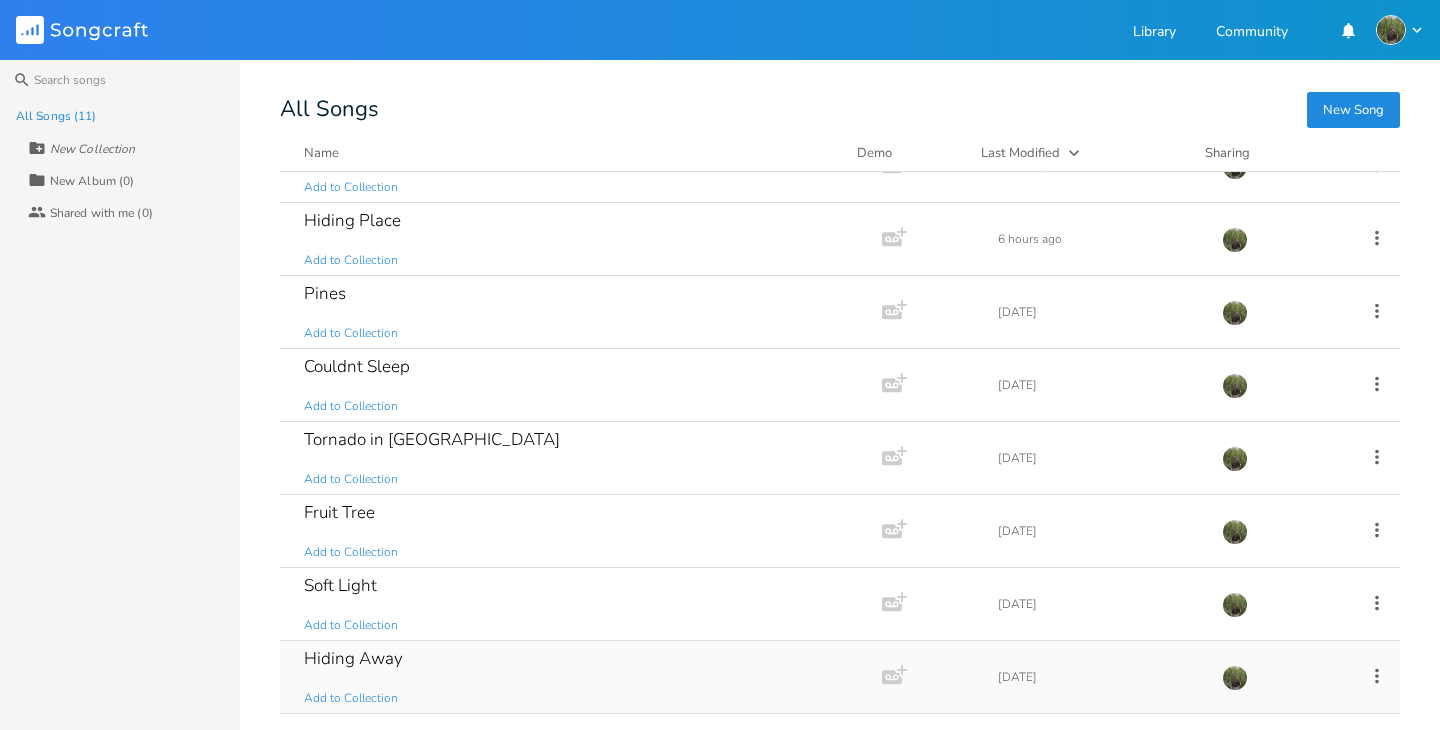 click on "Hiding Away Add to Collection Add Demo [DATE]" at bounding box center (840, 677) 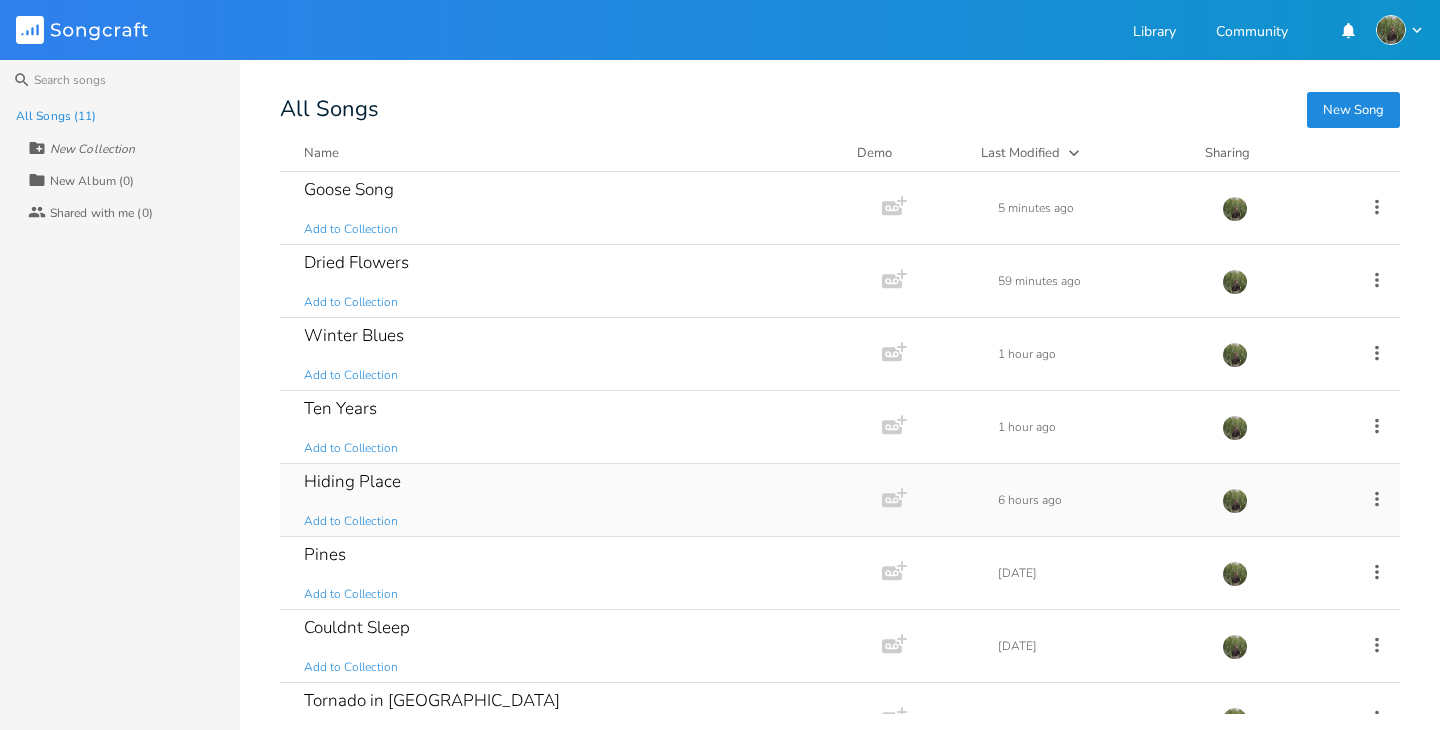 scroll, scrollTop: 261, scrollLeft: 0, axis: vertical 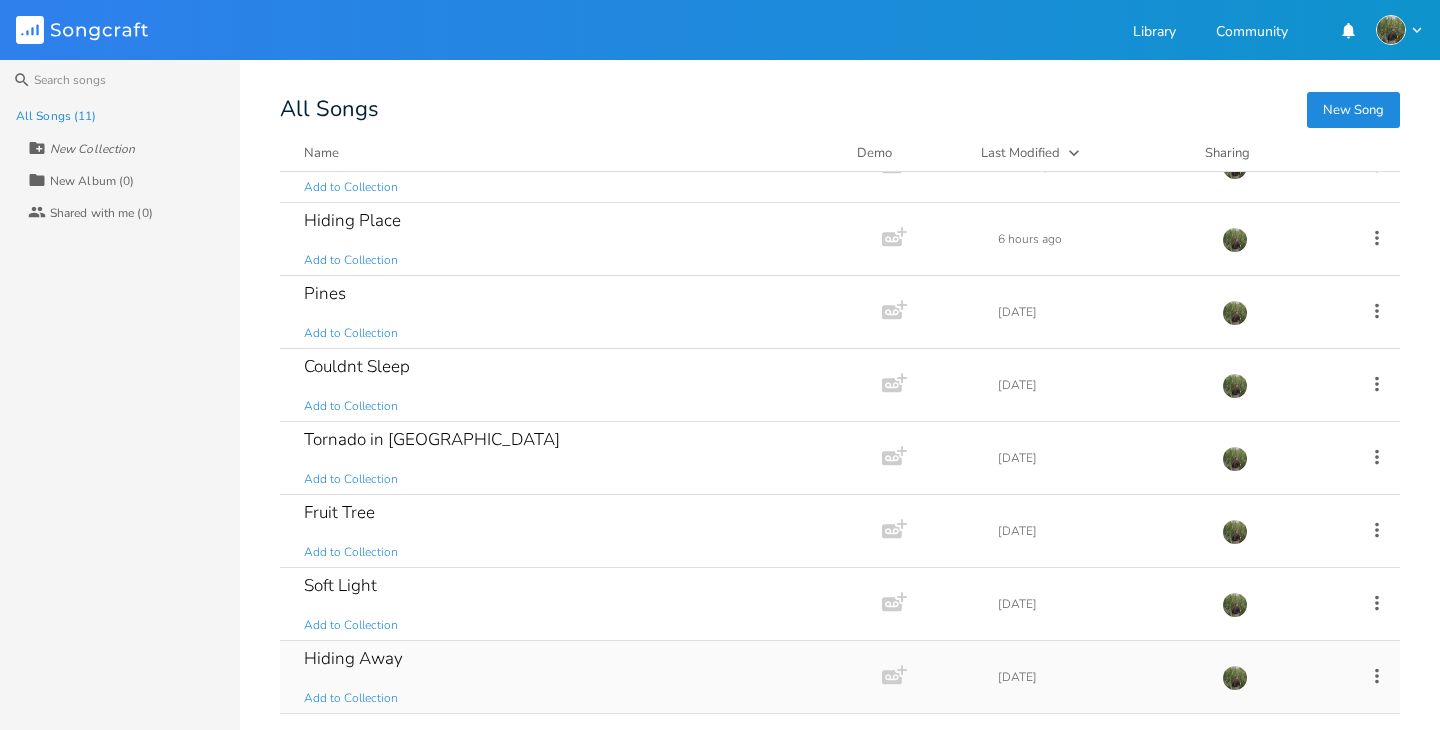 click 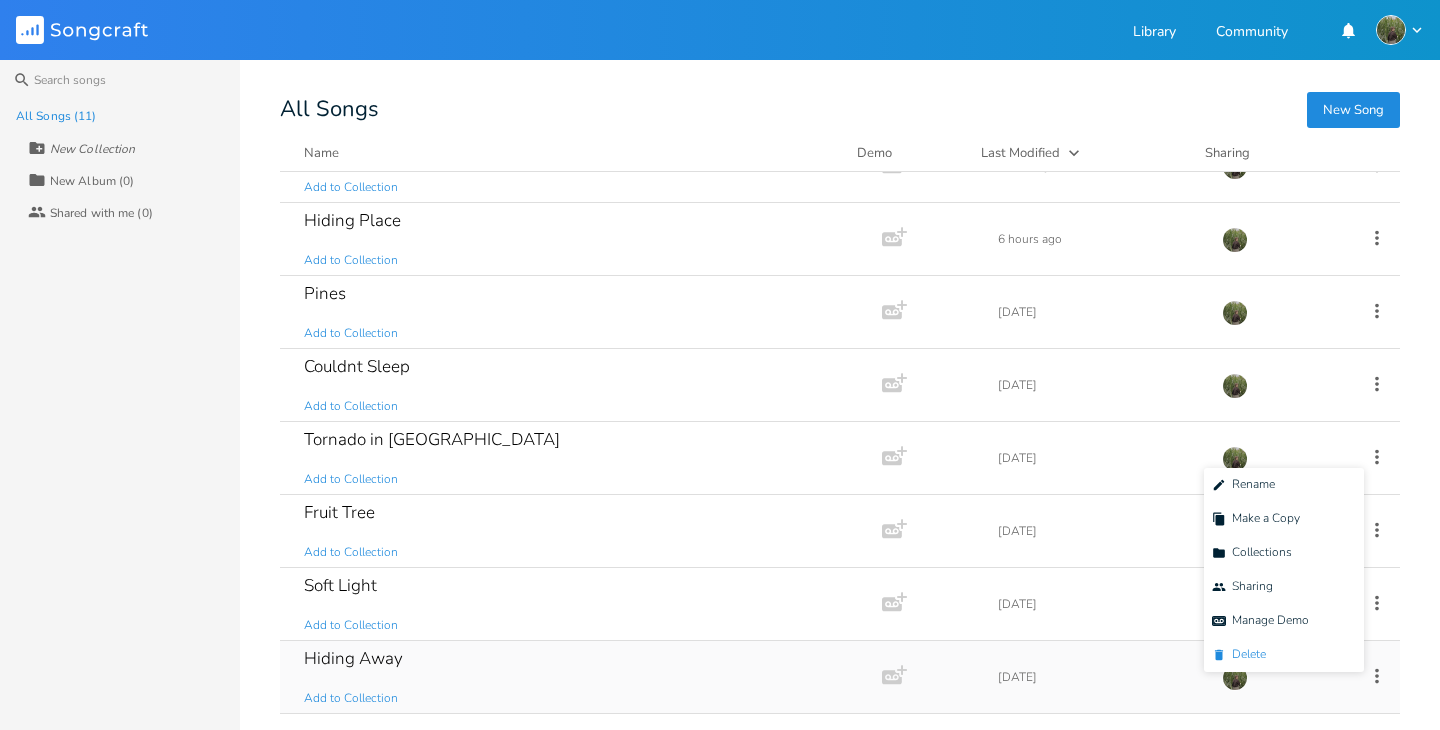 click on "[PERSON_NAME]" at bounding box center [1284, 655] 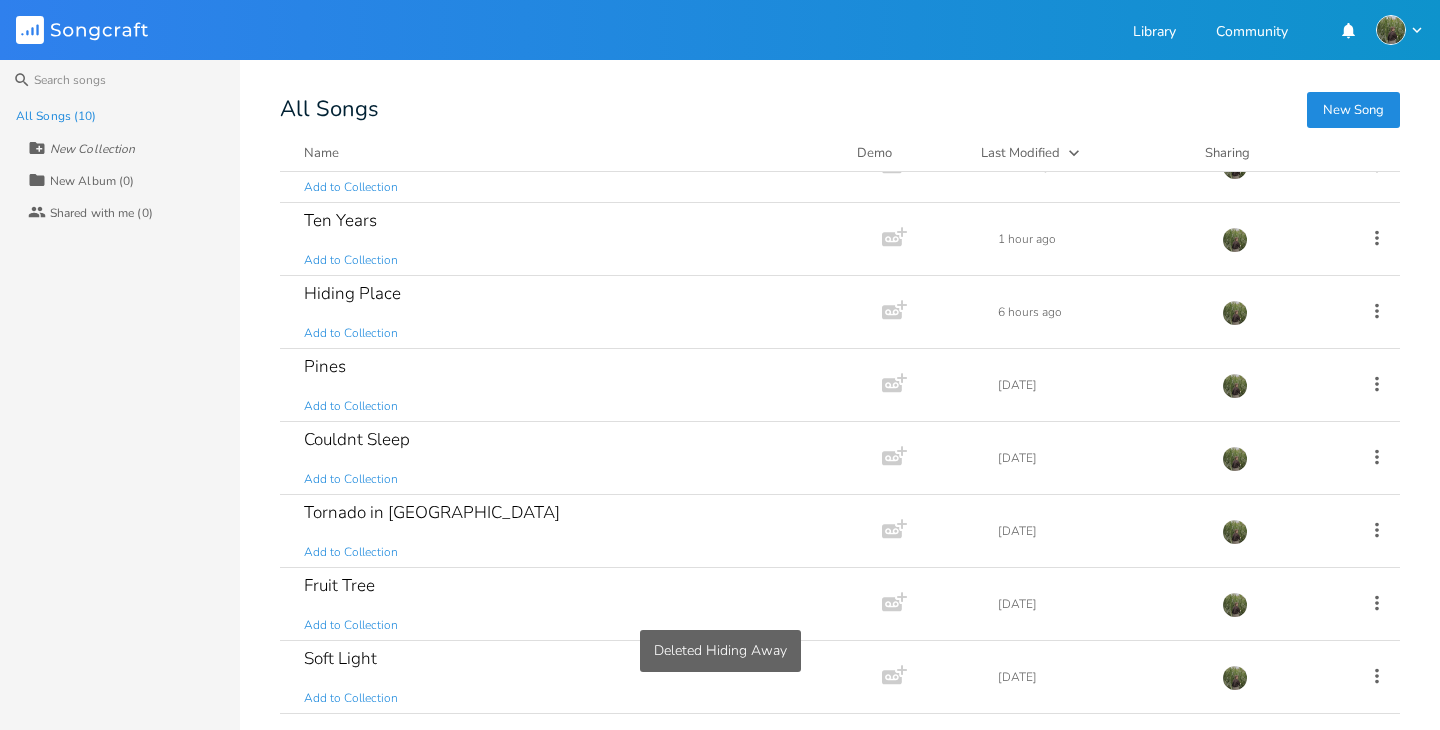 scroll, scrollTop: 188, scrollLeft: 0, axis: vertical 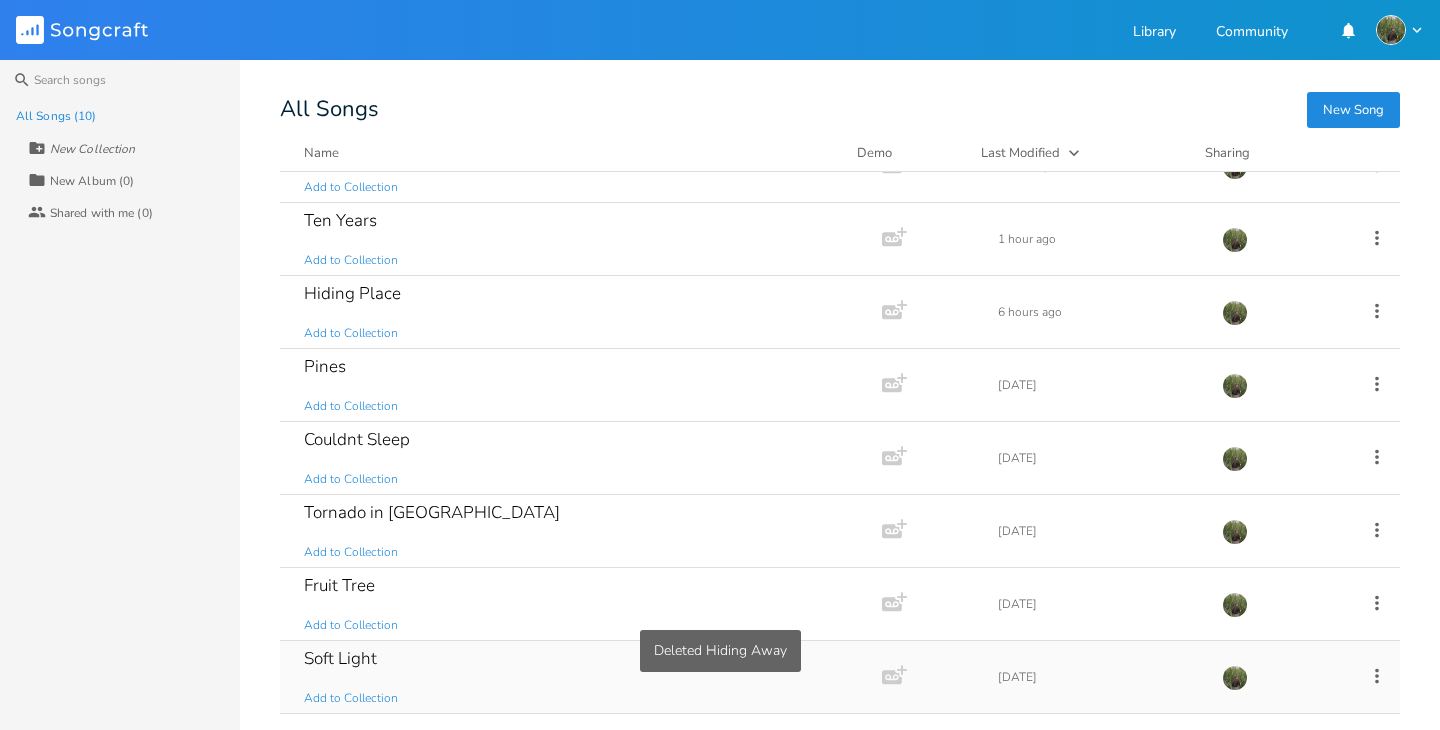 click on "Soft Light Add to Collection" at bounding box center [577, 677] 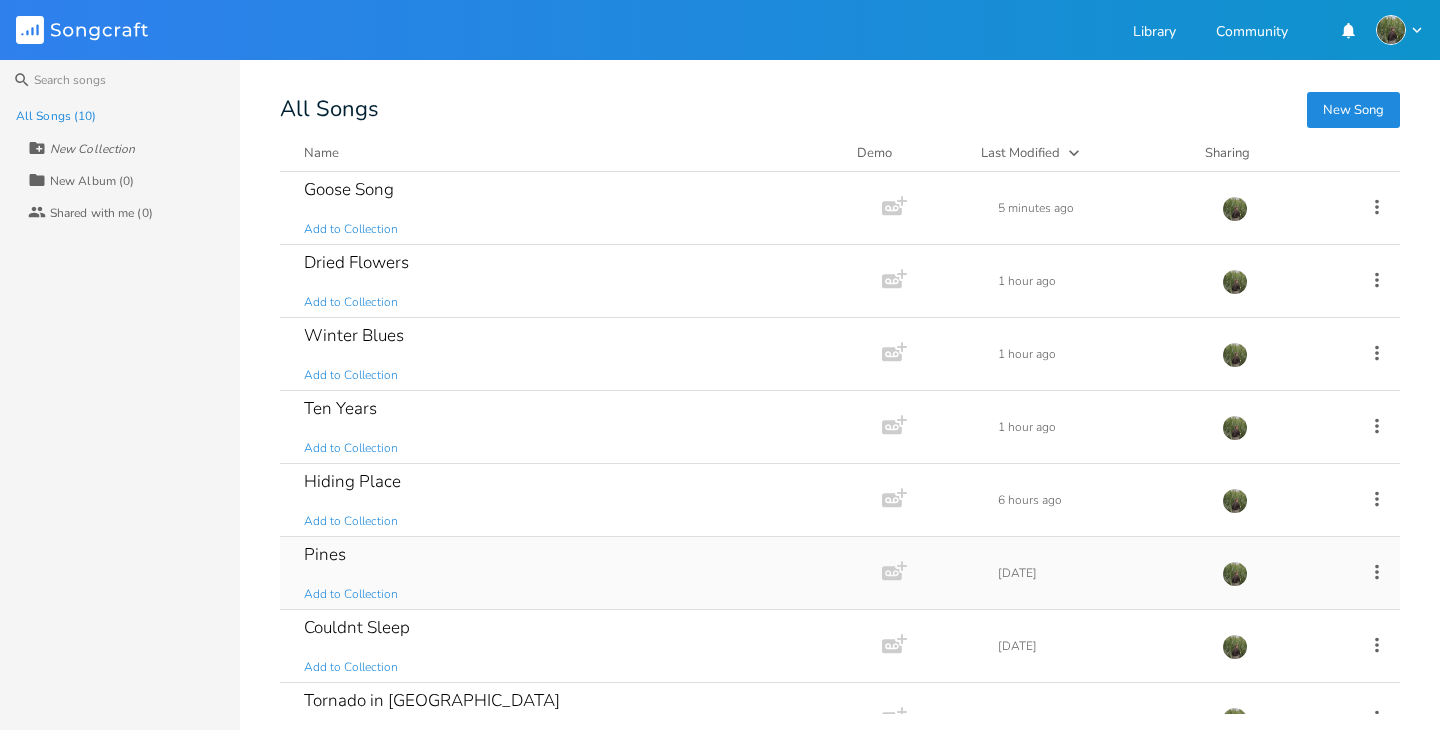 scroll, scrollTop: 188, scrollLeft: 0, axis: vertical 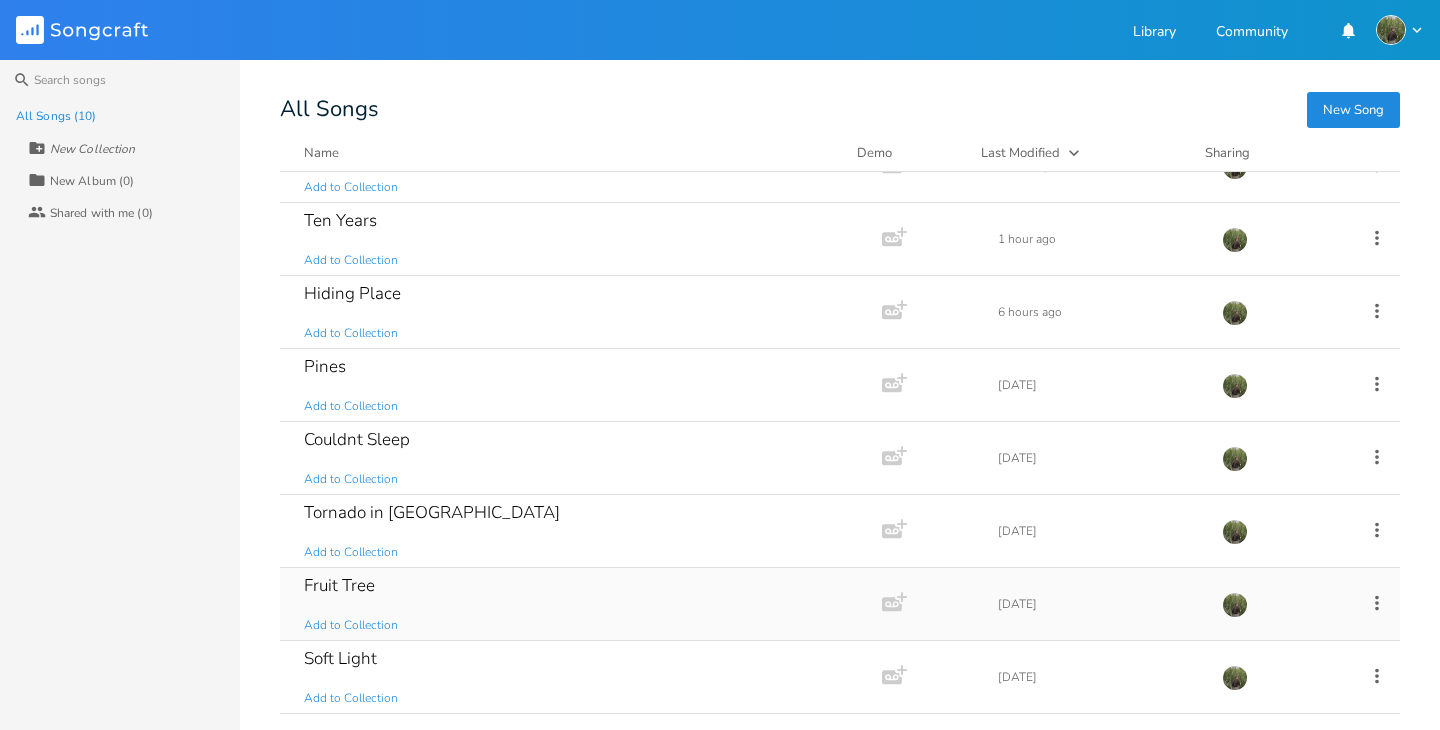 click on "Fruit Tree Add to Collection" at bounding box center [577, 604] 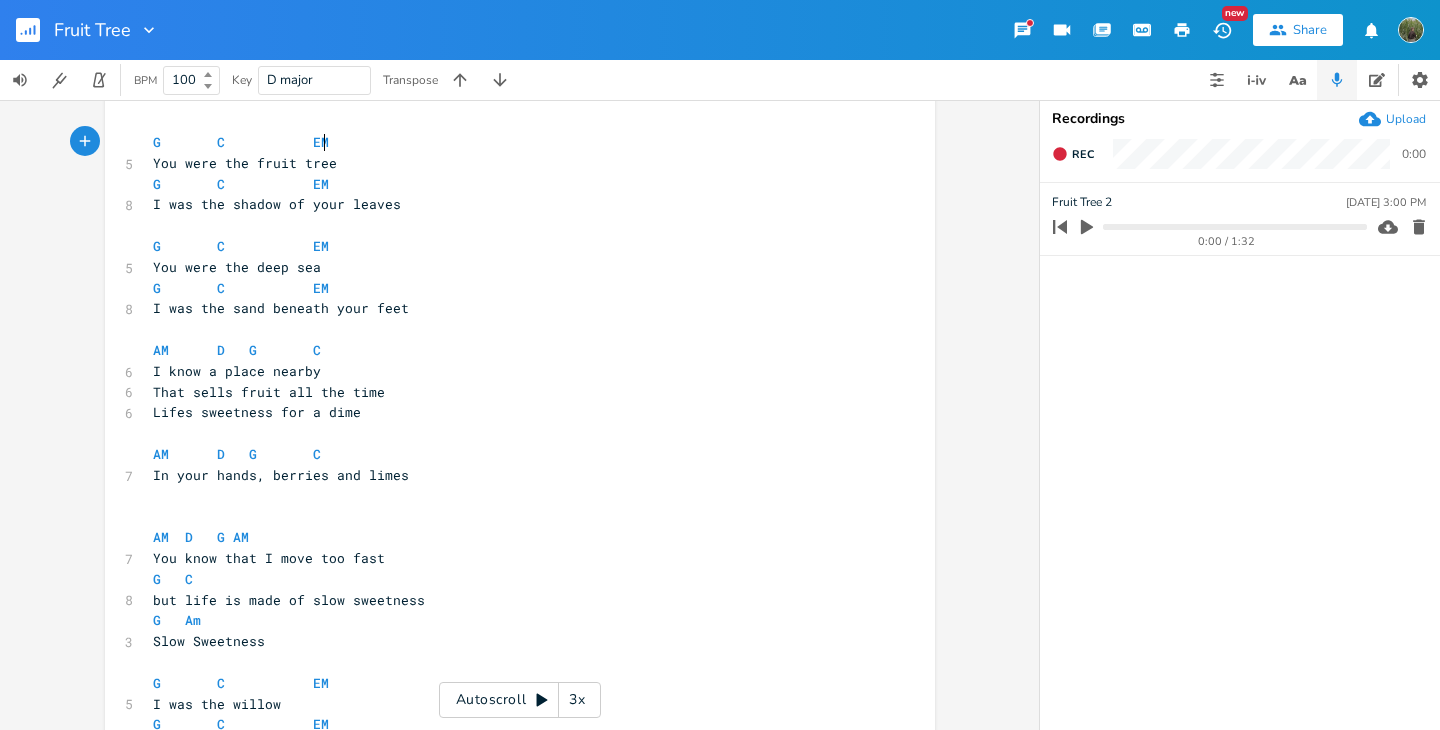scroll, scrollTop: 22, scrollLeft: 0, axis: vertical 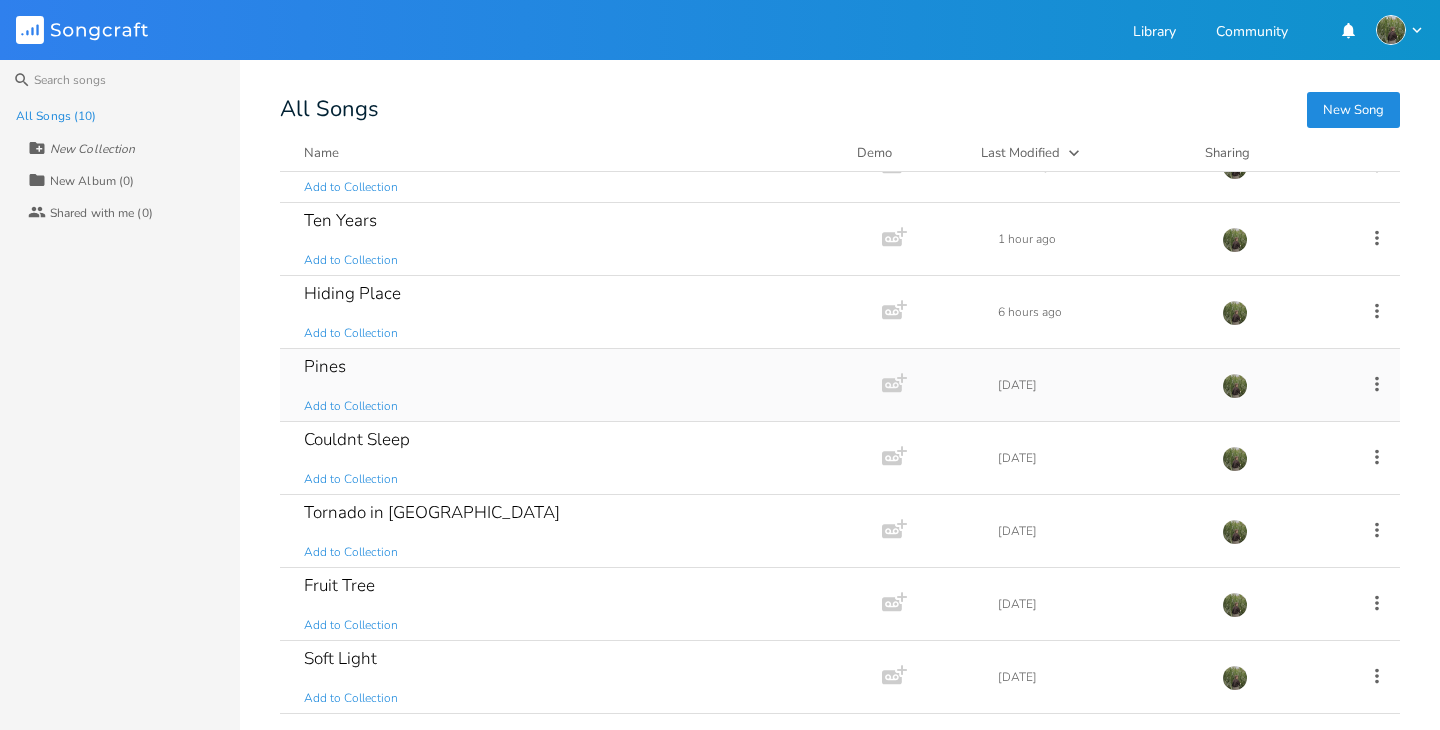 click on "Pines Add to Collection" at bounding box center (577, 385) 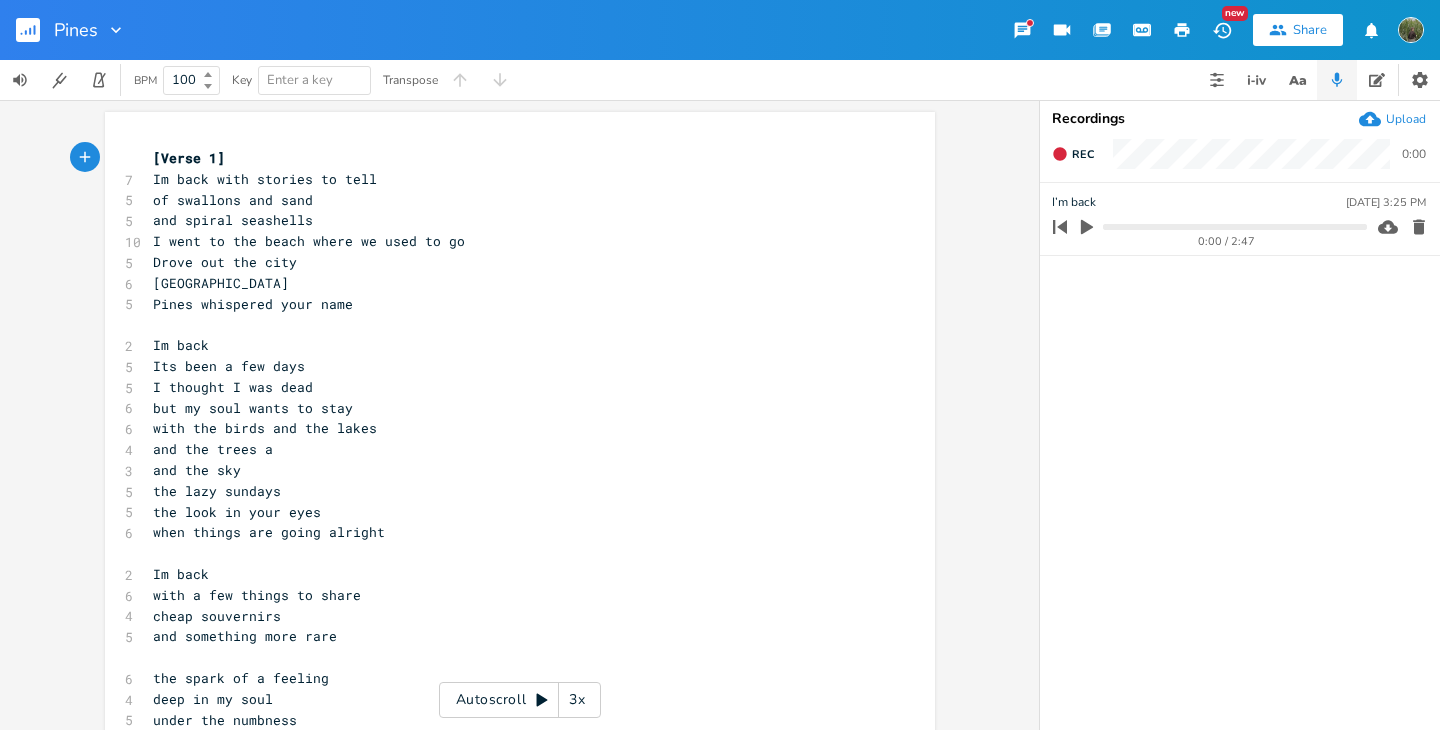 click 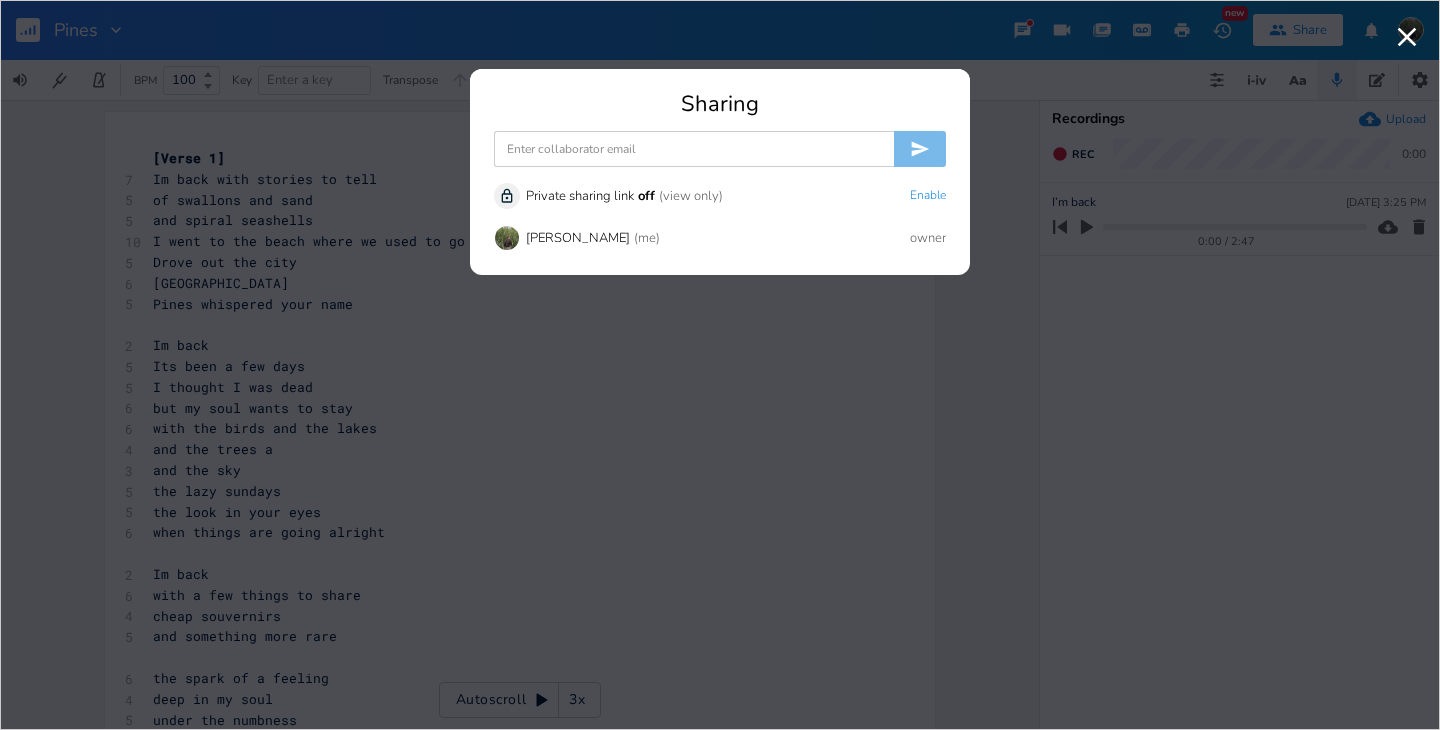click at bounding box center (694, 149) 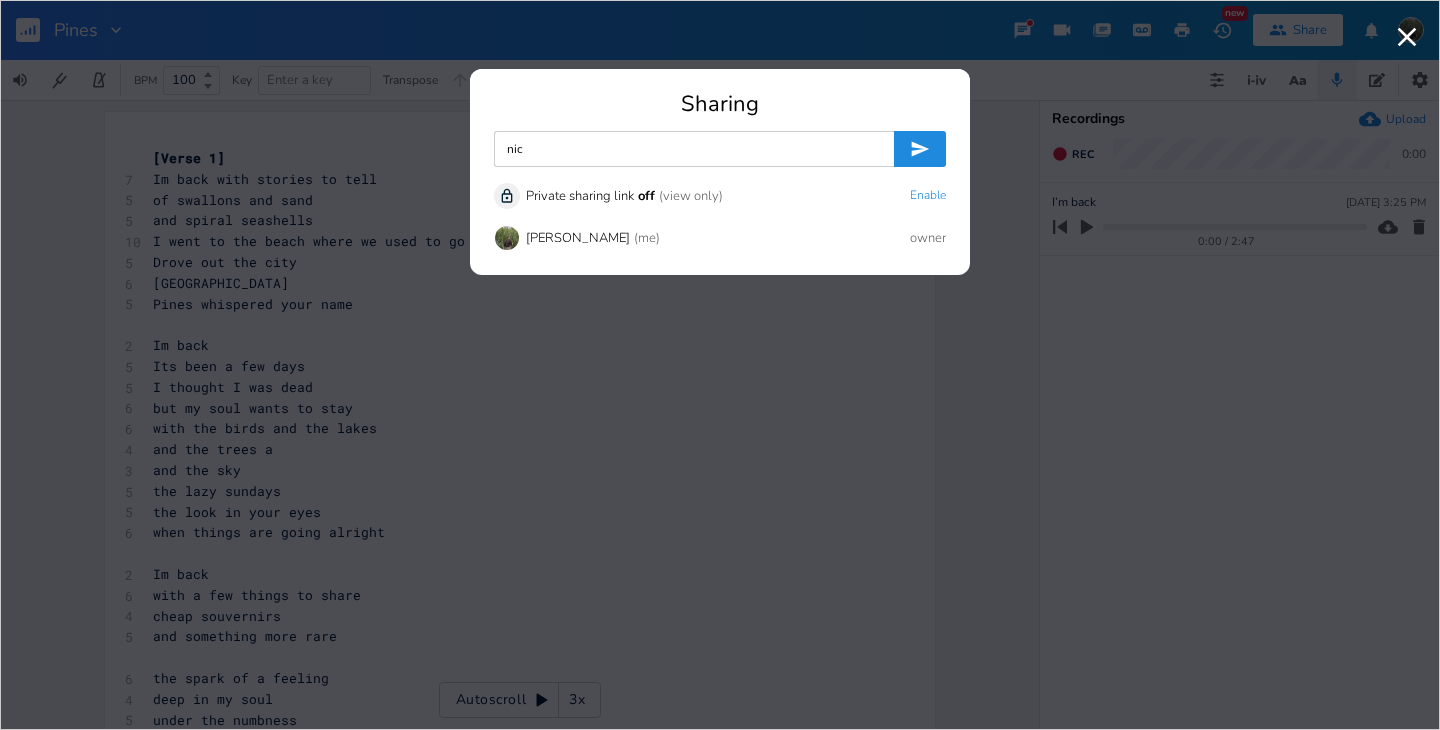 drag, startPoint x: 649, startPoint y: 153, endPoint x: 560, endPoint y: 130, distance: 91.92388 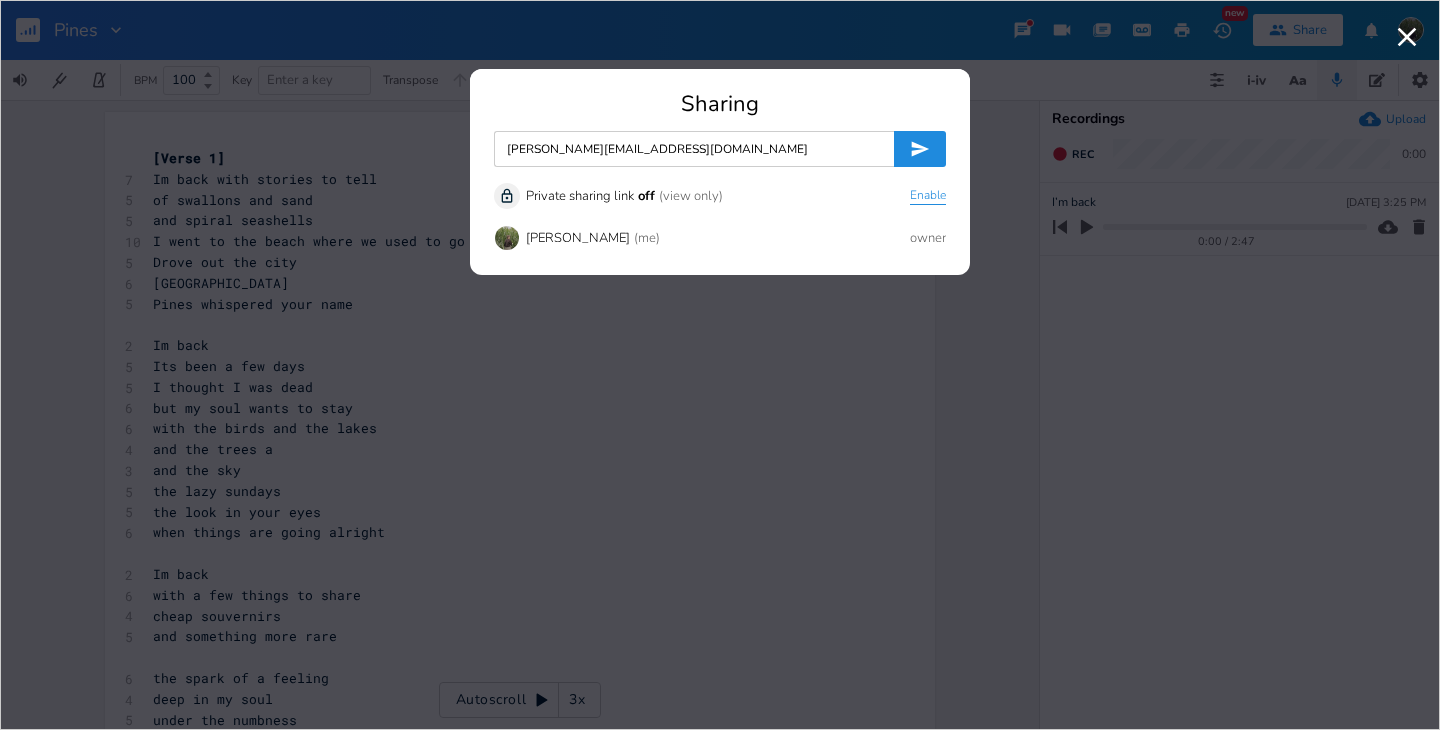 type on "[PERSON_NAME][EMAIL_ADDRESS][DOMAIN_NAME]" 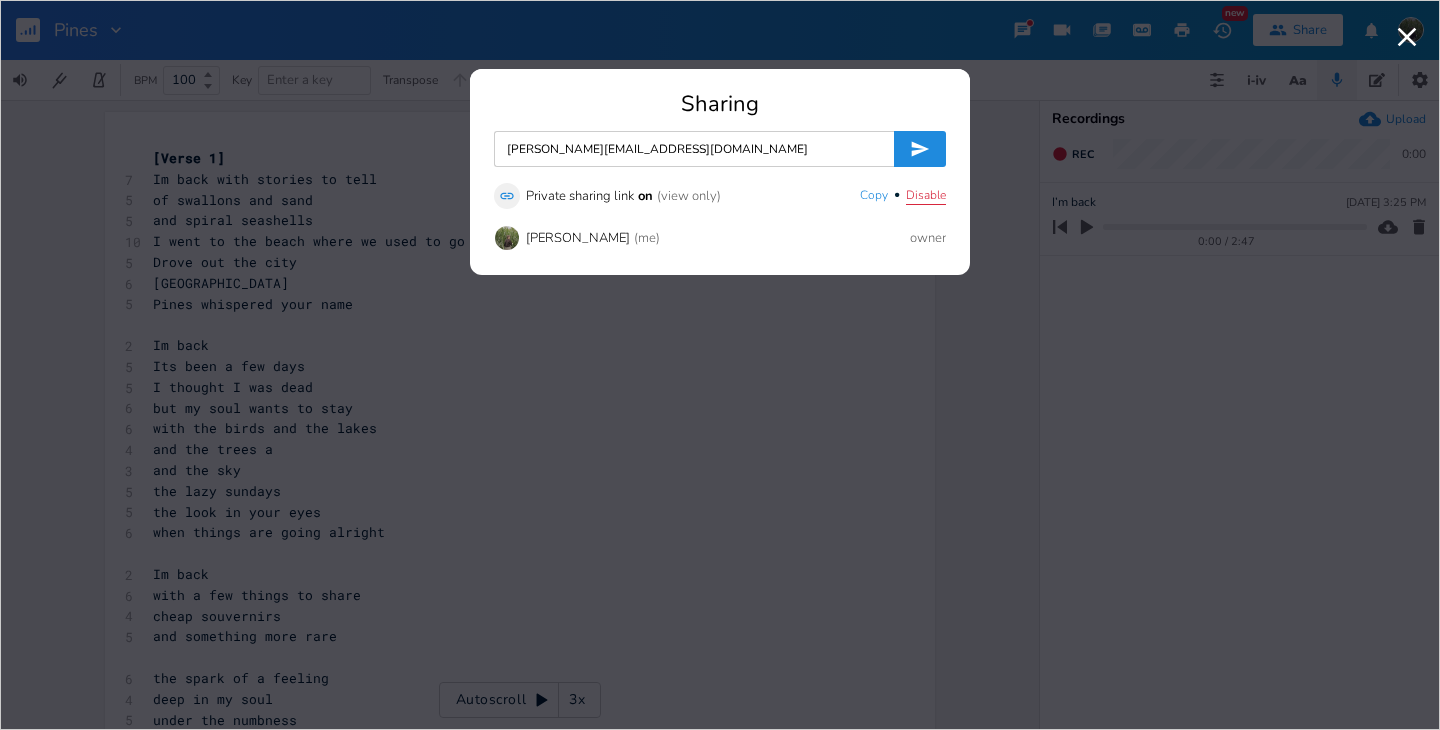 click on "Disable" at bounding box center [926, 196] 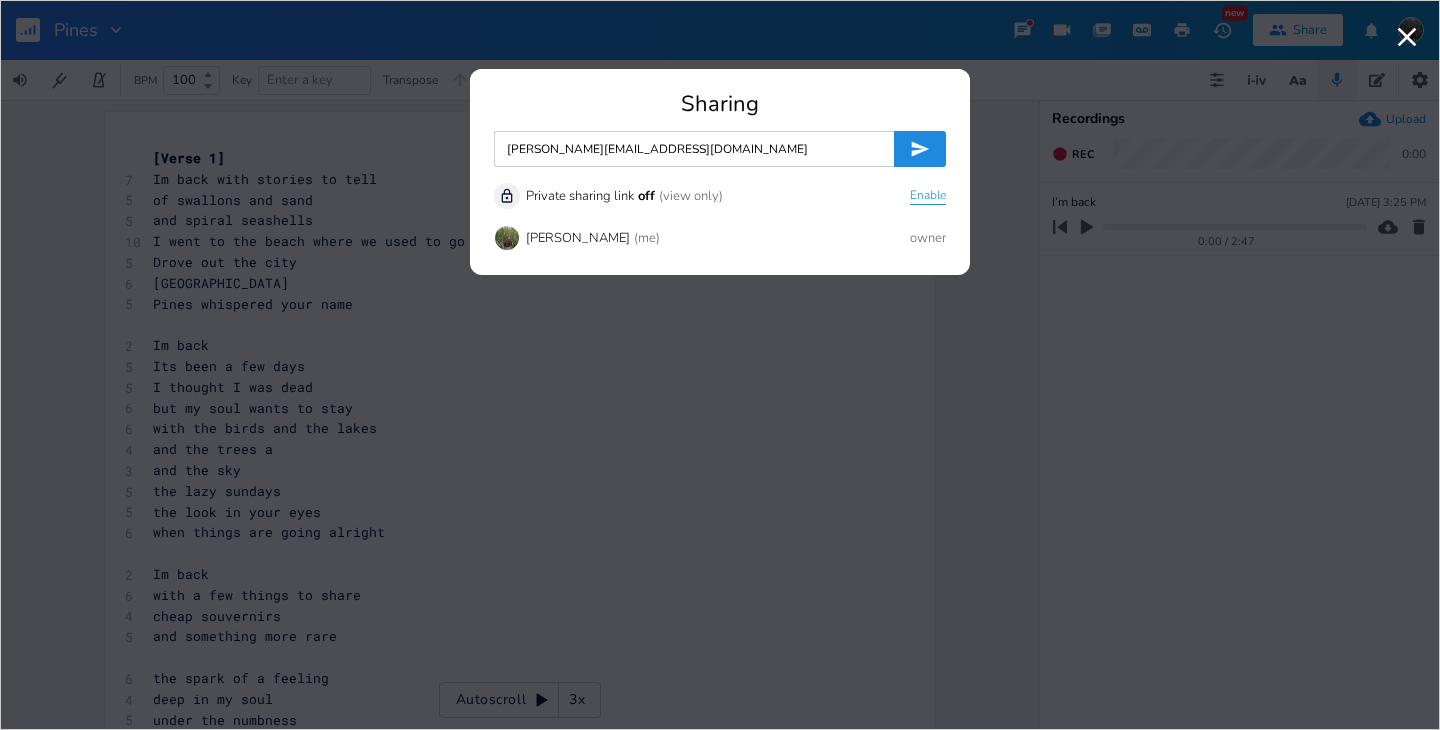 click on "Enable" at bounding box center [928, 196] 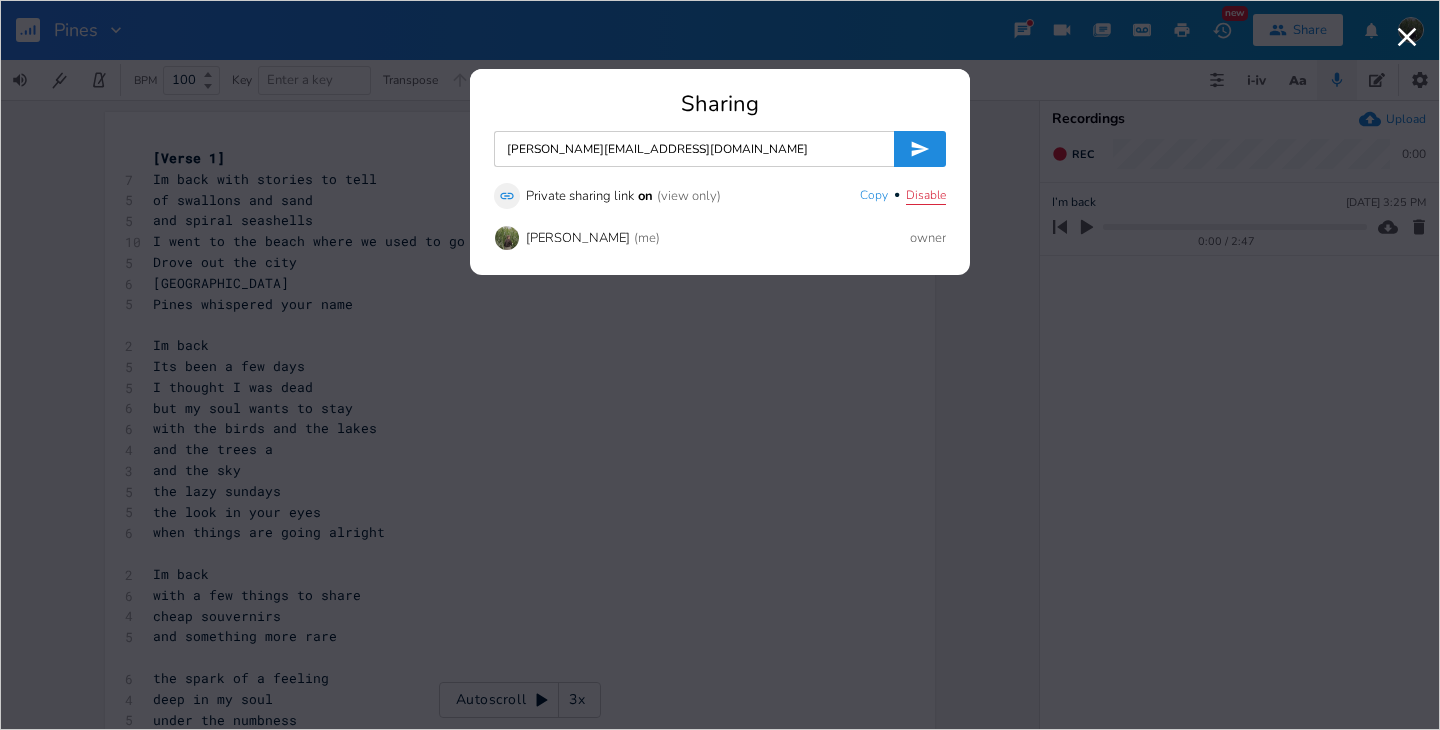 click on "Disable" at bounding box center [926, 196] 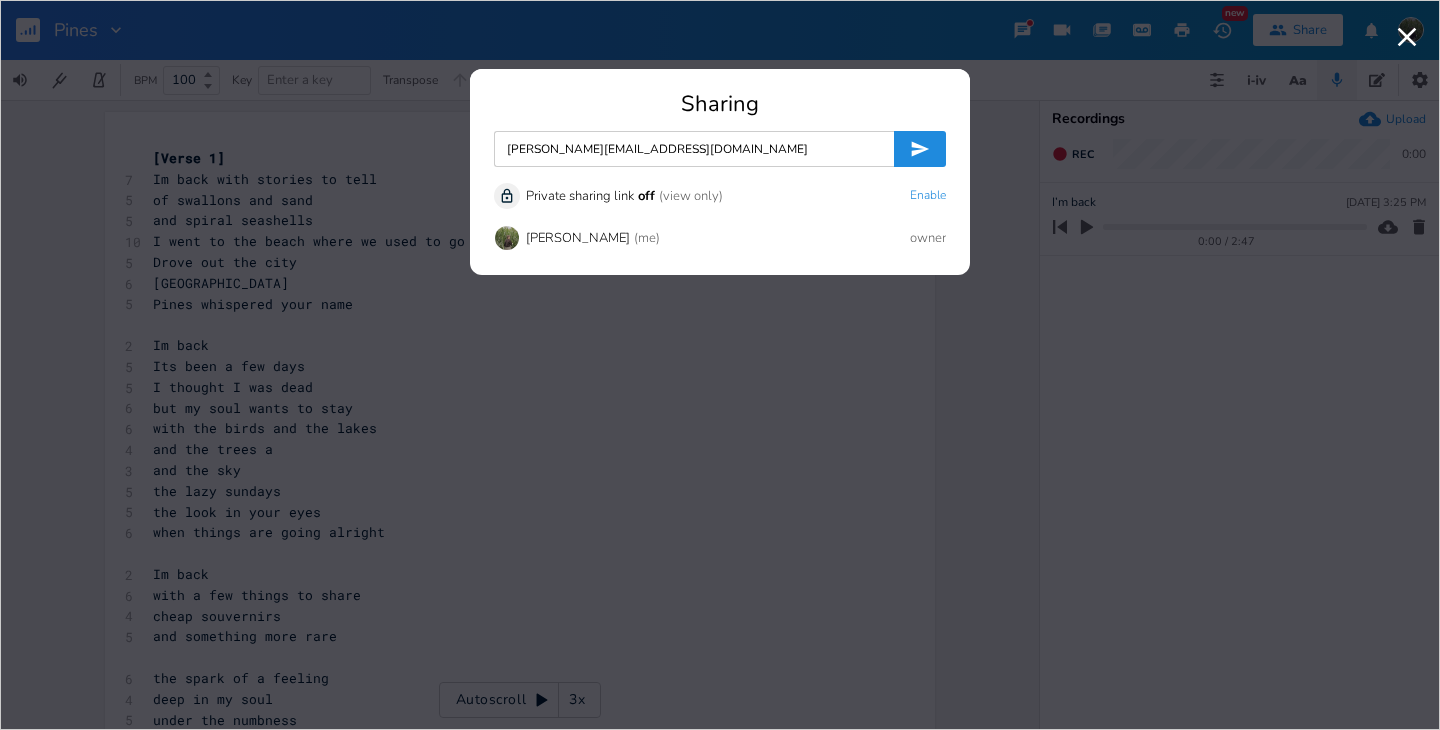 click on "Sharing [PERSON_NAME][EMAIL_ADDRESS][DOMAIN_NAME] Unlock Private sharing link off  (view only) Enable [PERSON_NAME]  (me) owner" at bounding box center (720, 184) 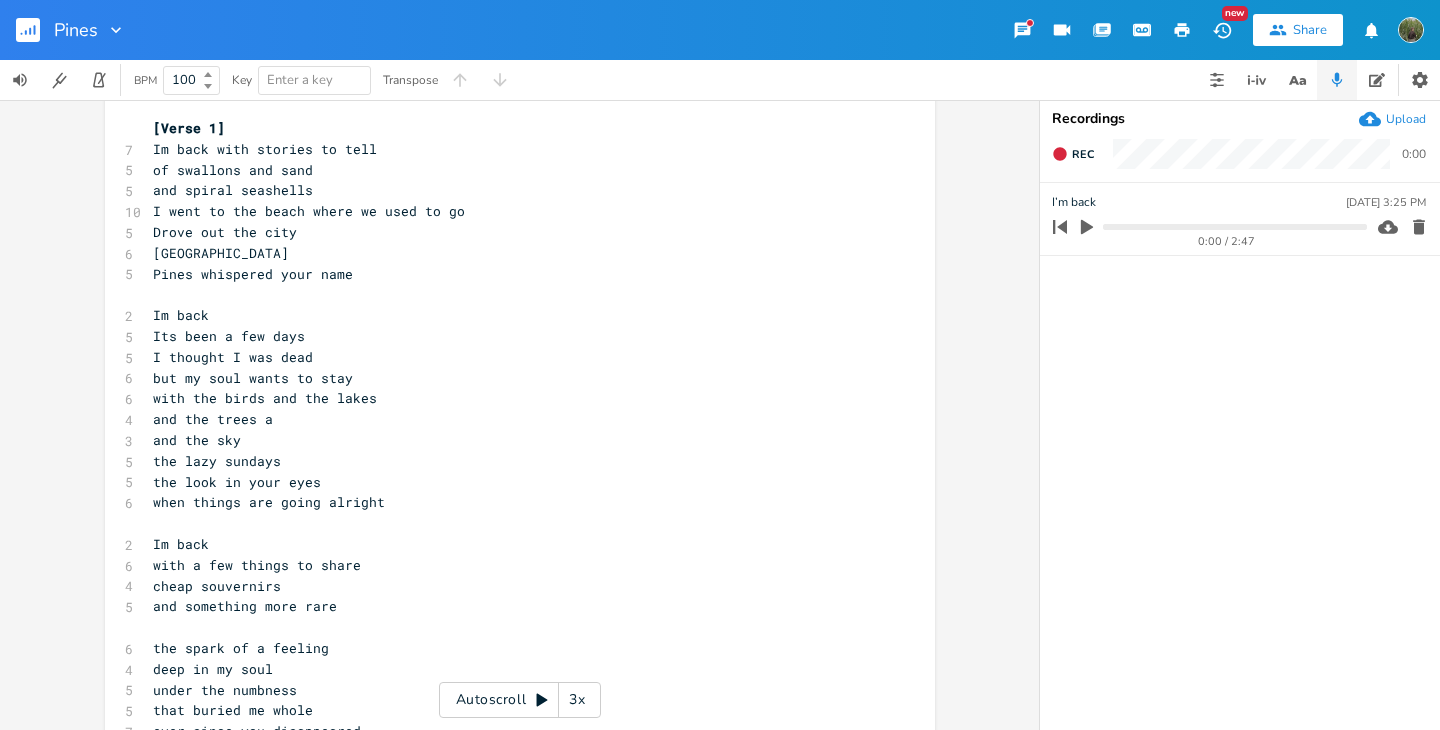 scroll, scrollTop: 32, scrollLeft: 0, axis: vertical 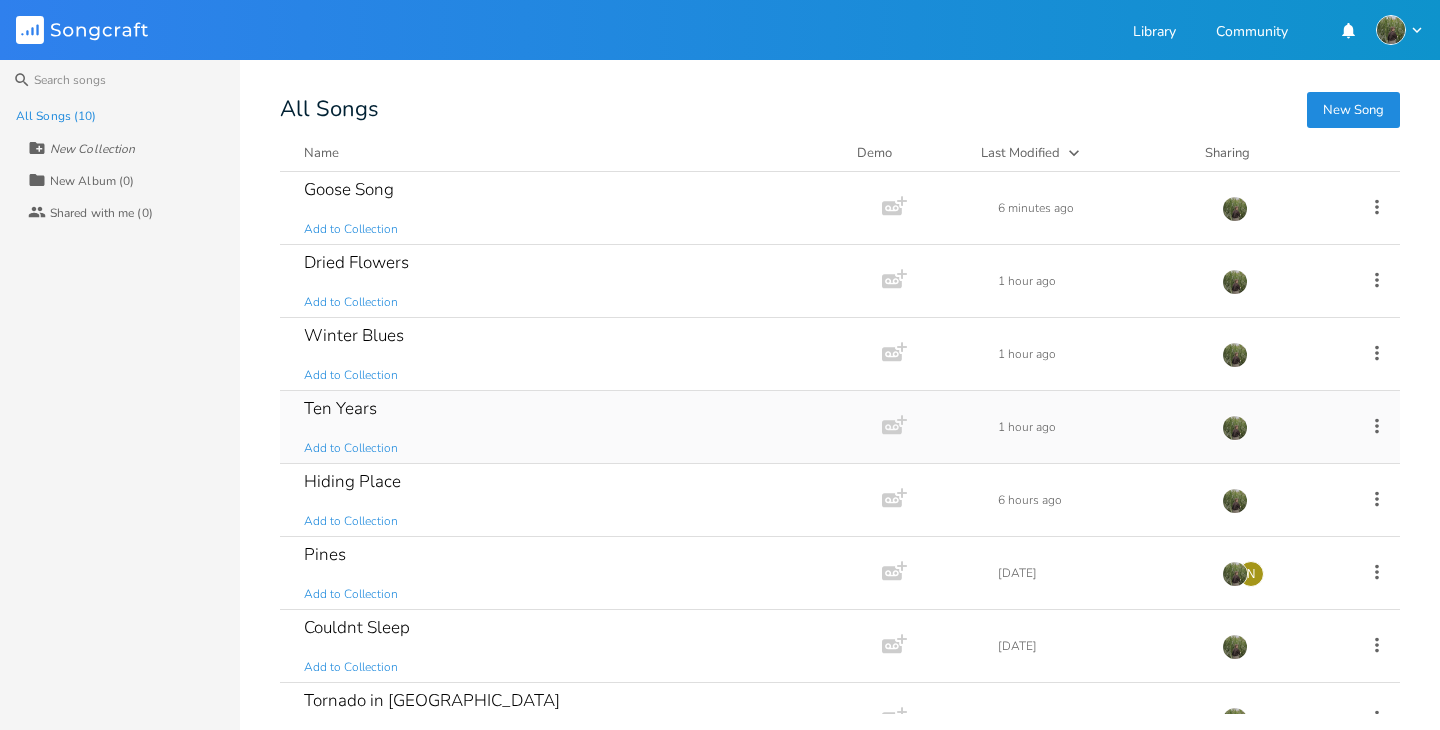 click on "Ten Years Add to Collection" at bounding box center [577, 427] 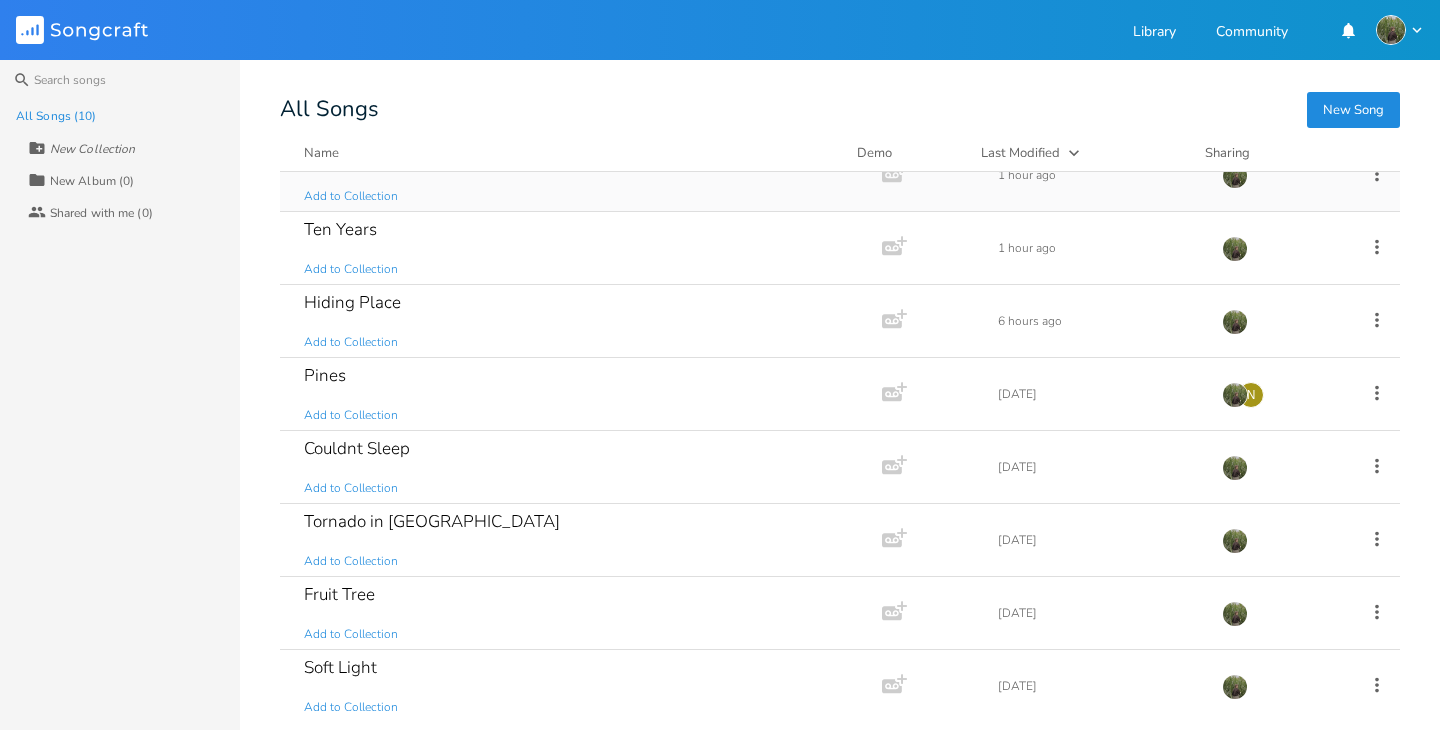 scroll, scrollTop: 183, scrollLeft: 0, axis: vertical 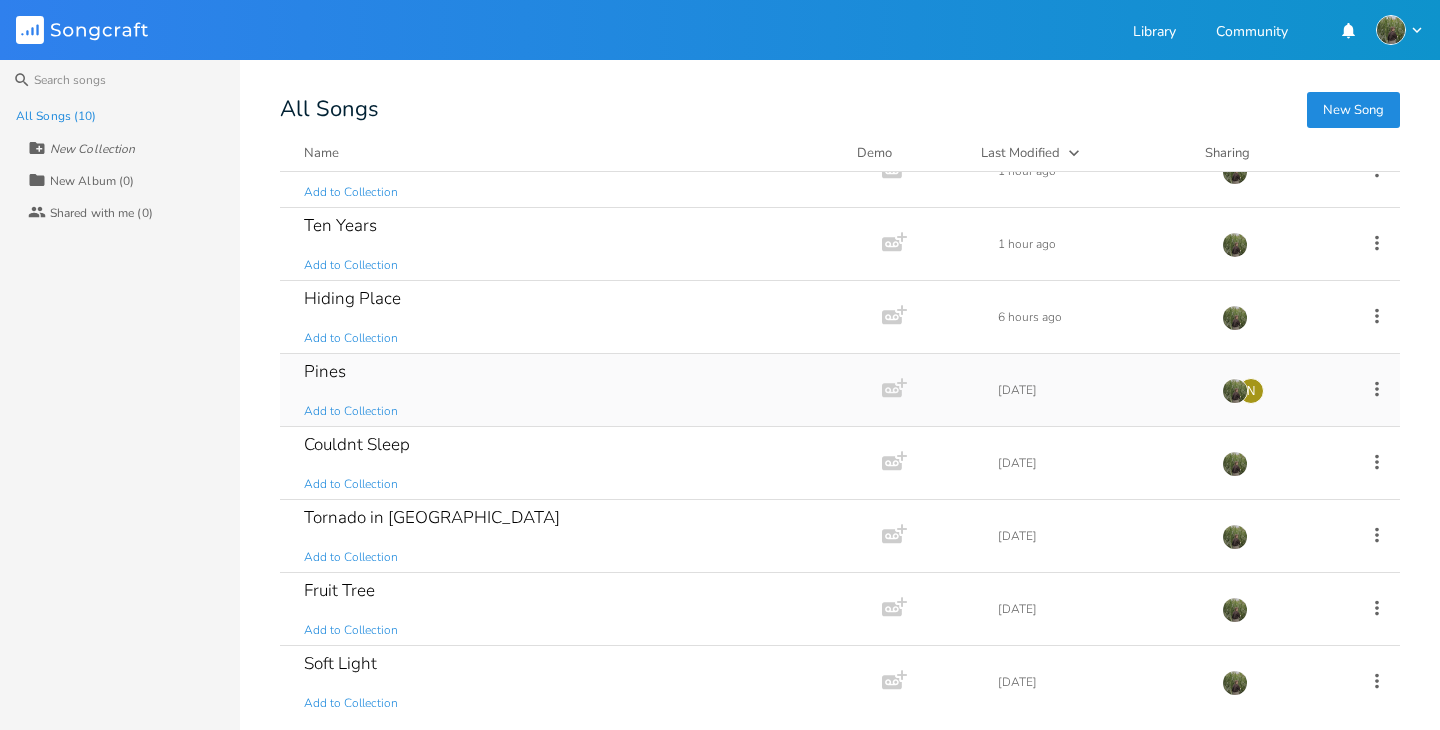 click on "Pines Add to Collection" at bounding box center [577, 390] 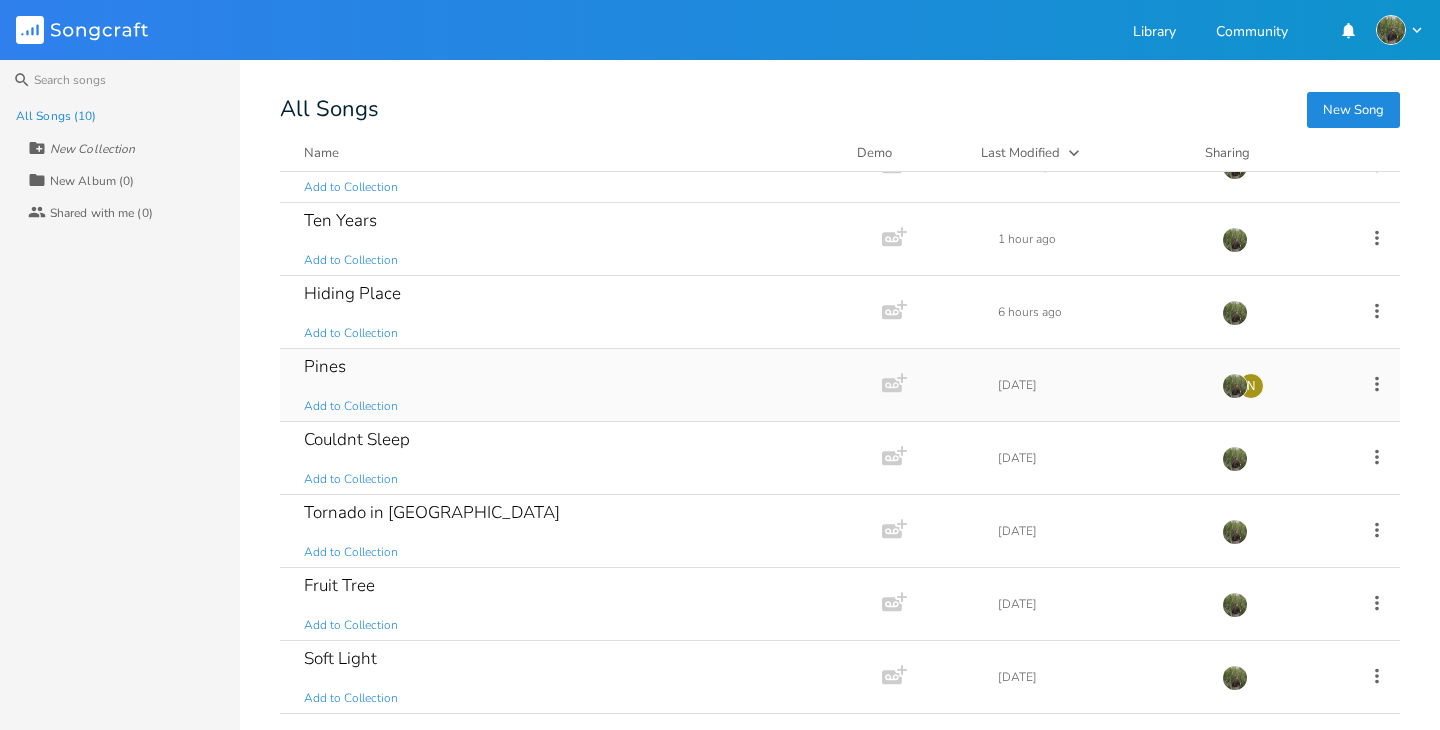 scroll, scrollTop: 0, scrollLeft: 0, axis: both 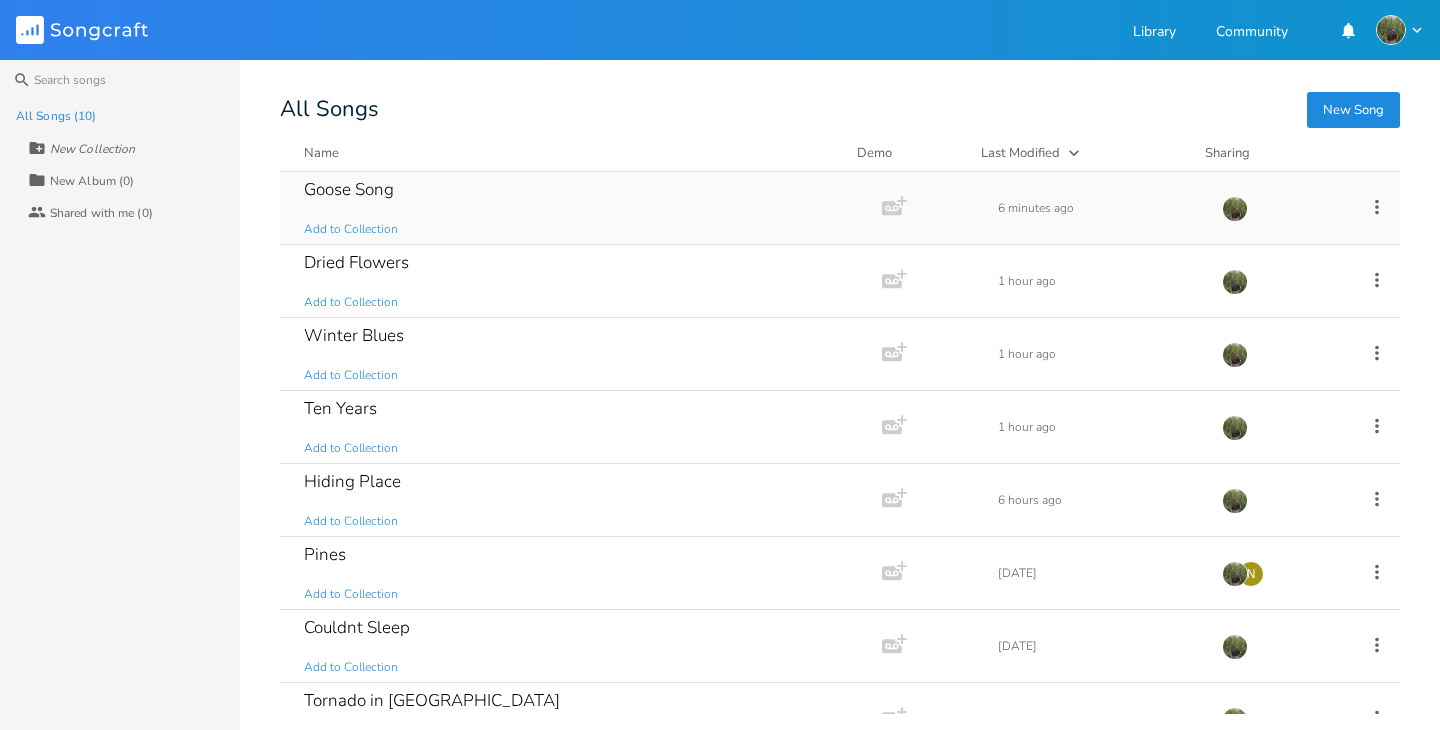 click on "Goose Song Add to Collection" at bounding box center (577, 208) 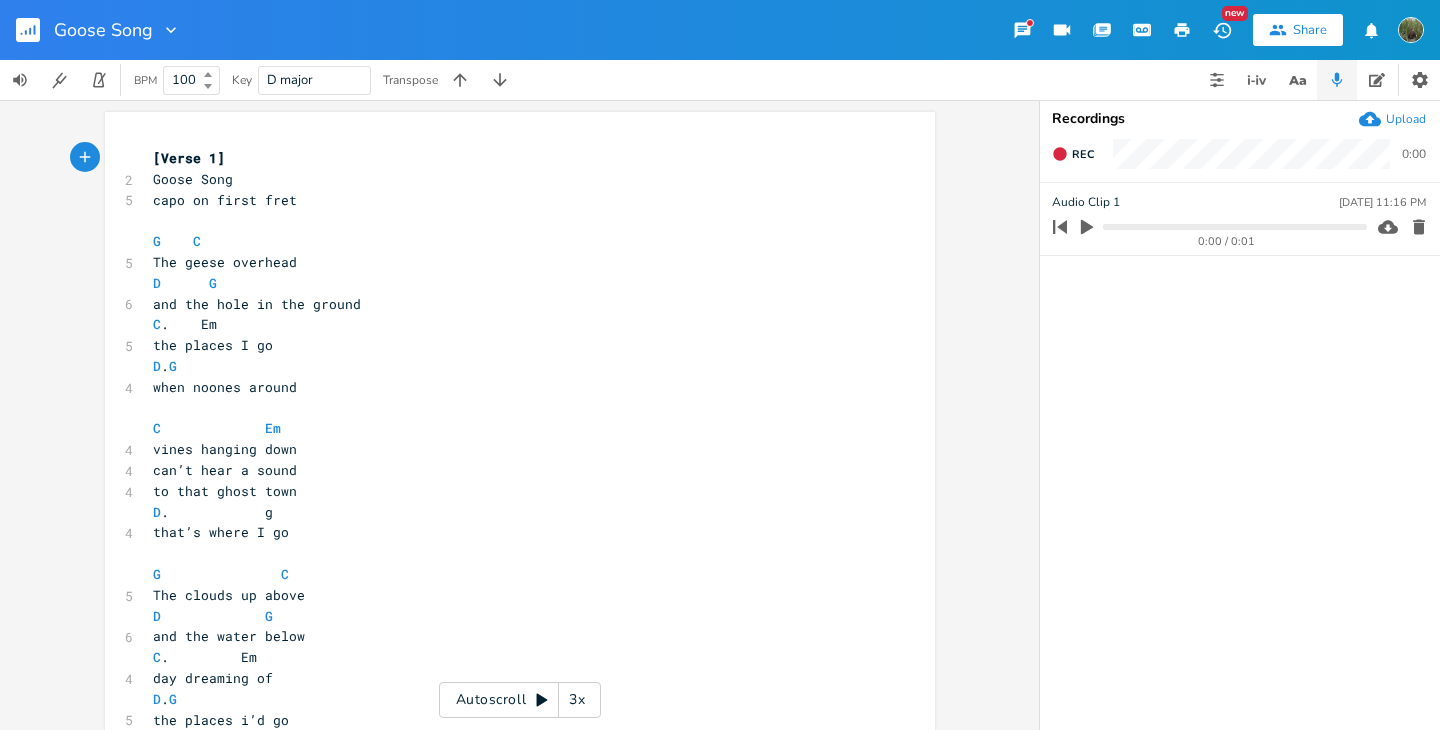 click 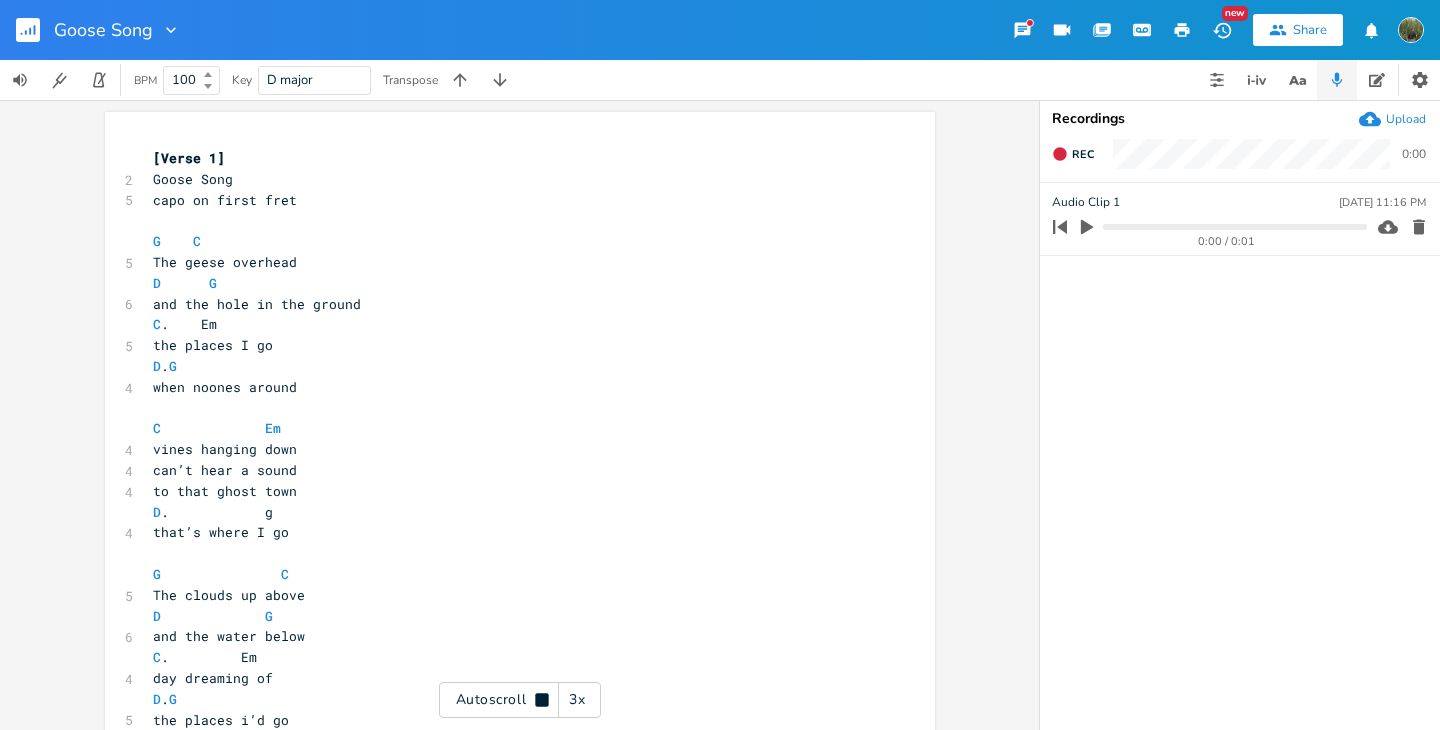 scroll, scrollTop: 0, scrollLeft: 0, axis: both 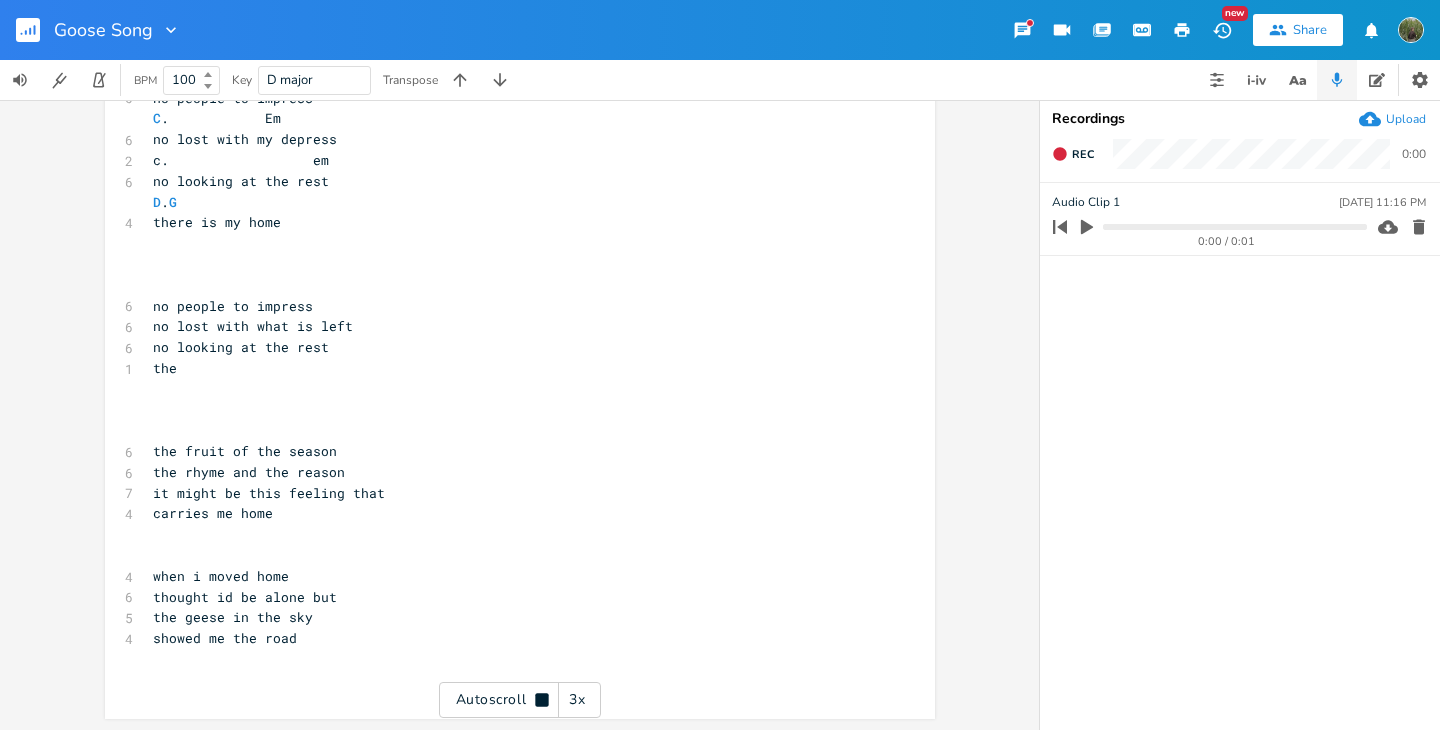 click 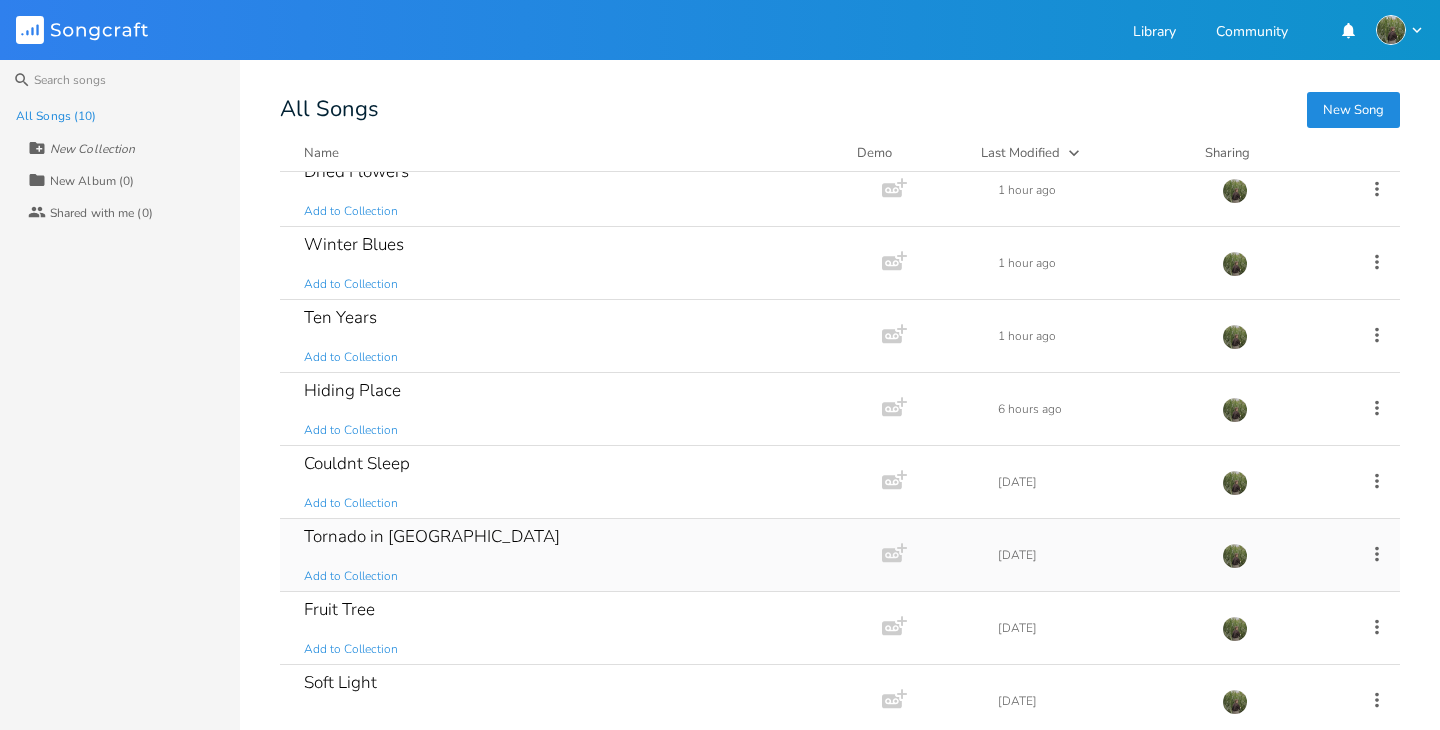 scroll, scrollTop: 163, scrollLeft: 0, axis: vertical 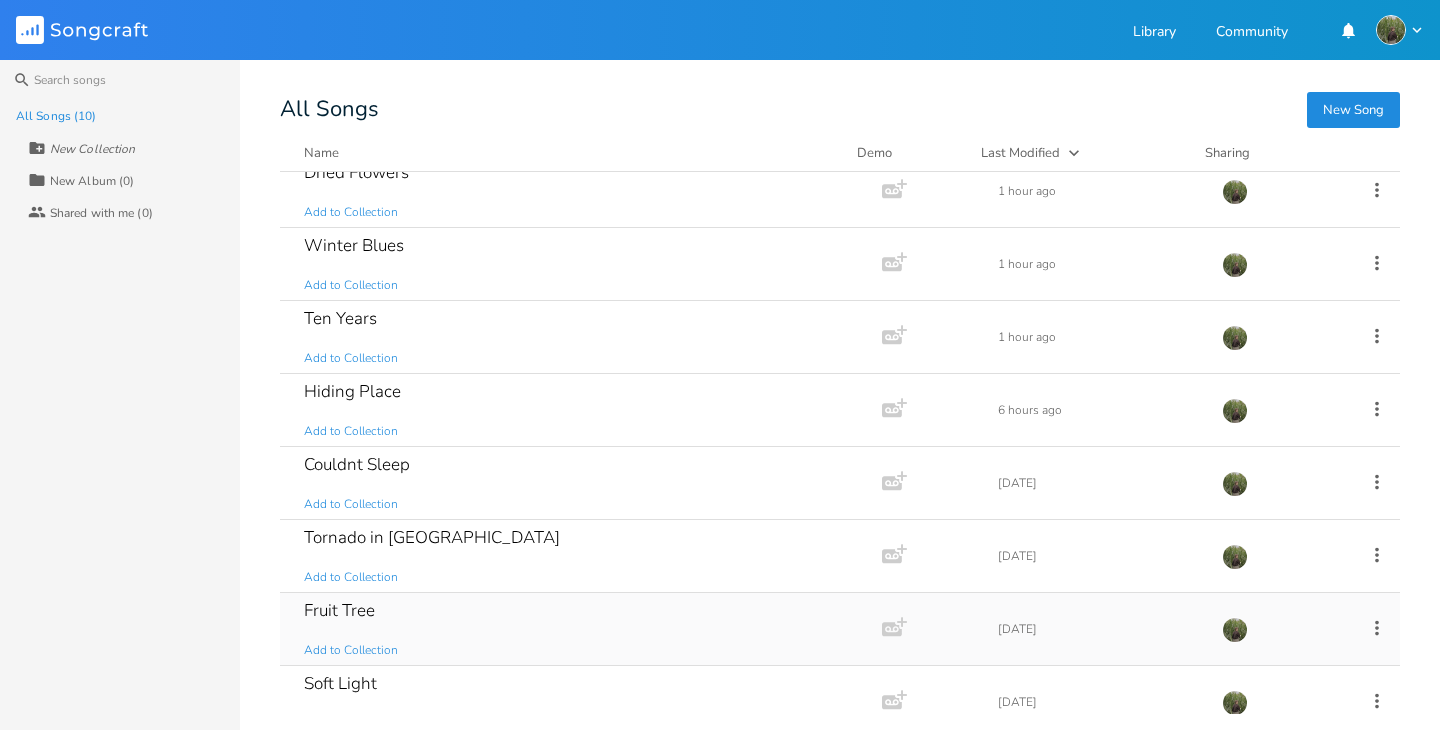 click on "Fruit Tree Add to Collection" at bounding box center (577, 629) 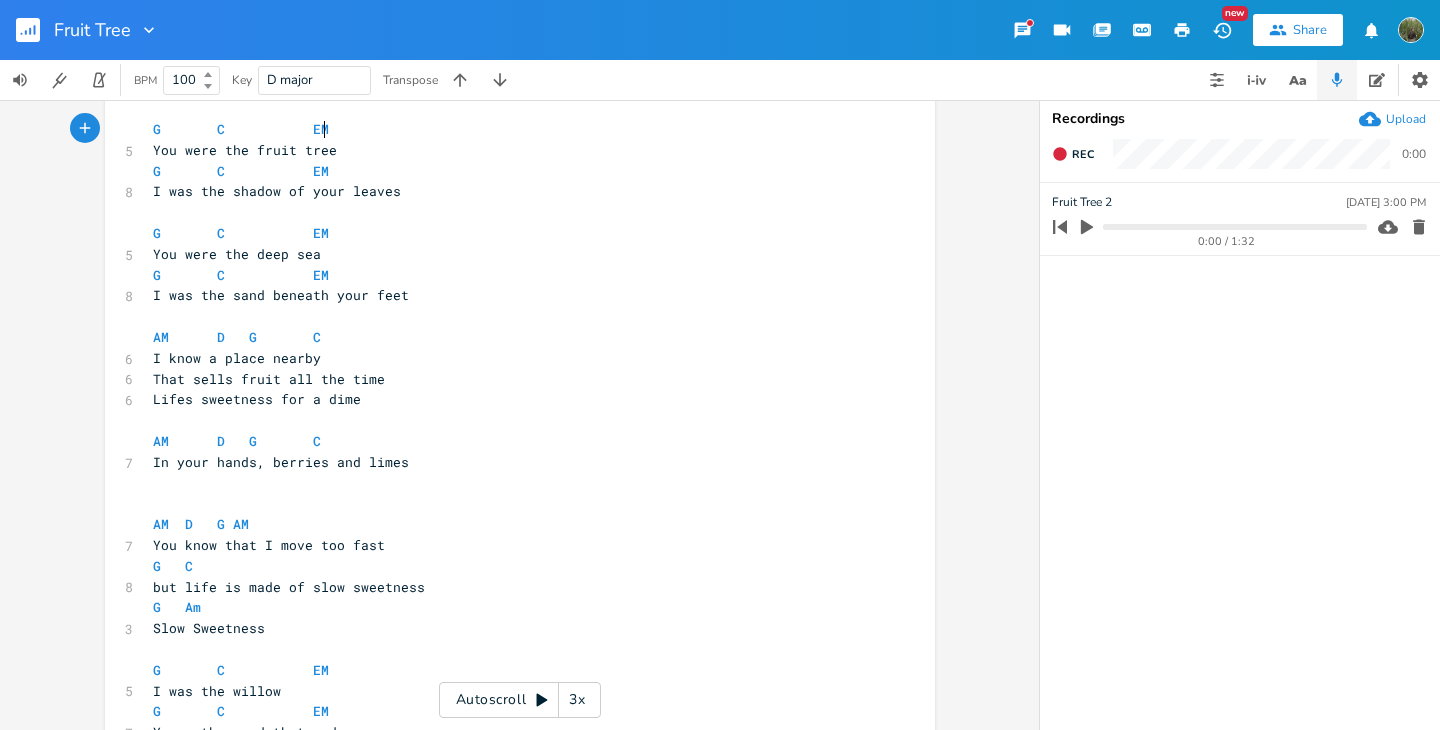 scroll, scrollTop: 31, scrollLeft: 0, axis: vertical 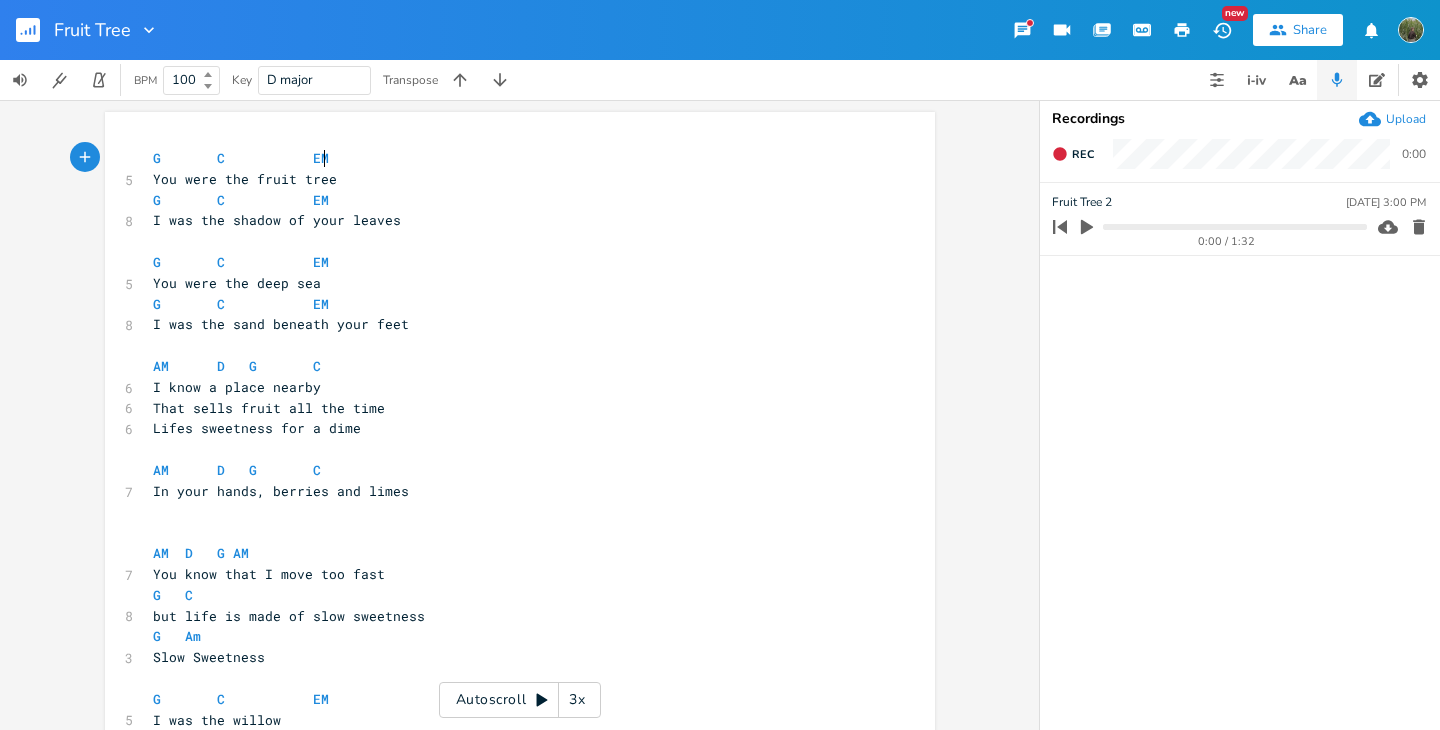 click on "3x" at bounding box center [577, 700] 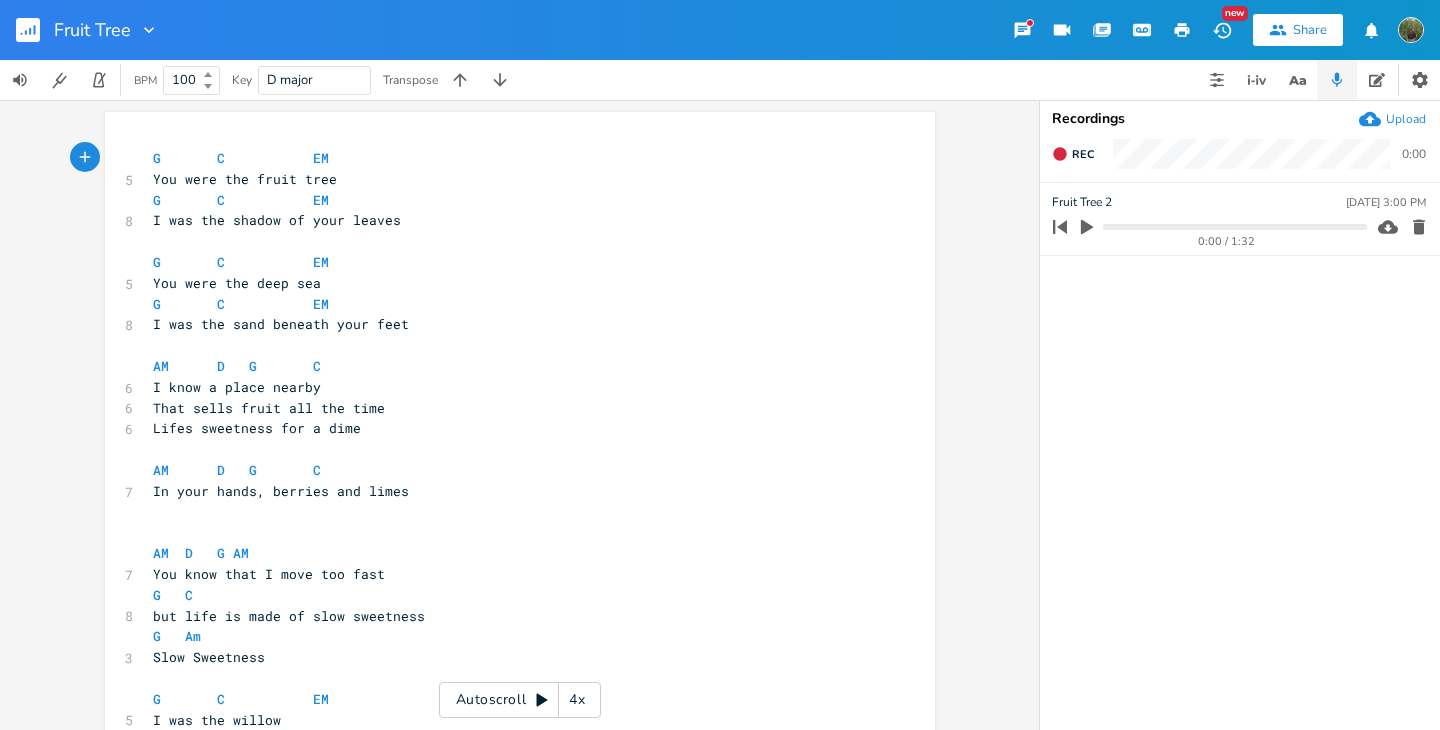 click on "4x" at bounding box center (577, 700) 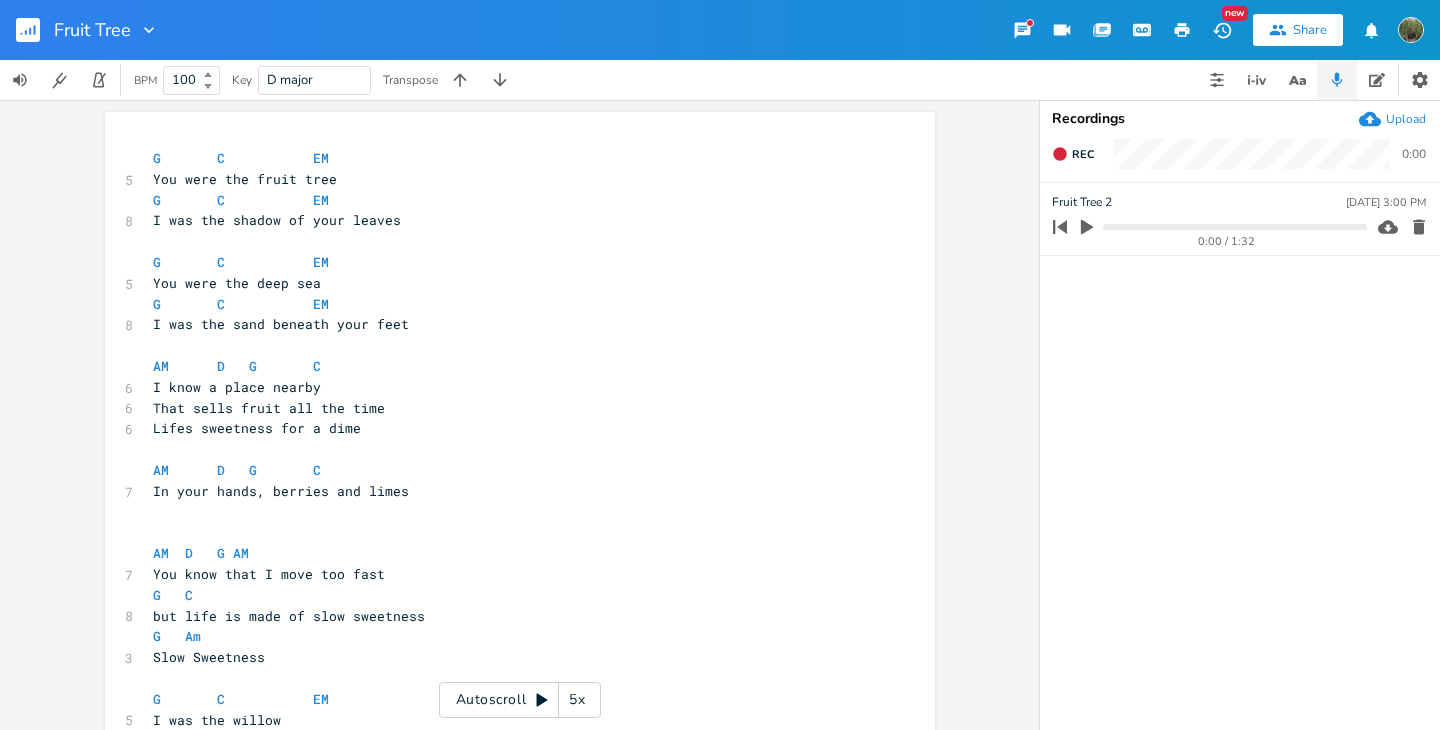 click on "5x" at bounding box center (577, 700) 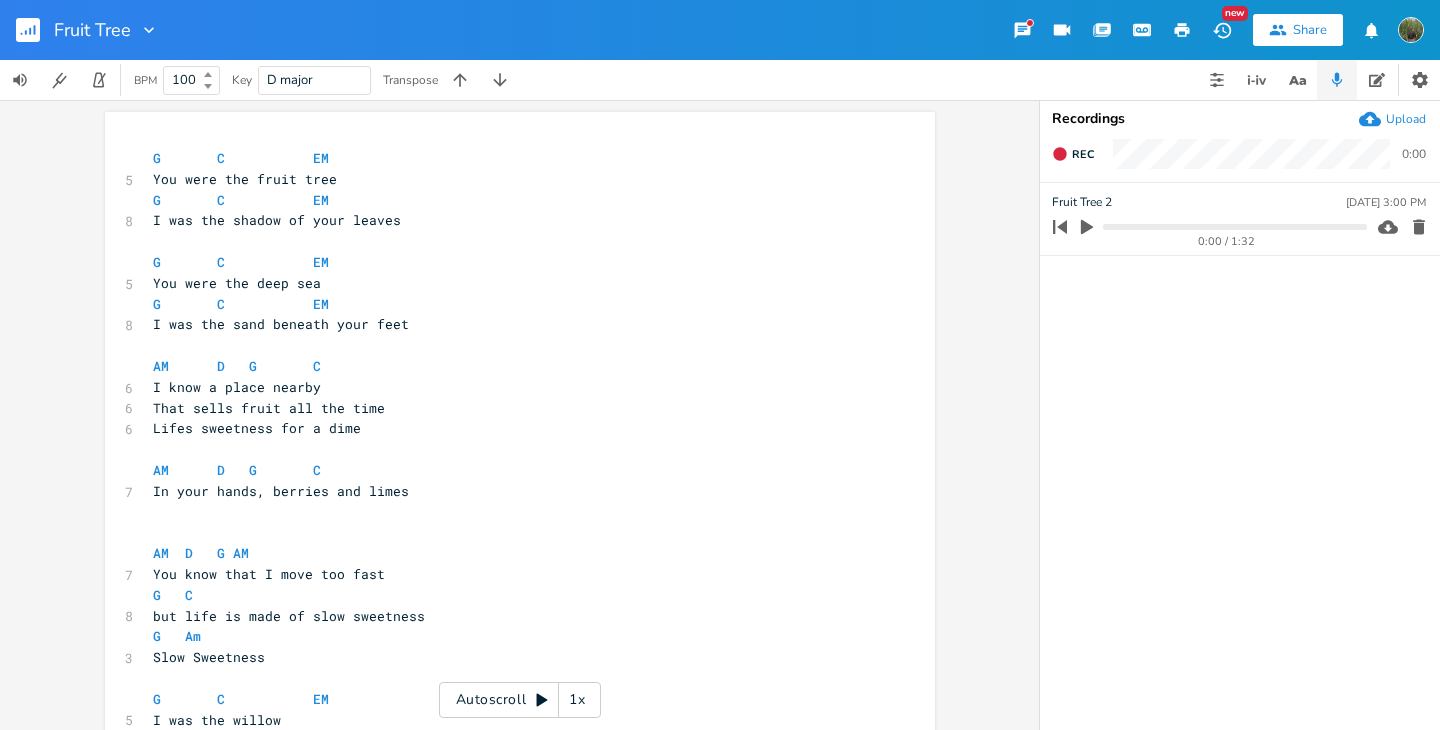 click on "1x" at bounding box center (577, 700) 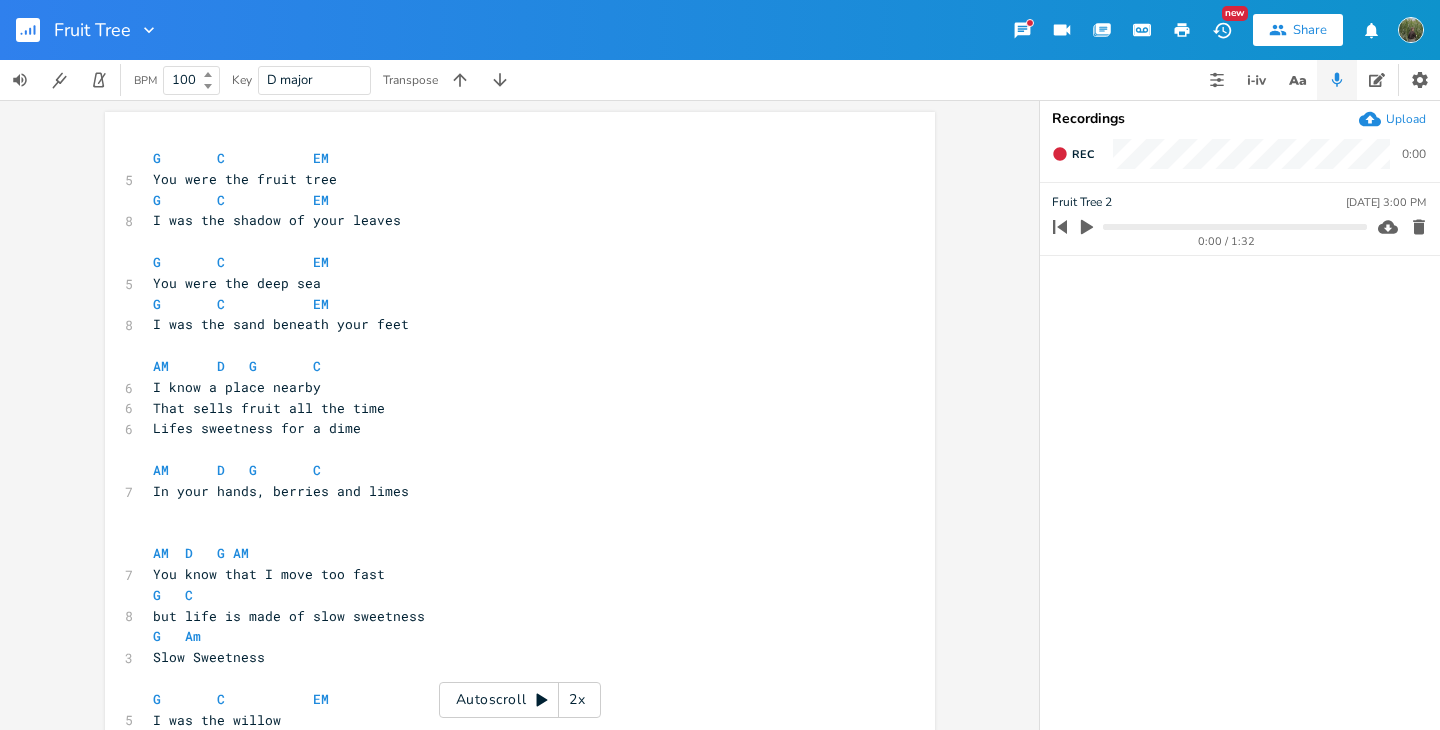 click on "Autoscroll 2x" at bounding box center (520, 700) 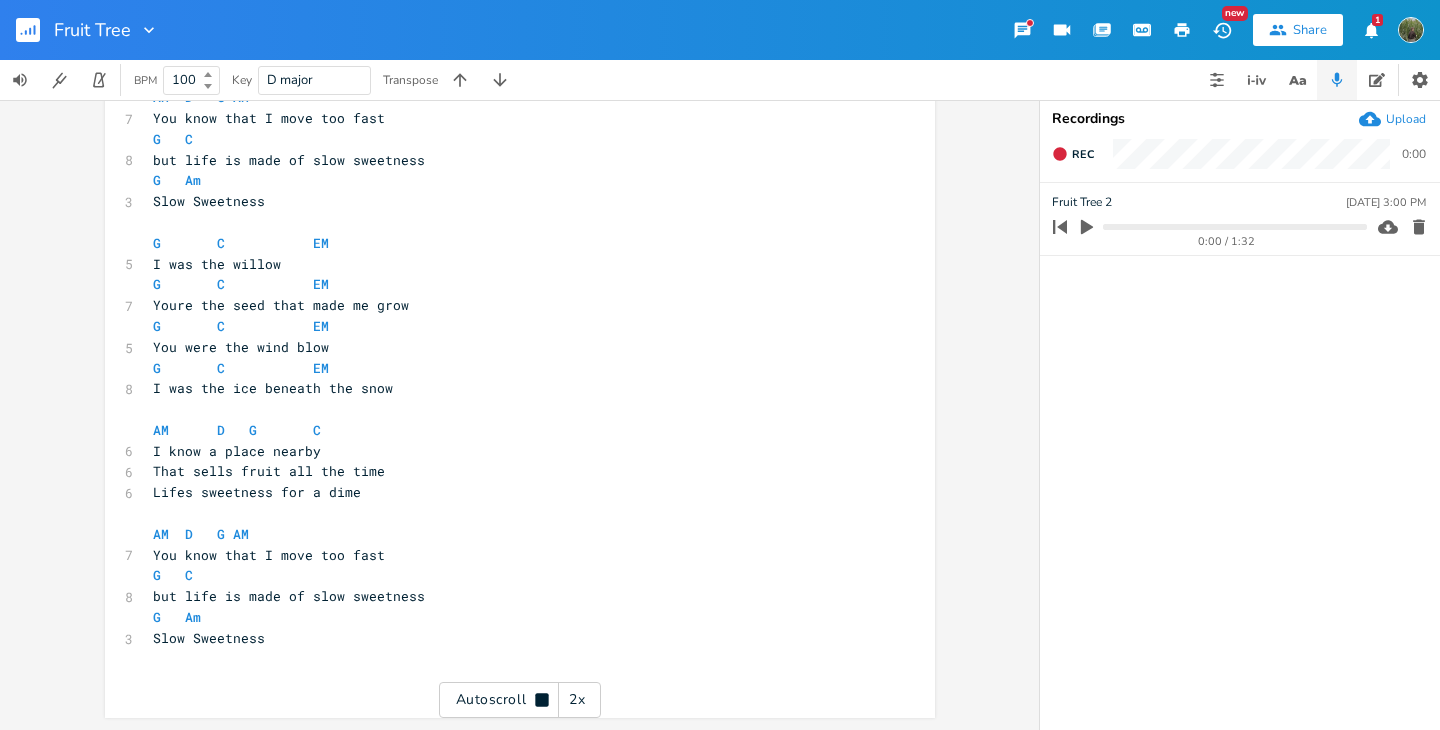 scroll, scrollTop: 456, scrollLeft: 0, axis: vertical 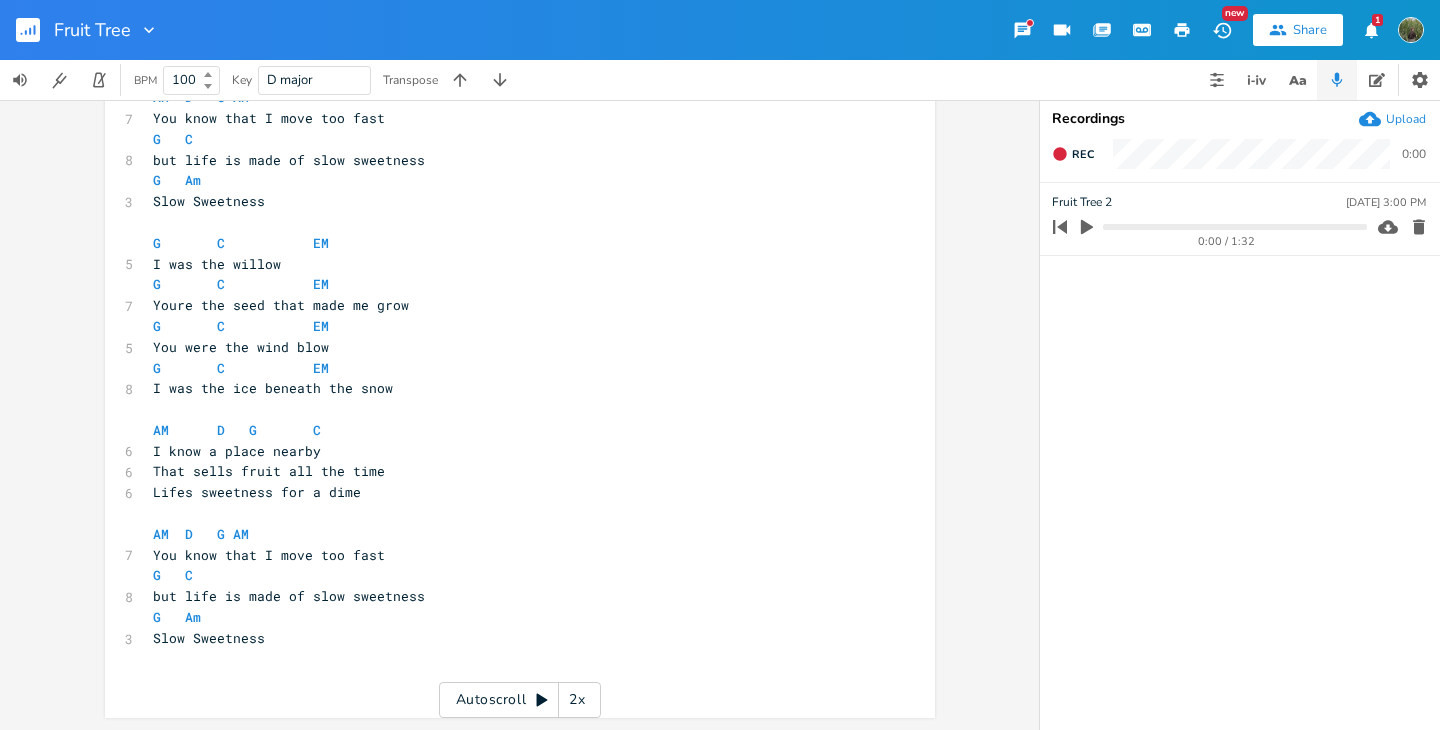 click at bounding box center (36, 30) 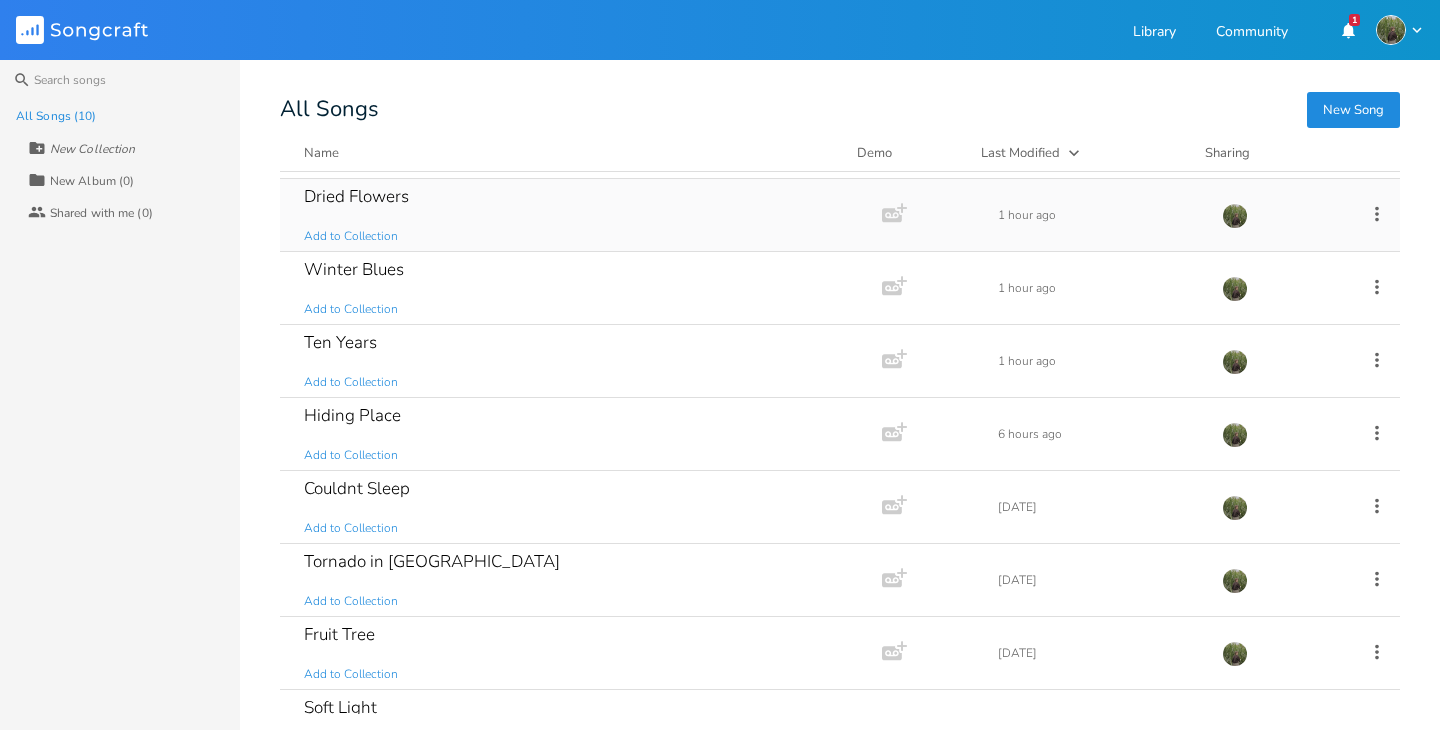 scroll, scrollTop: 188, scrollLeft: 0, axis: vertical 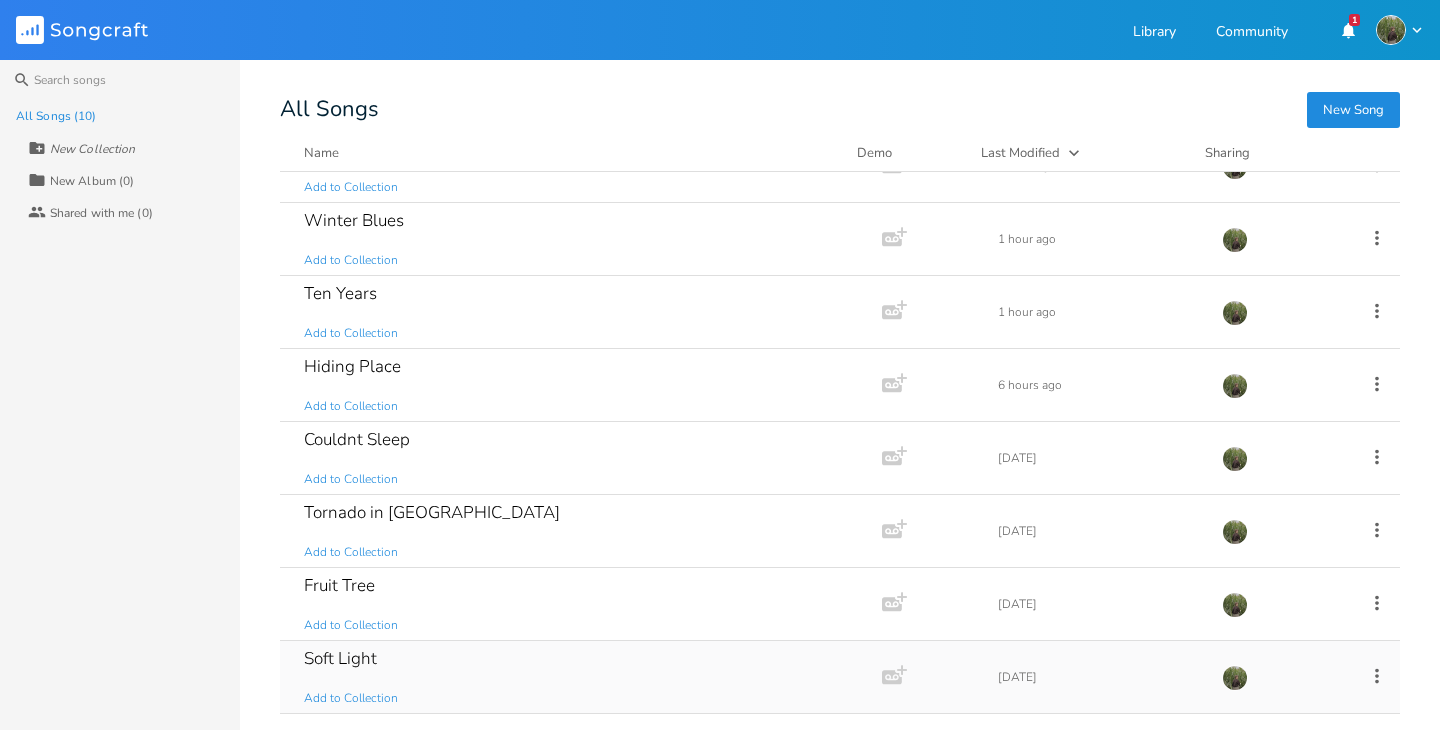 click on "Soft Light Add to Collection" at bounding box center [577, 677] 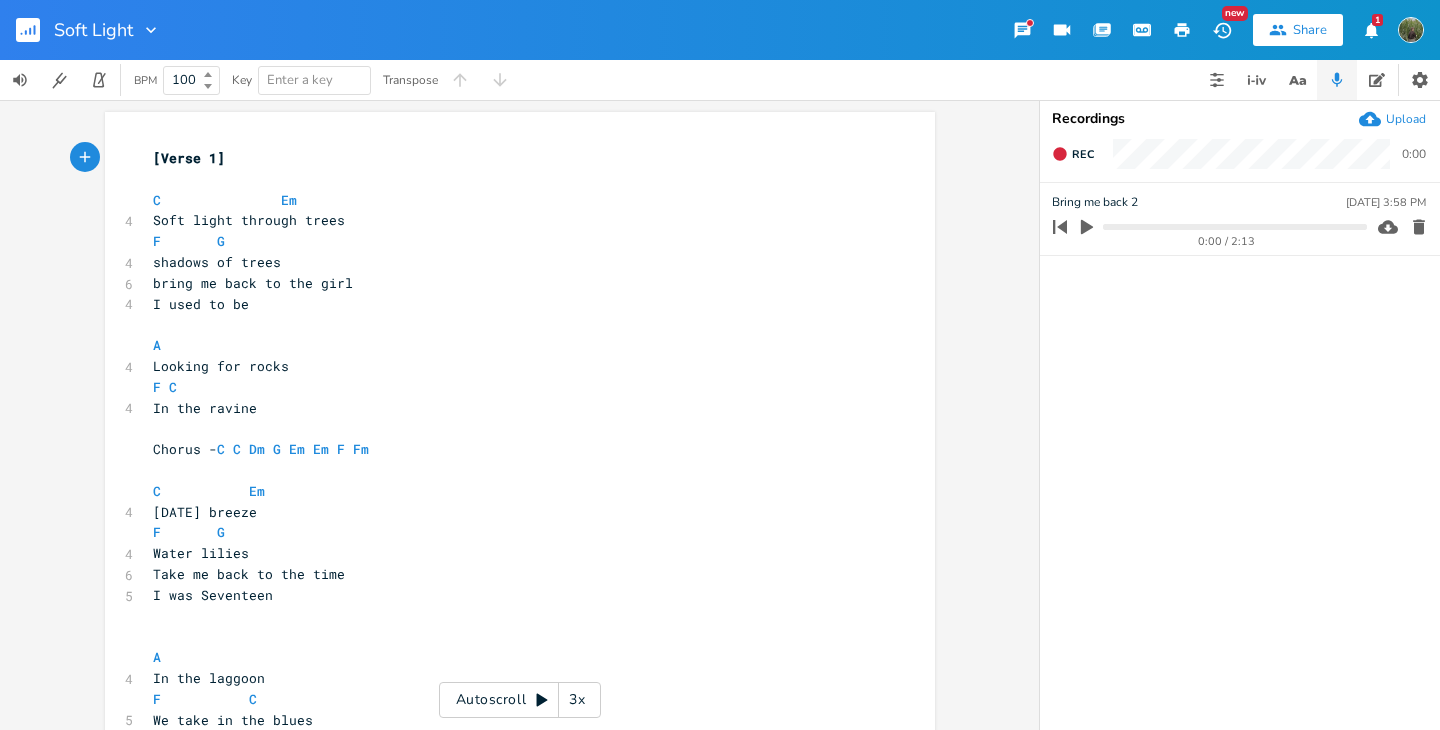 click on "Autoscroll 3x" at bounding box center [520, 700] 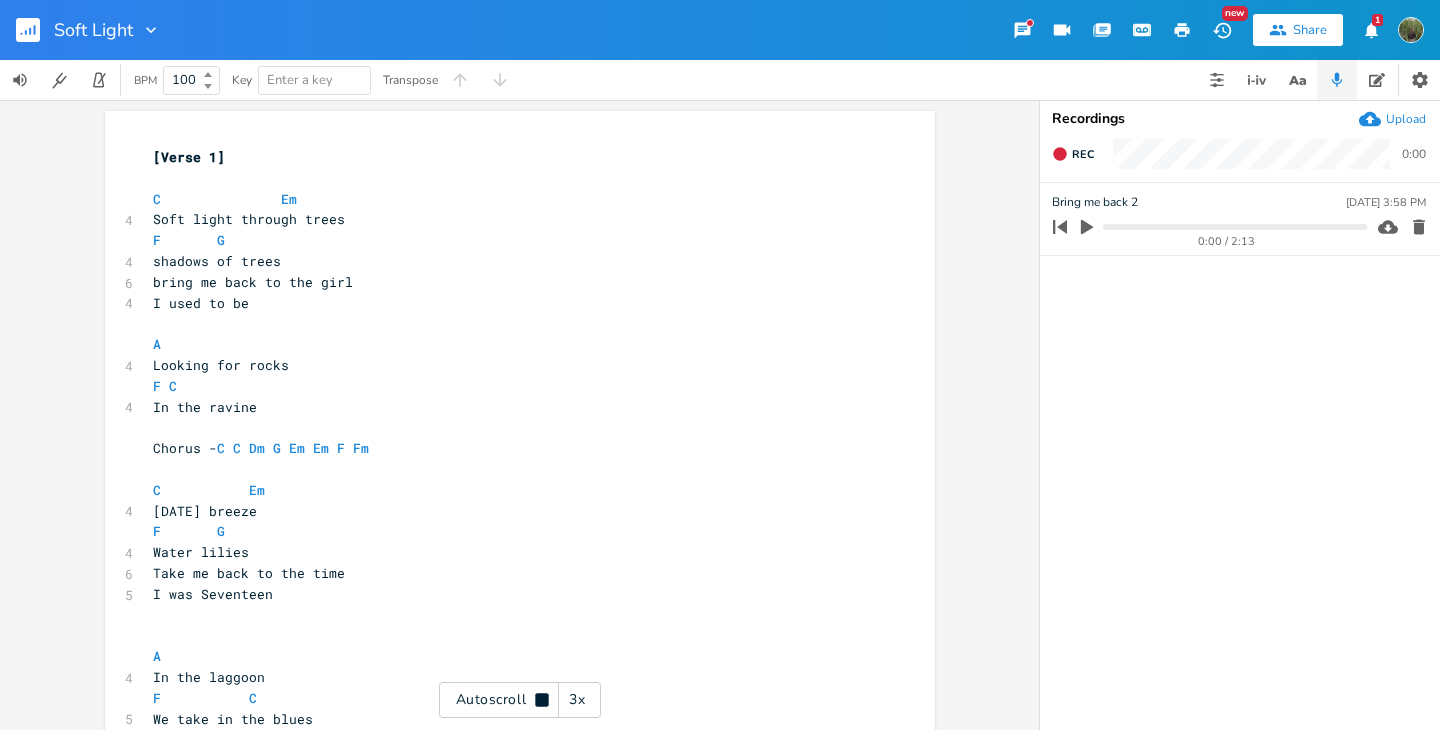 scroll, scrollTop: 0, scrollLeft: 0, axis: both 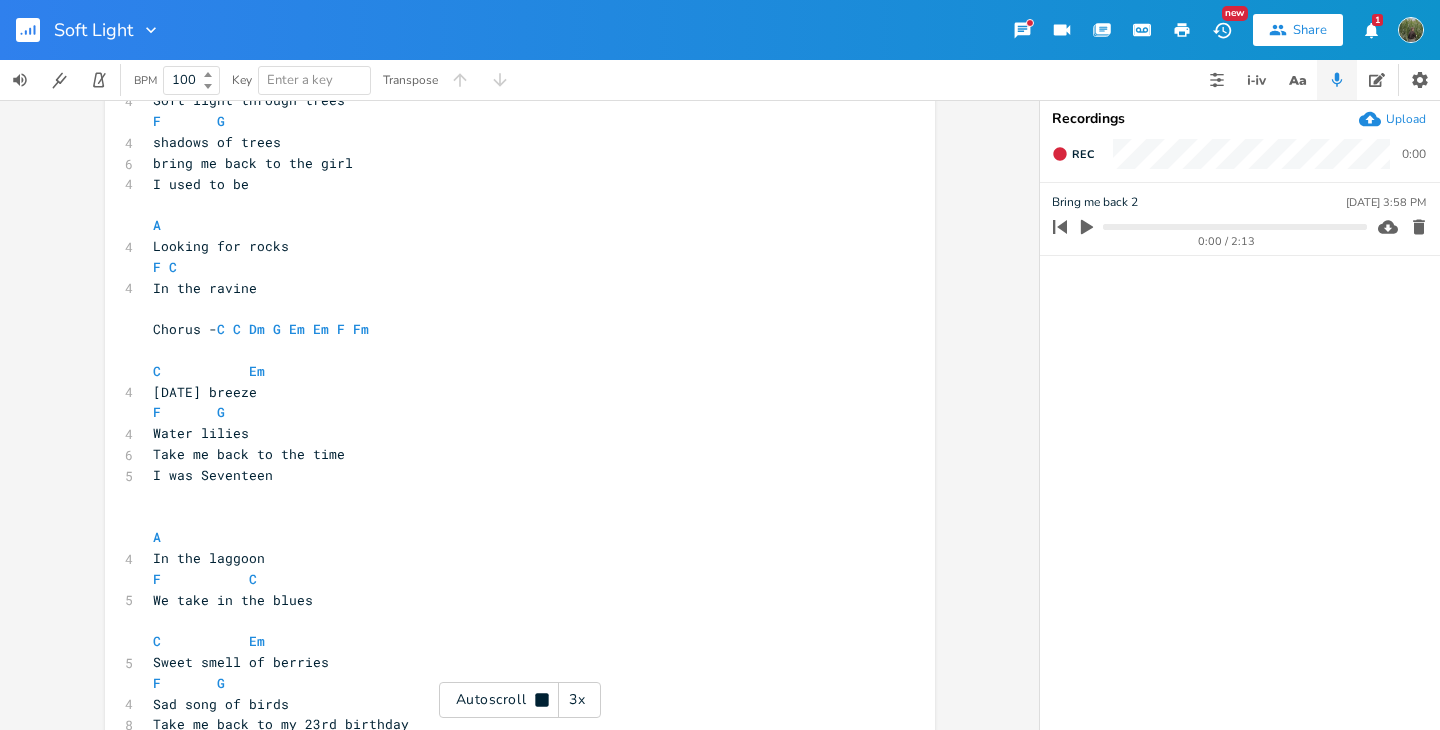 click on "Autoscroll 3x" at bounding box center [520, 700] 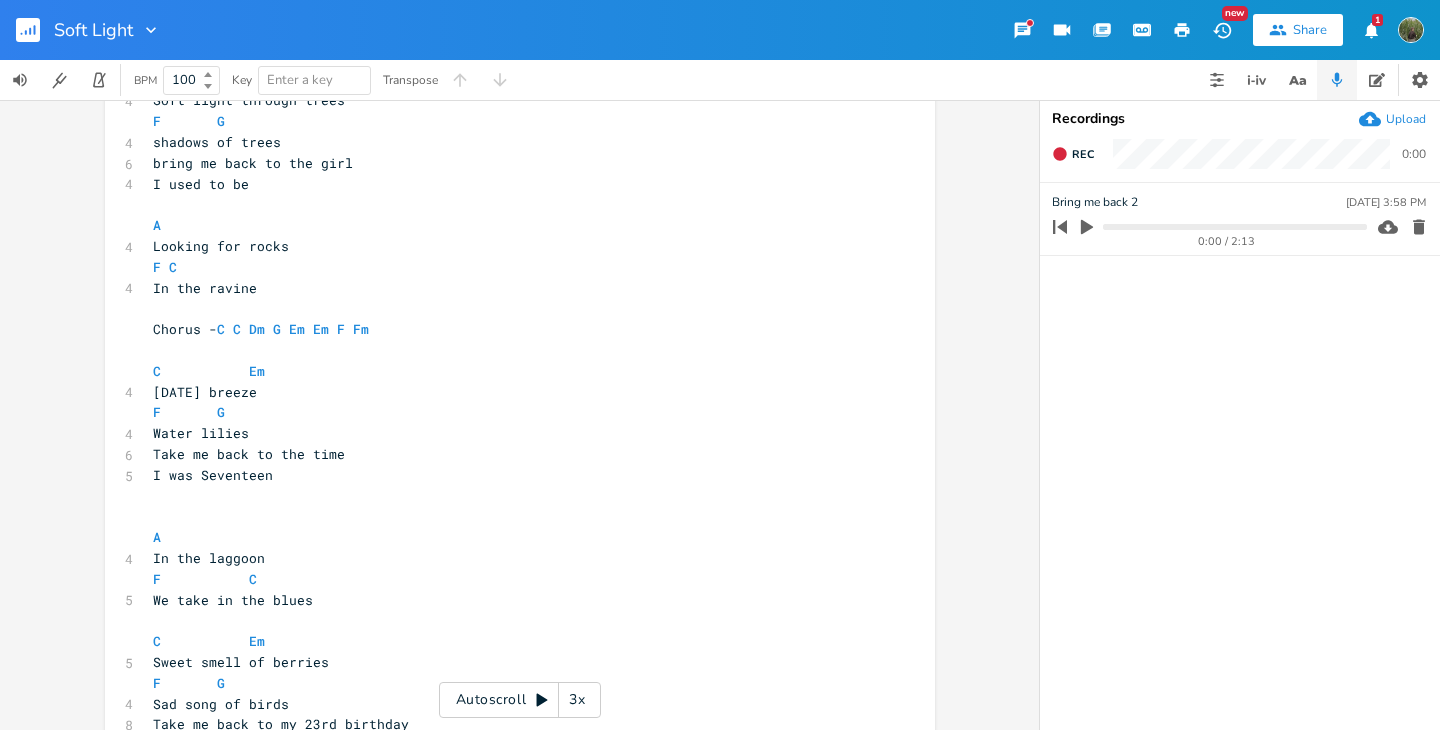 scroll, scrollTop: 0, scrollLeft: 0, axis: both 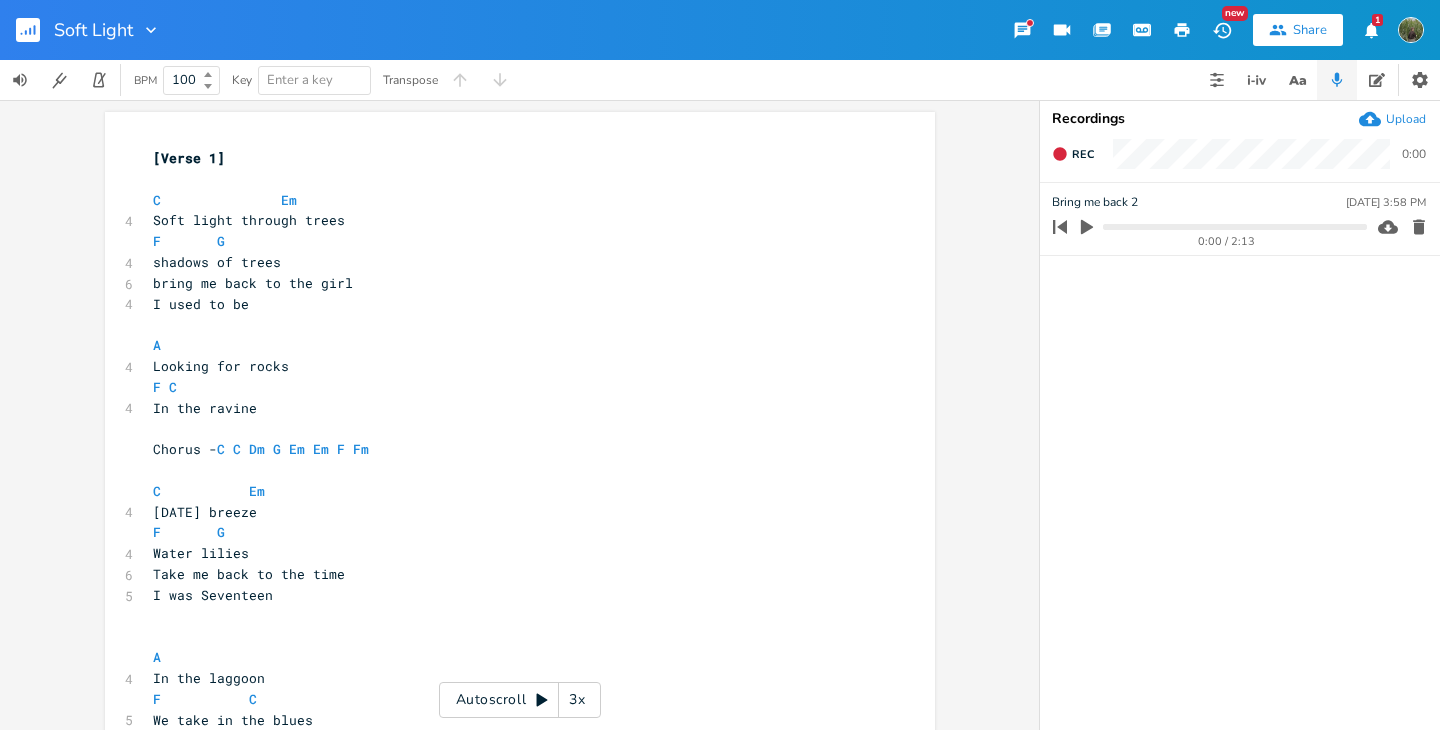 click on "Autoscroll 3x" at bounding box center (520, 700) 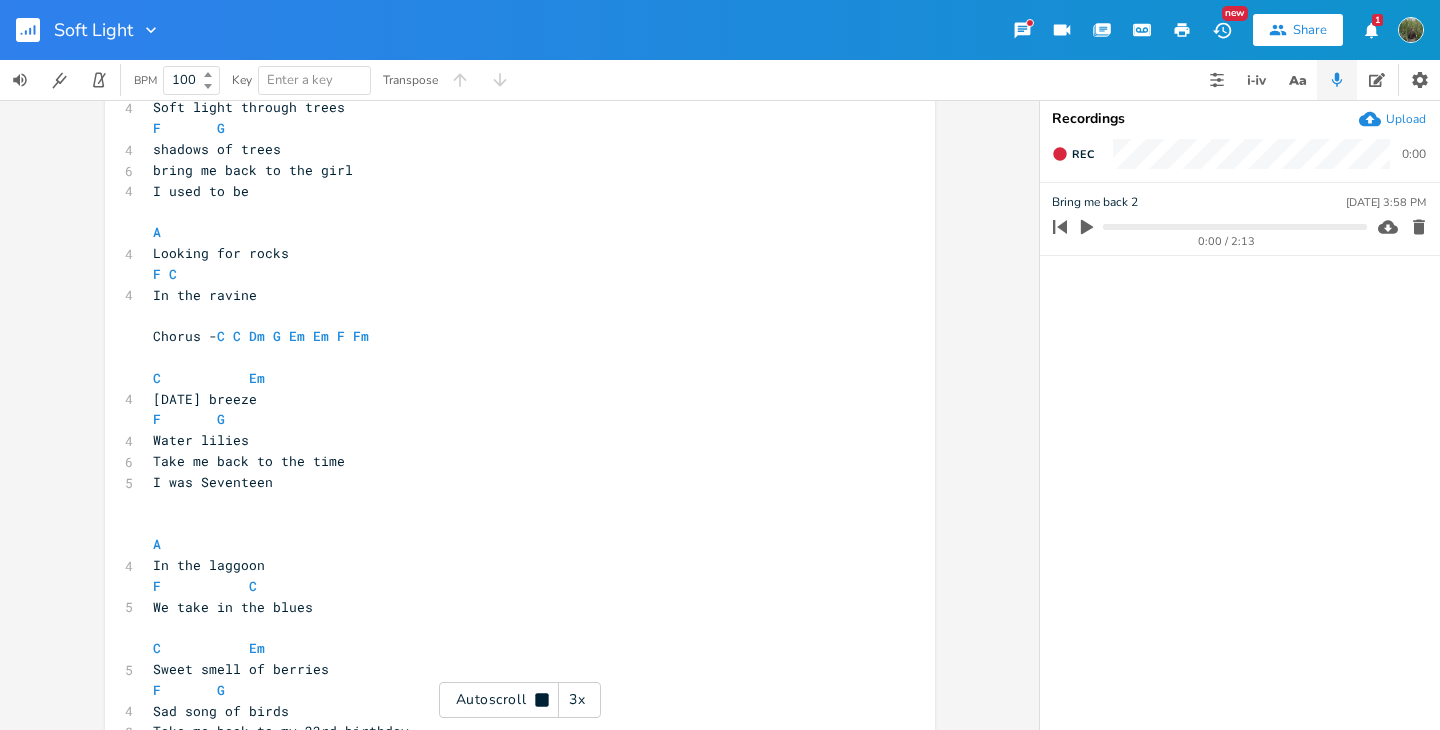 scroll, scrollTop: 115, scrollLeft: 0, axis: vertical 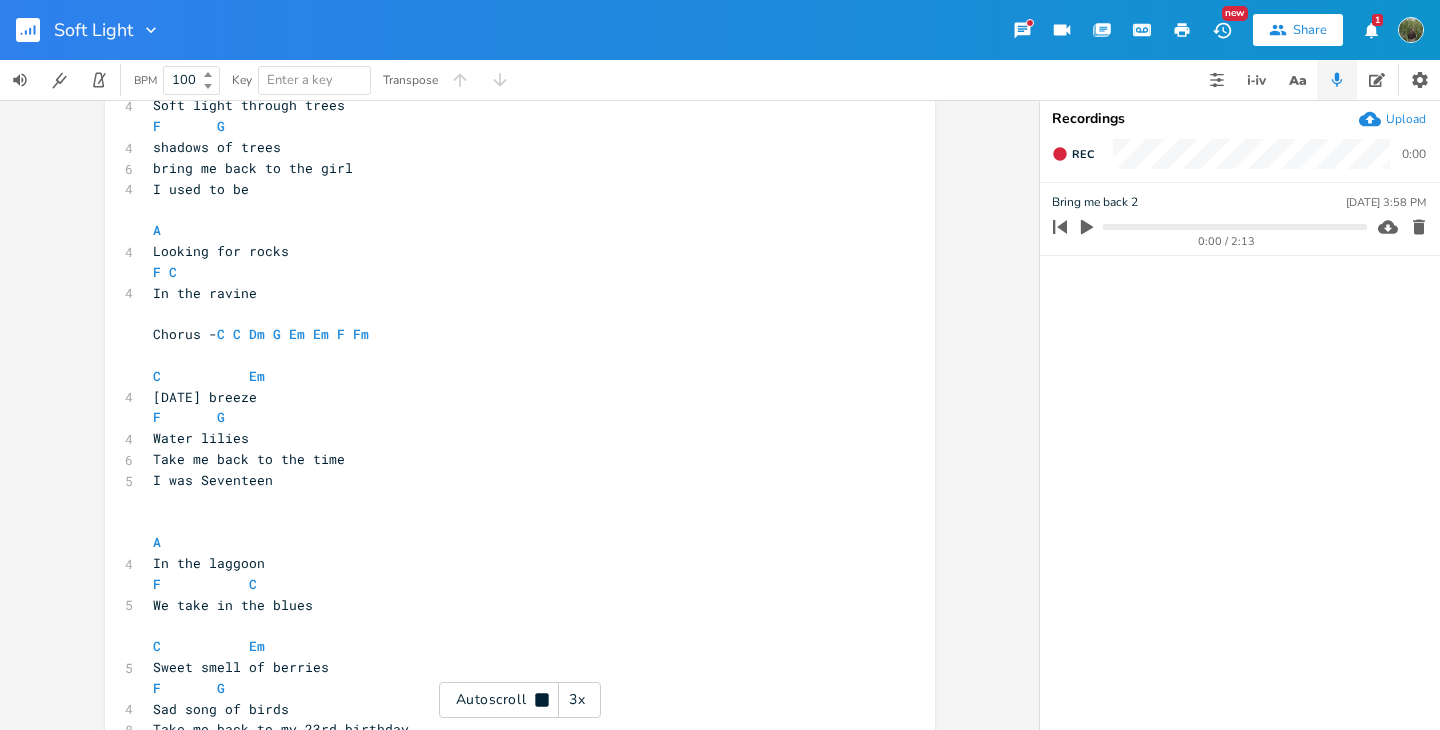 click on "Autoscroll 3x" at bounding box center [520, 700] 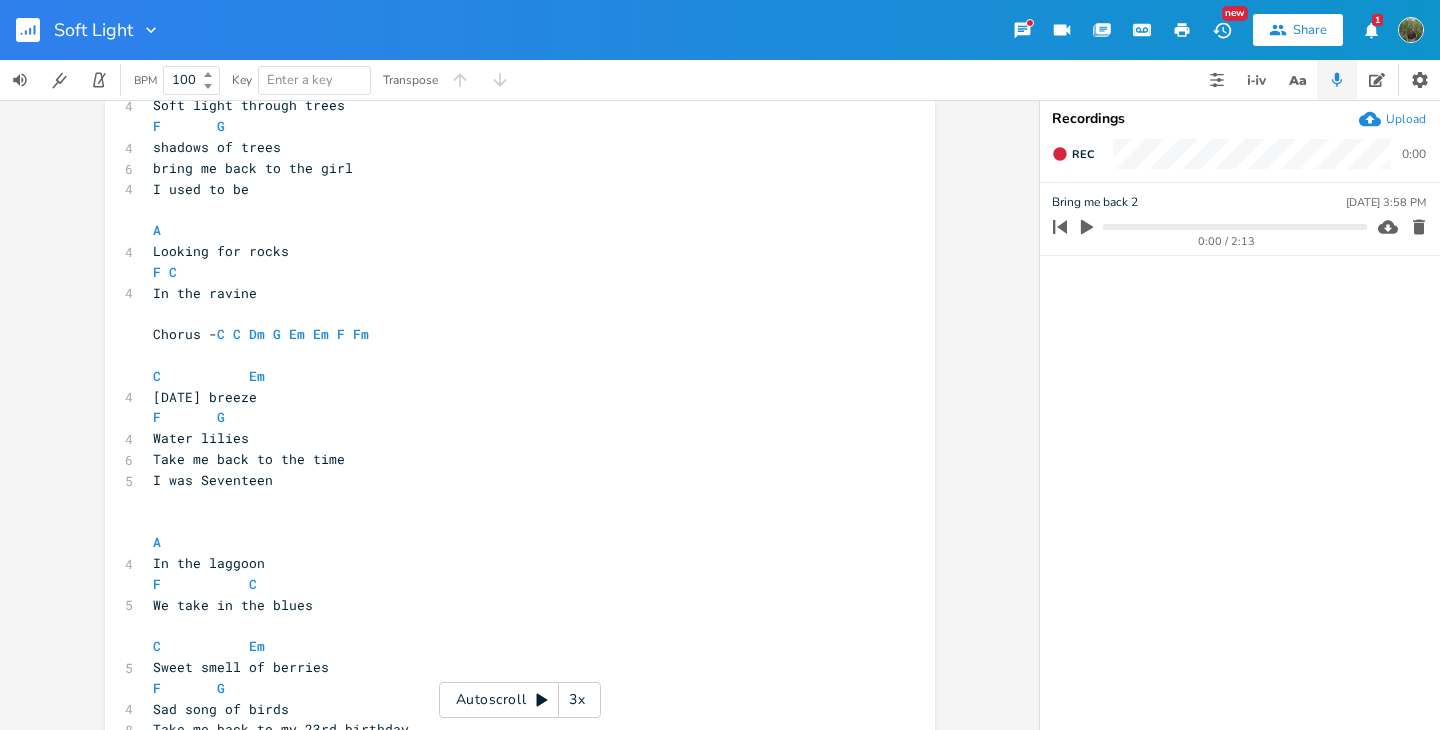 scroll, scrollTop: 0, scrollLeft: 0, axis: both 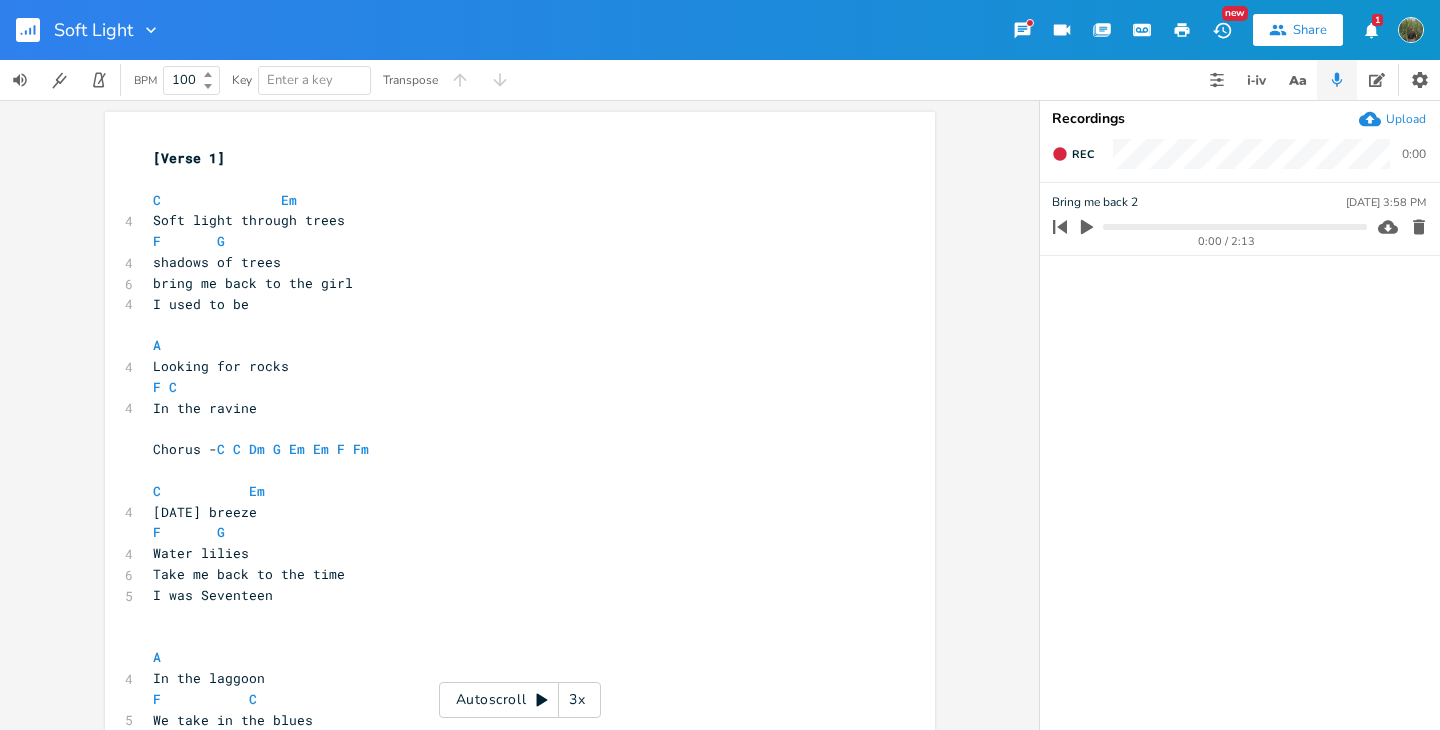 click on "shadows of trees" at bounding box center (510, 262) 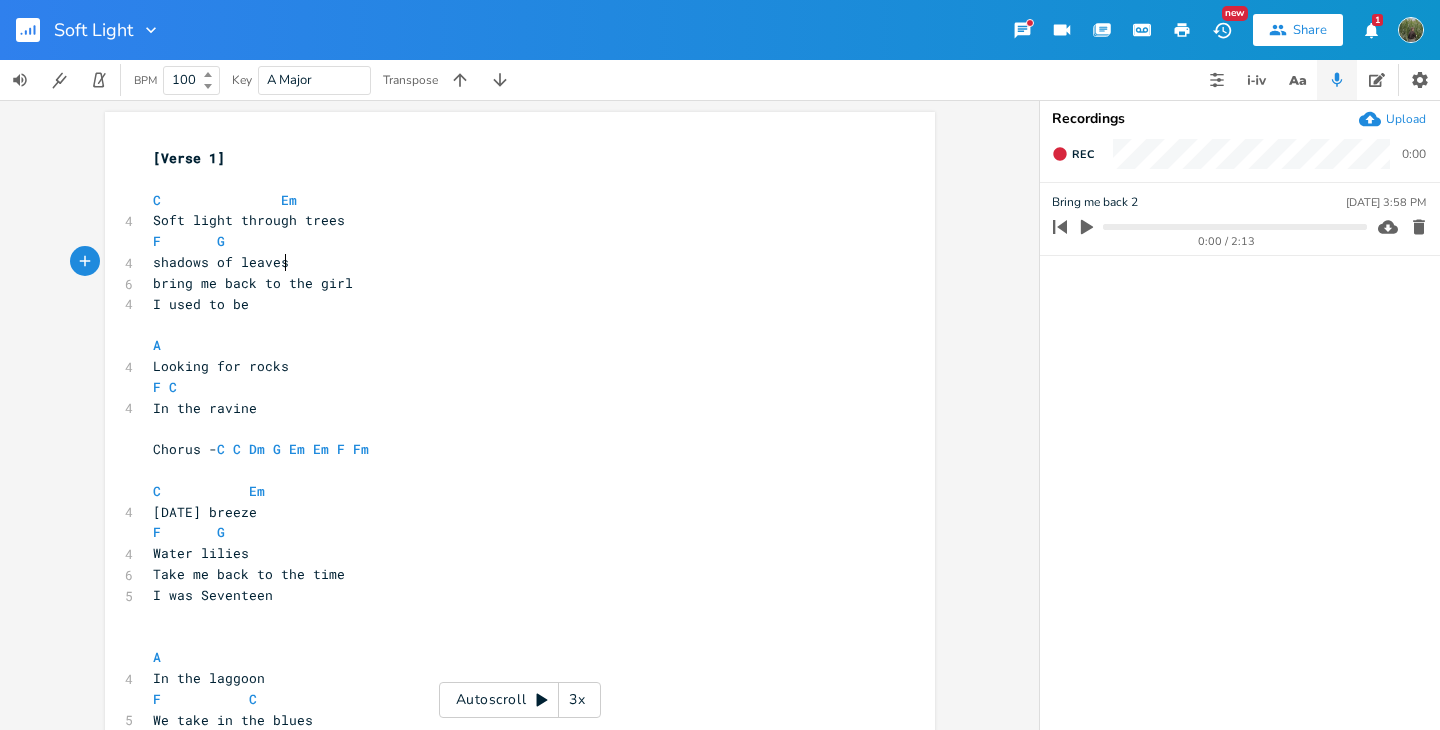 scroll, scrollTop: 0, scrollLeft: 37, axis: horizontal 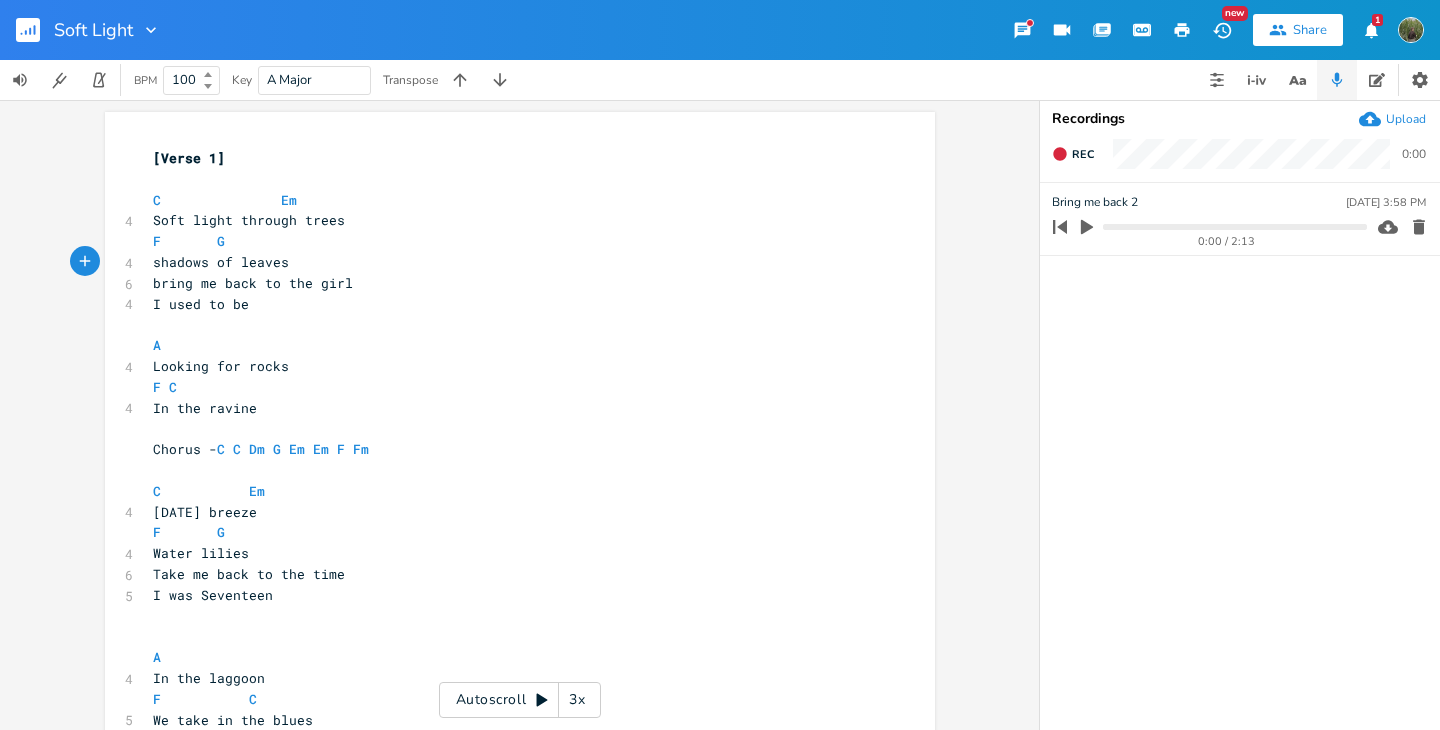 click on "Autoscroll 3x" at bounding box center [520, 700] 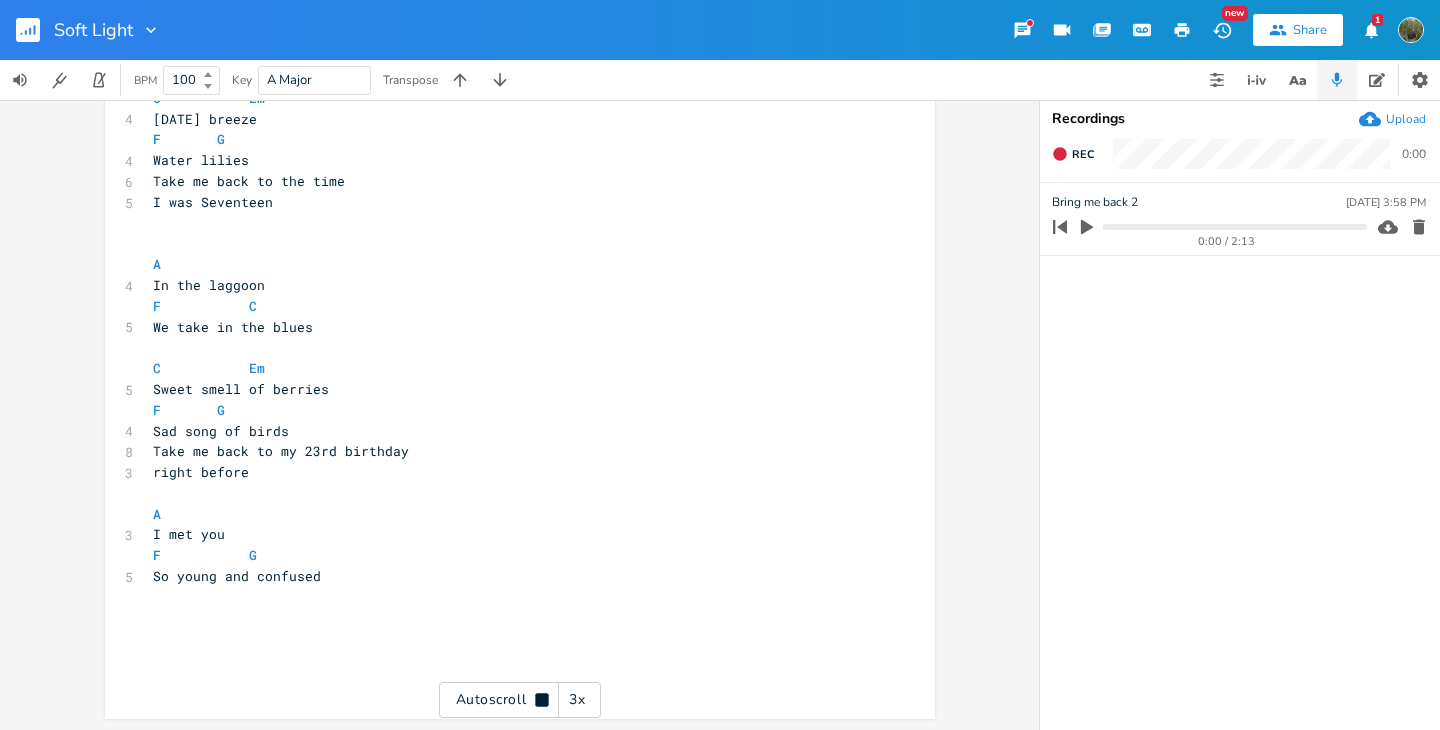 scroll, scrollTop: 394, scrollLeft: 0, axis: vertical 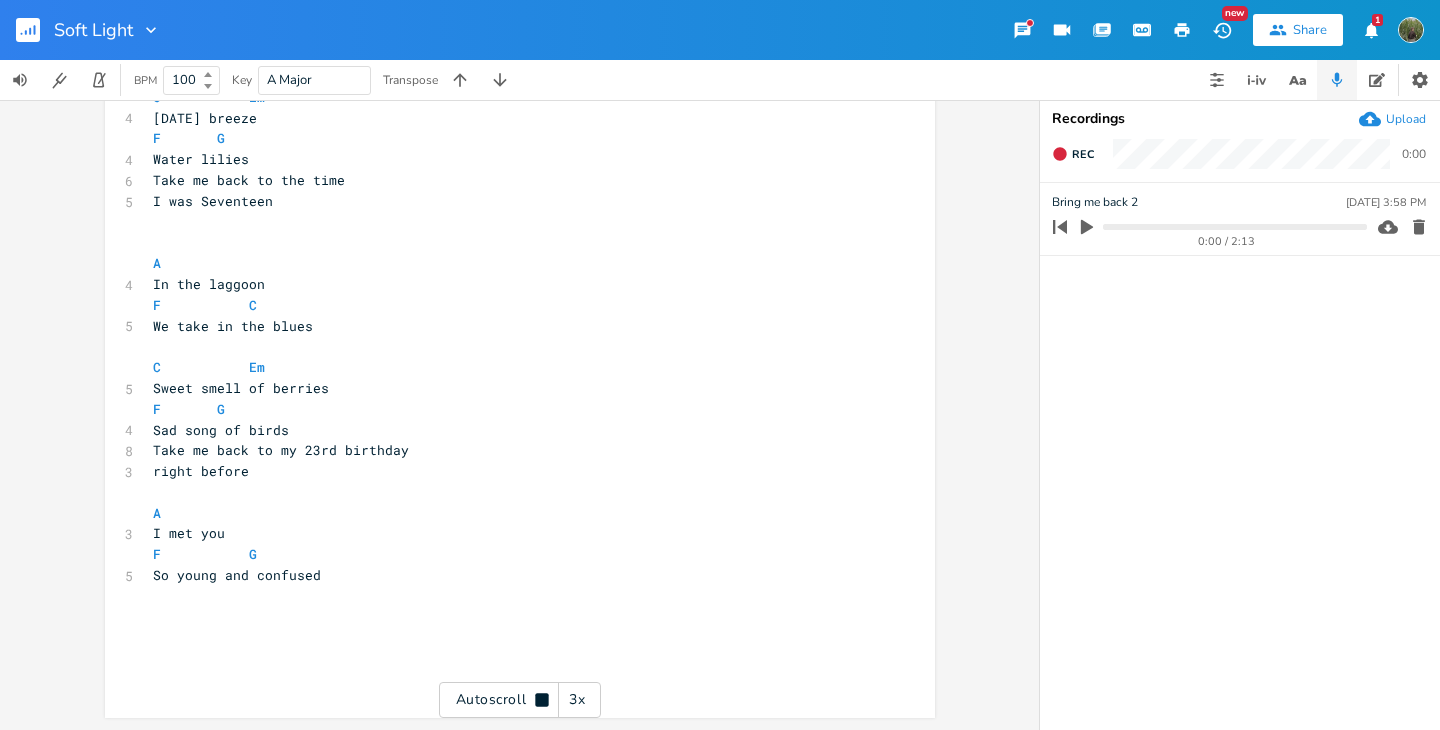click on "Autoscroll 3x" at bounding box center (520, 700) 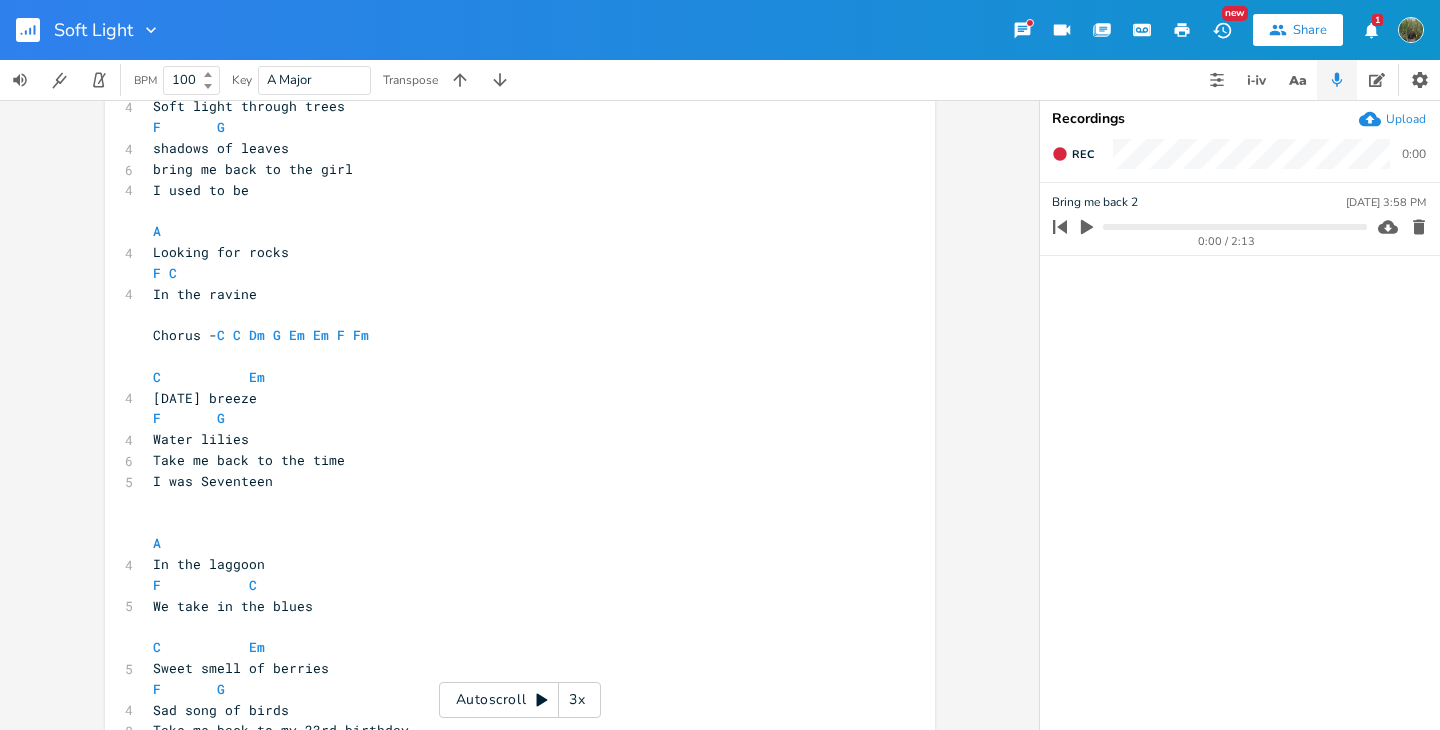 scroll, scrollTop: 116, scrollLeft: 0, axis: vertical 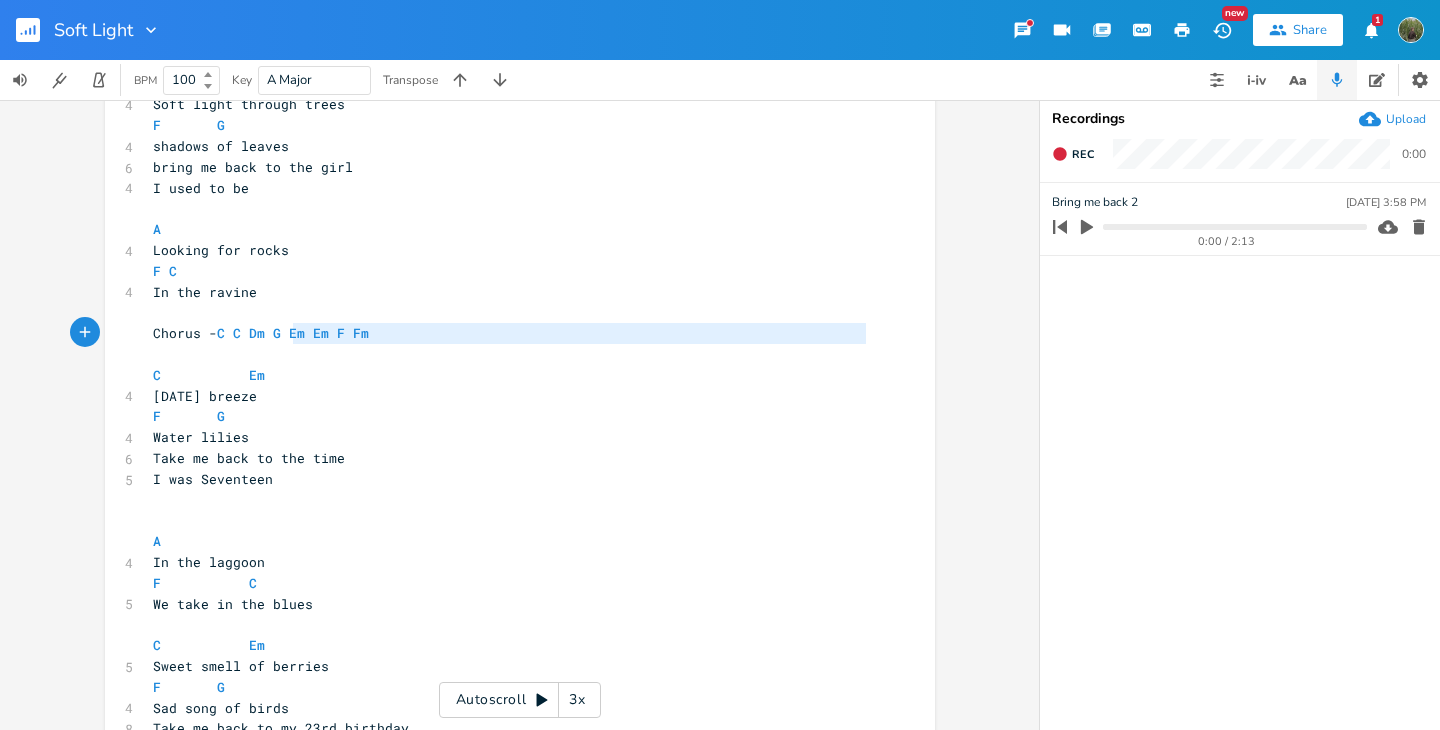 type on "G Em Em F Fm" 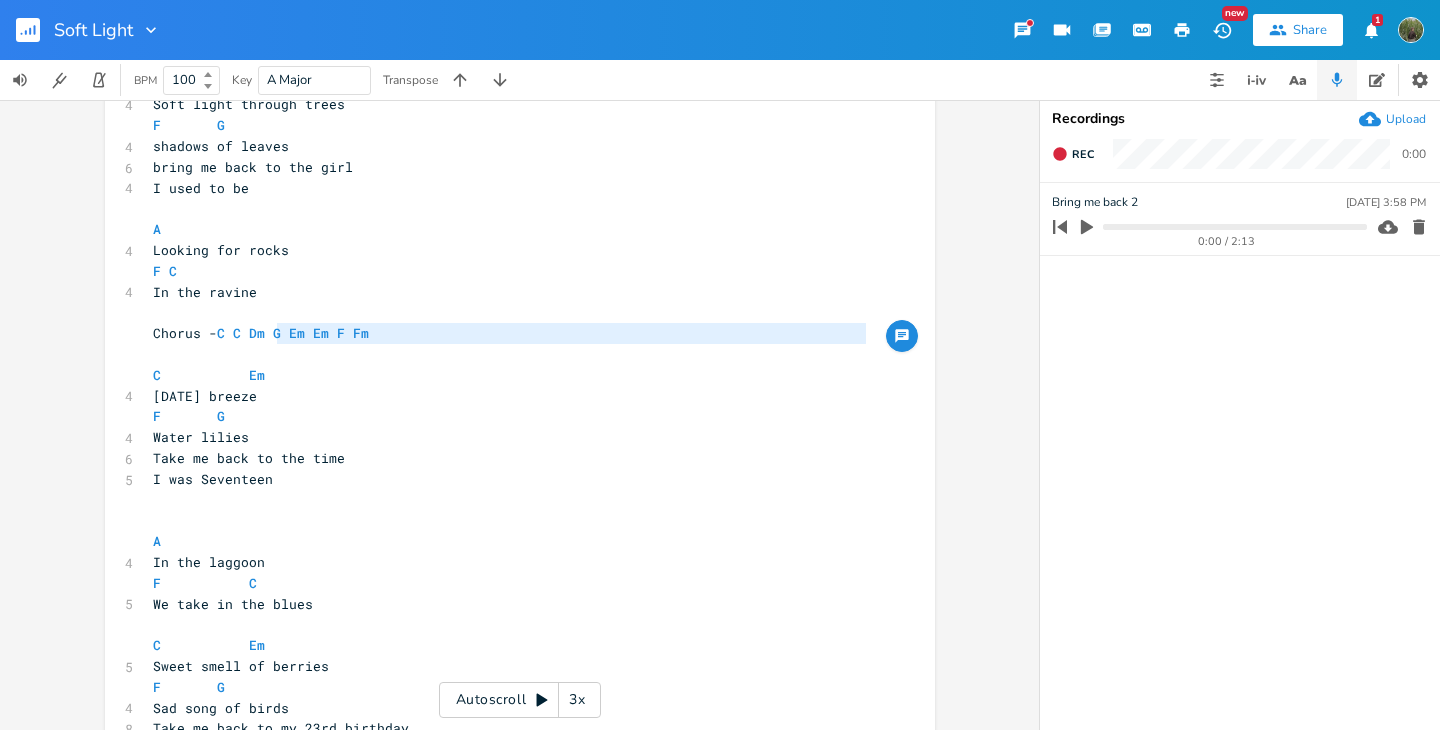 click on "In the ravine" at bounding box center [510, 292] 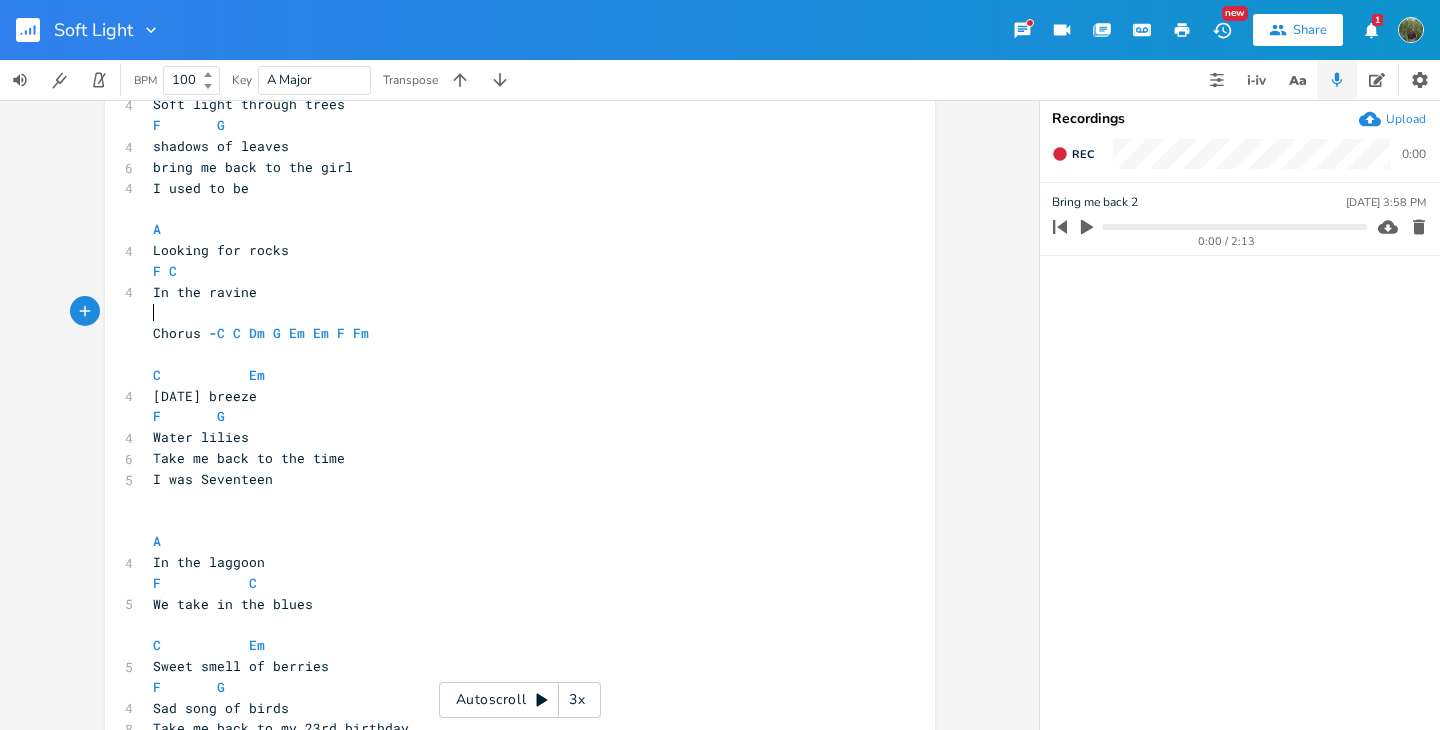 drag, startPoint x: 440, startPoint y: 313, endPoint x: 410, endPoint y: 316, distance: 30.149628 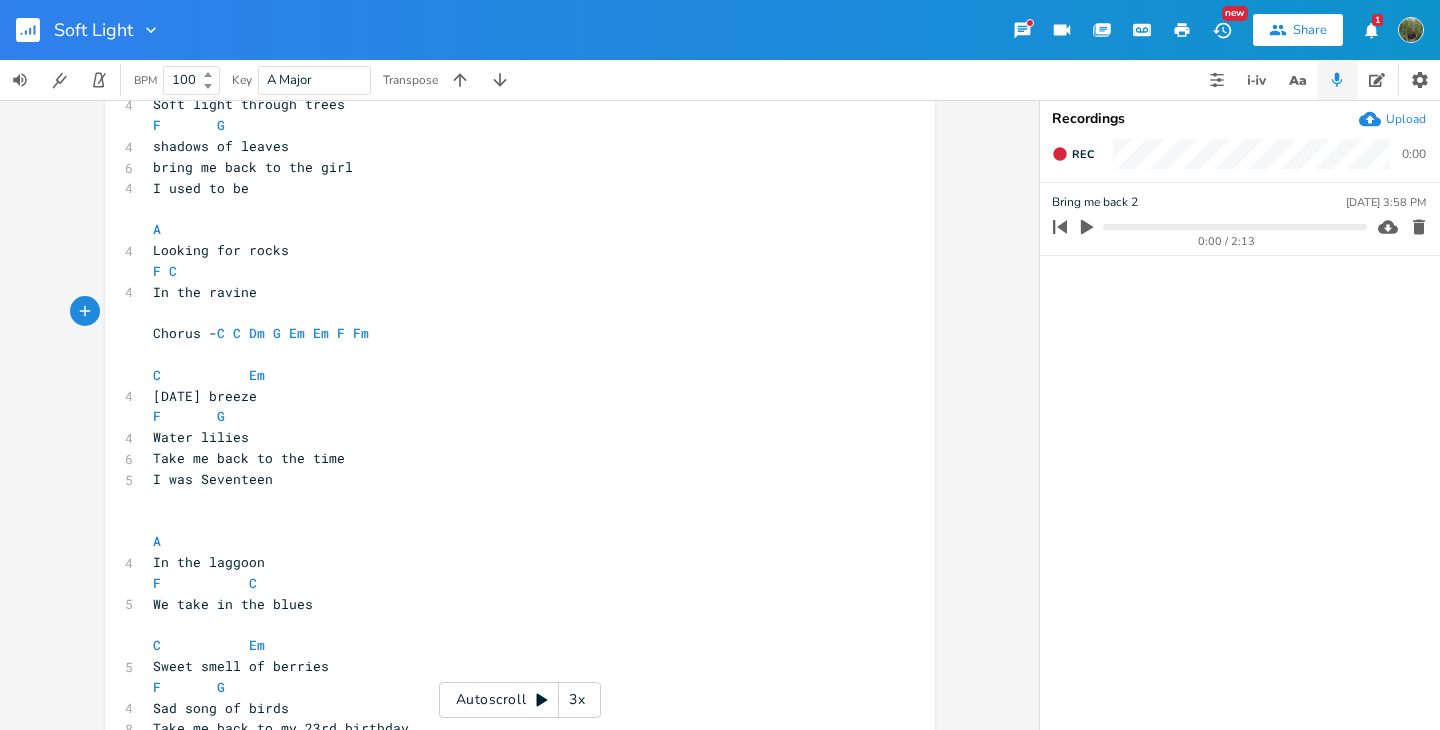 type on "Chorus - C C Dm G Em Em F Fm" 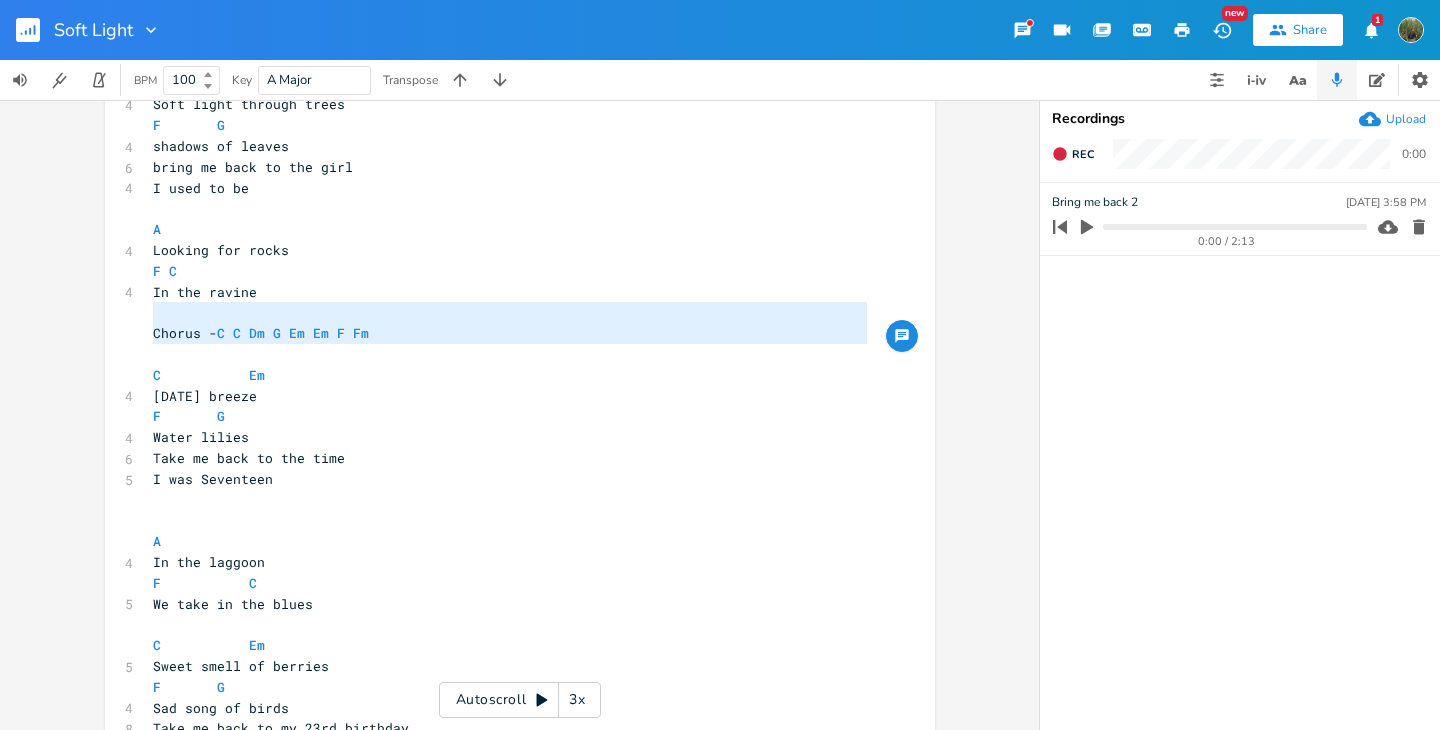 drag, startPoint x: 404, startPoint y: 321, endPoint x: 168, endPoint y: 354, distance: 238.29604 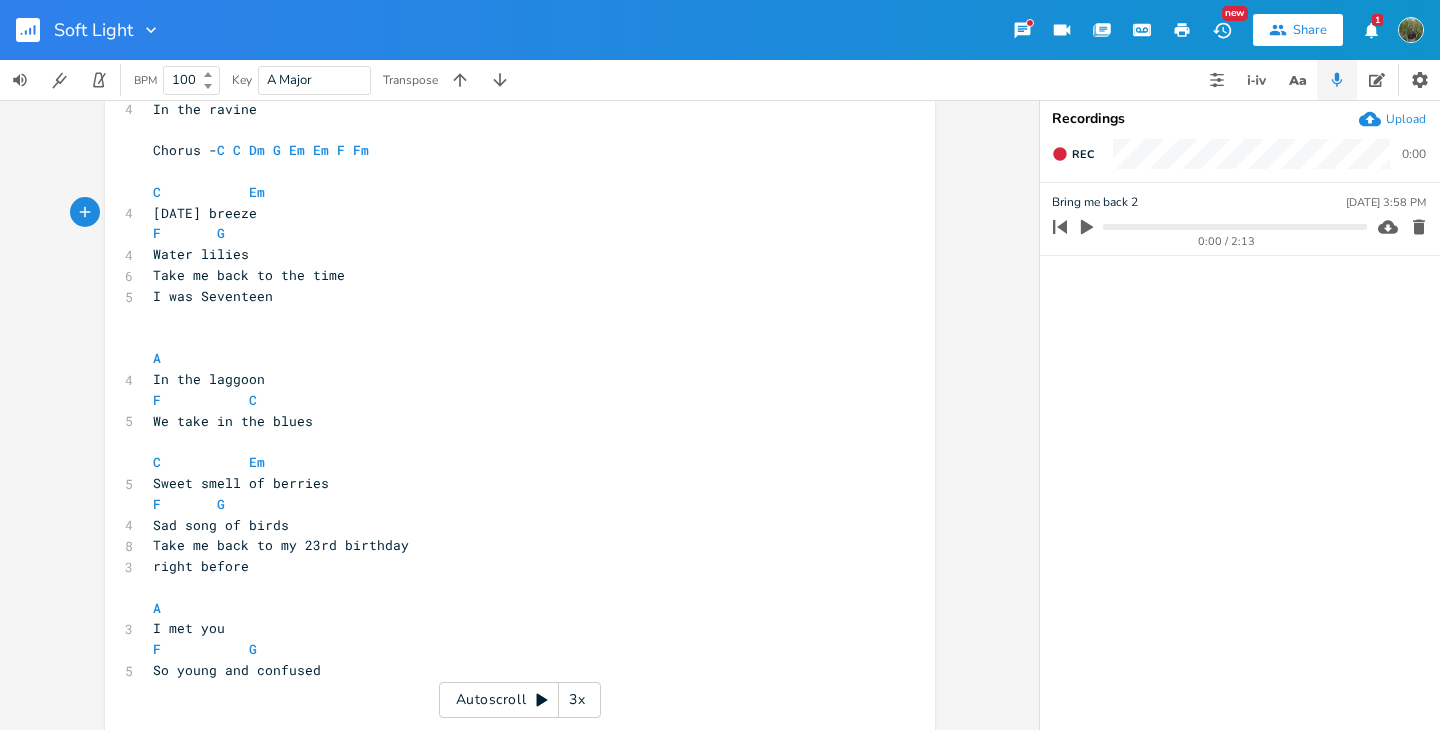 scroll, scrollTop: 298, scrollLeft: 0, axis: vertical 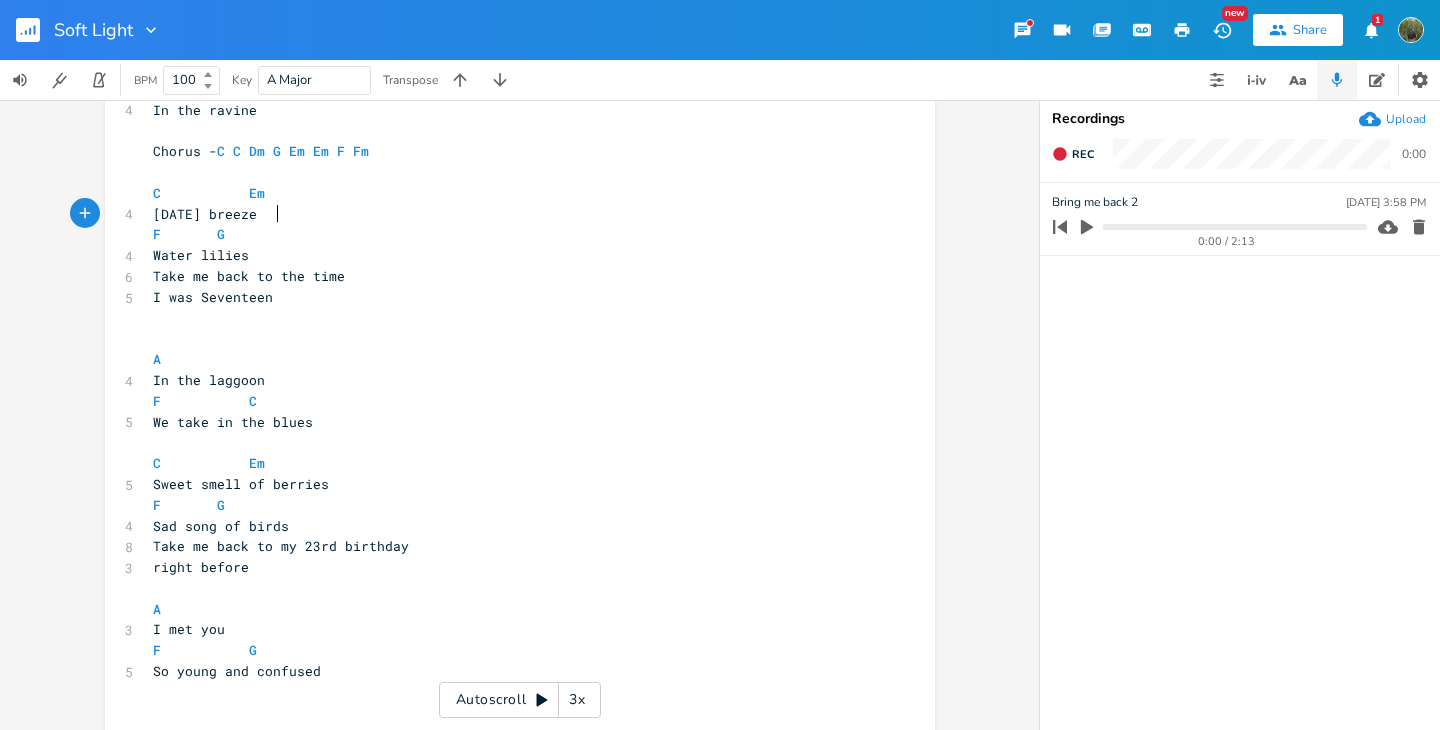 click on "We take in the blues" at bounding box center [510, 422] 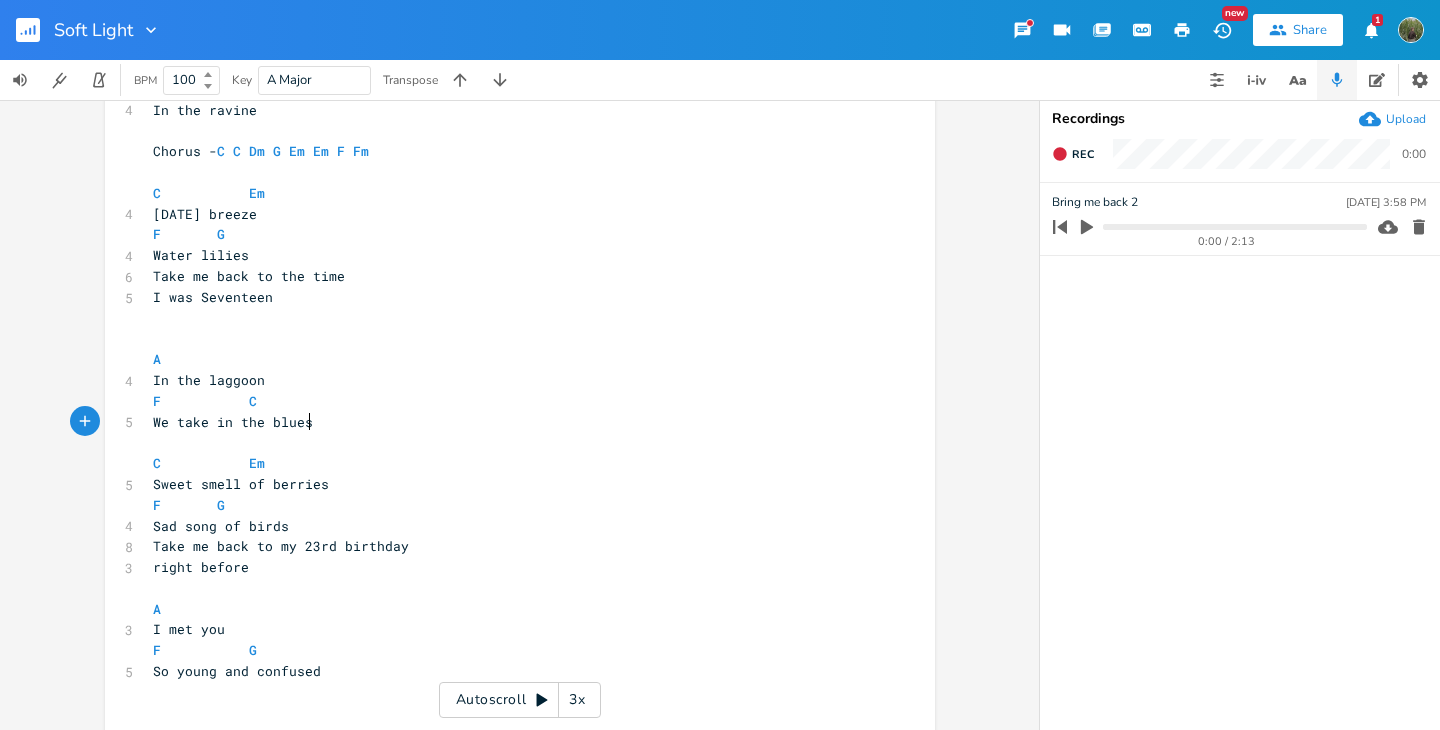 scroll, scrollTop: 305, scrollLeft: 0, axis: vertical 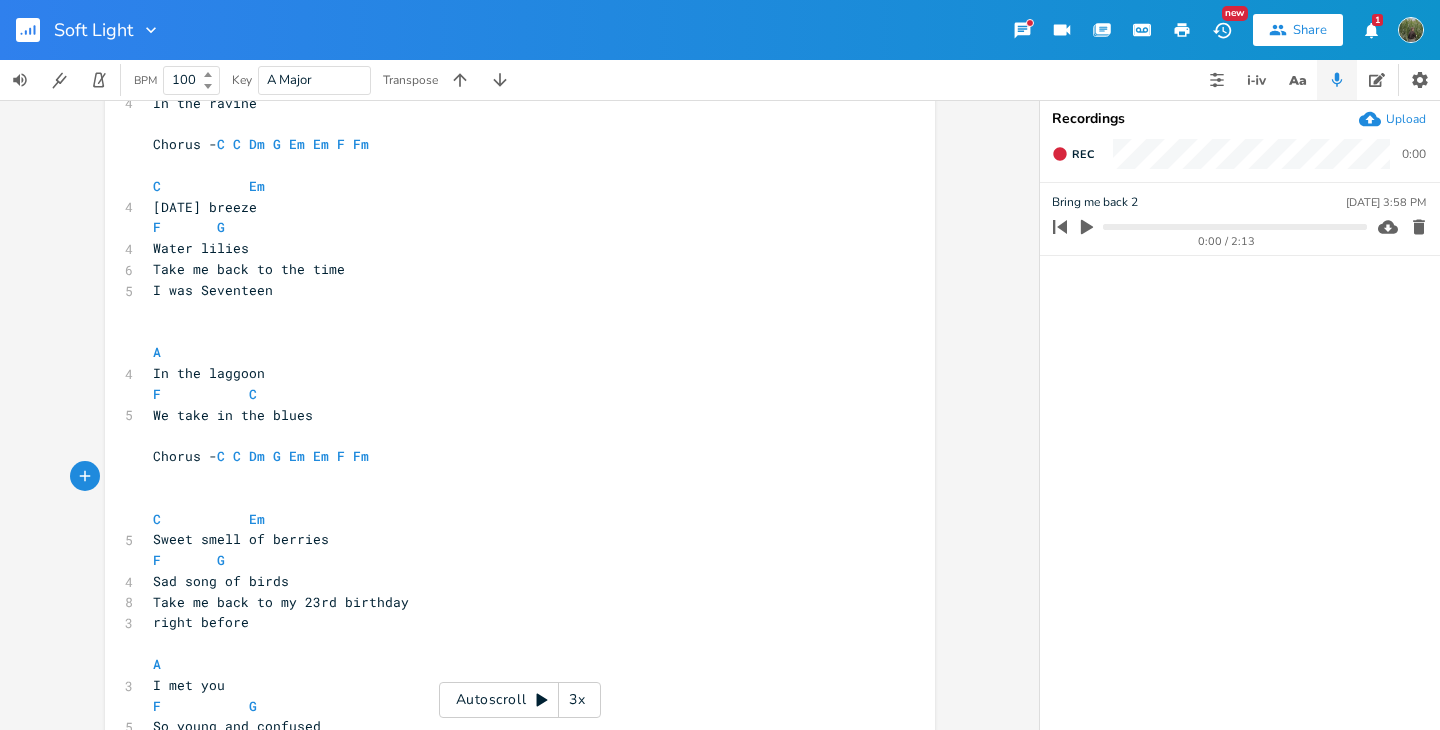 click on "We take in the blues" at bounding box center [510, 415] 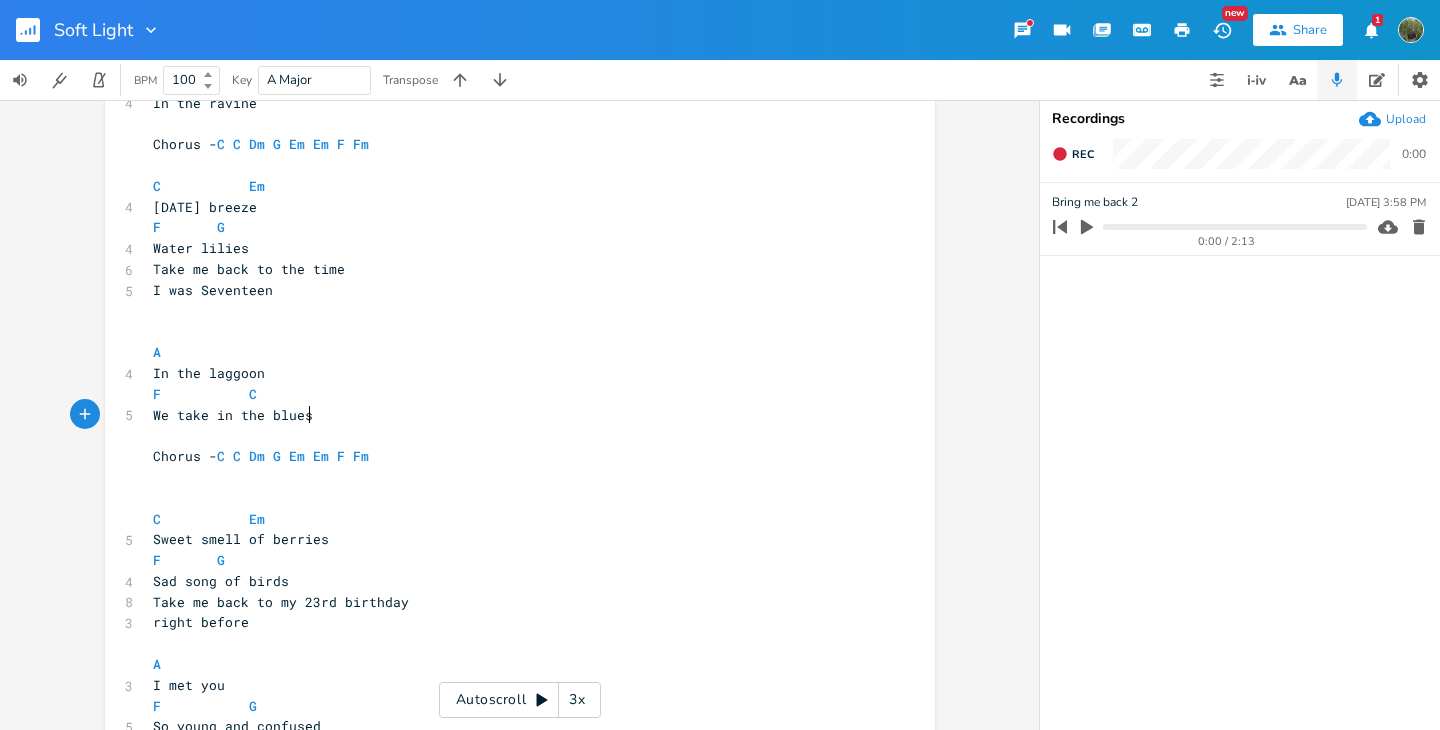 click on "​" at bounding box center [510, 498] 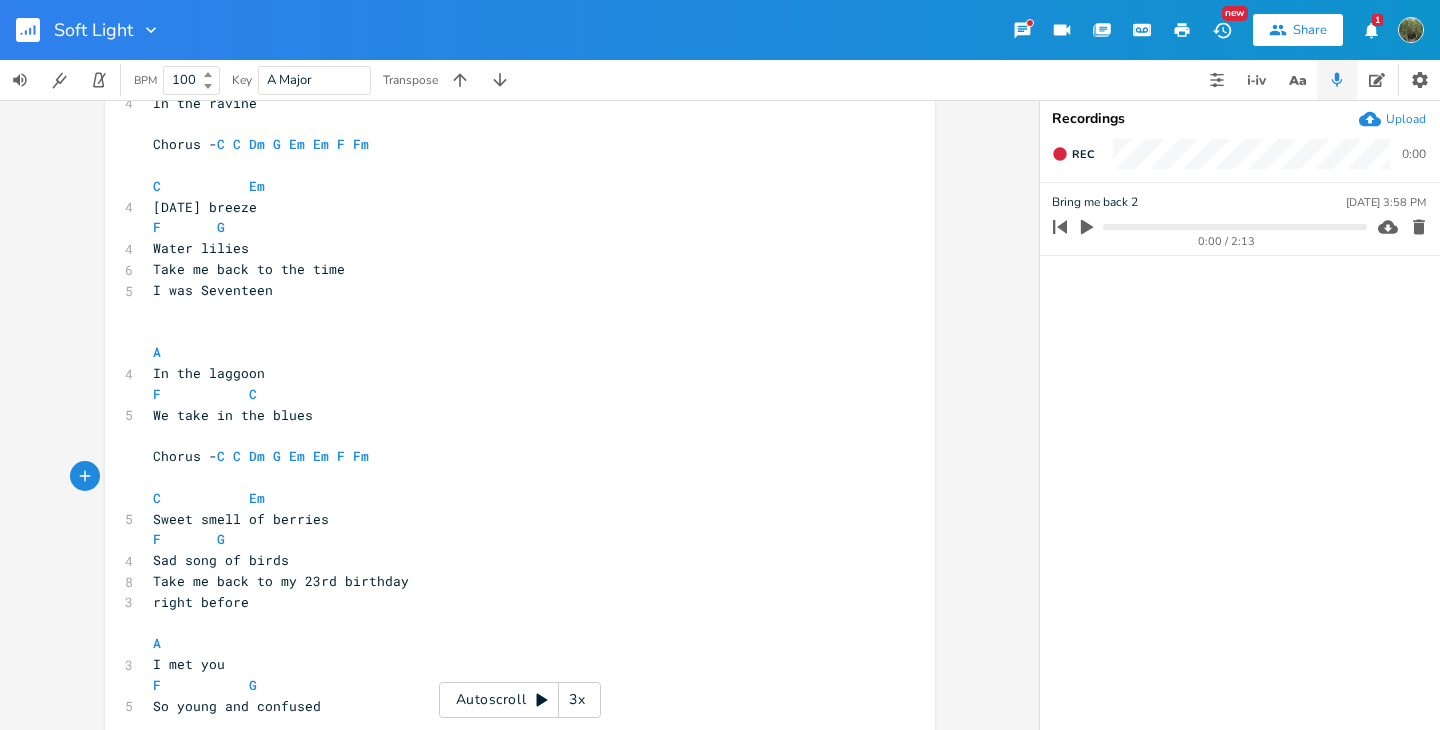 click on "​" at bounding box center [510, 331] 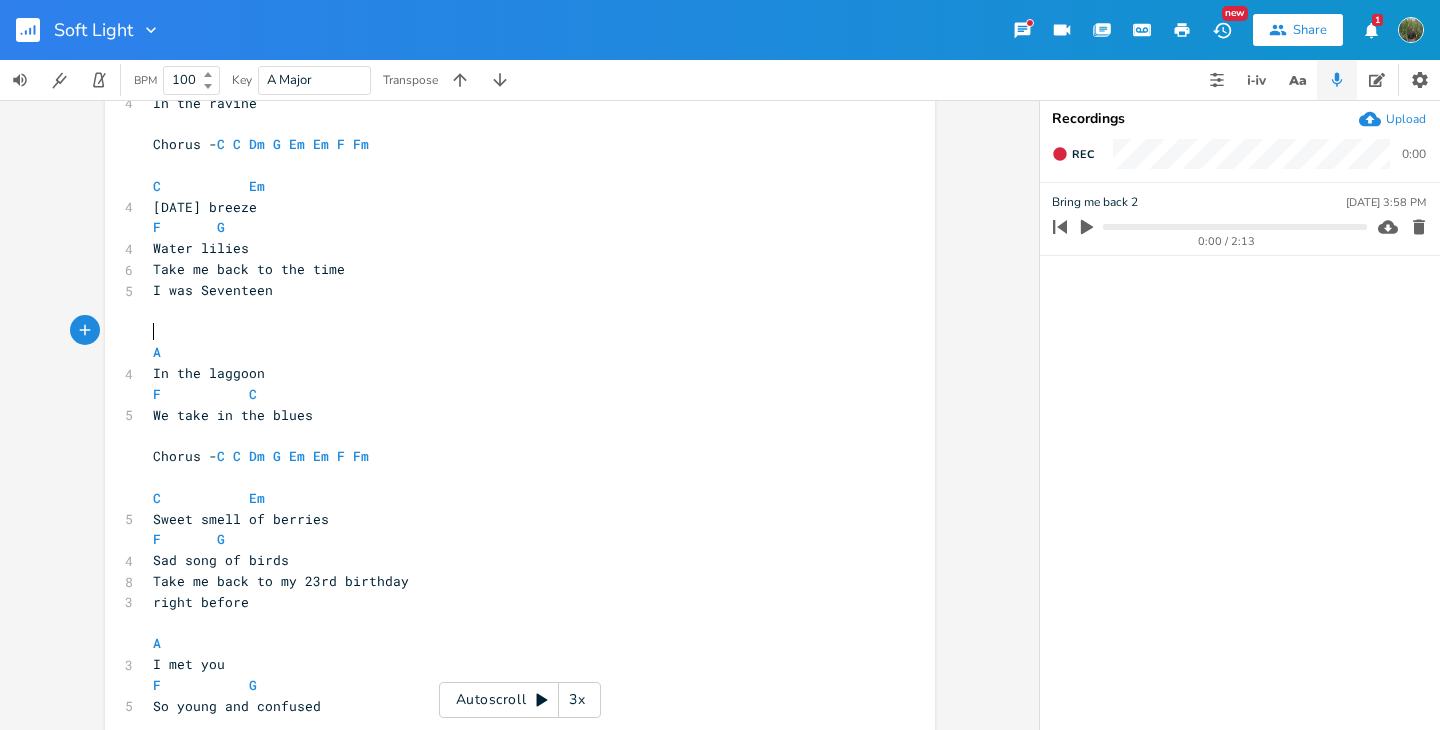 click on "​" at bounding box center [510, 331] 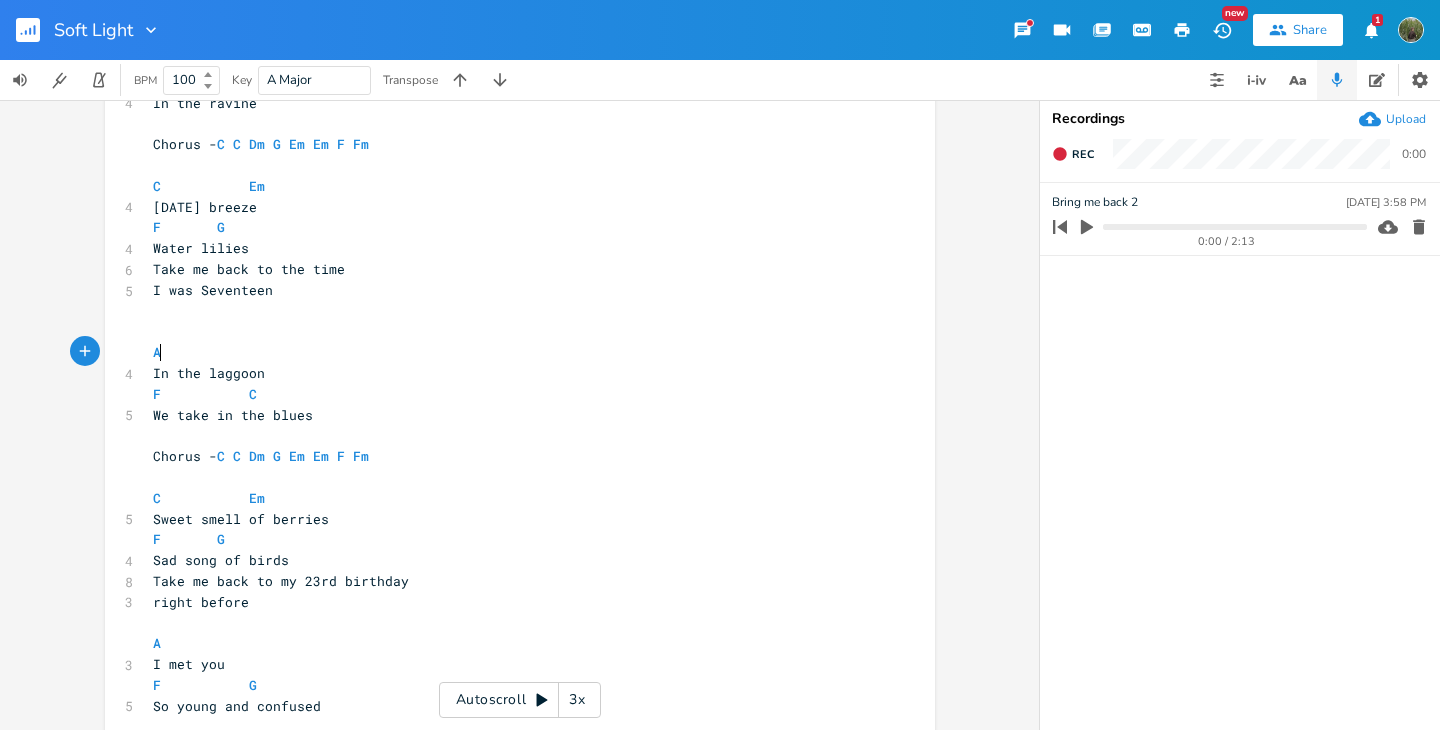 click on "A" at bounding box center [510, 352] 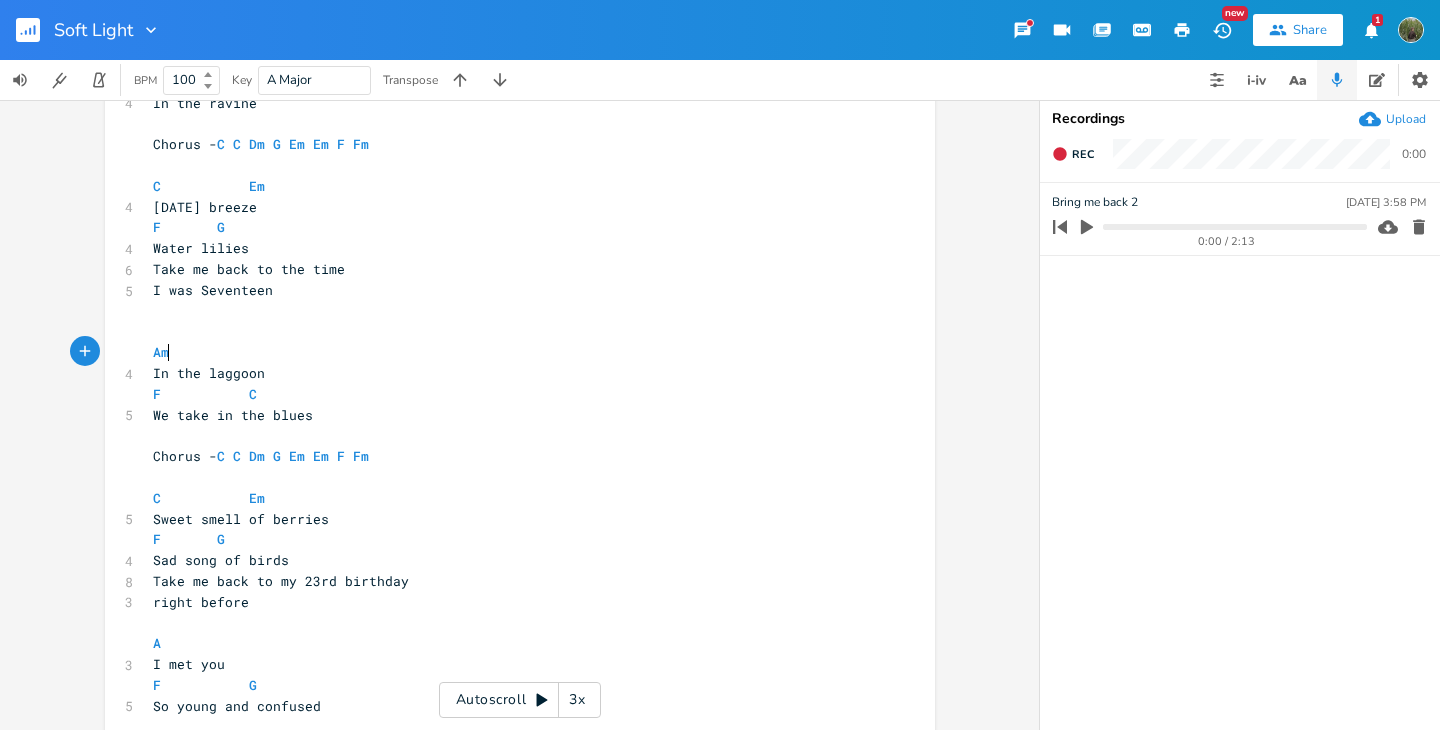 scroll, scrollTop: 0, scrollLeft: 10, axis: horizontal 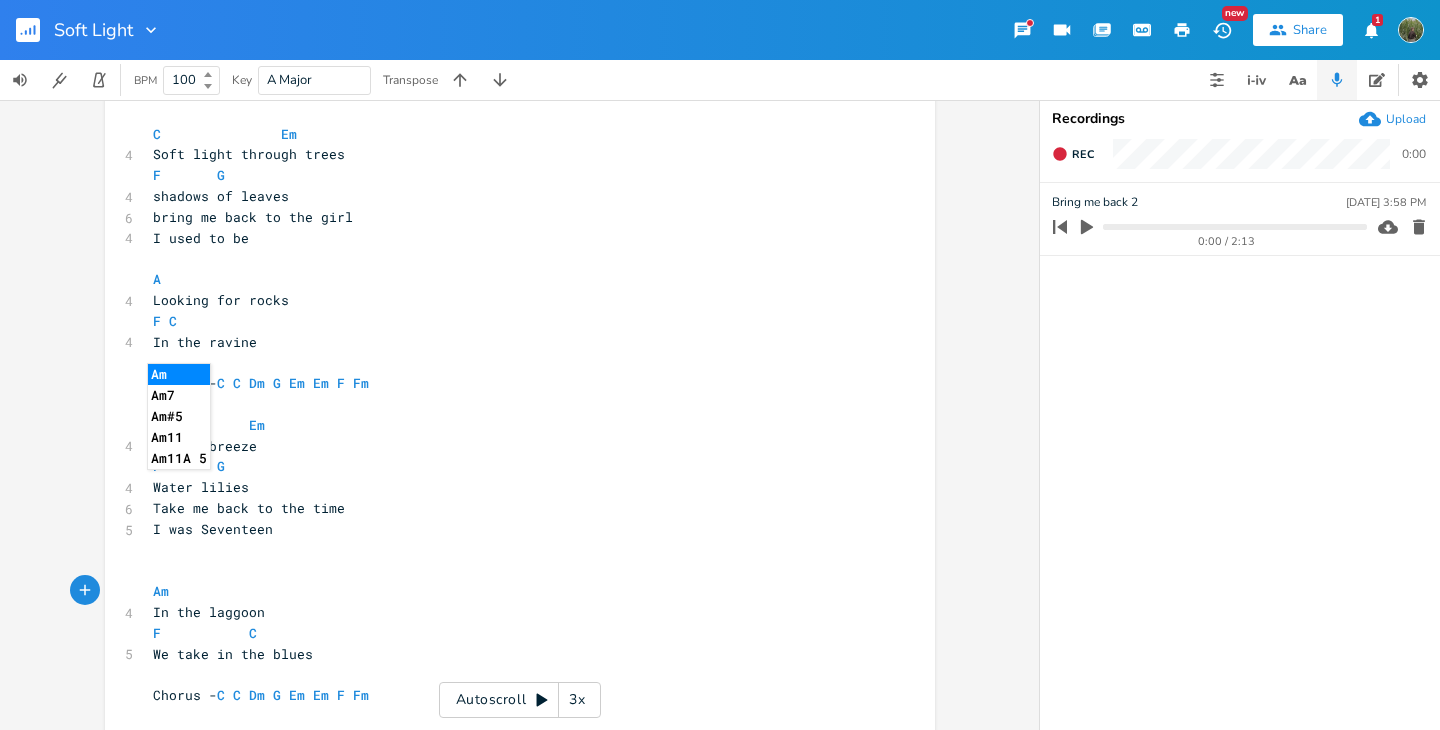 click on "I used to be" at bounding box center [510, 238] 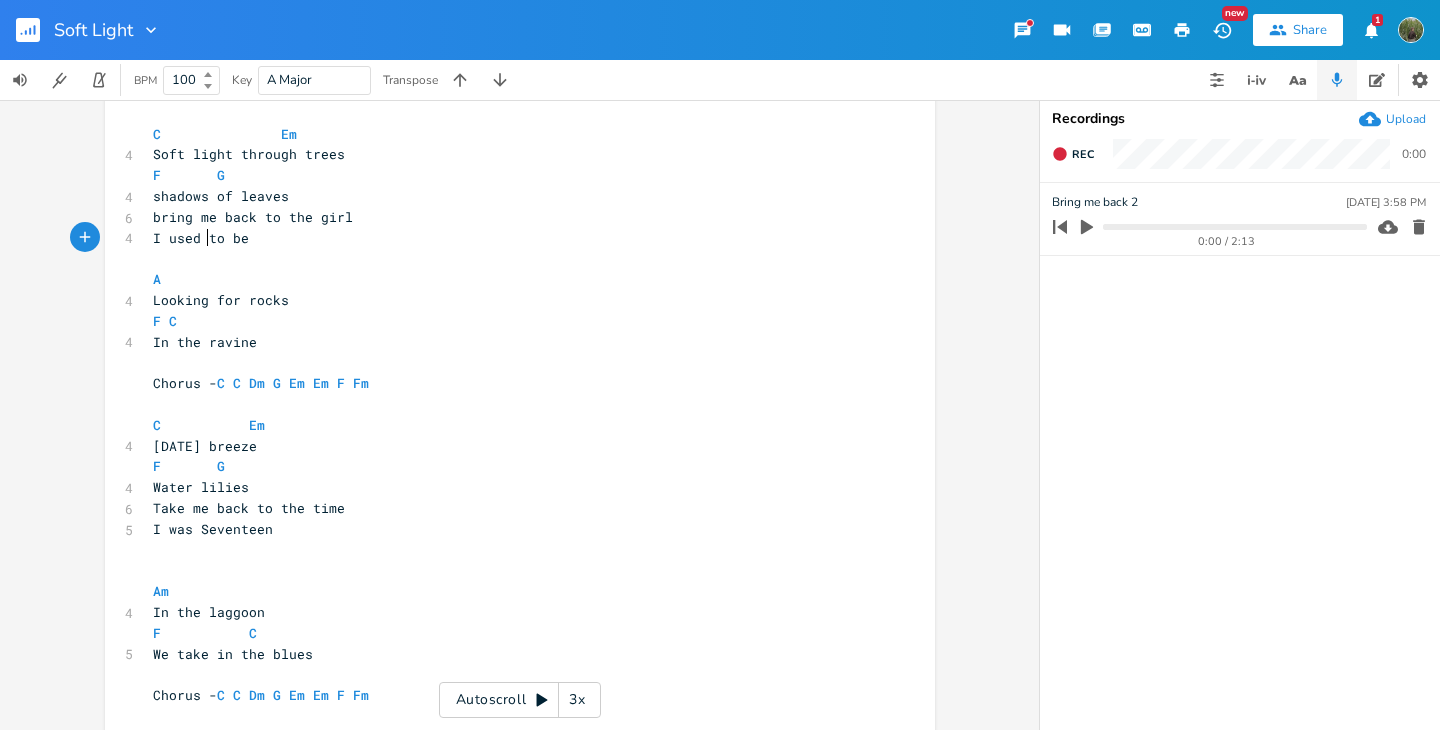 click on "A" at bounding box center (510, 279) 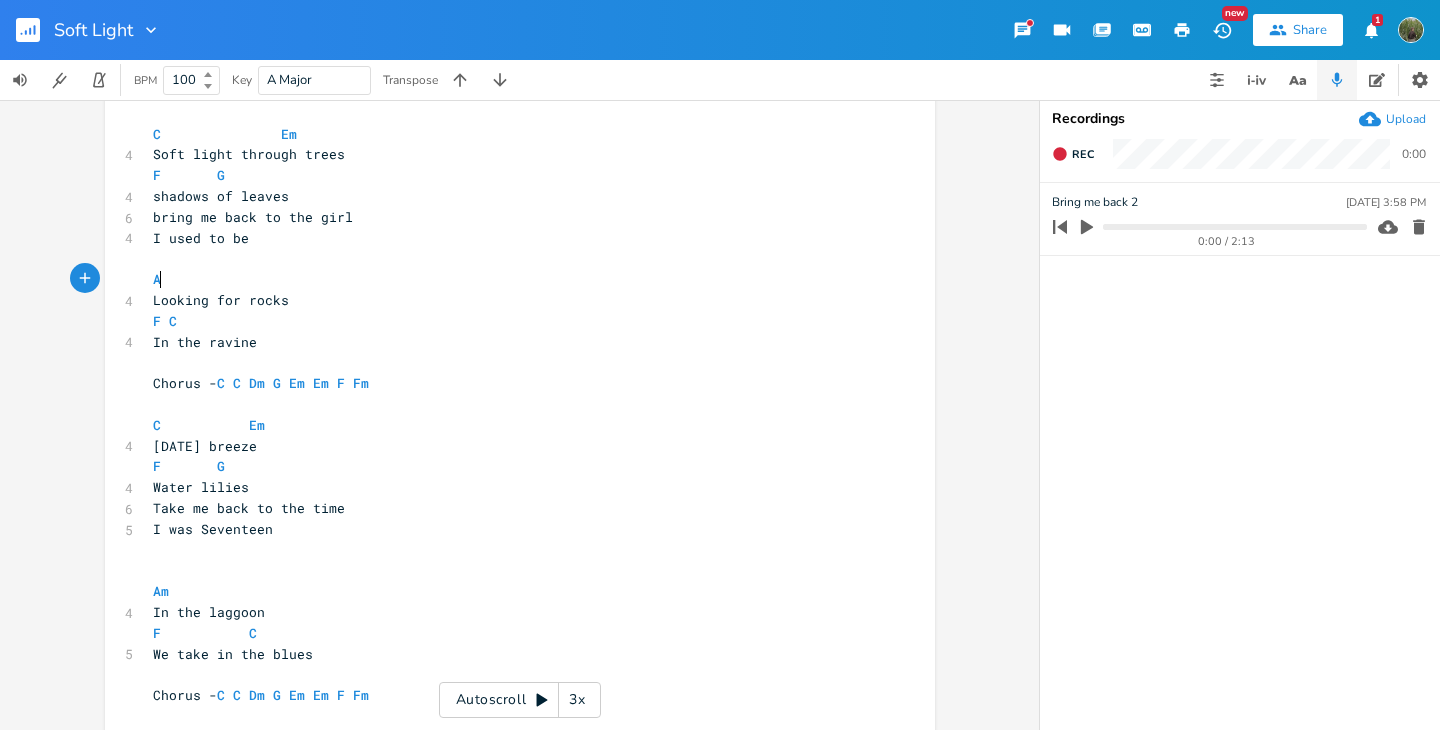 type on "m" 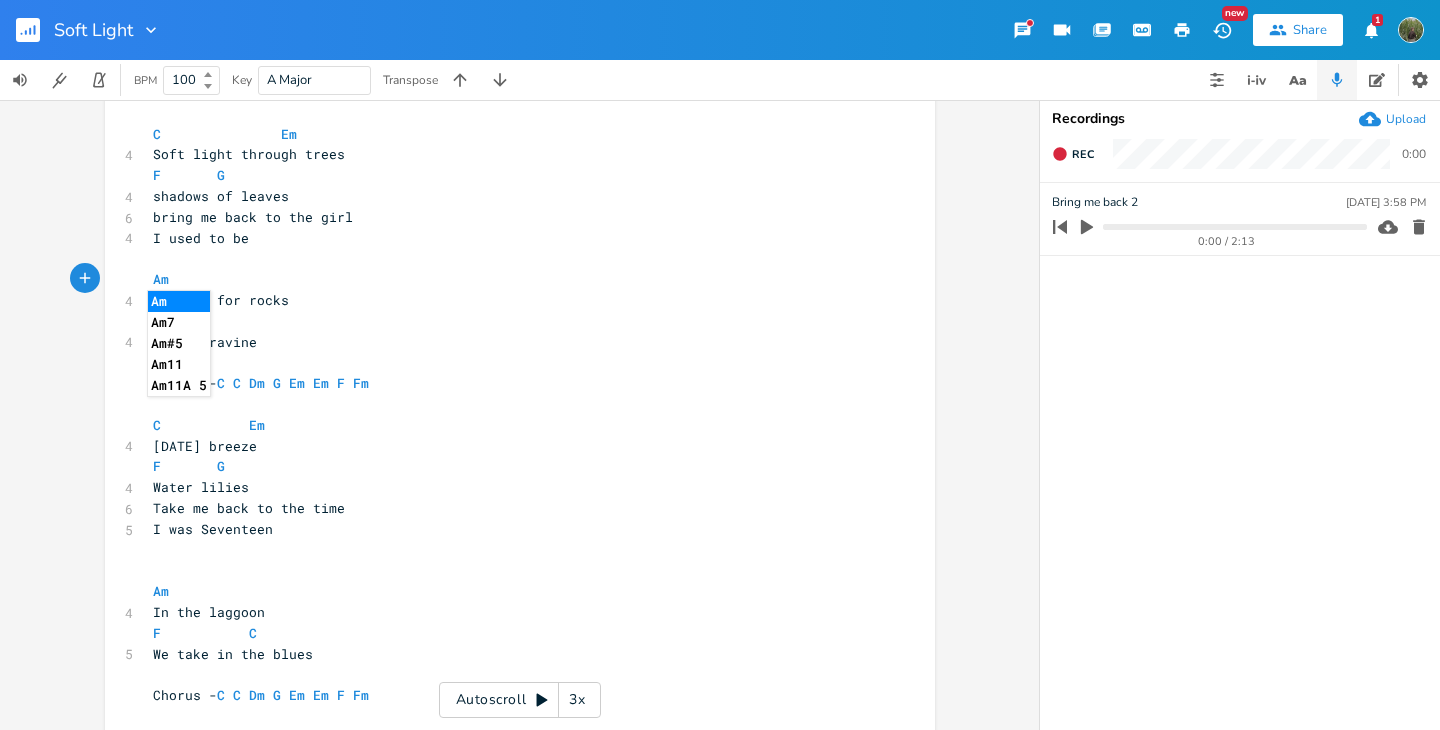 scroll, scrollTop: 0, scrollLeft: 0, axis: both 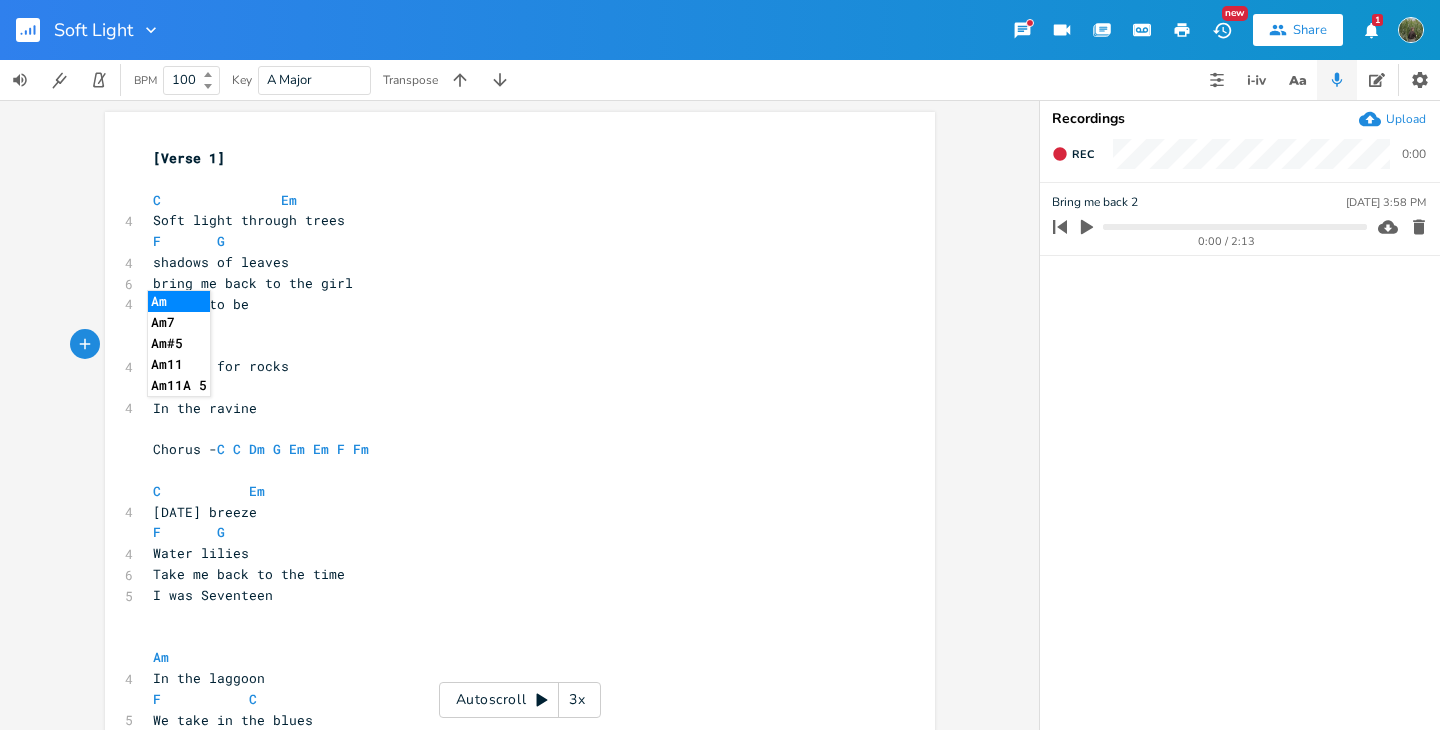 click on "x   [Verse 1] ​ C                    Em 4 Soft light through trees F          G 4 shadows of leaves 6 bring me back to the girl [DEMOGRAPHIC_DATA] I used to be ​ Am 4 Looking for rocks F   C   4 In the ravine ​ Chorus -  C   C   Dm   G   Em   Em   F   Fm ​ C               Em 4 [DATE] breeze F          G 4 Water lilies 6 Take me back to the time 5 I was Seventeen ​ ​ Am 4 In the laggoon F               C 5 We take in the blues ​ Chorus -  C   C   Dm   G   Em   Em   F   Fm ​ C               Em 5 Sweet smell of berries F          G 4 Sad song of birds 8 Take me back to my 23rd birthday 3 right before ​ A 3 I met you  F               G 5 So young and confused ​ ​ ​ ​ ​" at bounding box center [535, 637] 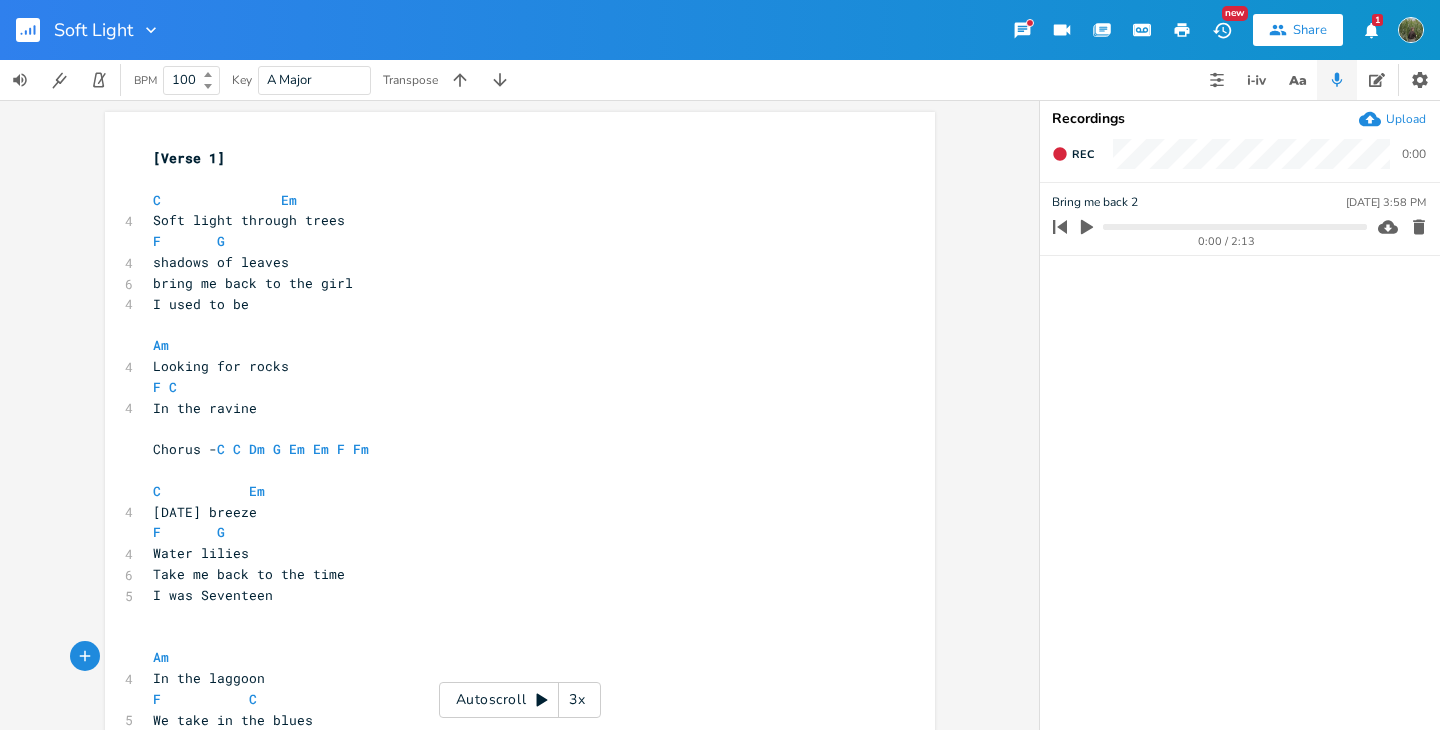 click on "Autoscroll 3x" at bounding box center (520, 700) 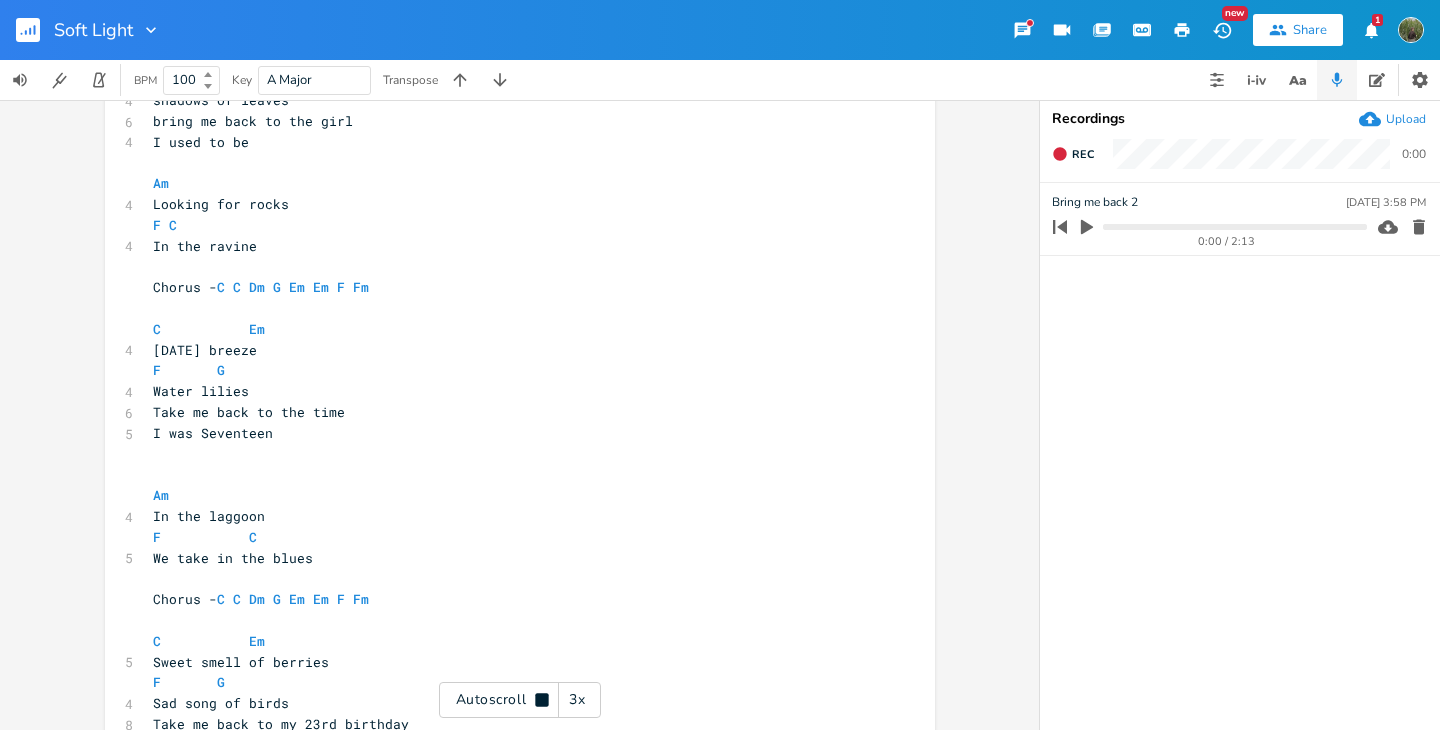 scroll, scrollTop: 165, scrollLeft: 0, axis: vertical 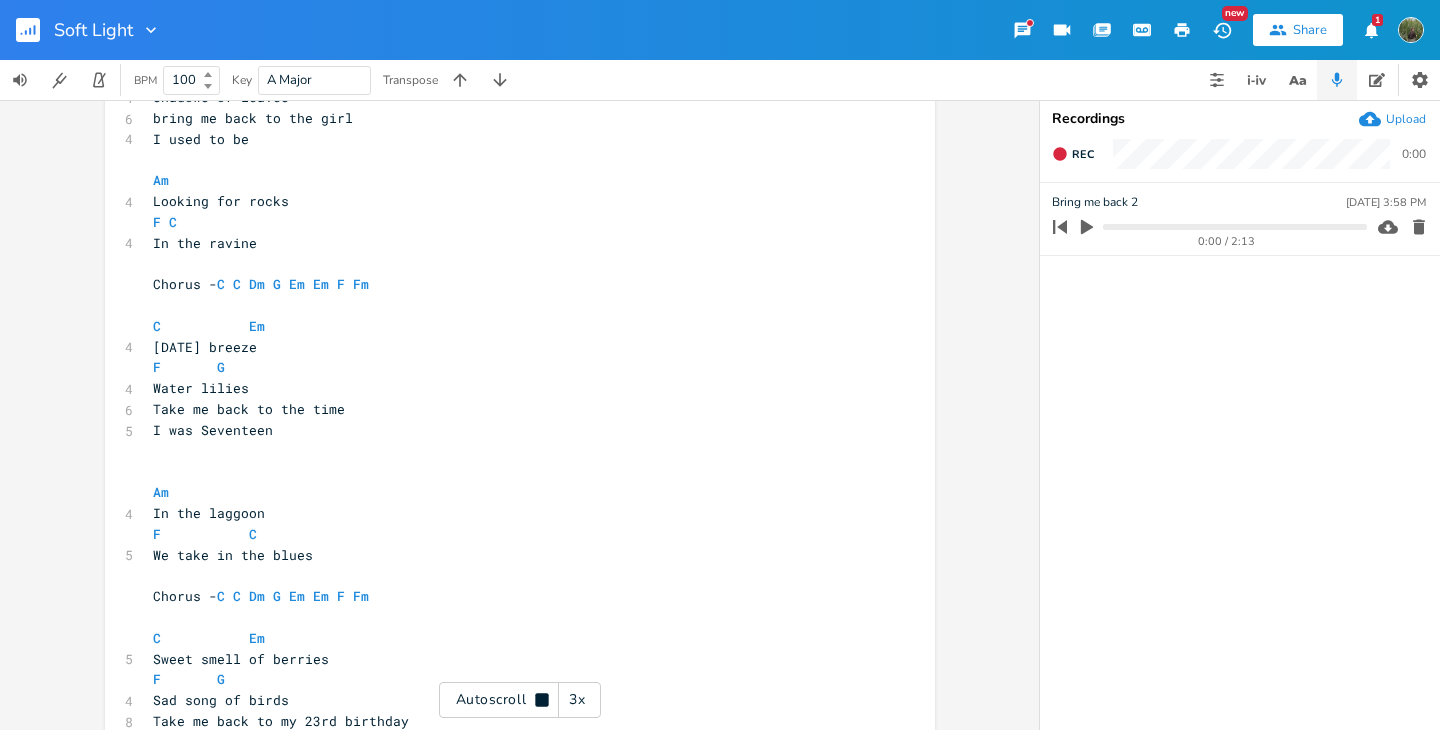click on "Autoscroll 3x" at bounding box center (520, 700) 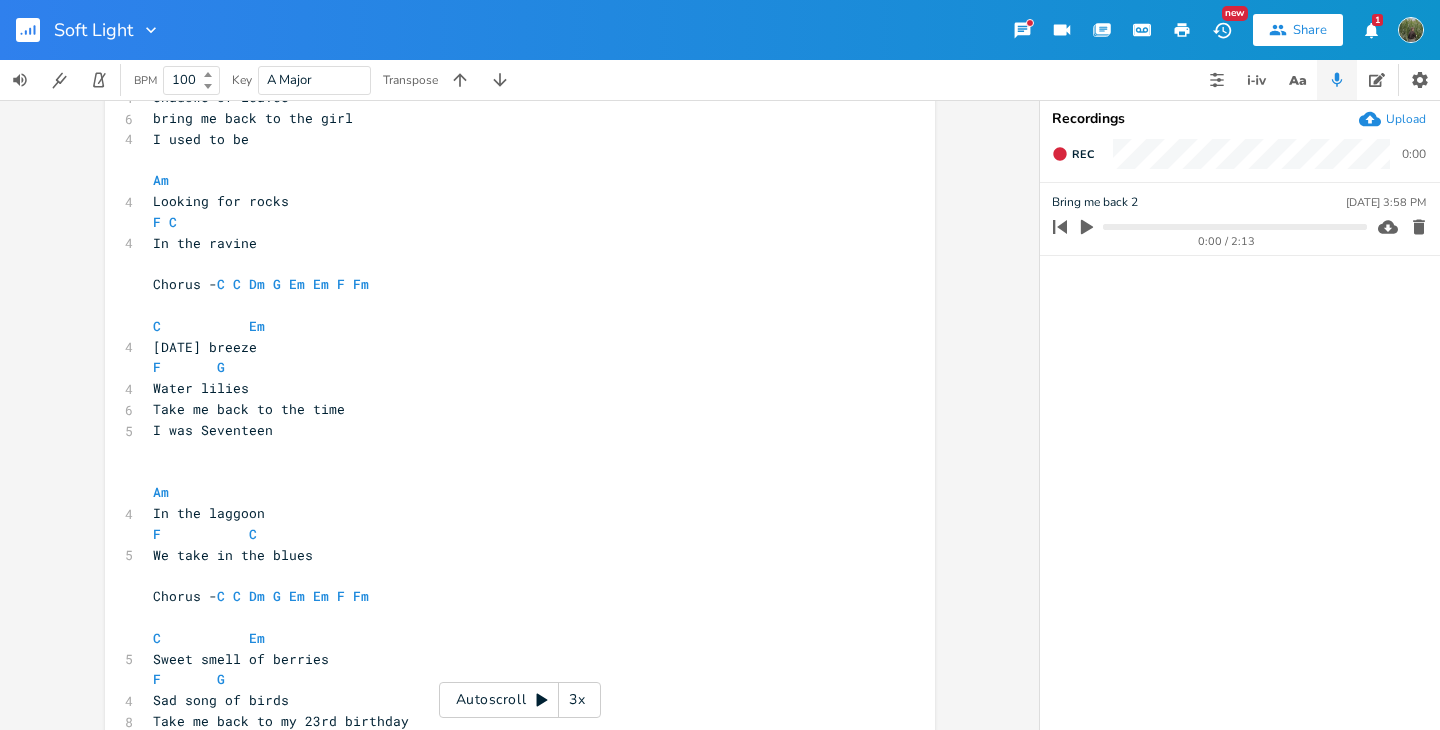 scroll, scrollTop: 0, scrollLeft: 0, axis: both 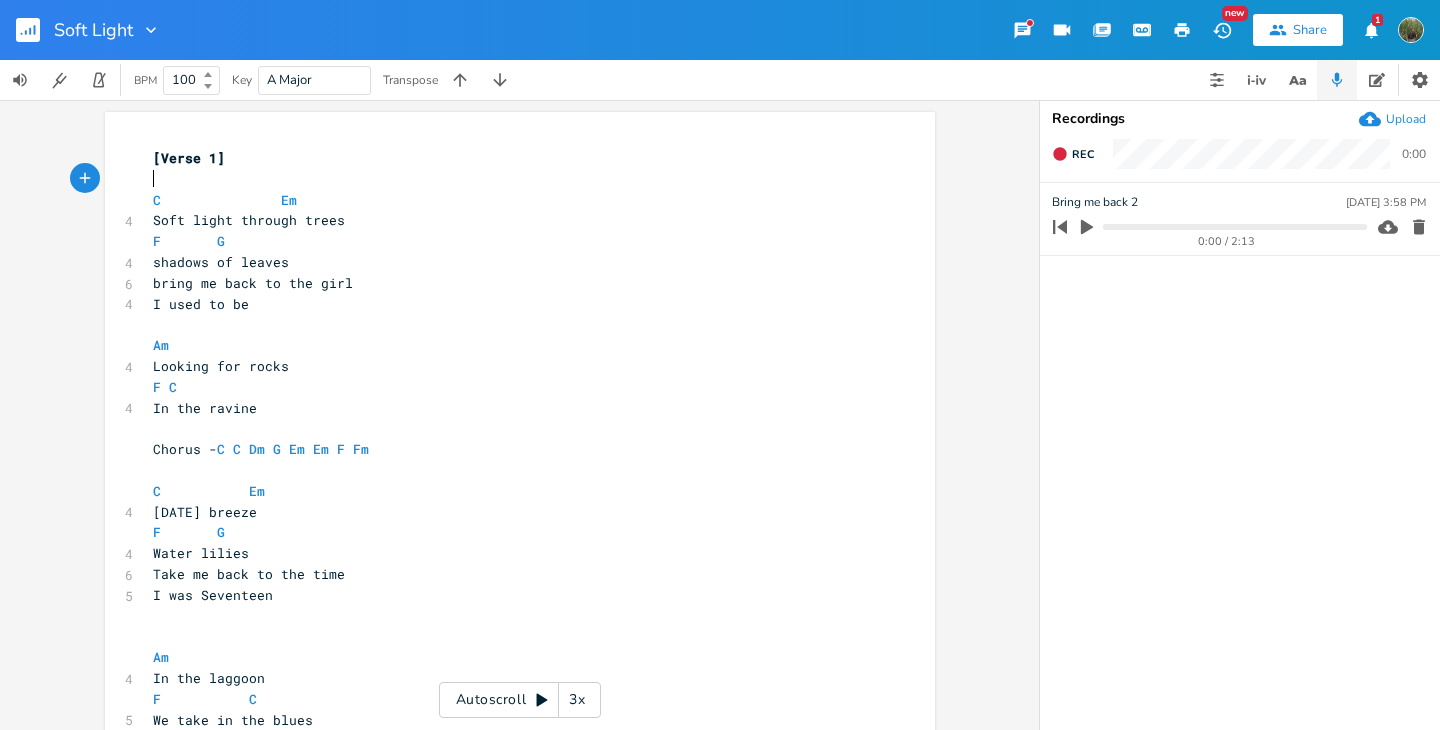 type on "C				Em" 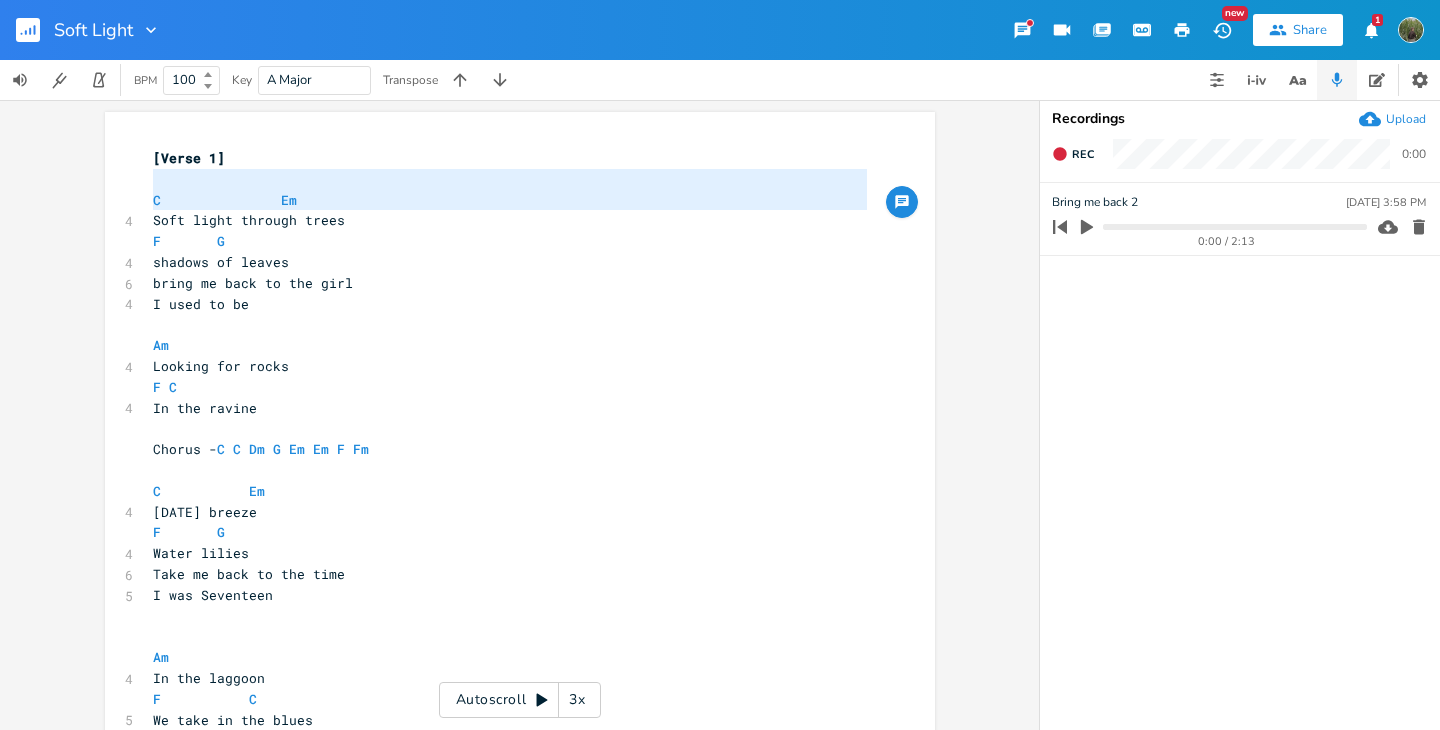 drag, startPoint x: 316, startPoint y: 189, endPoint x: 141, endPoint y: 224, distance: 178.46568 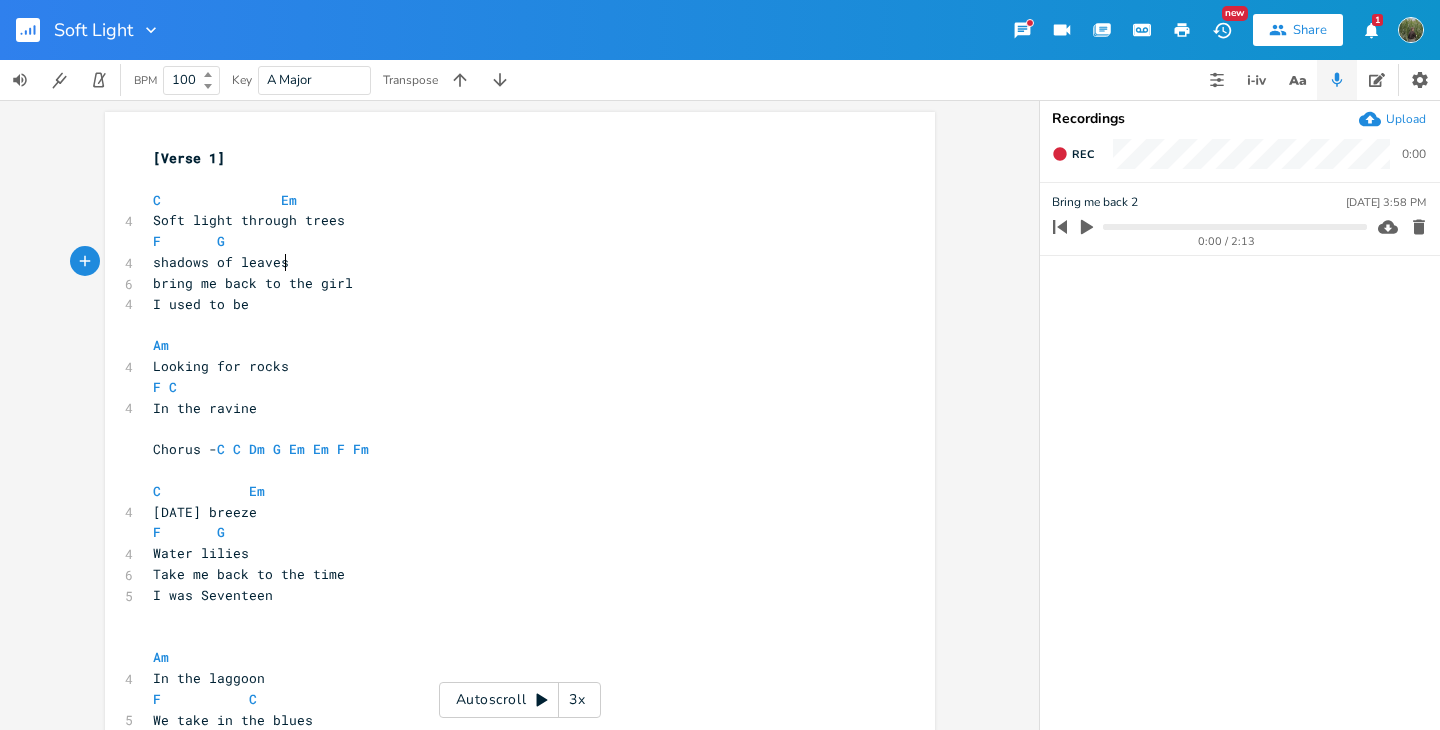 click on "bring me back to the girl" at bounding box center (510, 283) 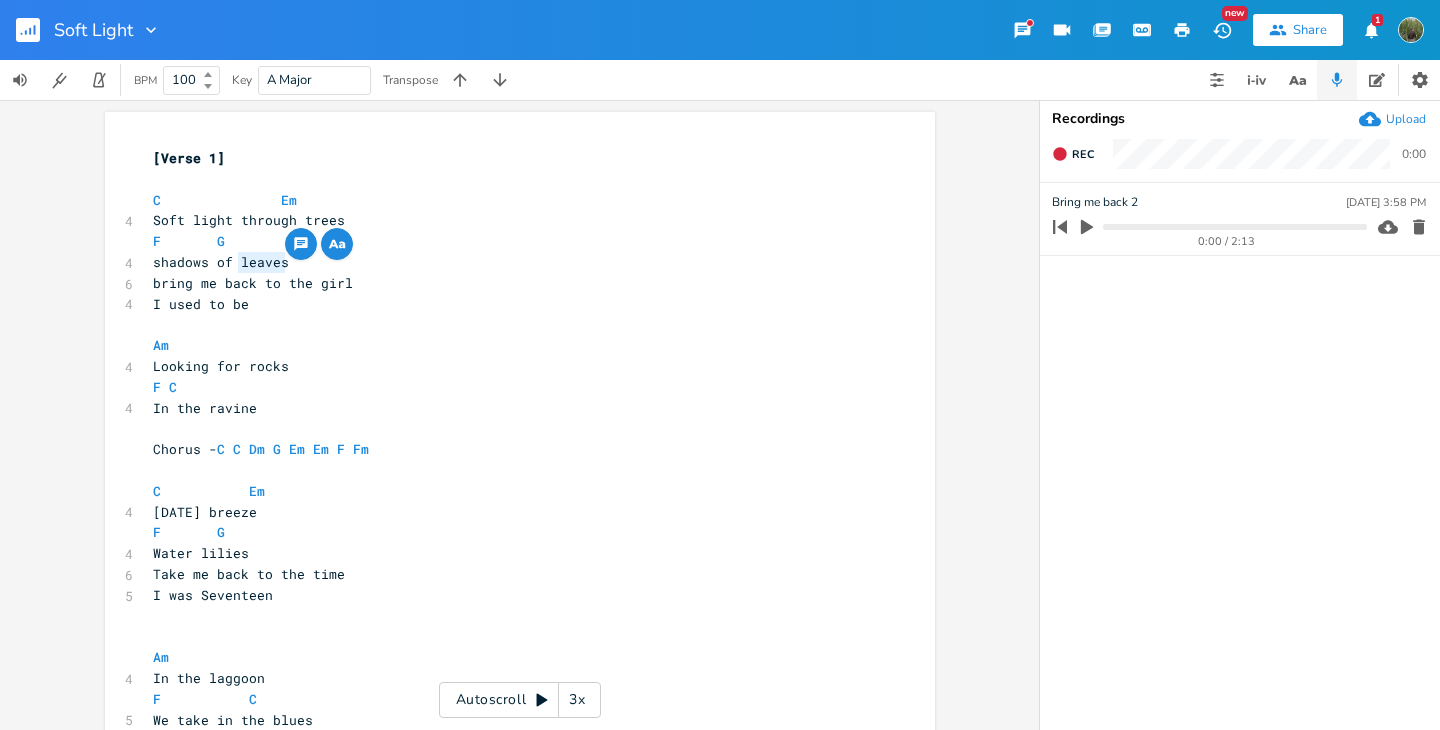 click on "bring me back to the girl" at bounding box center (510, 283) 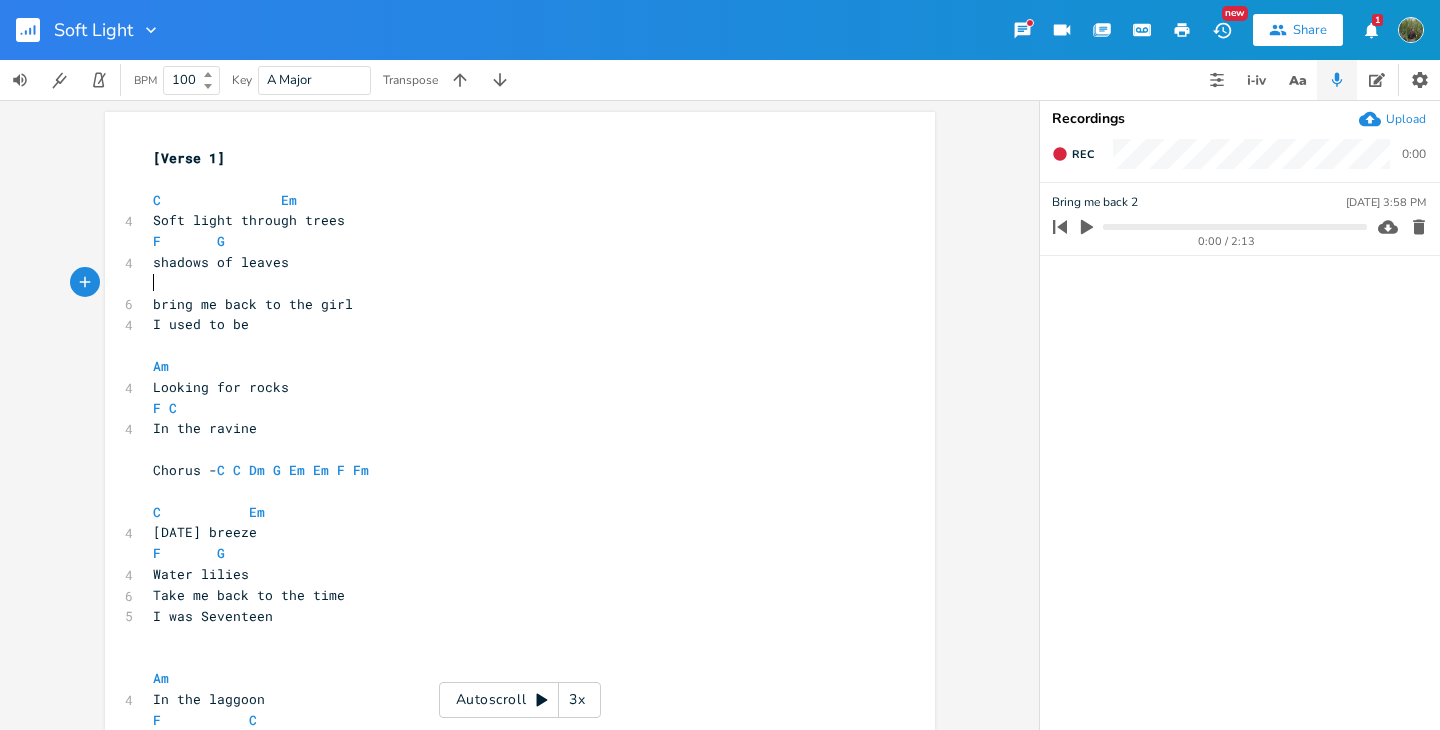 paste on "G" 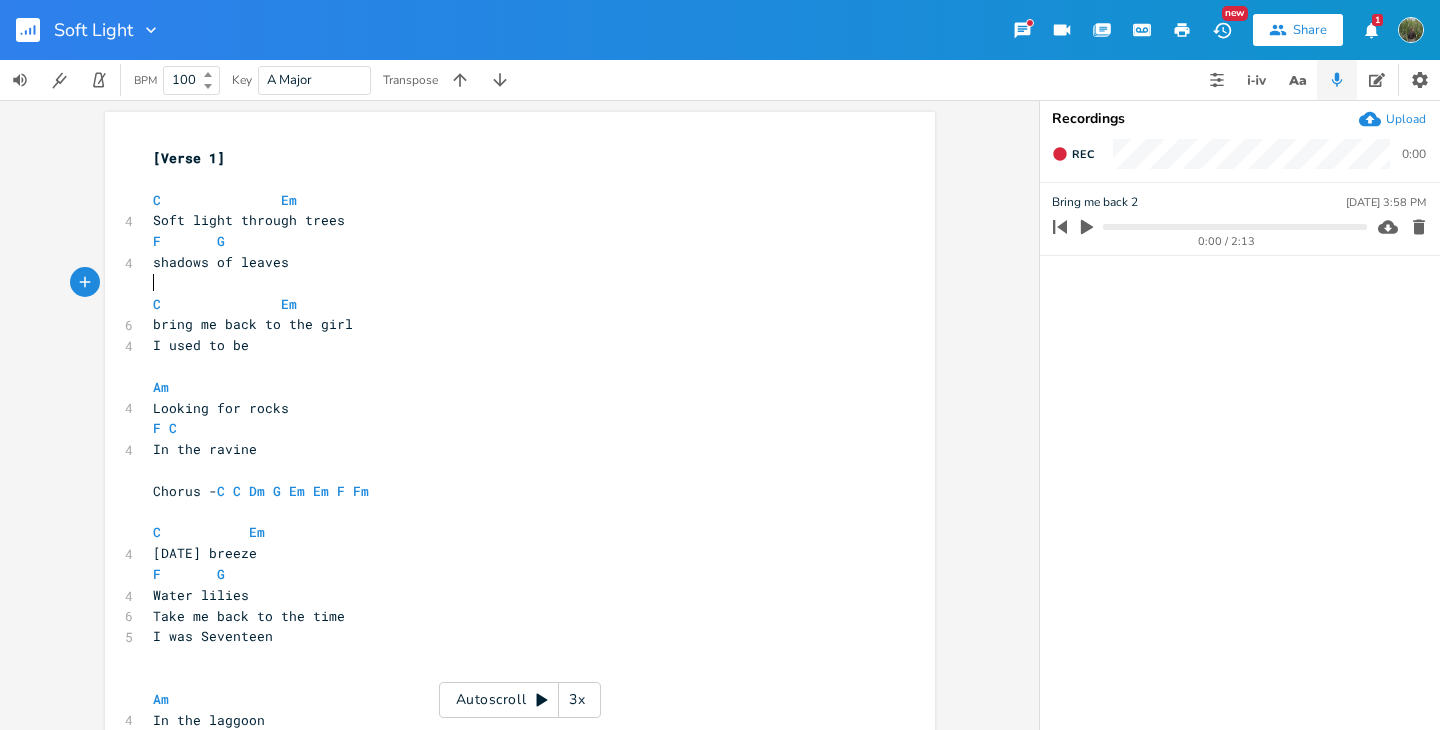 click on "​" at bounding box center [510, 283] 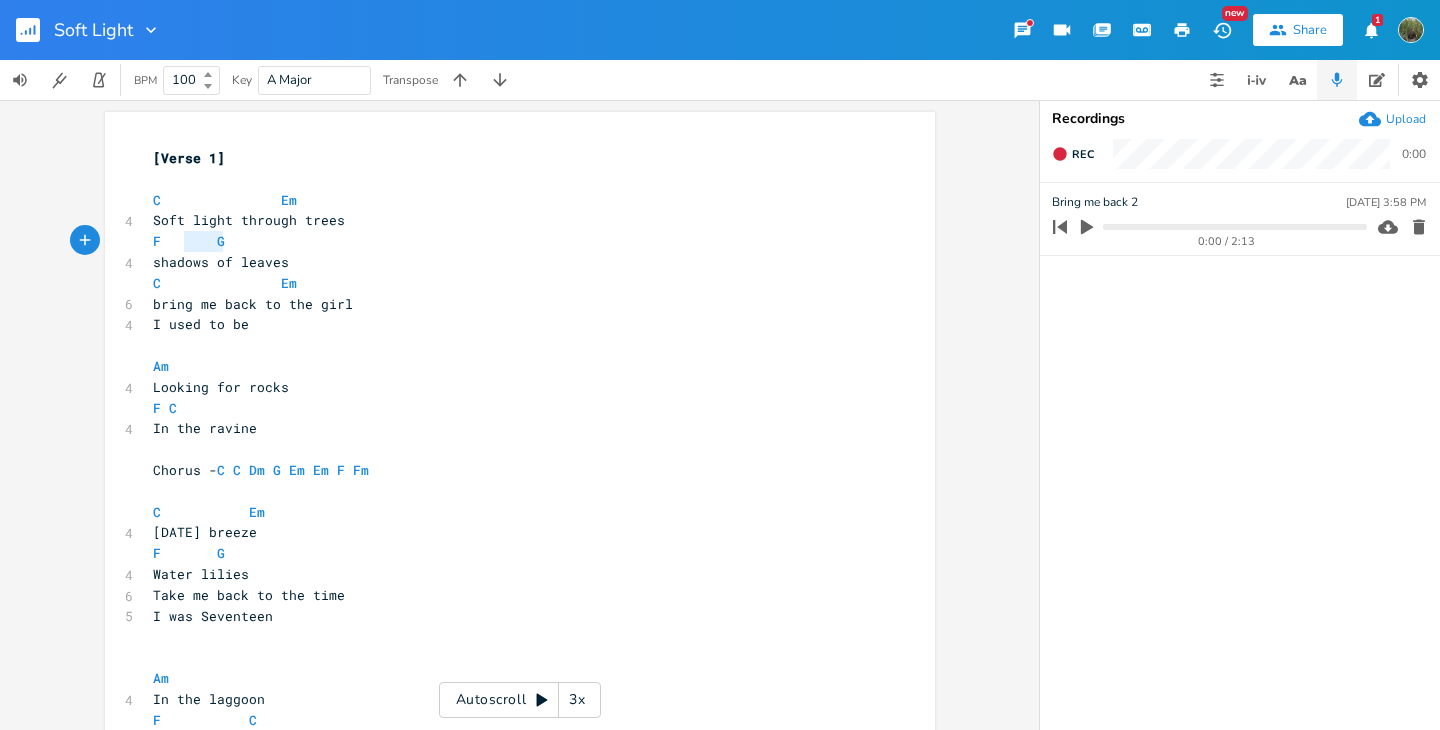 type on "F		G" 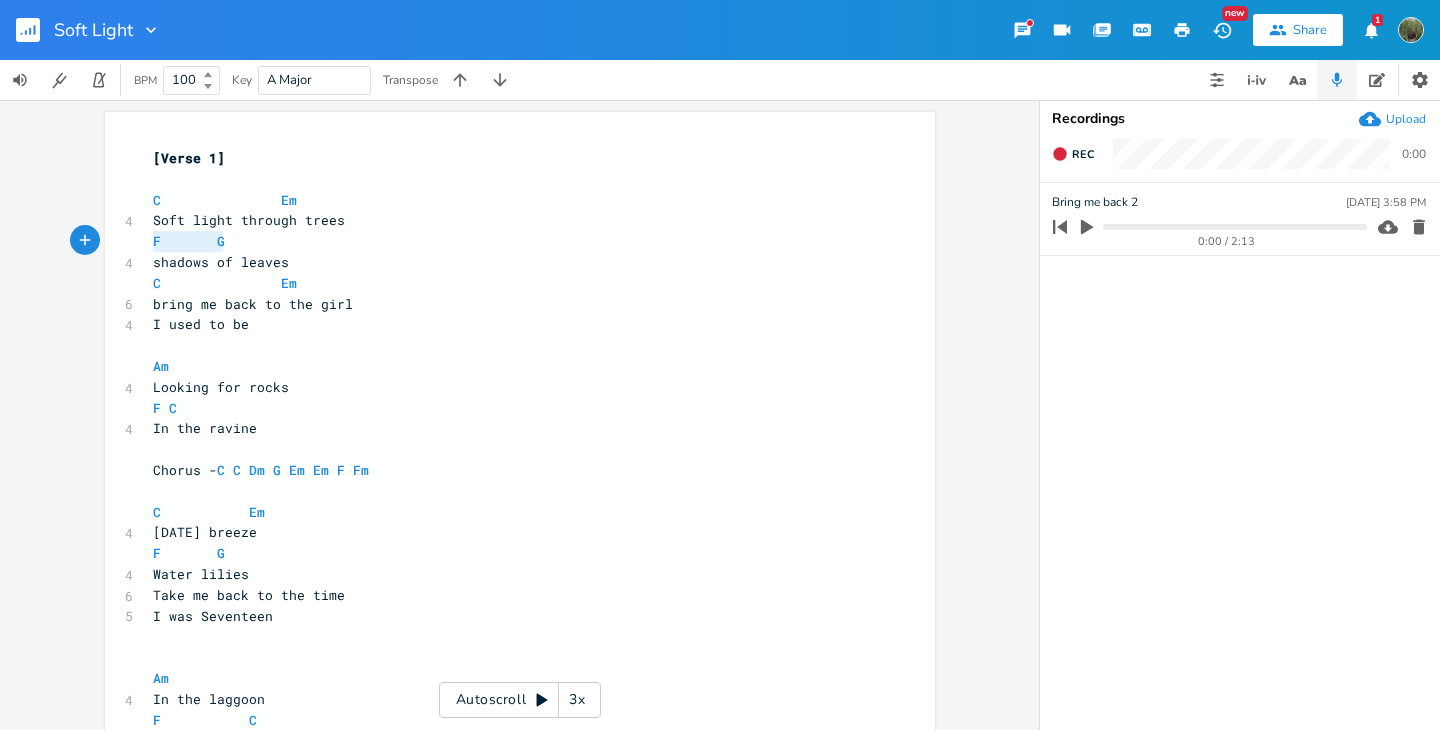 drag, startPoint x: 248, startPoint y: 249, endPoint x: 130, endPoint y: 249, distance: 118 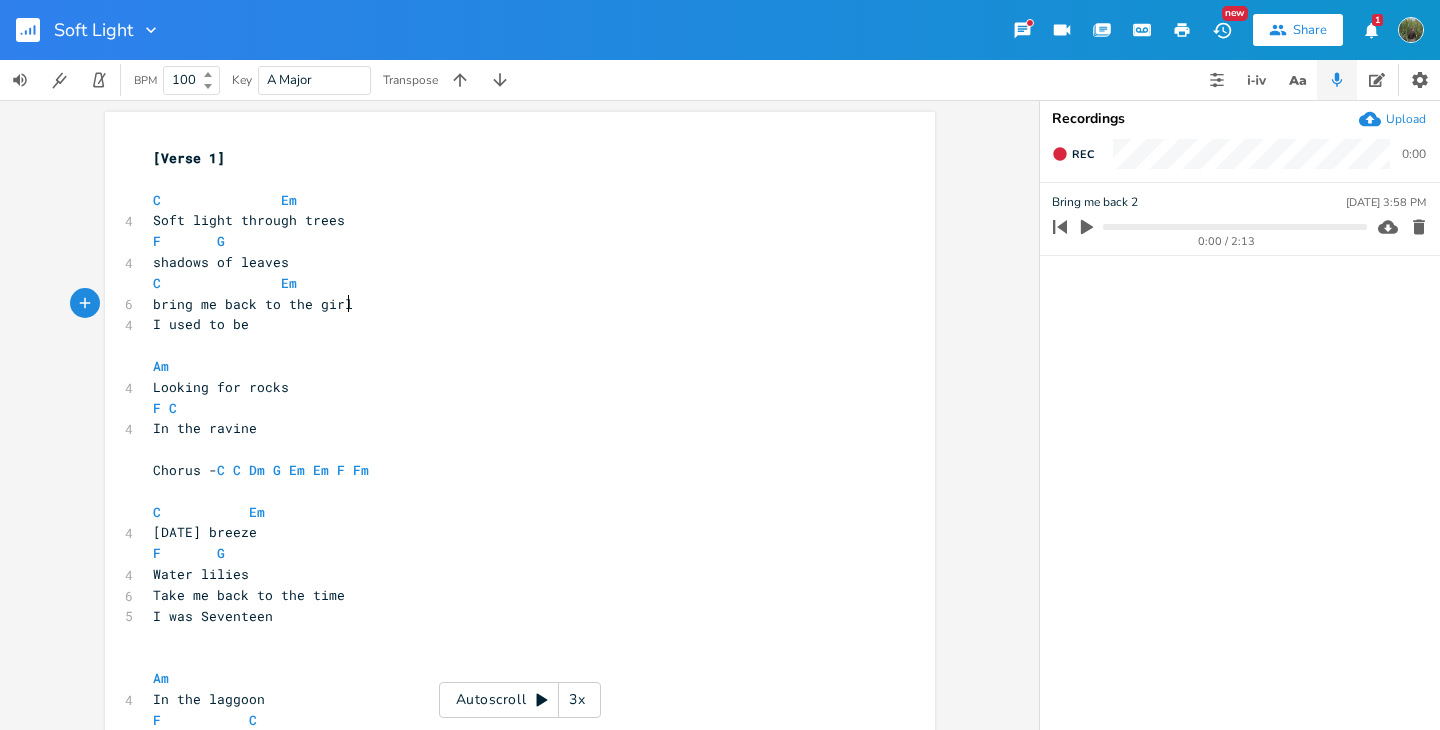 click on "bring me back to the girl" at bounding box center (510, 304) 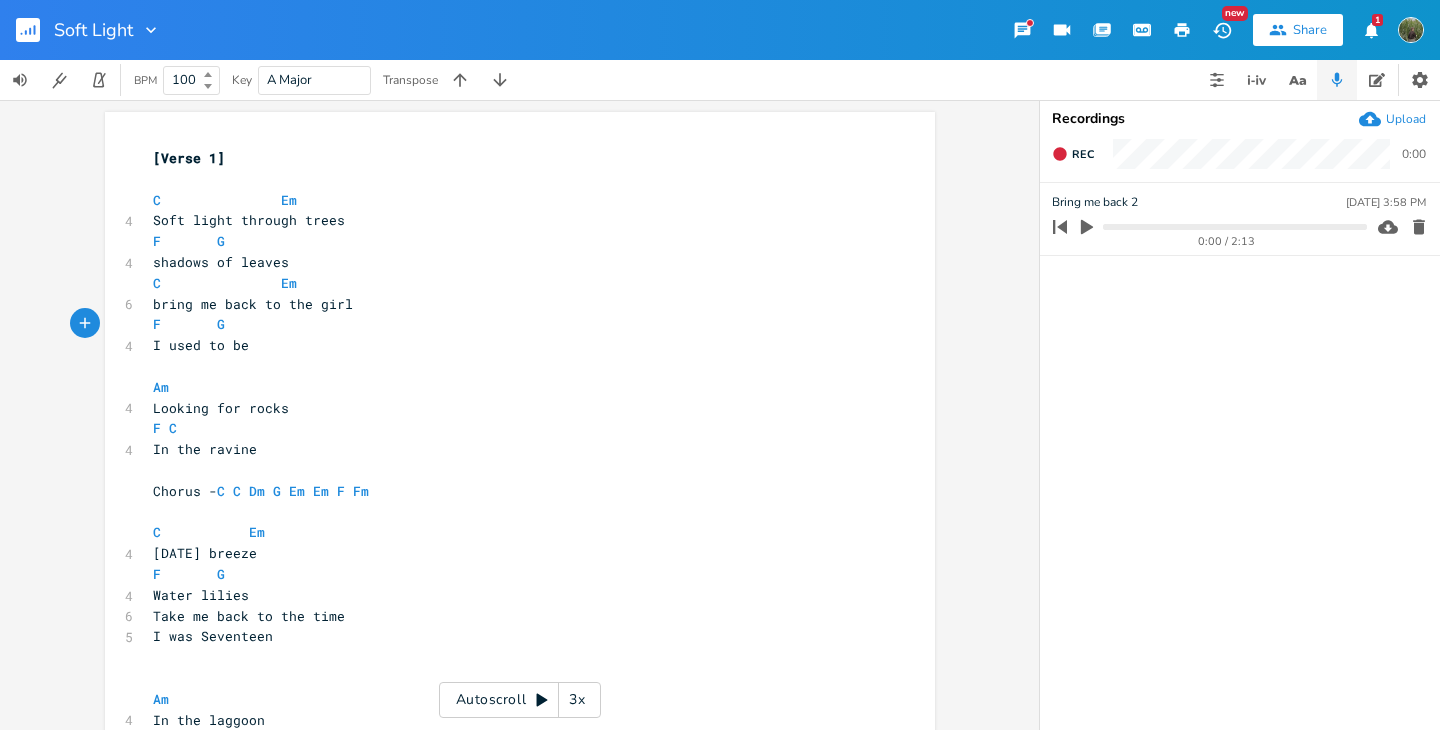 click on "Looking for rocks" at bounding box center [510, 408] 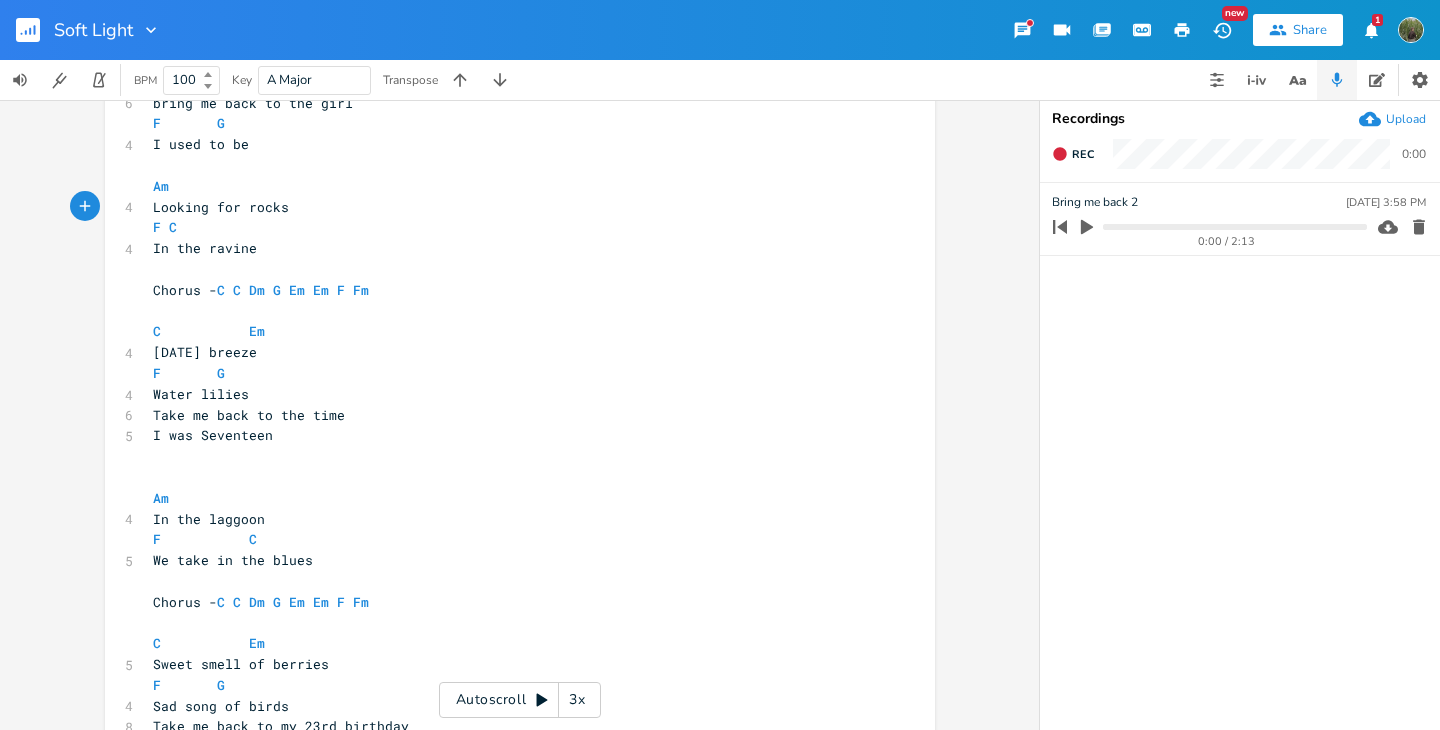 scroll, scrollTop: 377, scrollLeft: 0, axis: vertical 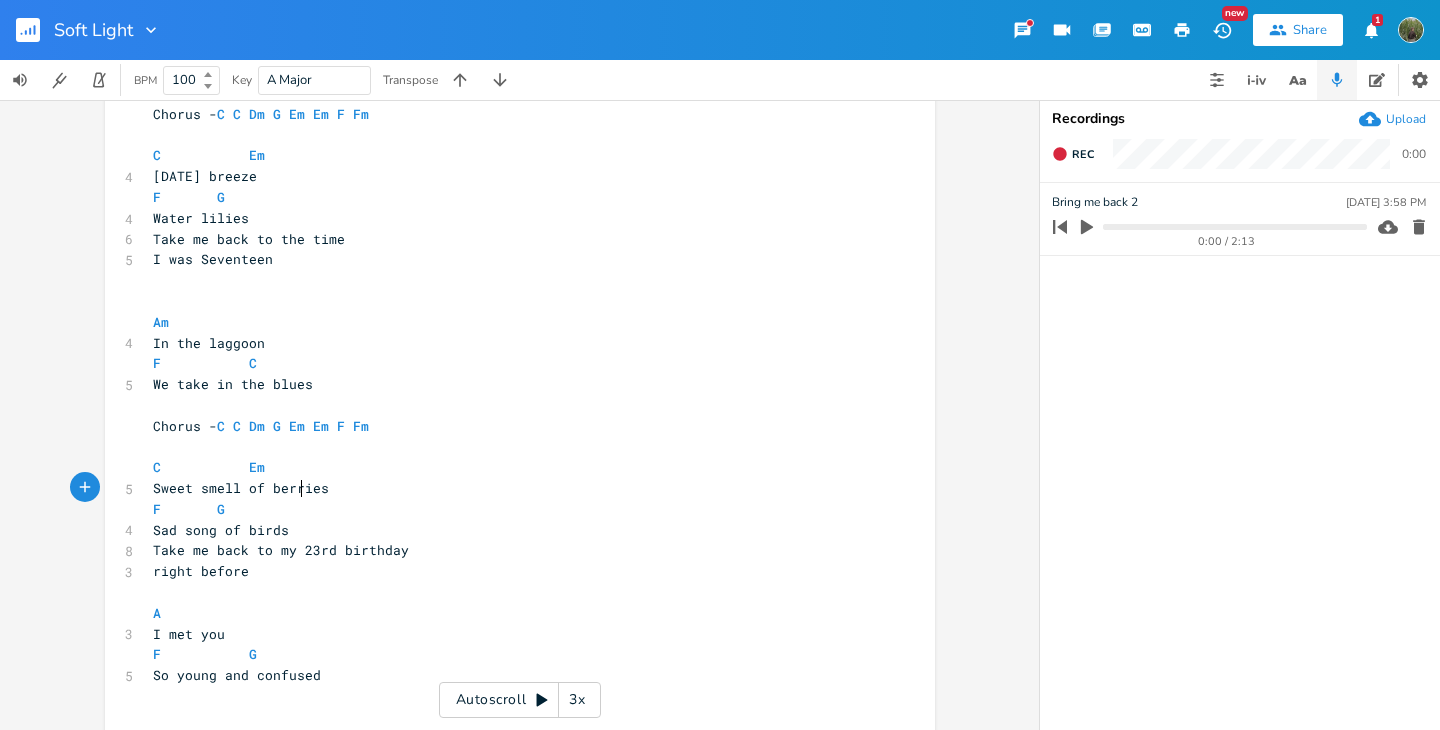 type on "of berr" 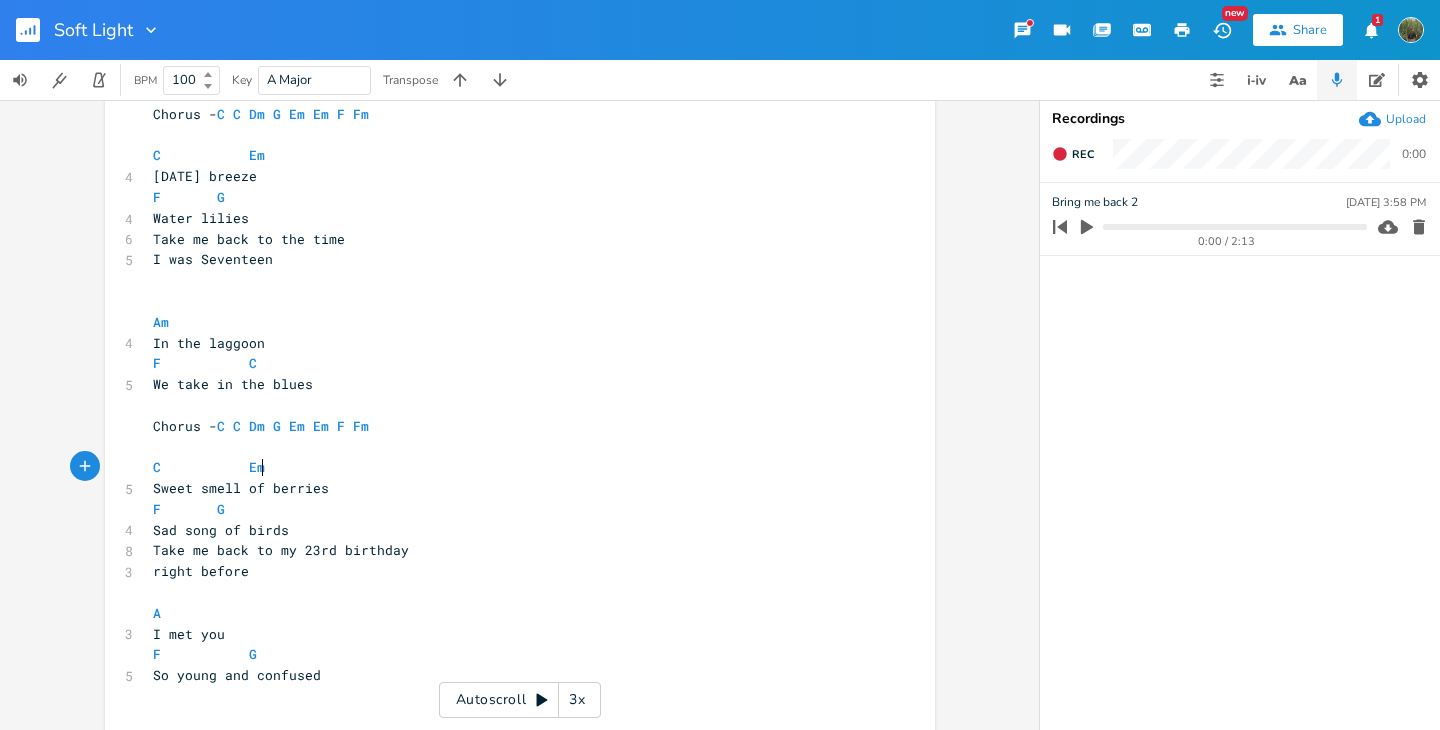 click on "C               Em" at bounding box center [510, 467] 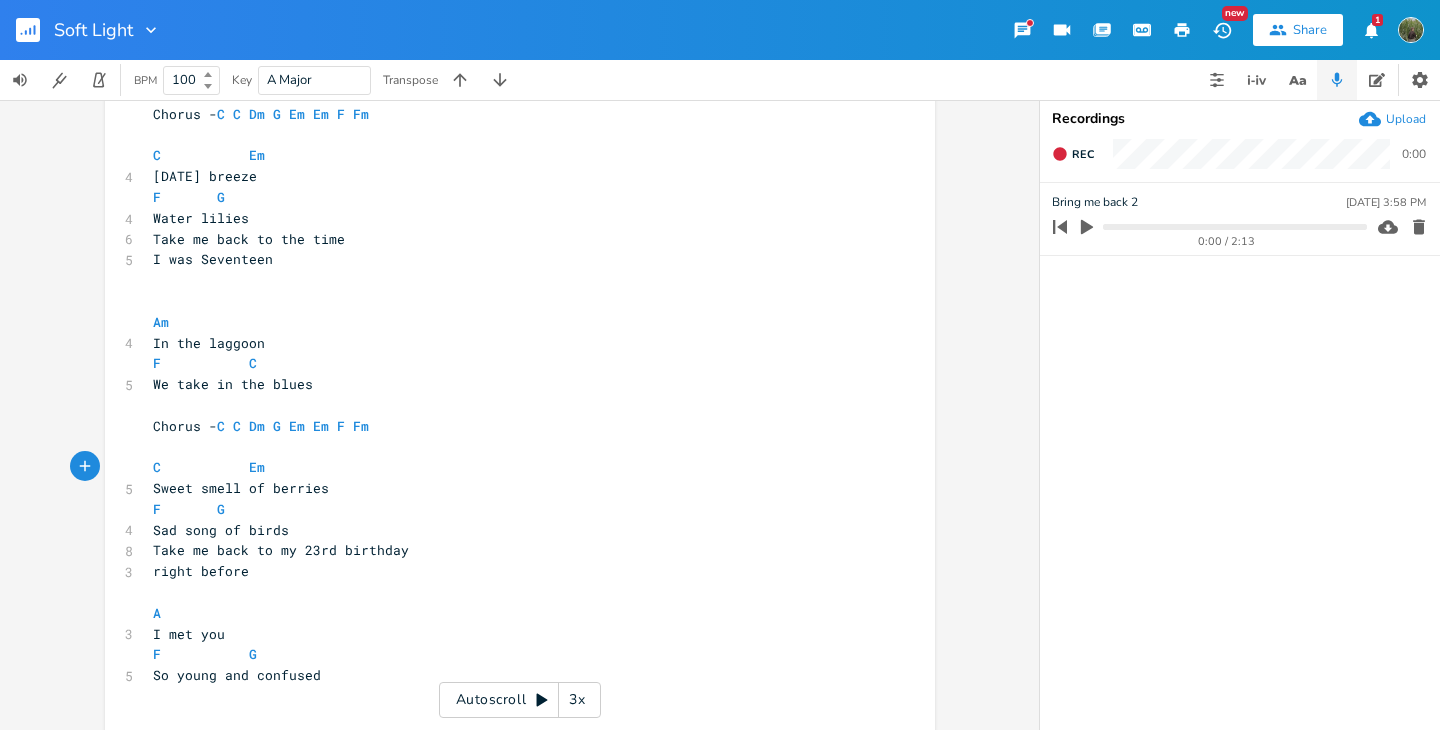 click on "​" at bounding box center [510, 447] 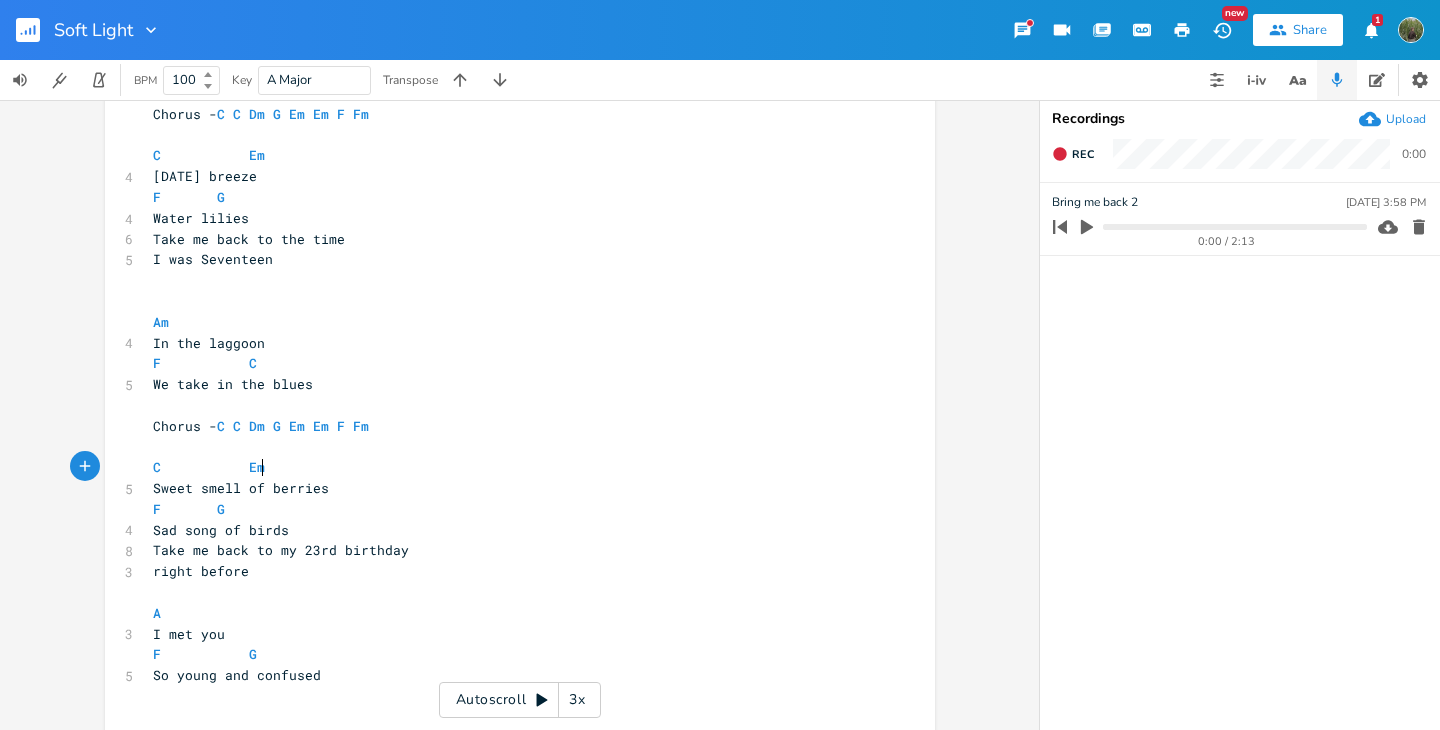 type on "C			Em" 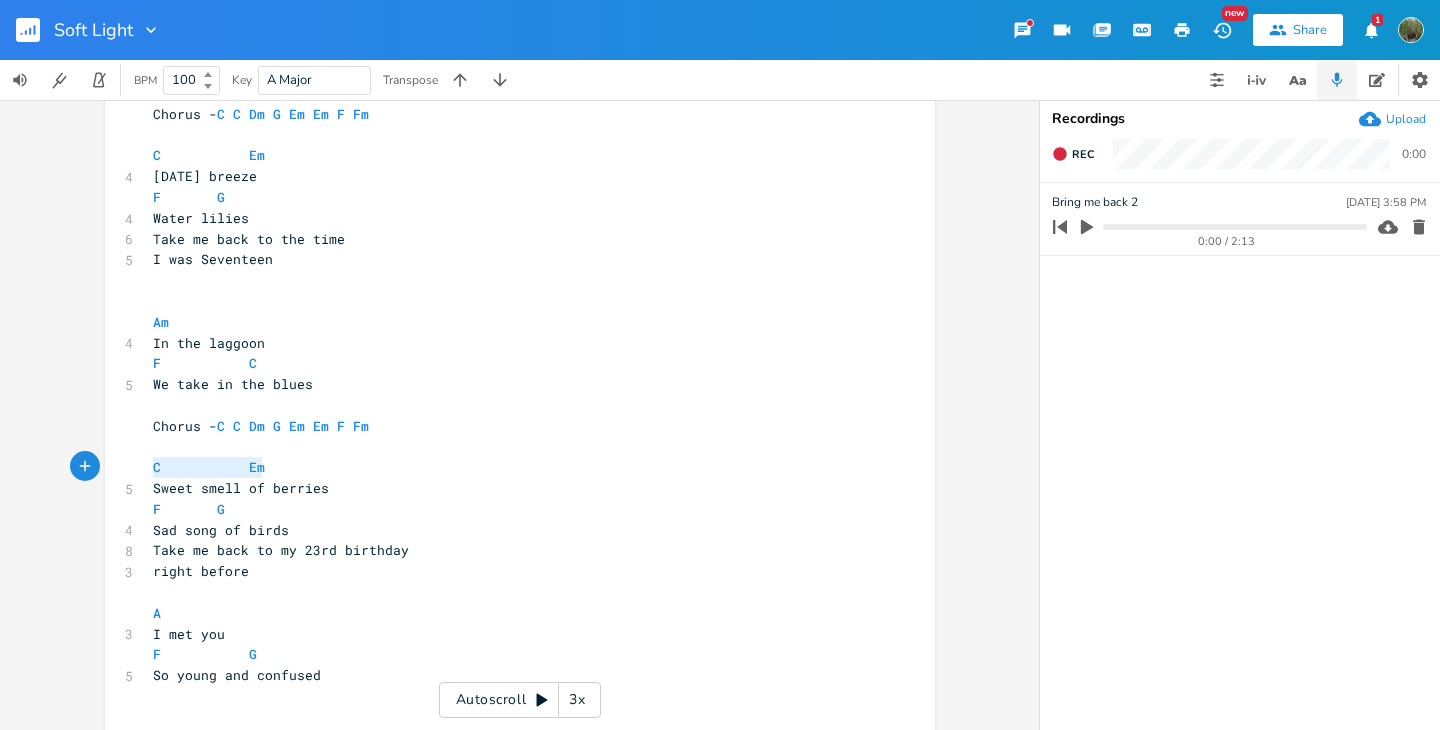 drag, startPoint x: 270, startPoint y: 464, endPoint x: 132, endPoint y: 475, distance: 138.43771 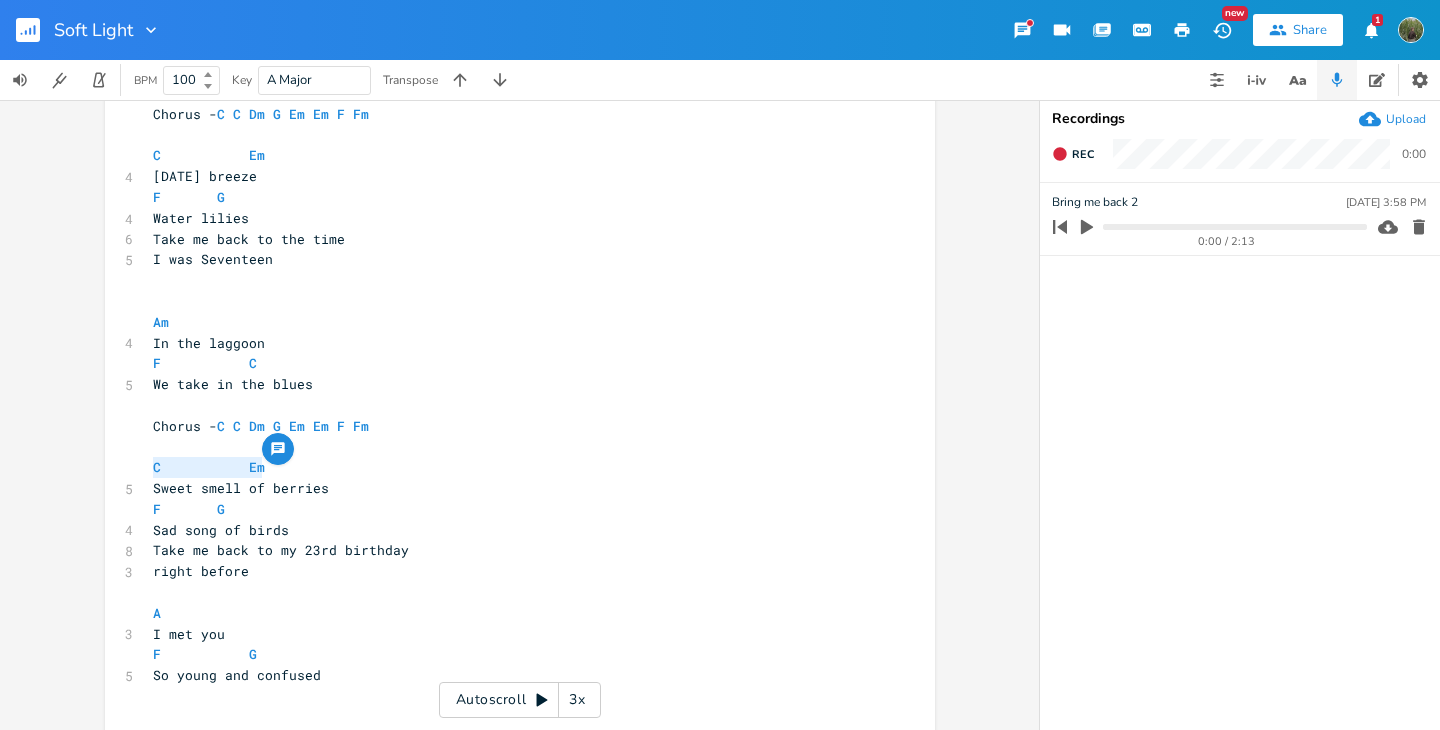 click on "F          G" at bounding box center (510, 509) 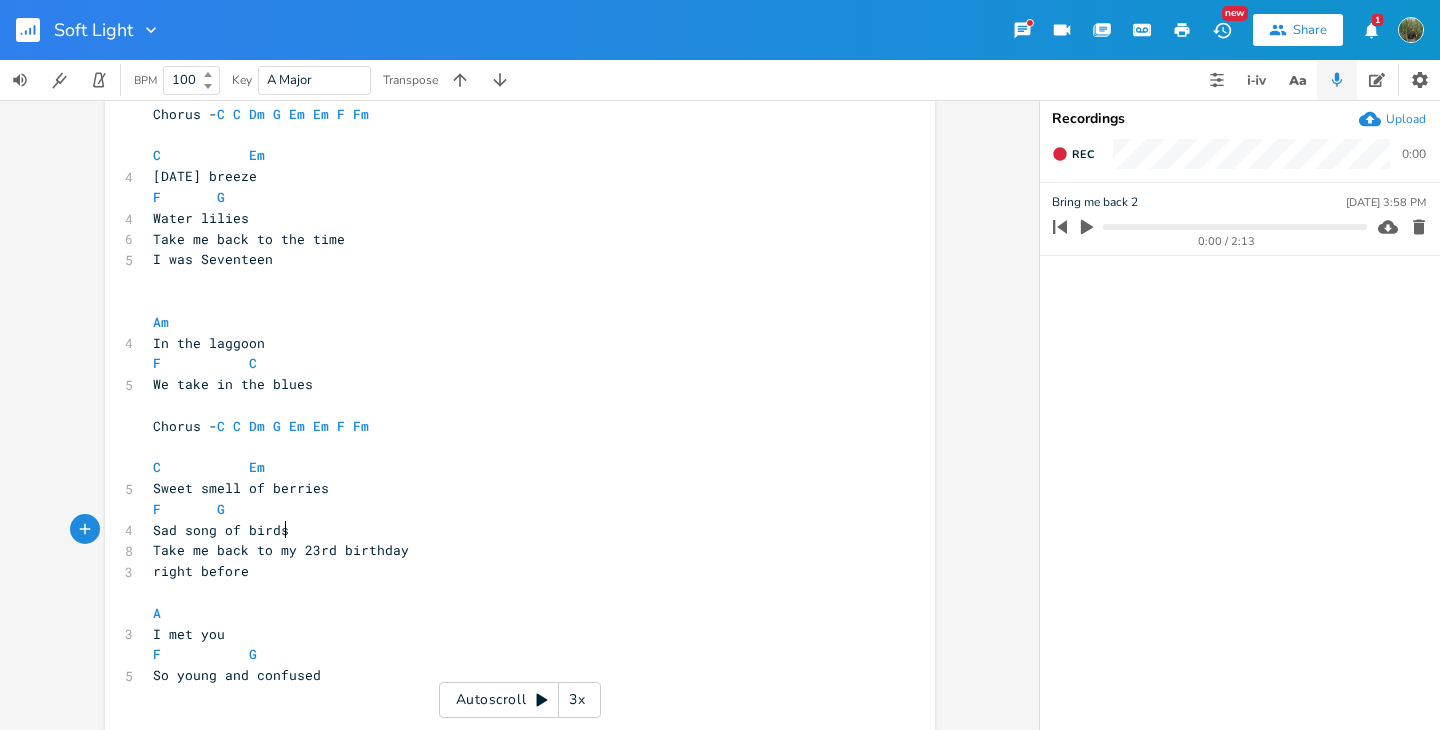 click on "Sad song of birds" at bounding box center (510, 530) 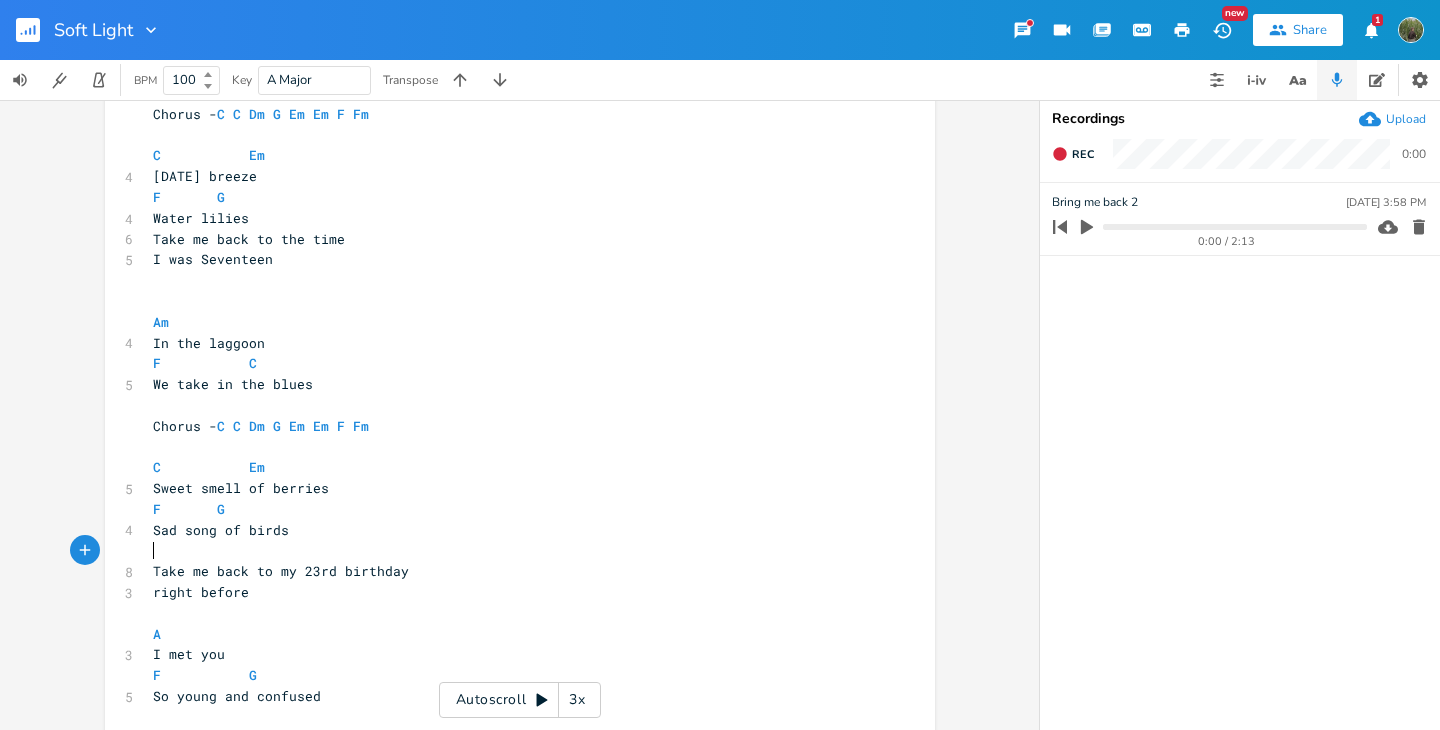 paste on "G" 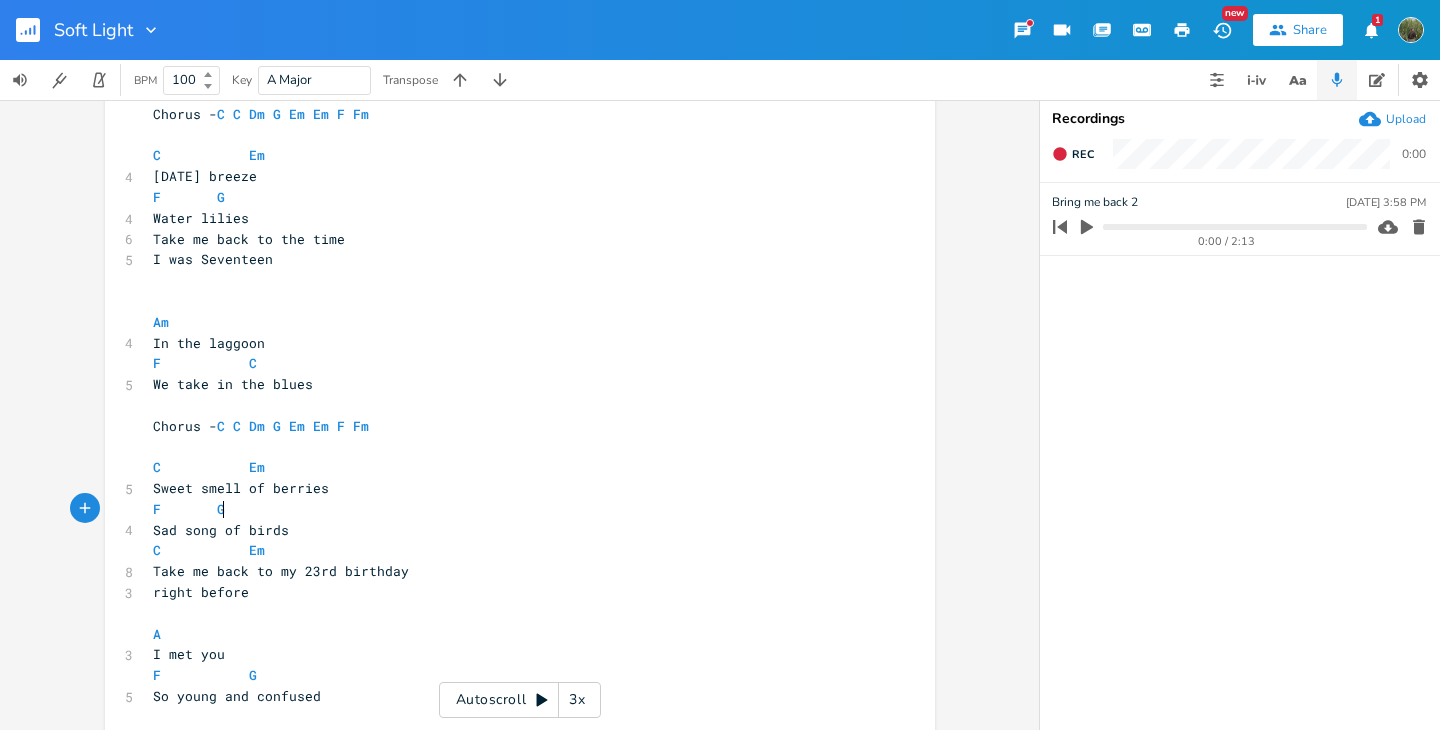 type on "G" 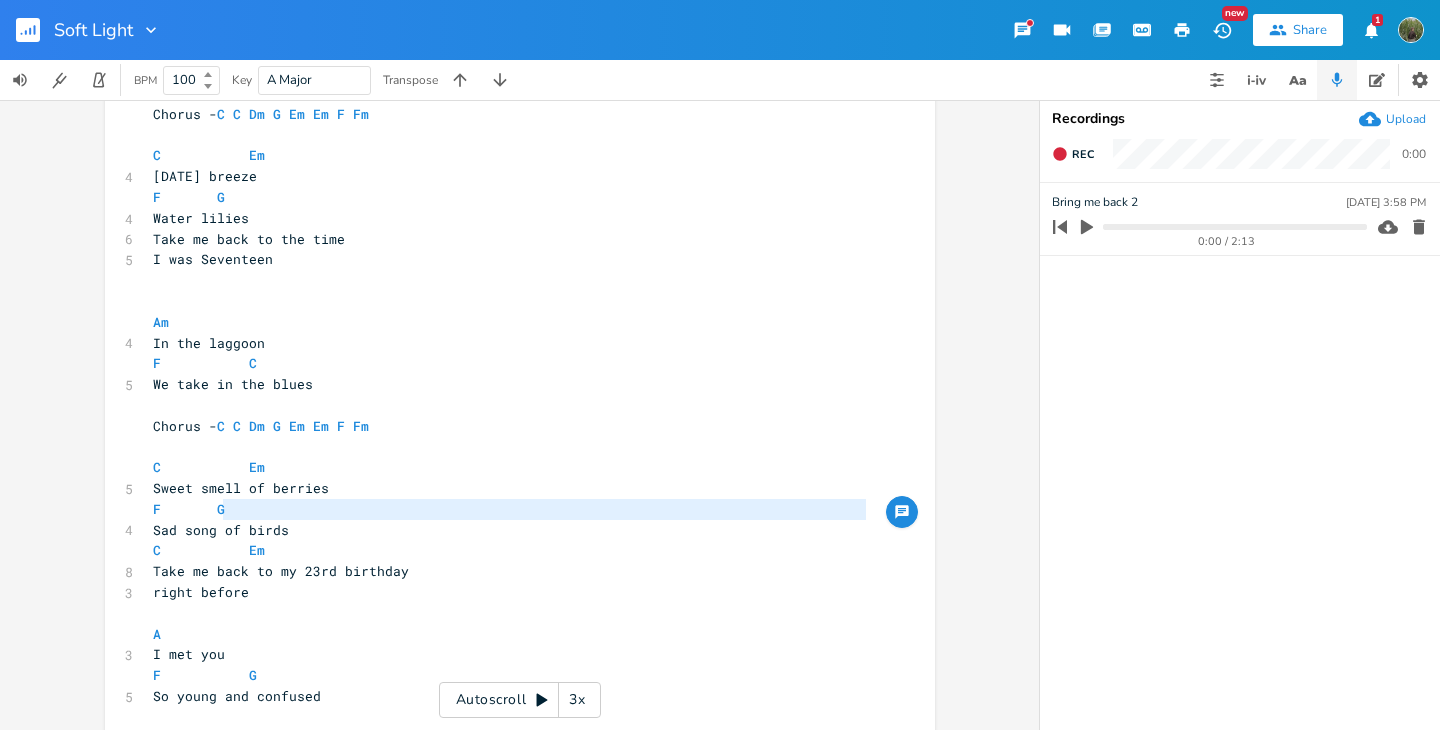 type on "F		G" 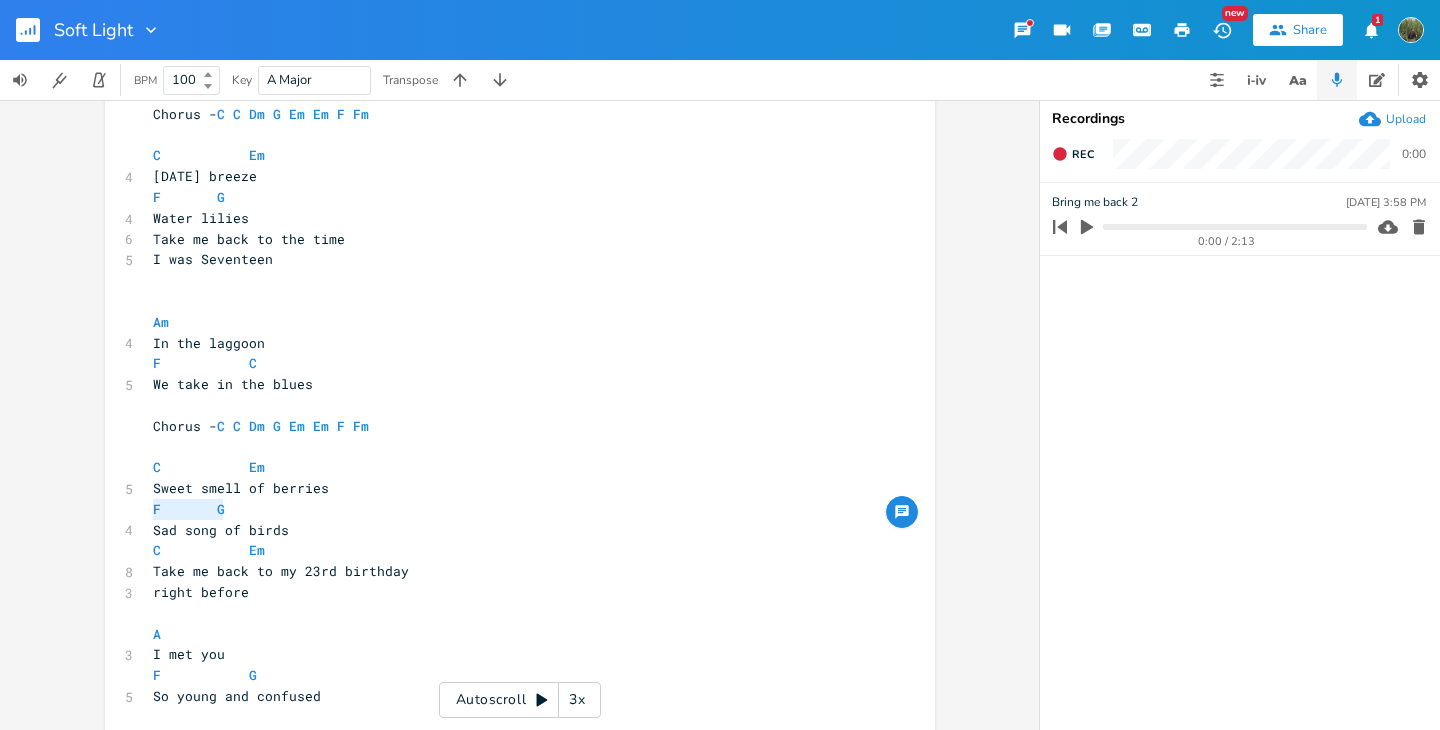 drag, startPoint x: 234, startPoint y: 509, endPoint x: 142, endPoint y: 514, distance: 92.13577 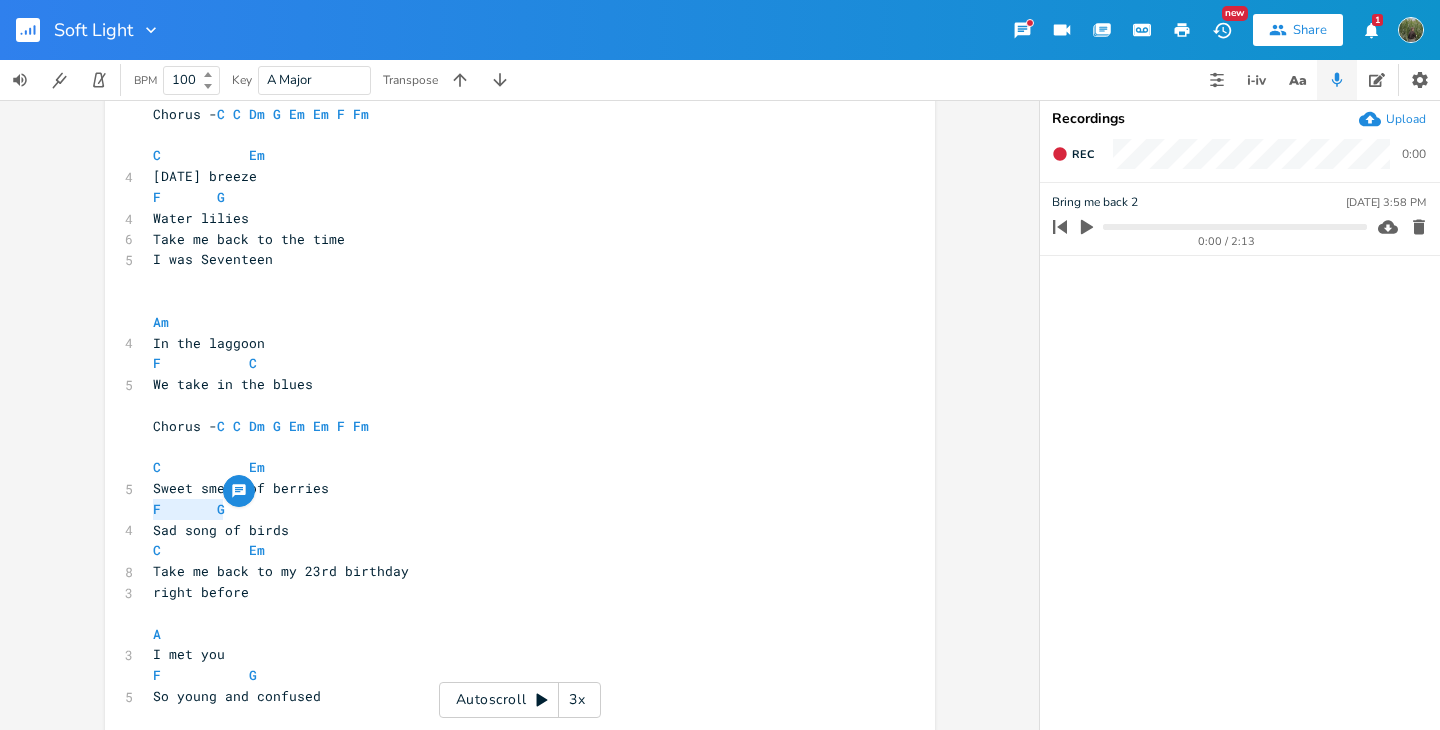 click on "Take me back to my 23rd birthday" at bounding box center [510, 571] 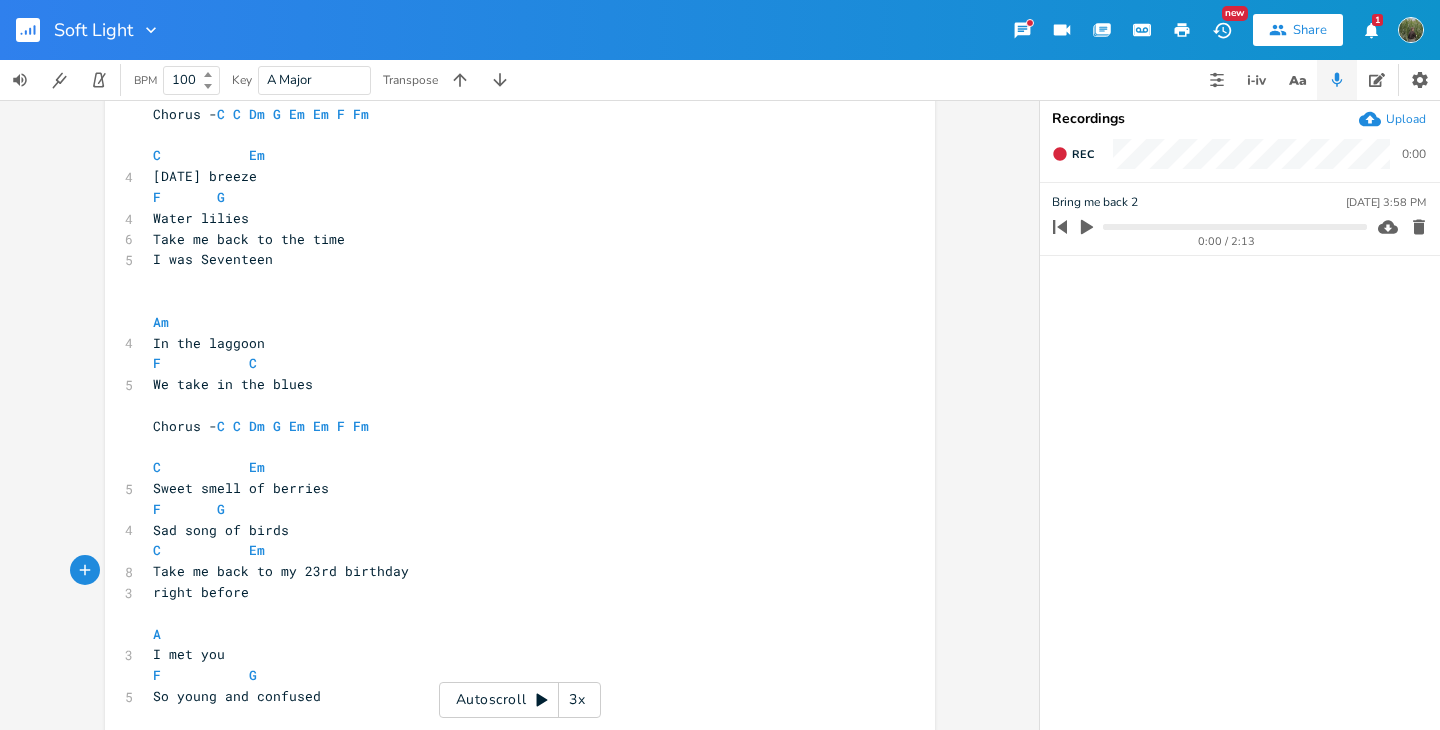 paste 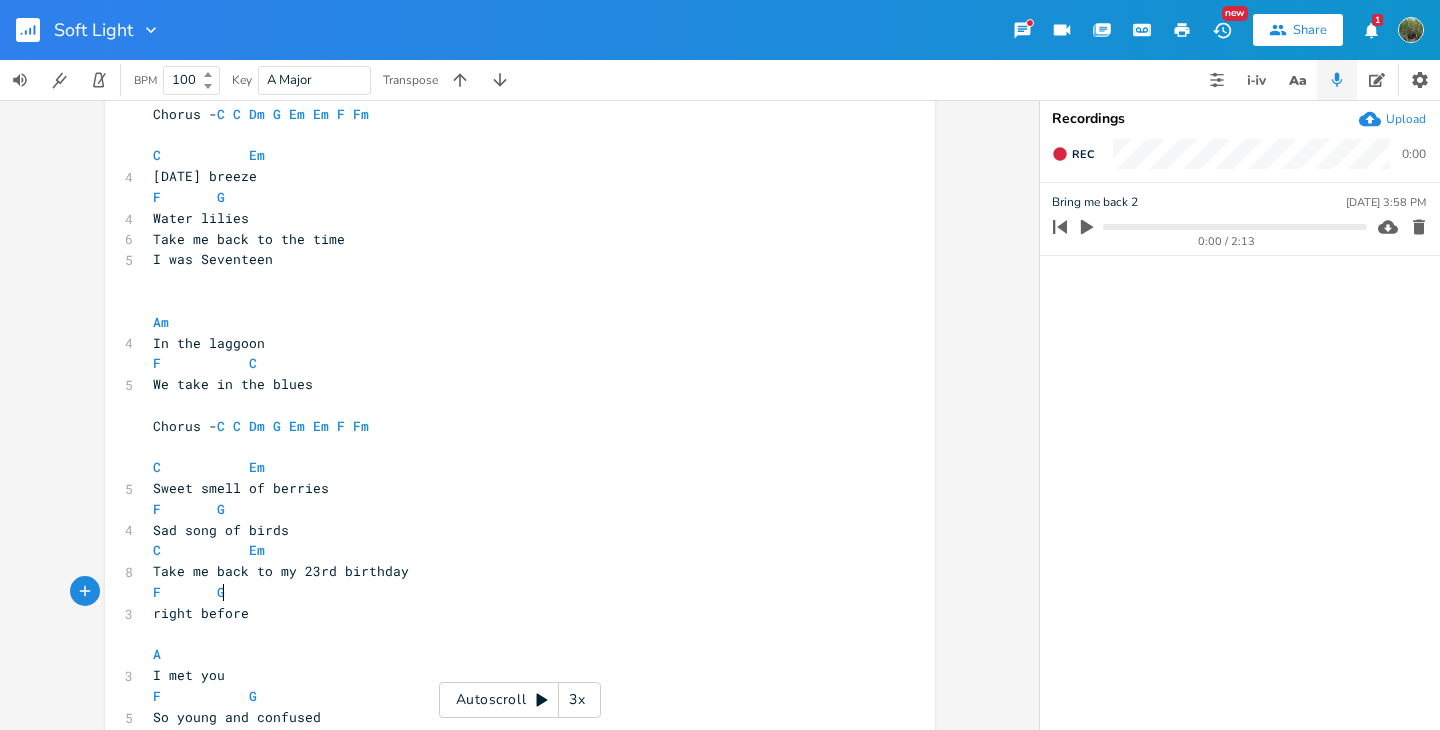 click on "Take me back to my 23rd birthday" at bounding box center [510, 571] 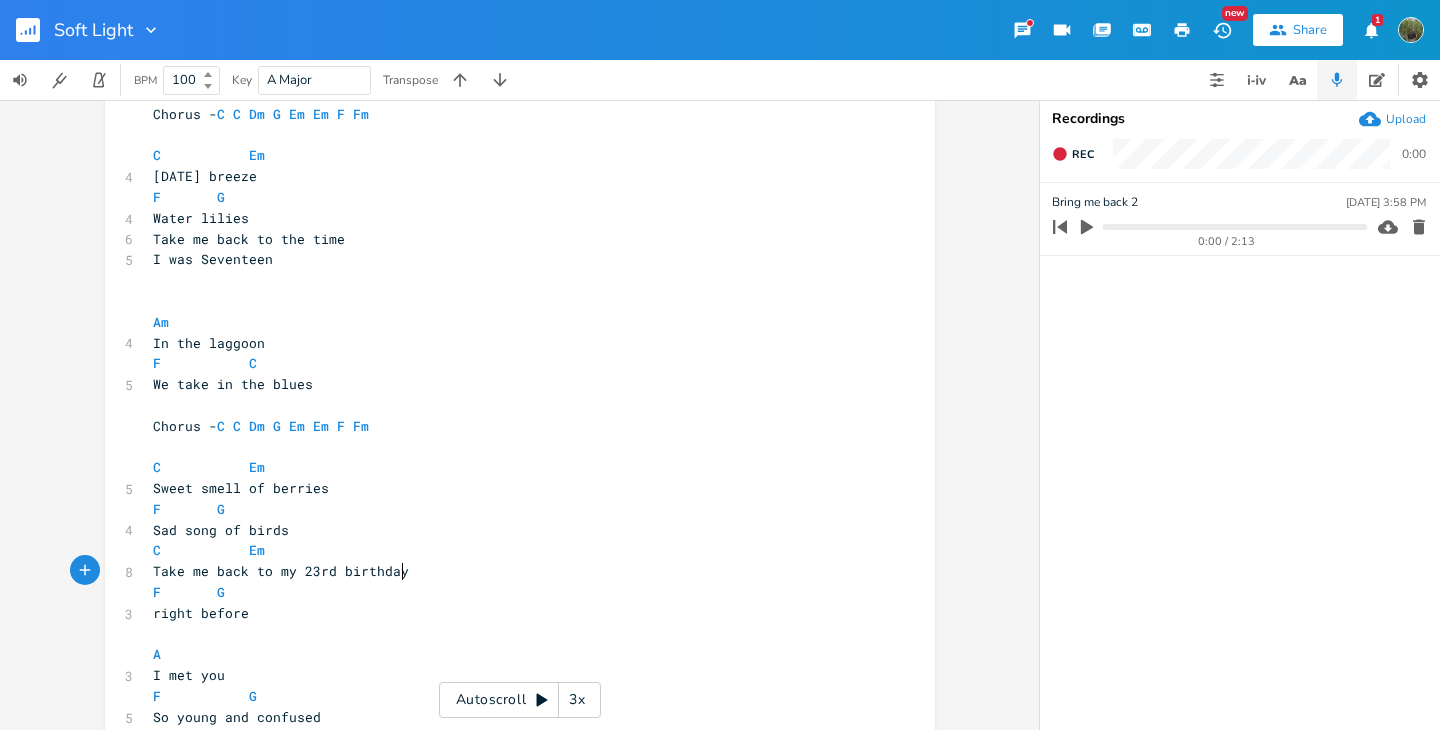 scroll, scrollTop: 0, scrollLeft: 0, axis: both 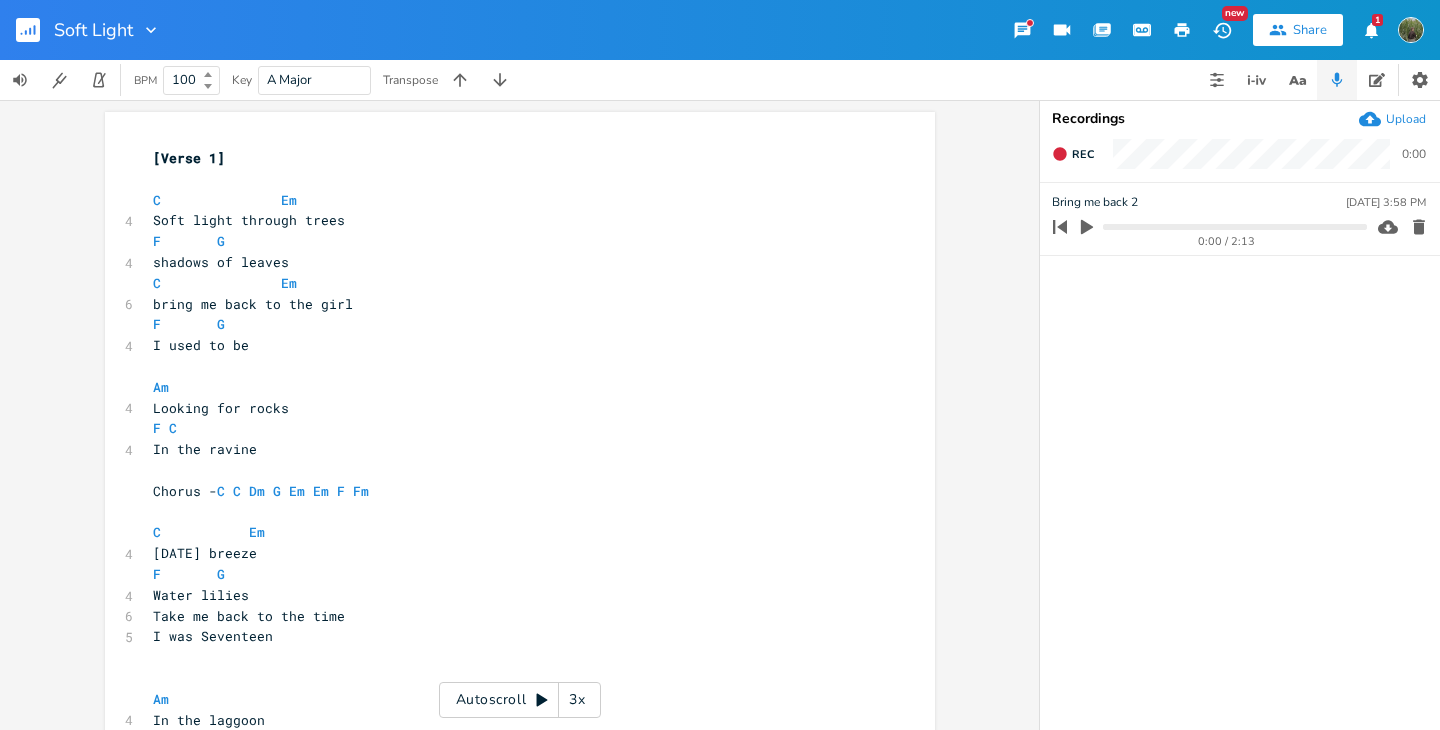 click on "Autoscroll 3x" at bounding box center [520, 700] 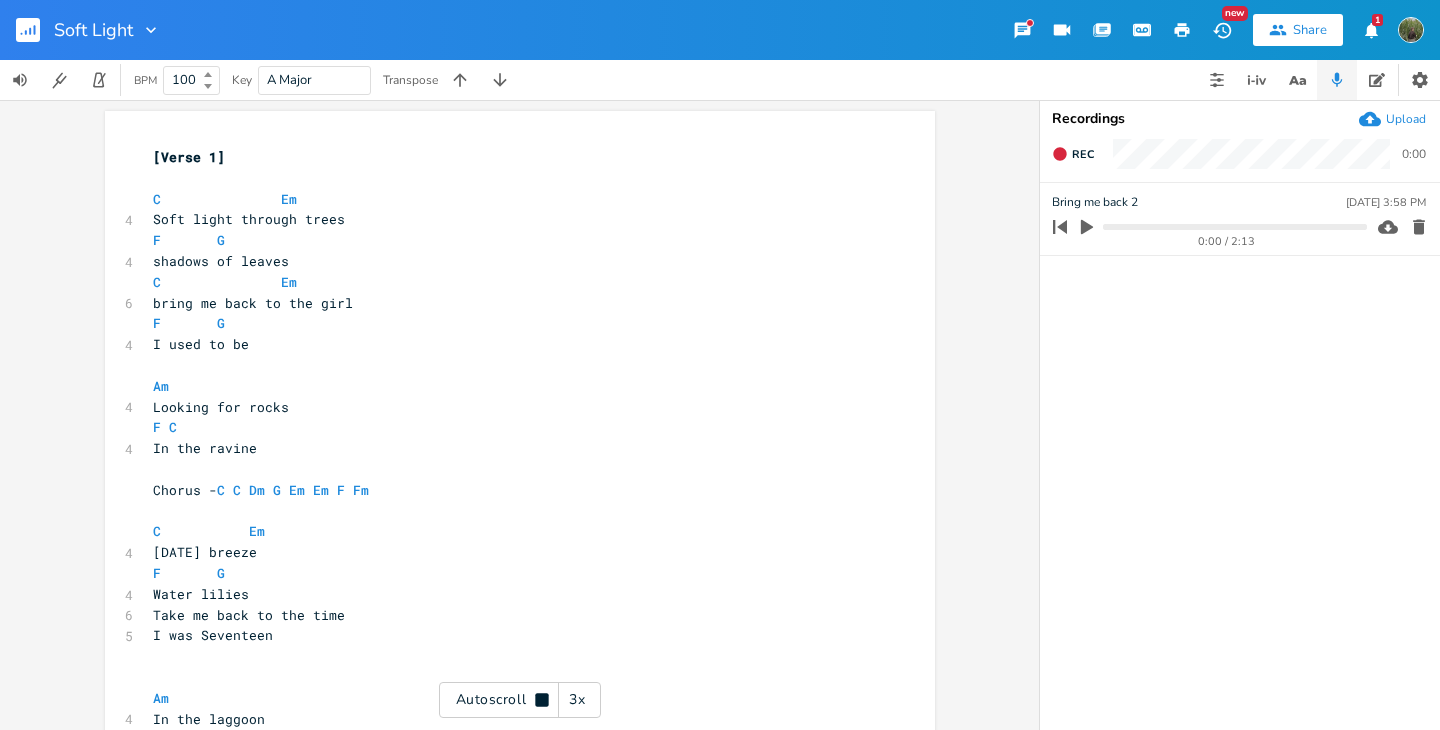 scroll, scrollTop: 0, scrollLeft: 0, axis: both 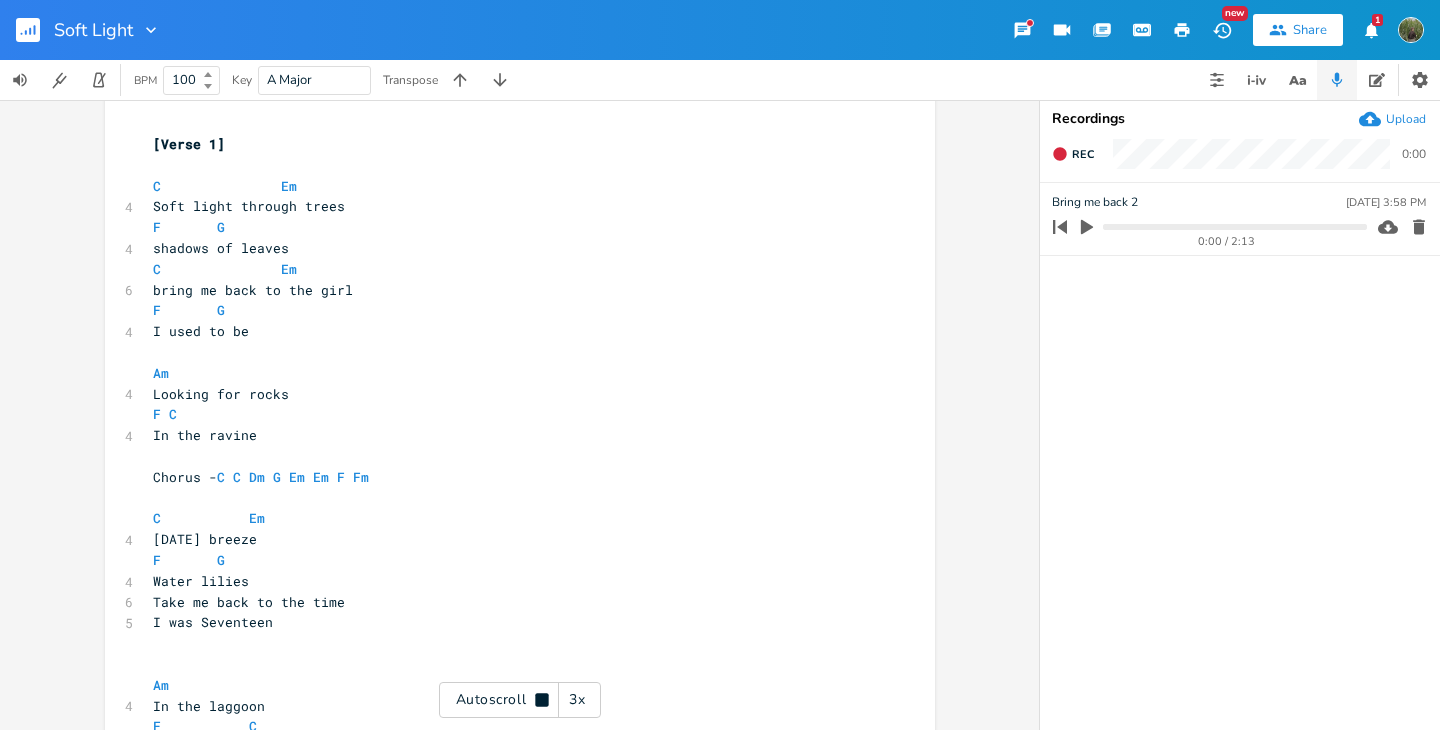click 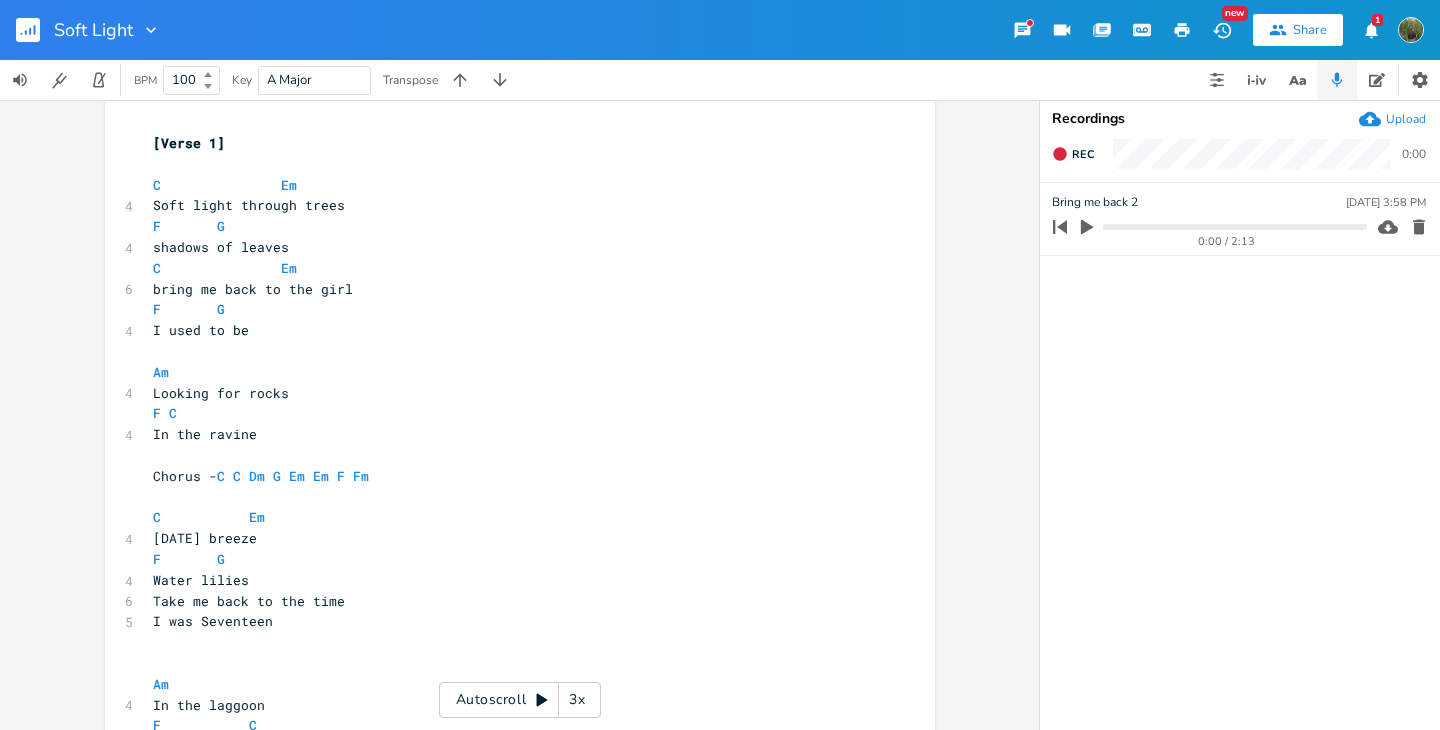scroll, scrollTop: 0, scrollLeft: 0, axis: both 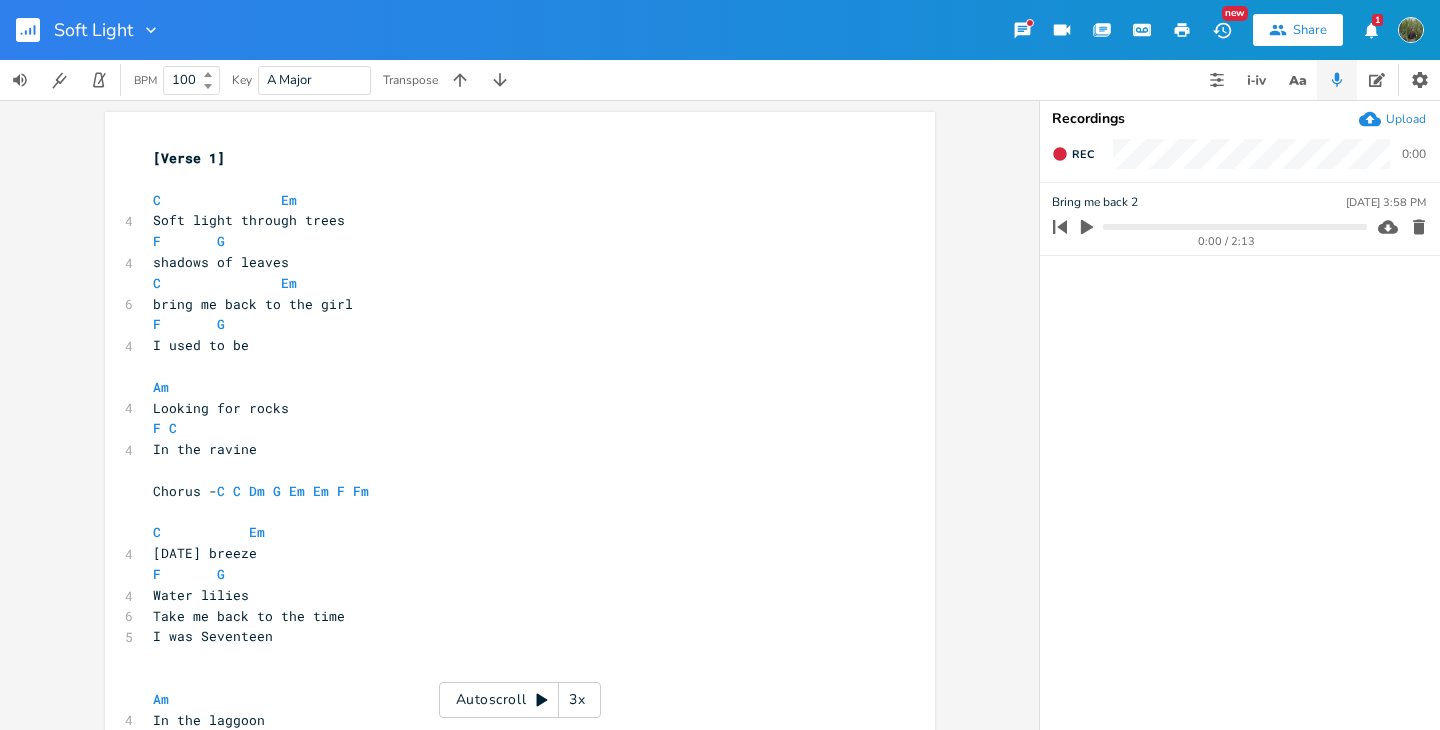 click on "Autoscroll 3x" at bounding box center [520, 700] 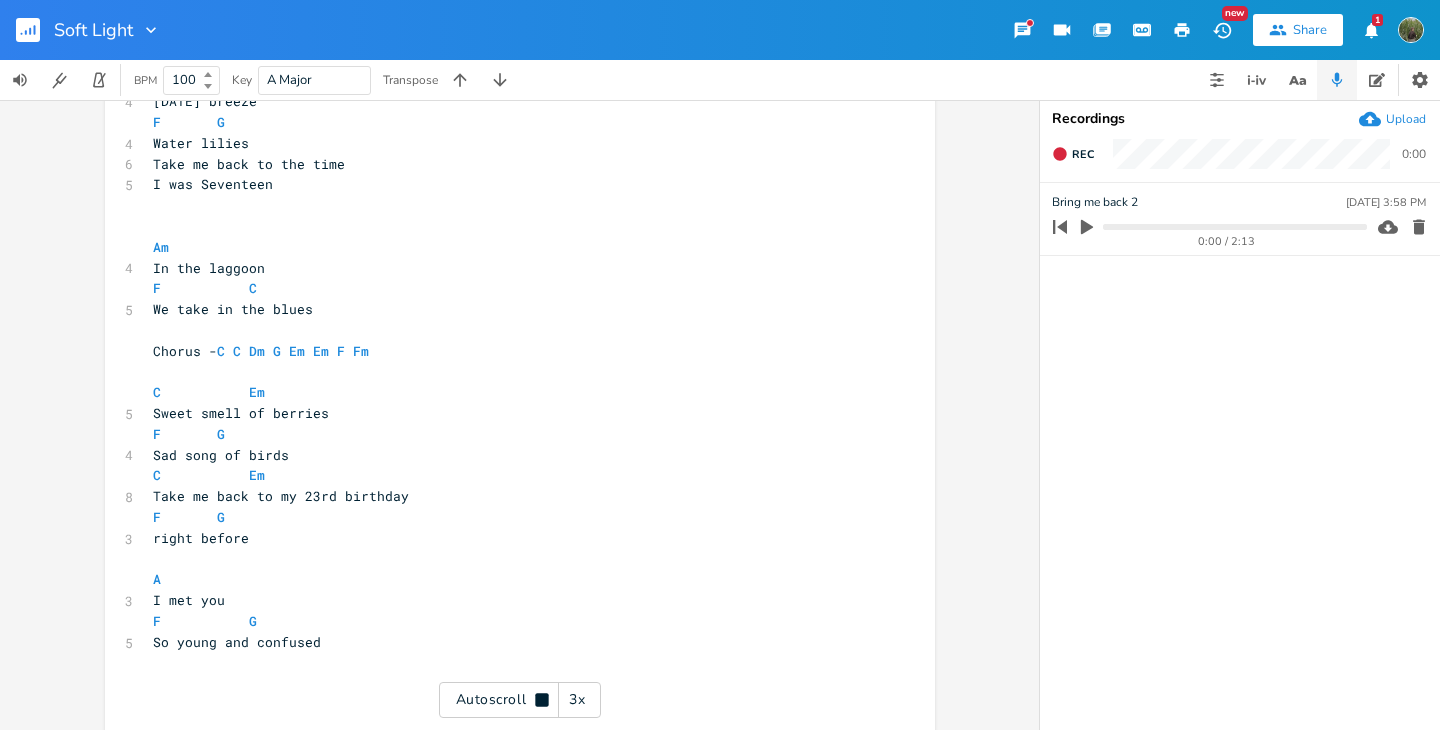 scroll, scrollTop: 519, scrollLeft: 0, axis: vertical 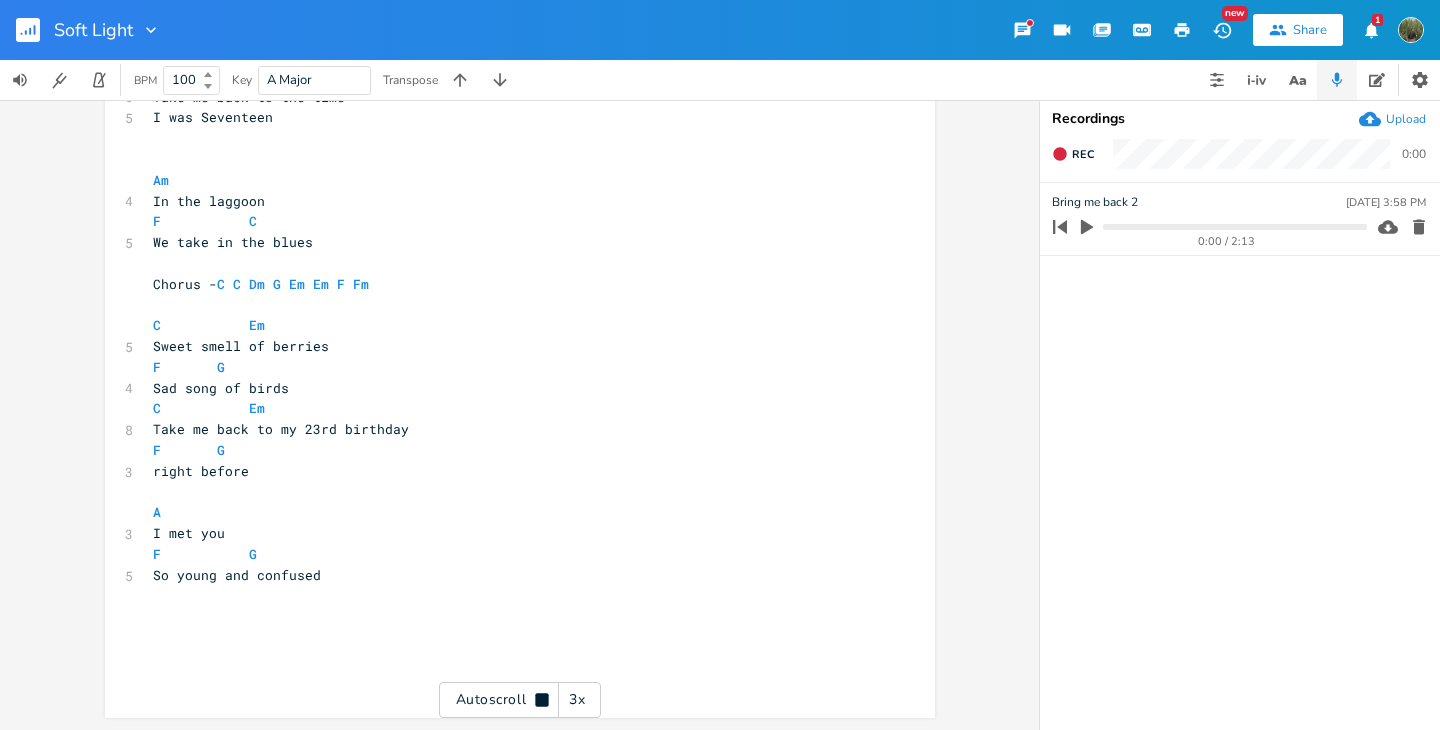 click on "F               G" at bounding box center (510, 554) 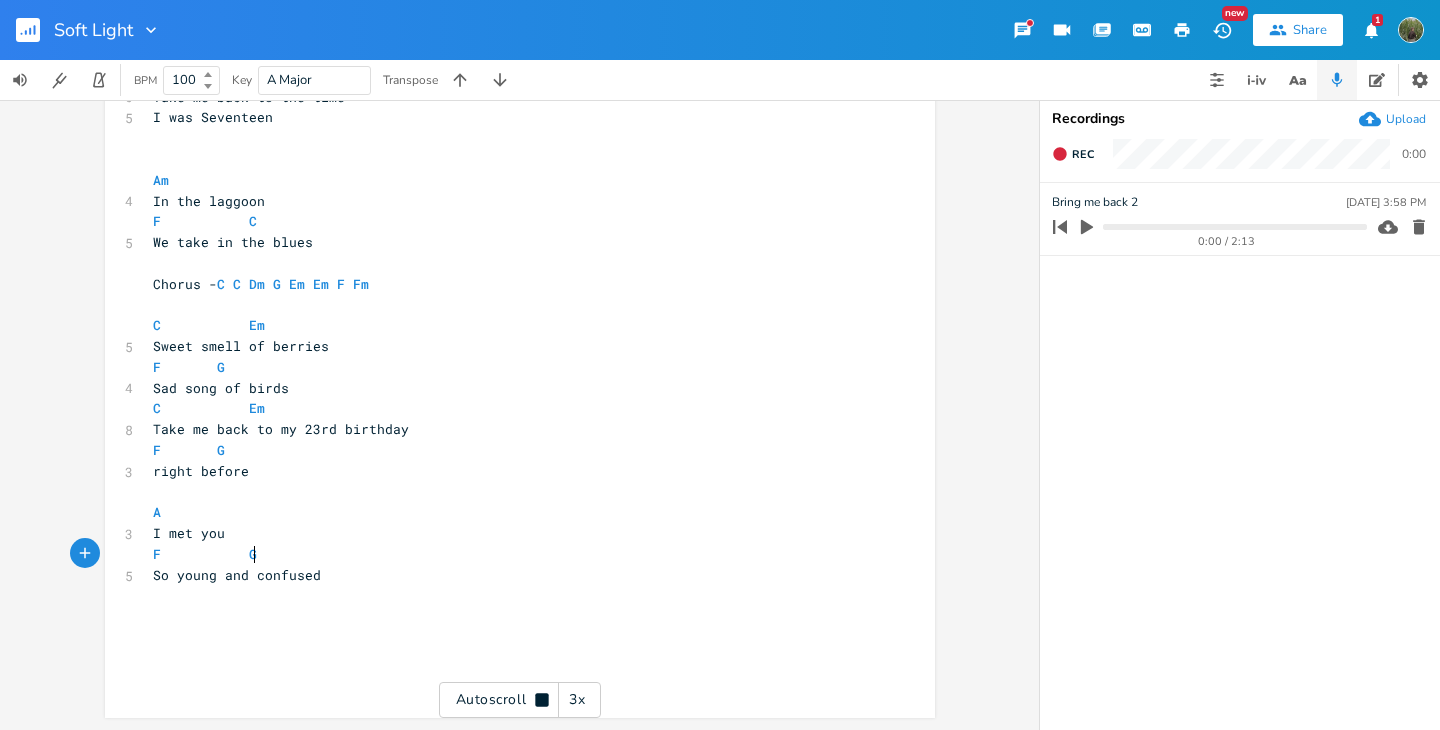 scroll, scrollTop: 519, scrollLeft: 0, axis: vertical 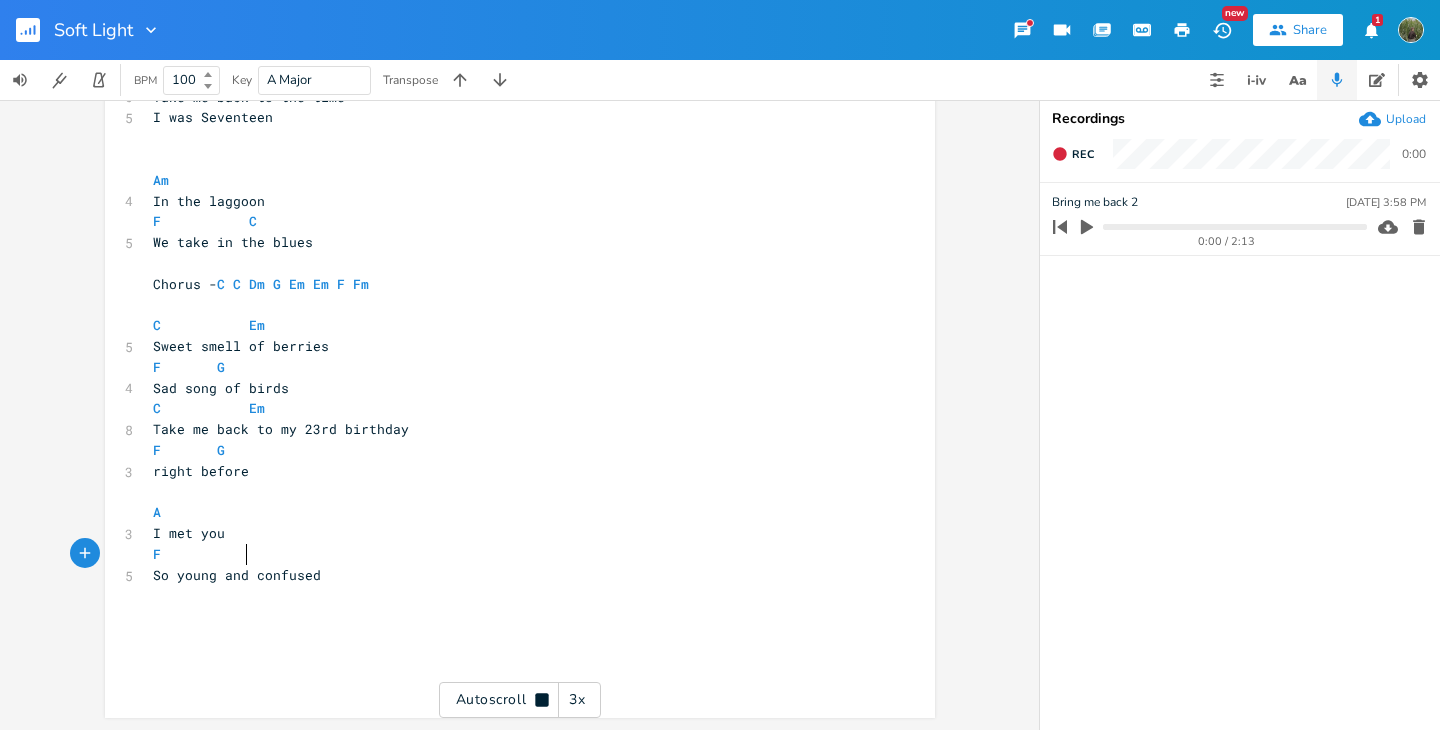 type on "C" 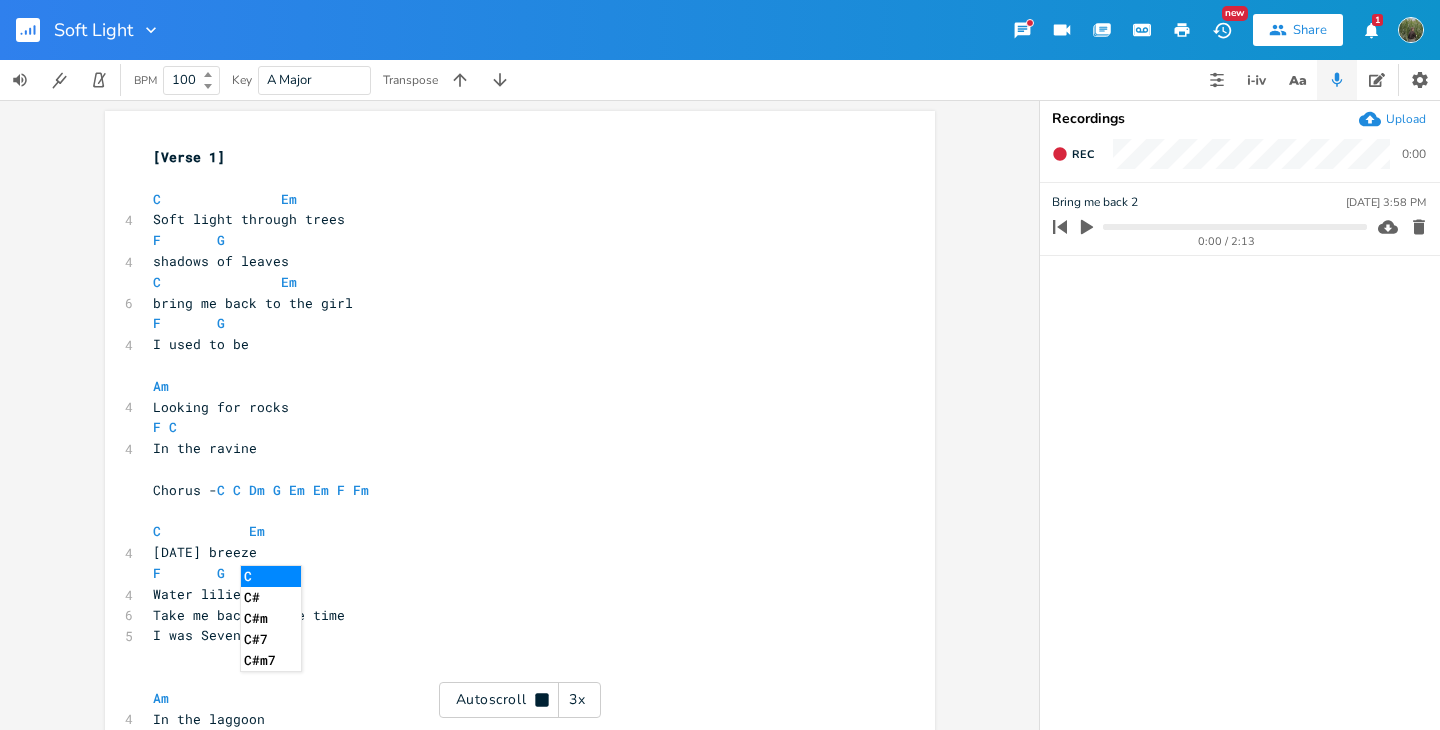 type 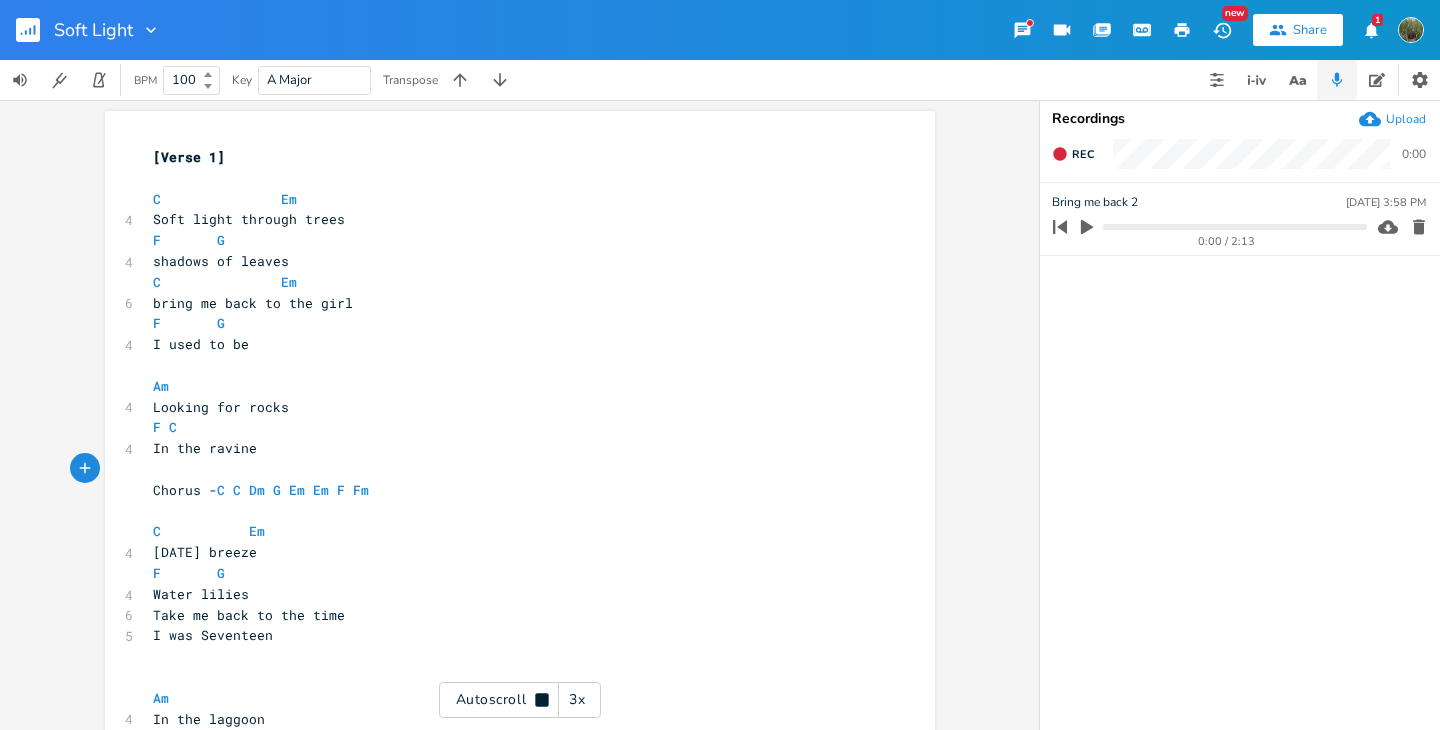 scroll, scrollTop: 0, scrollLeft: 0, axis: both 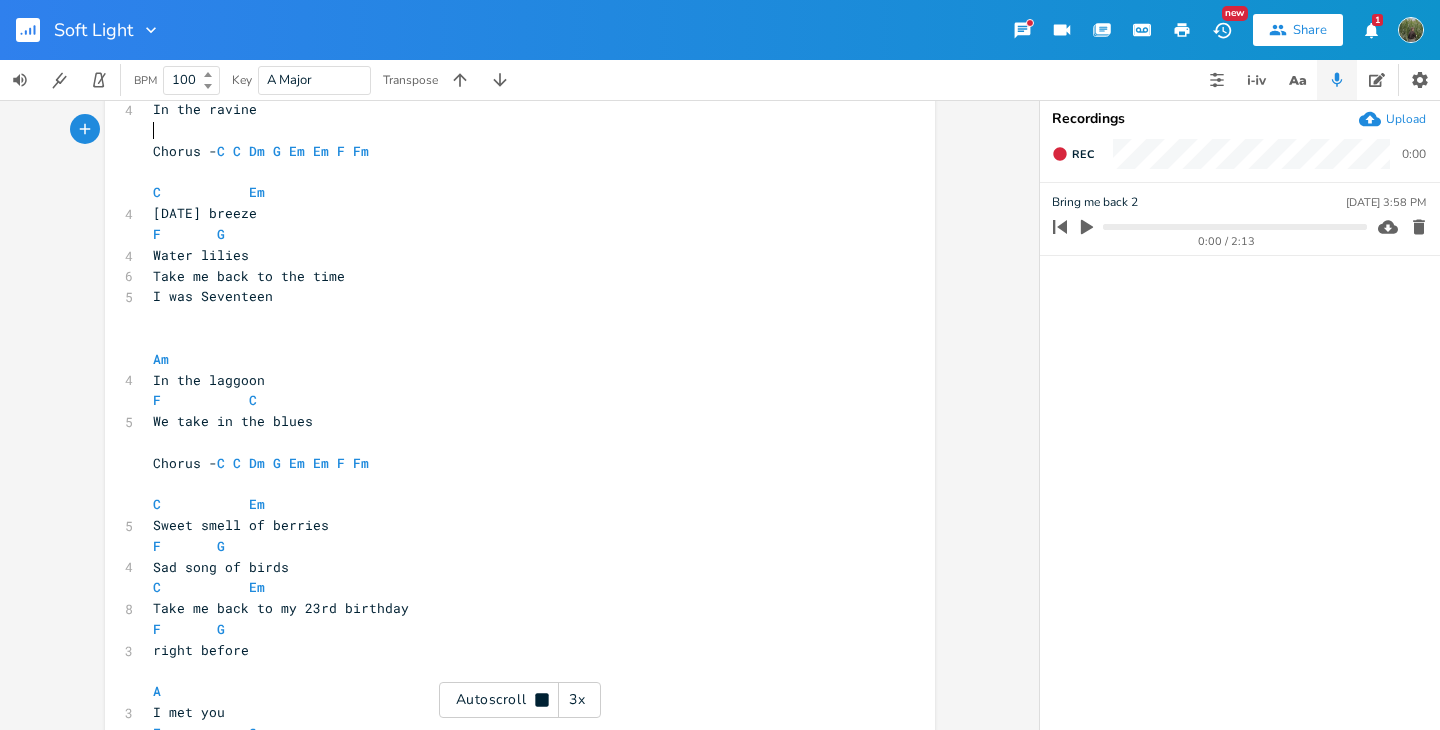 click 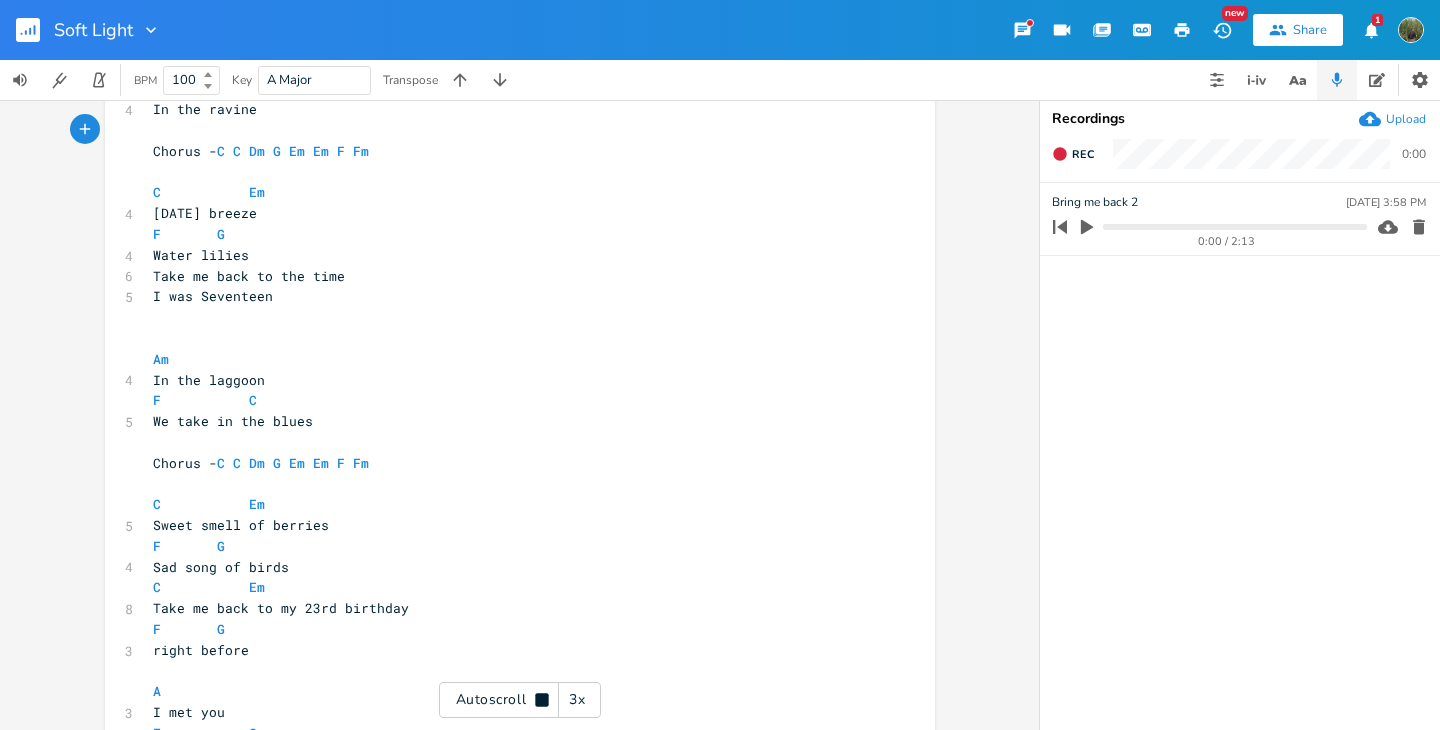 scroll, scrollTop: 342, scrollLeft: 0, axis: vertical 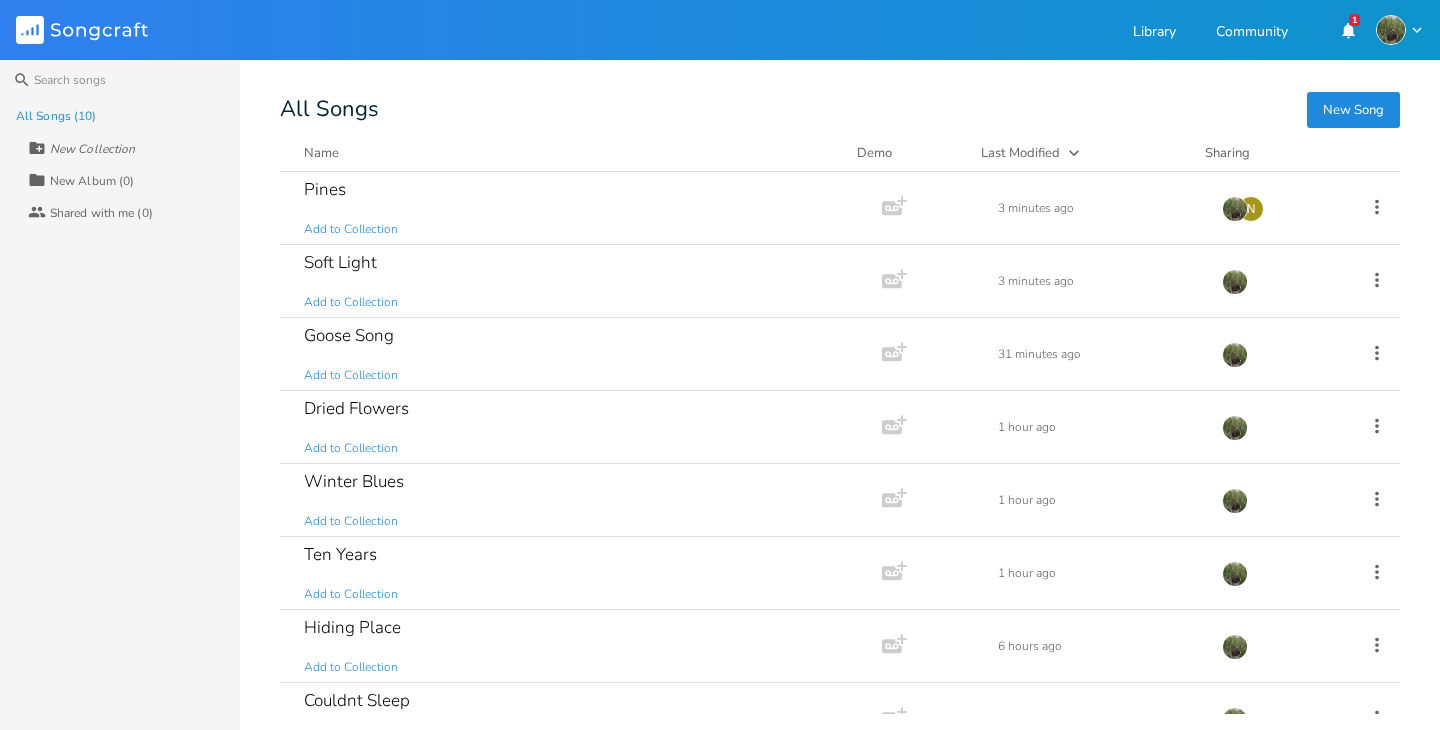 click 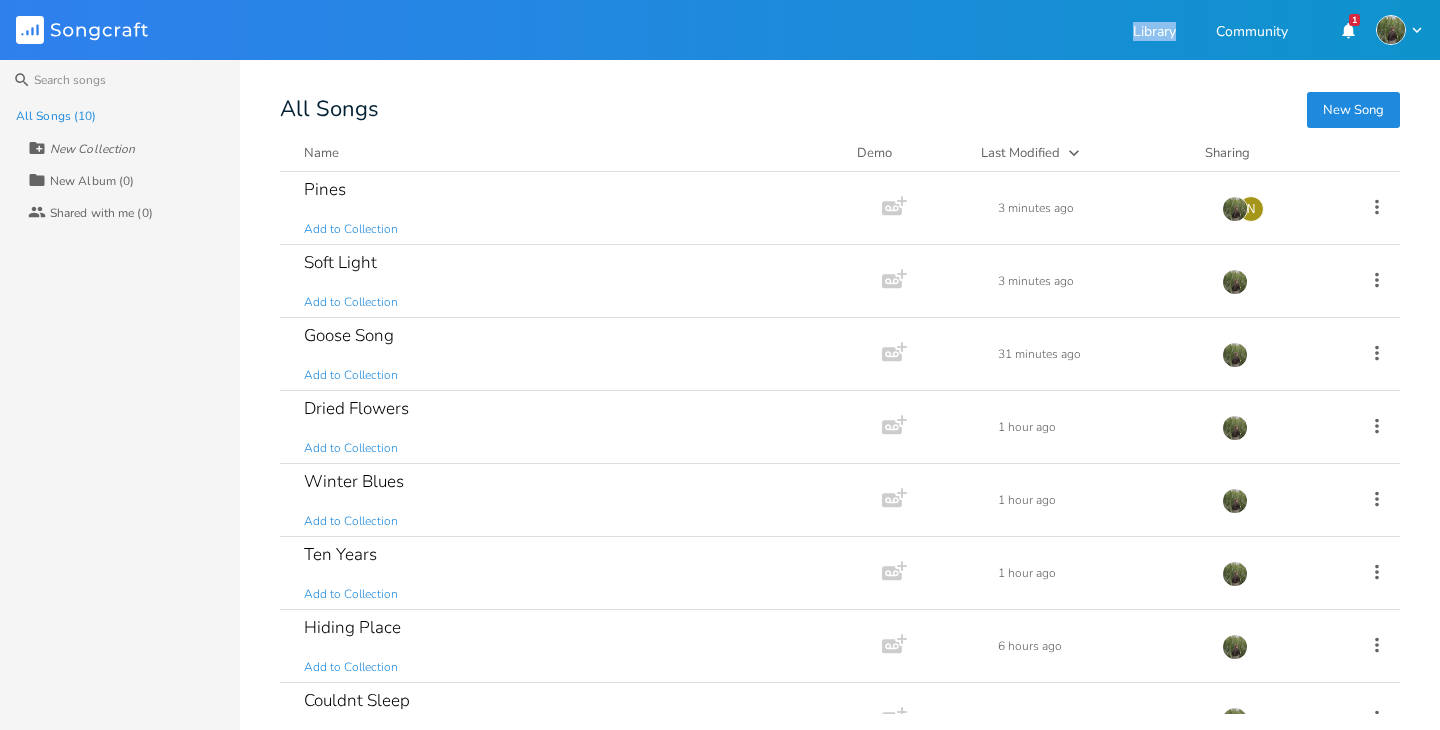 click 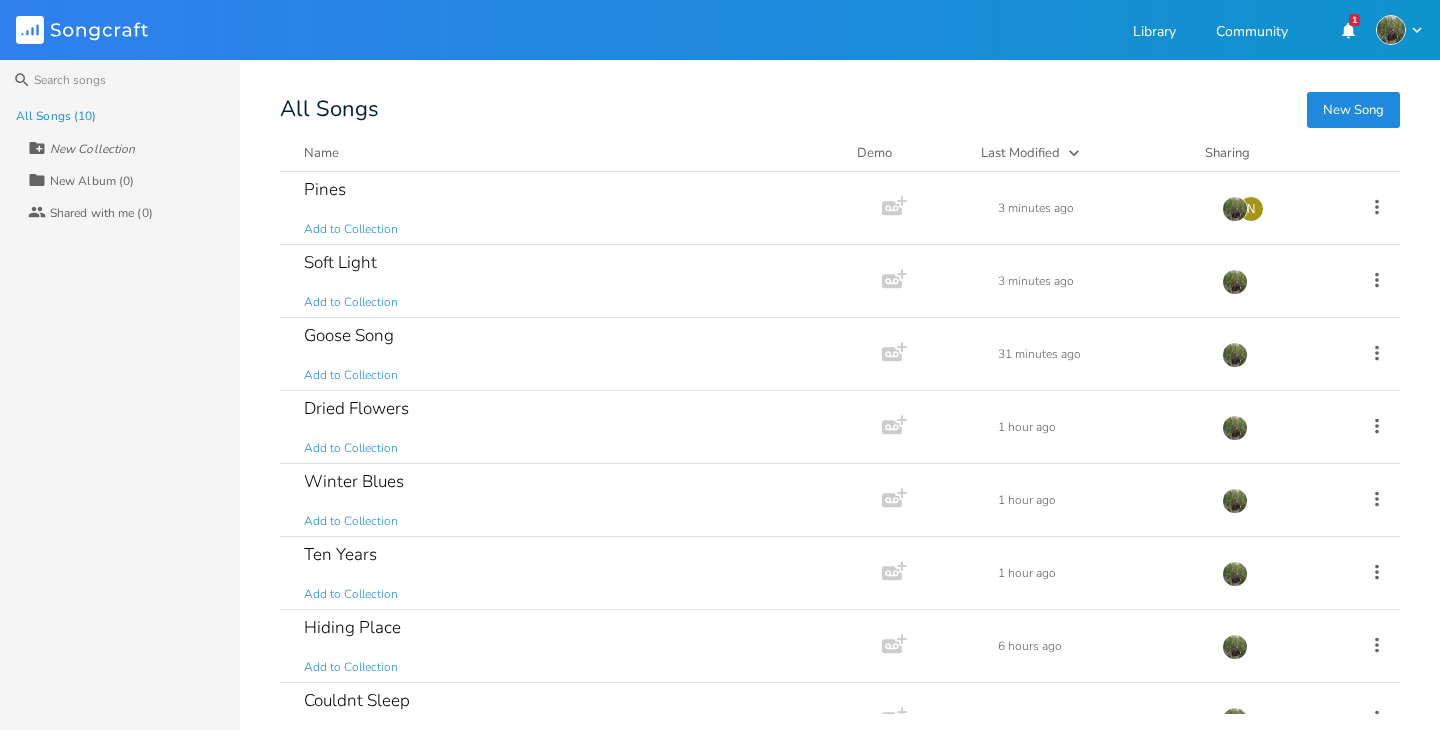click 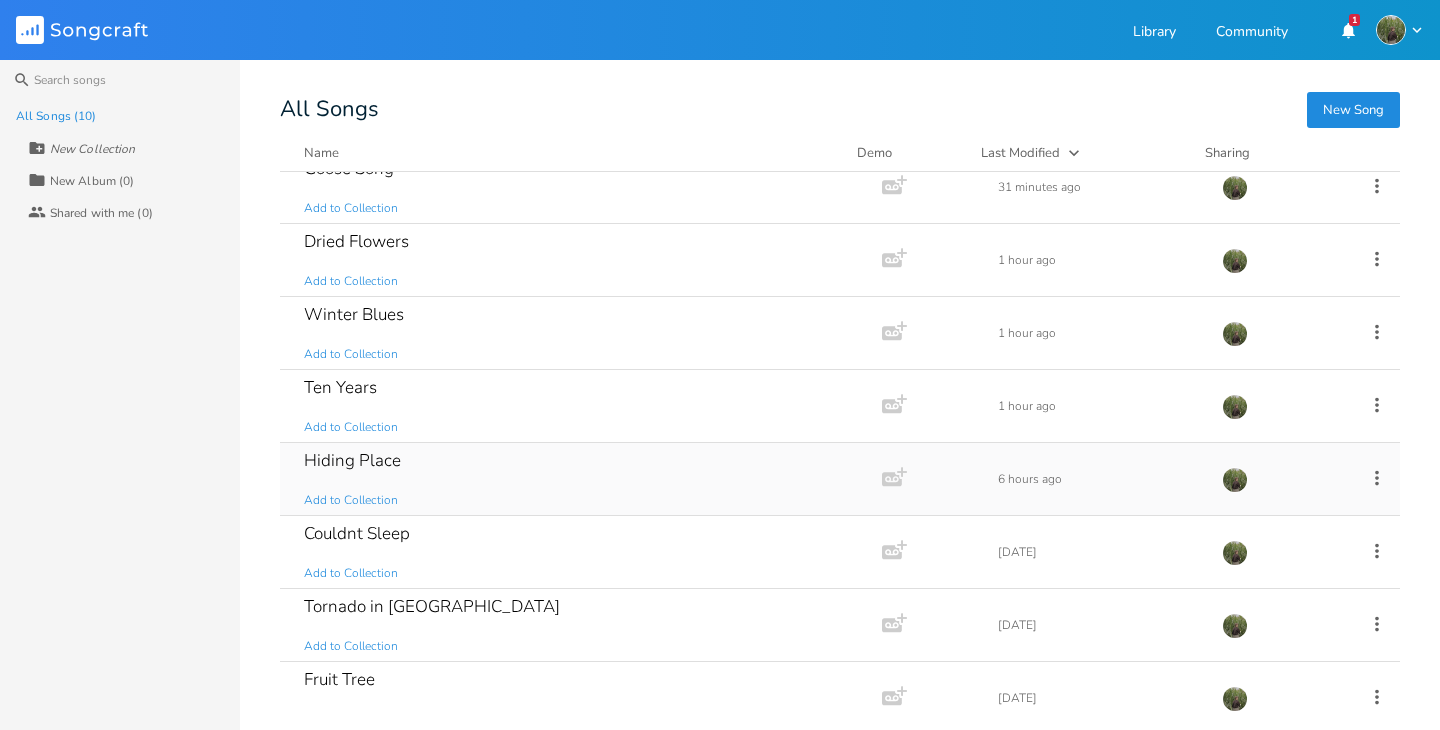 scroll, scrollTop: 188, scrollLeft: 0, axis: vertical 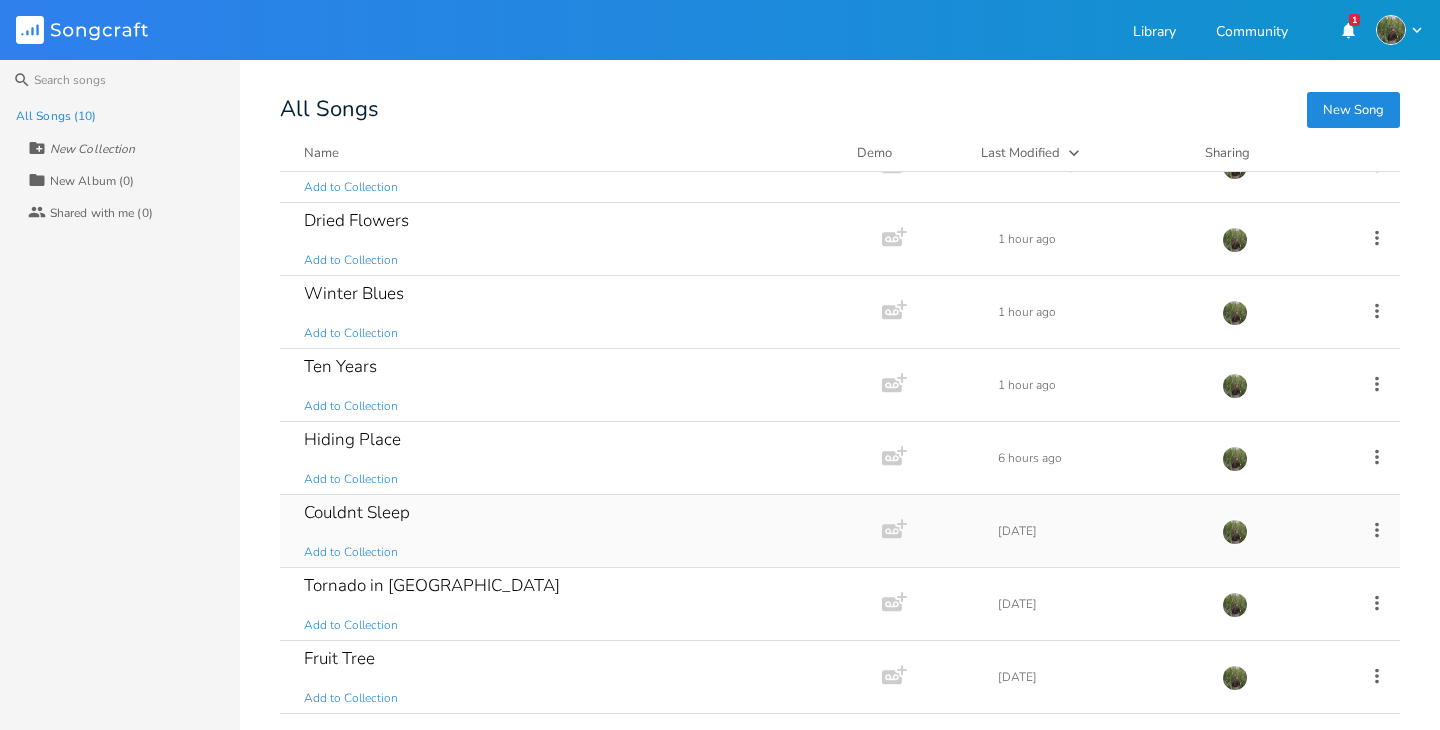 click on "Couldnt Sleep Add to Collection" at bounding box center (577, 531) 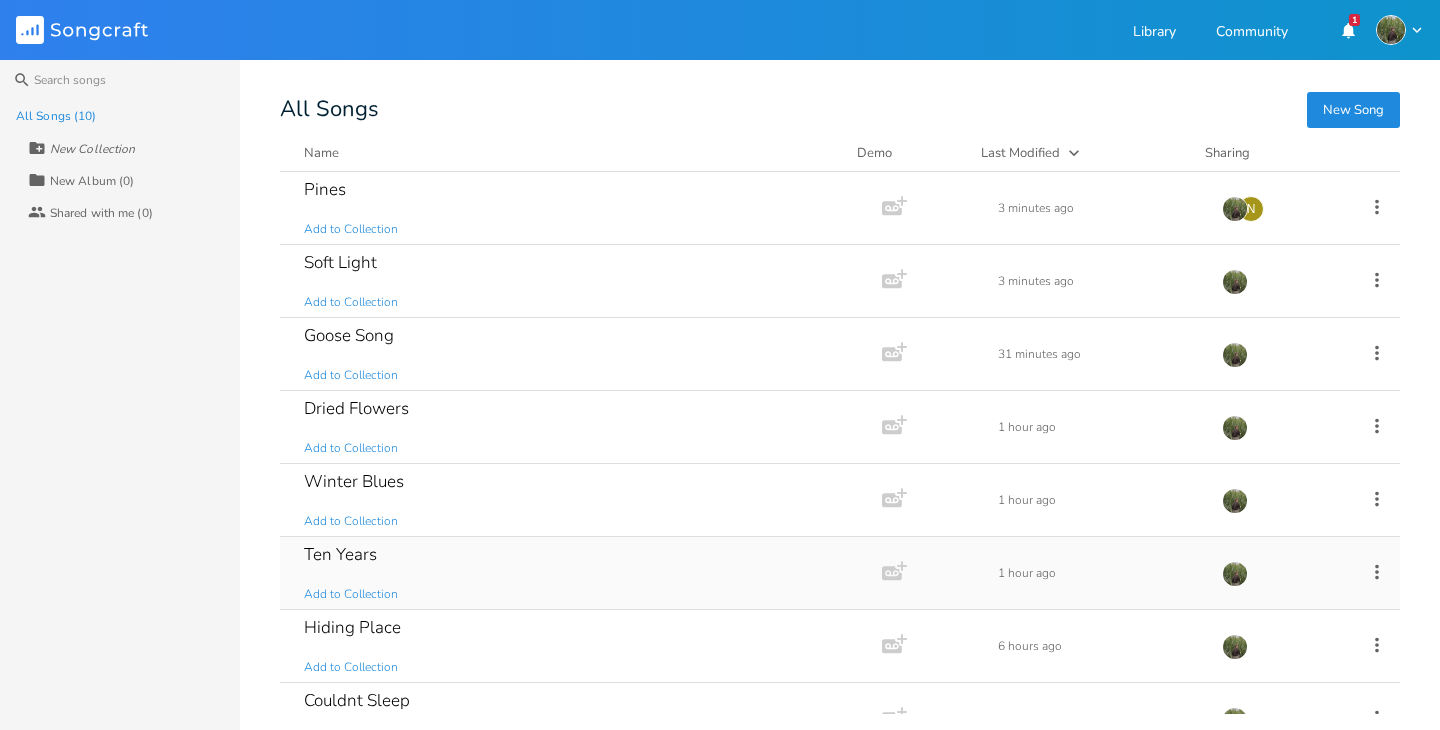 scroll, scrollTop: 188, scrollLeft: 0, axis: vertical 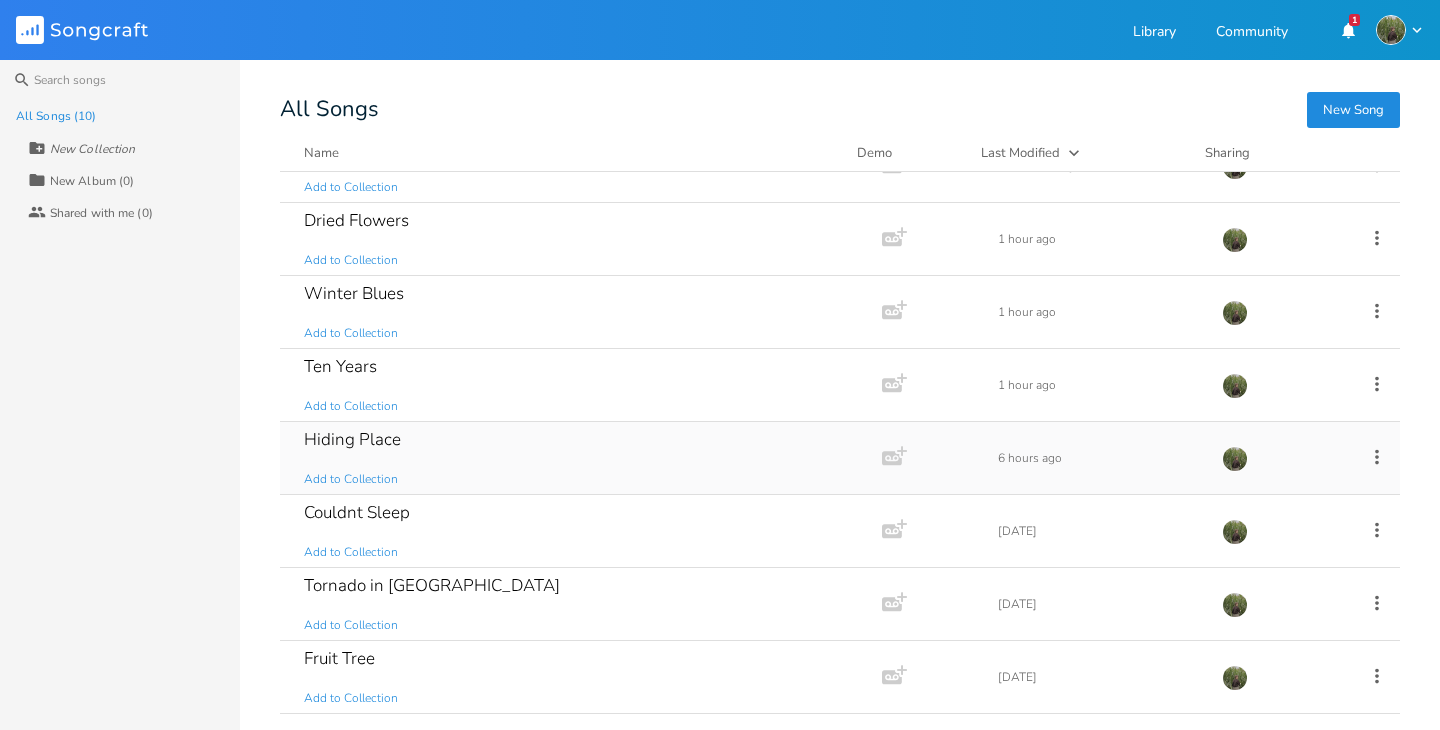 click 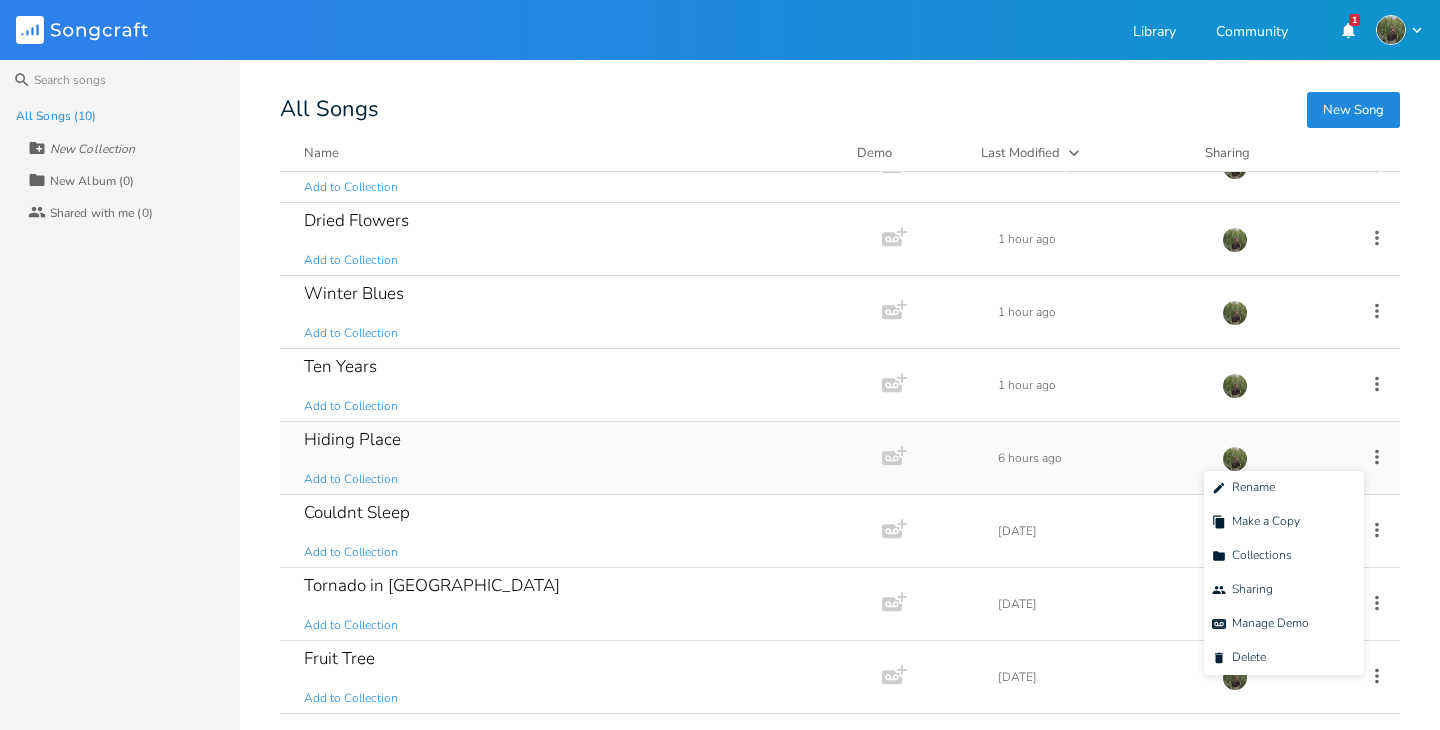 click 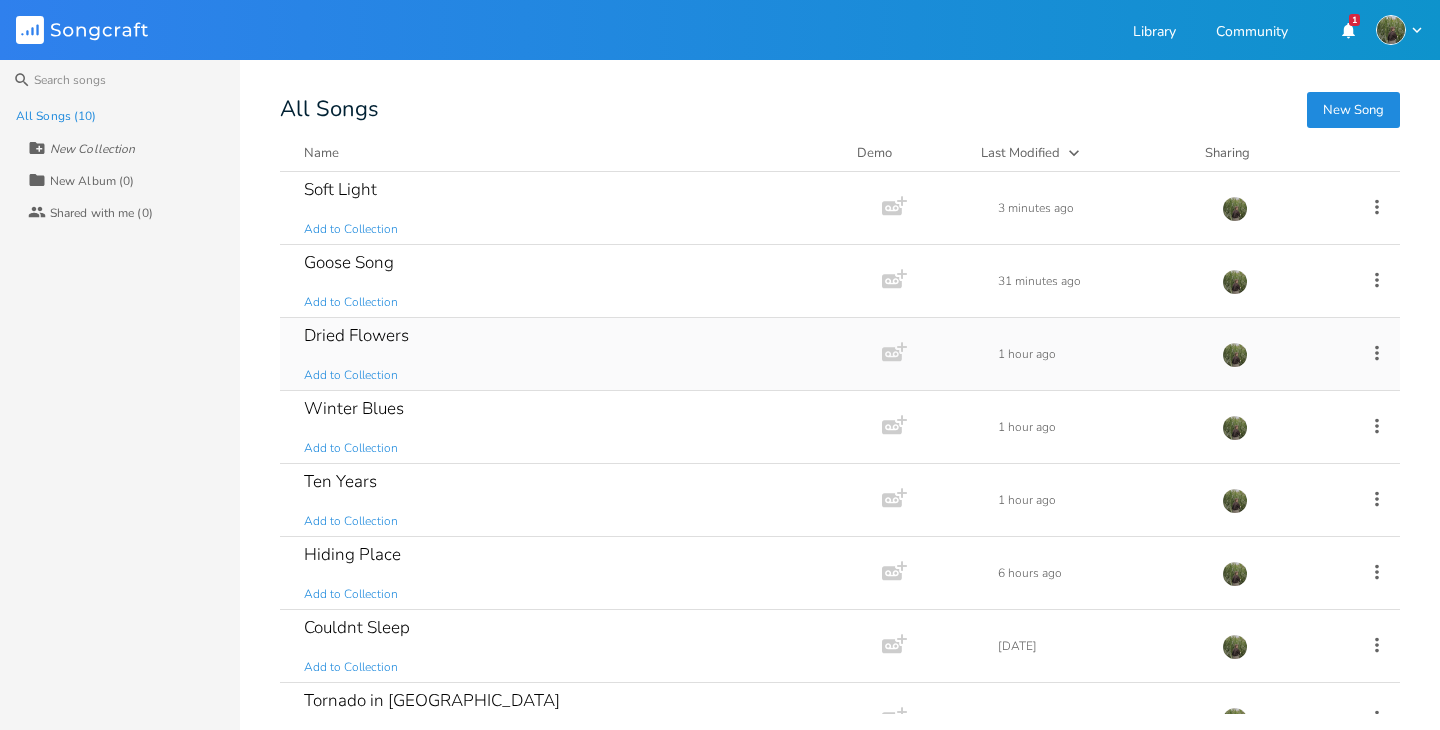 scroll, scrollTop: 96, scrollLeft: 0, axis: vertical 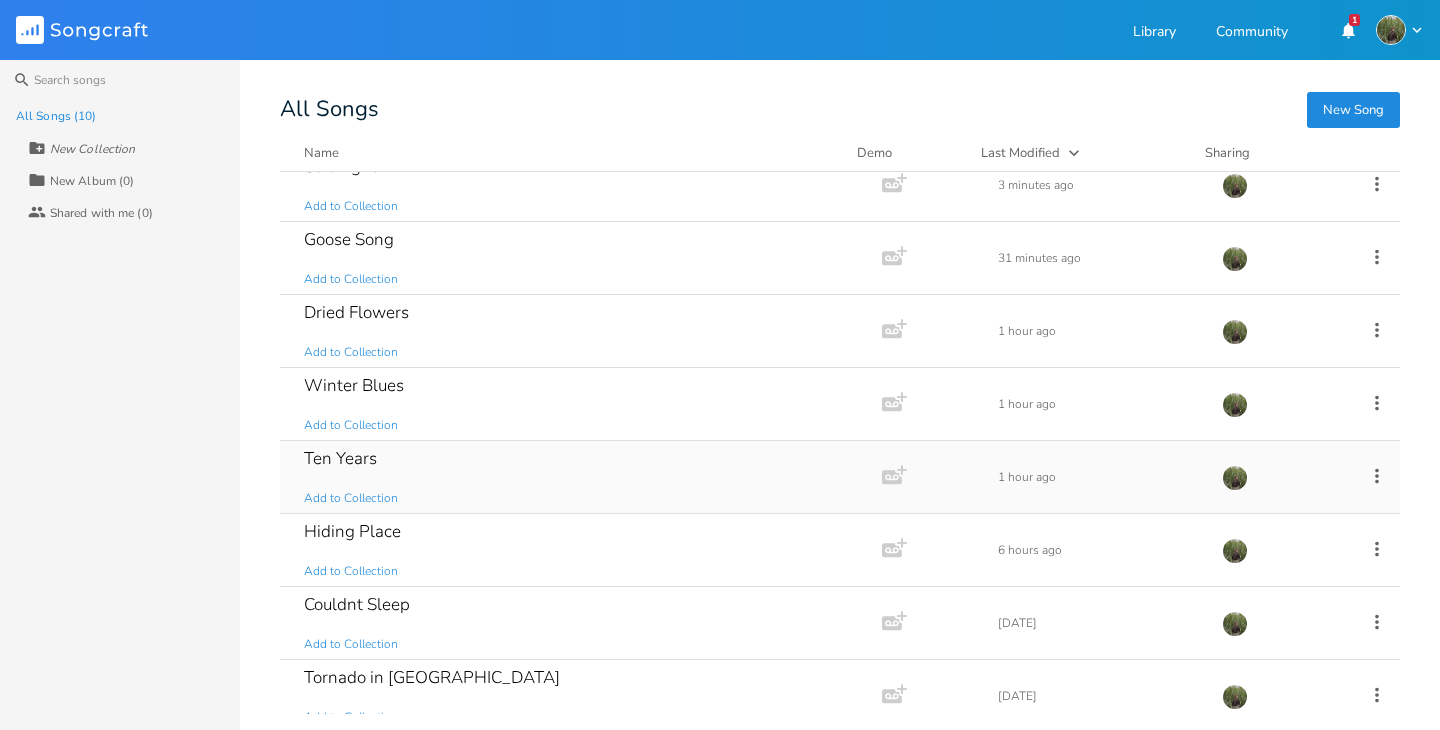 click on "Ten Years Add to Collection" at bounding box center (577, 477) 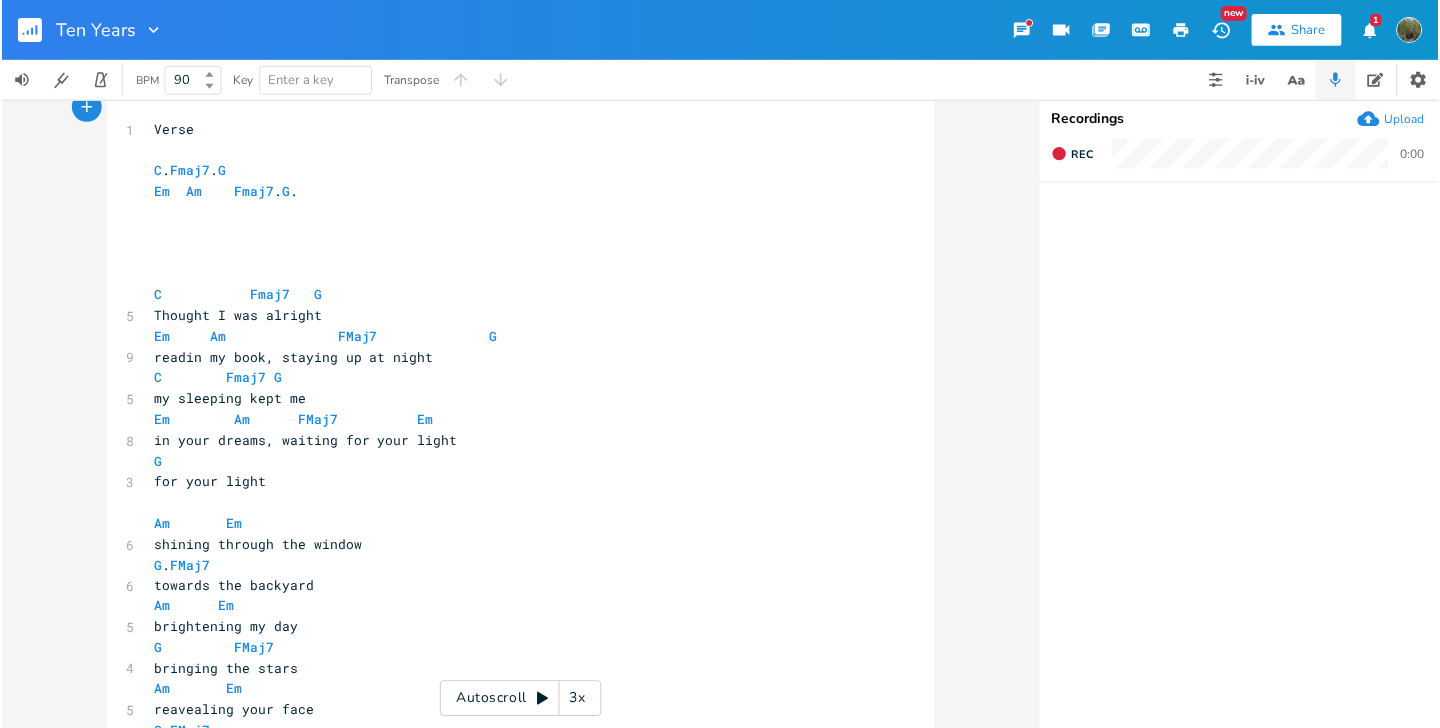 scroll, scrollTop: 0, scrollLeft: 0, axis: both 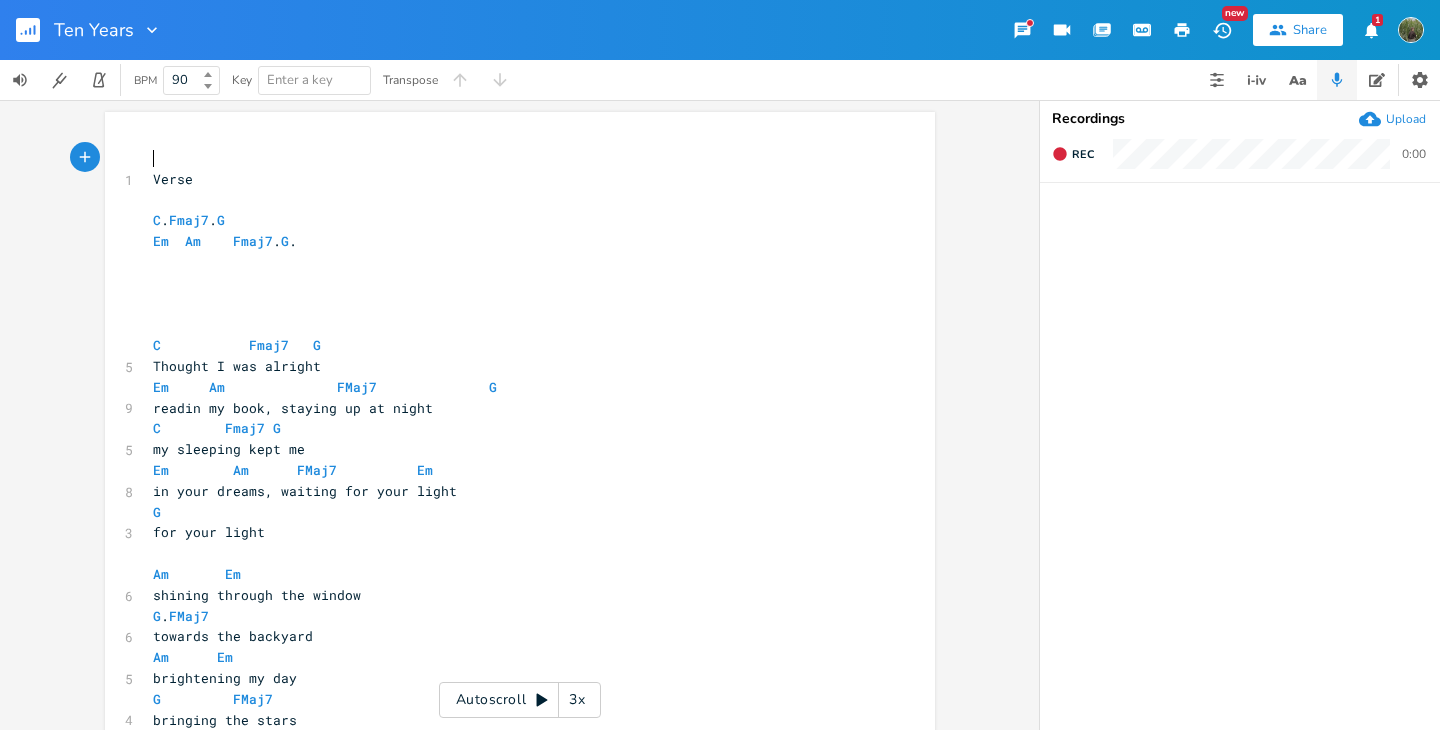 click on "Upload" at bounding box center (1406, 119) 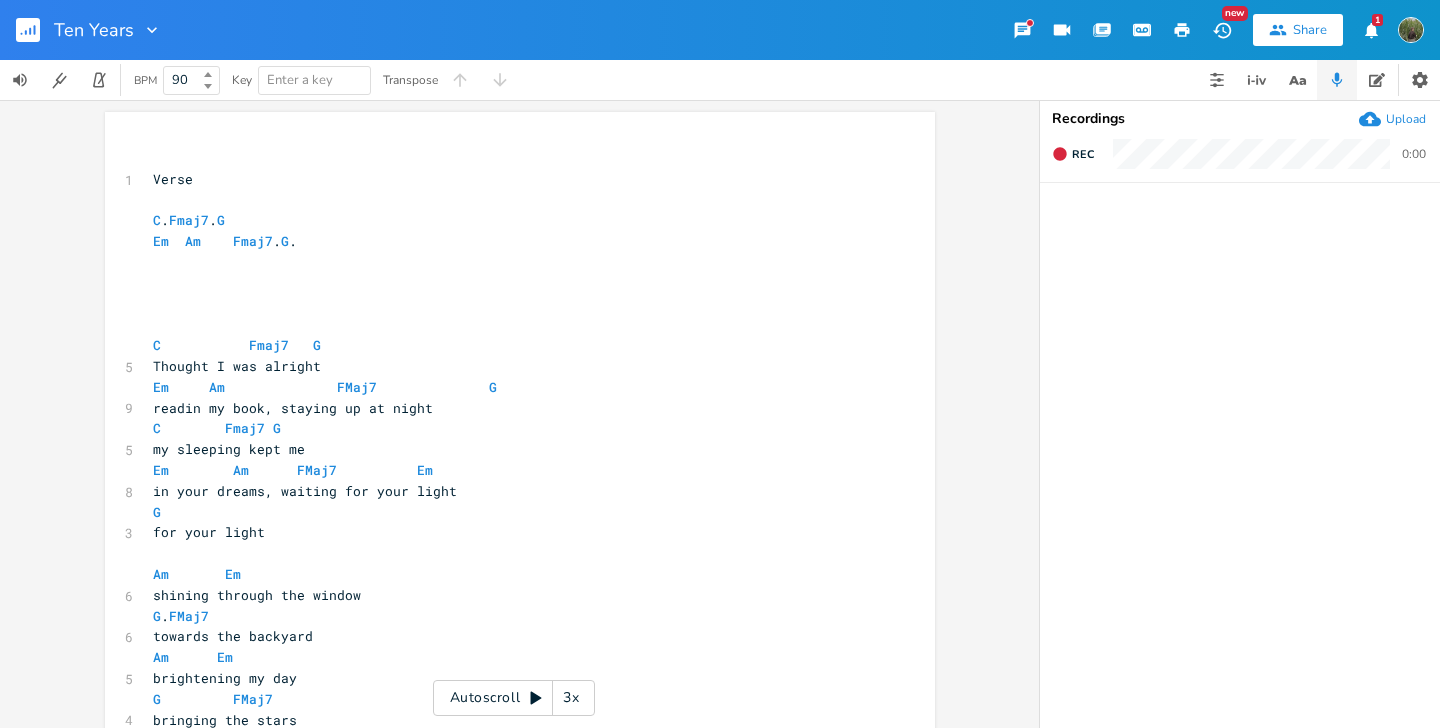click on "Upload" at bounding box center (1406, 119) 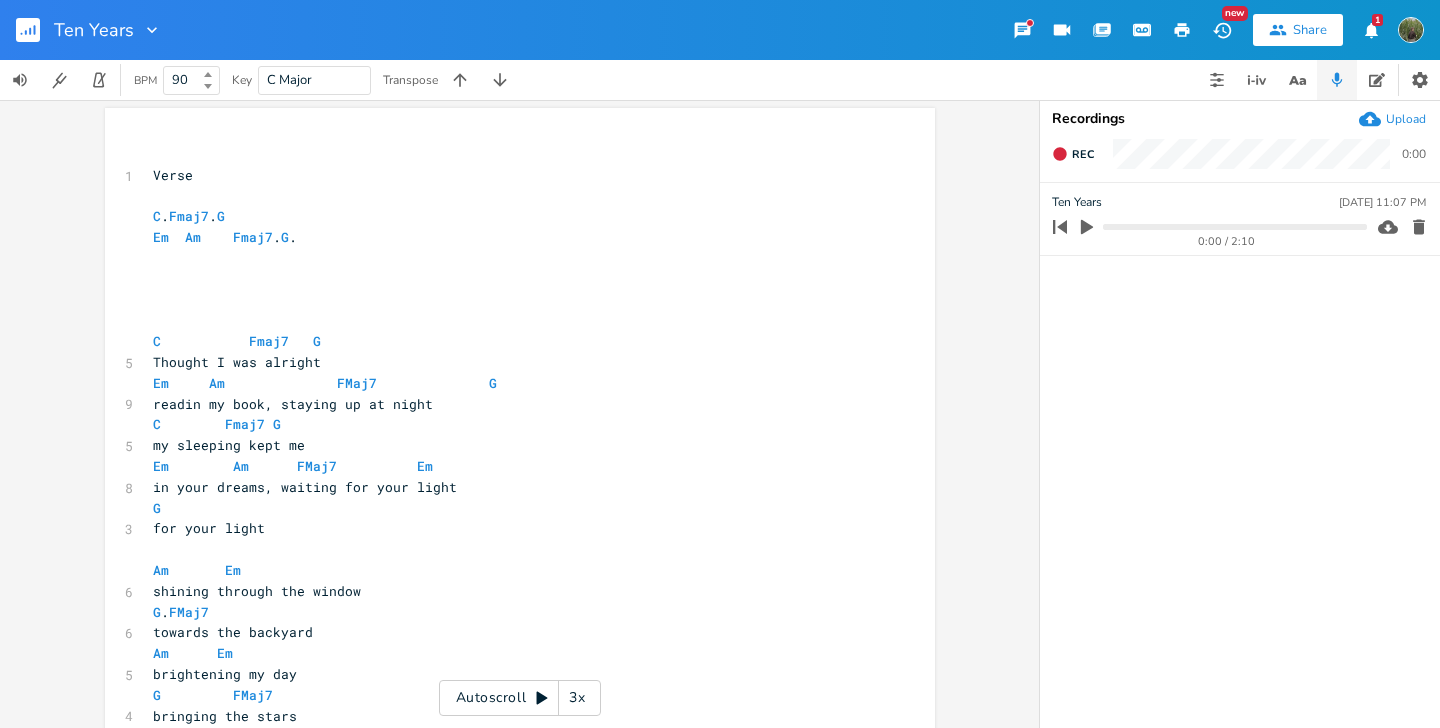 scroll, scrollTop: 5, scrollLeft: 0, axis: vertical 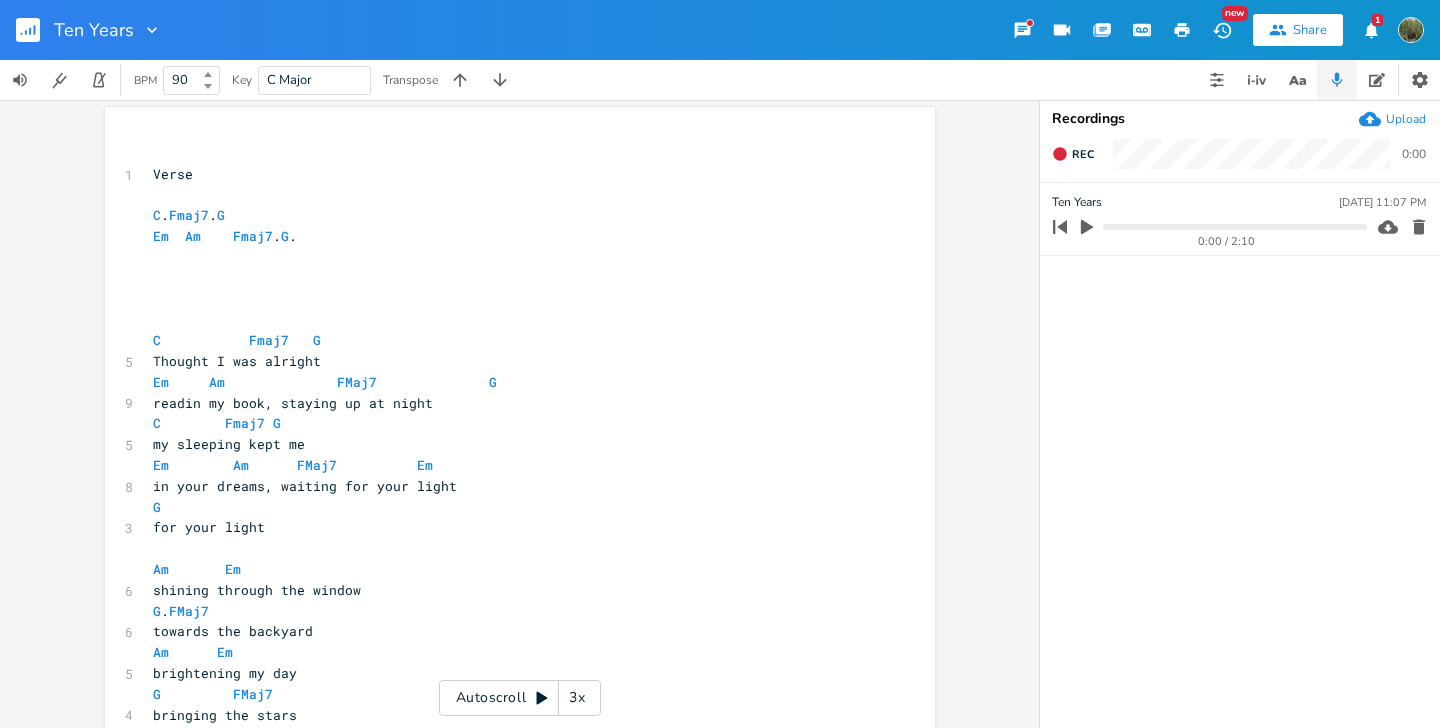 click 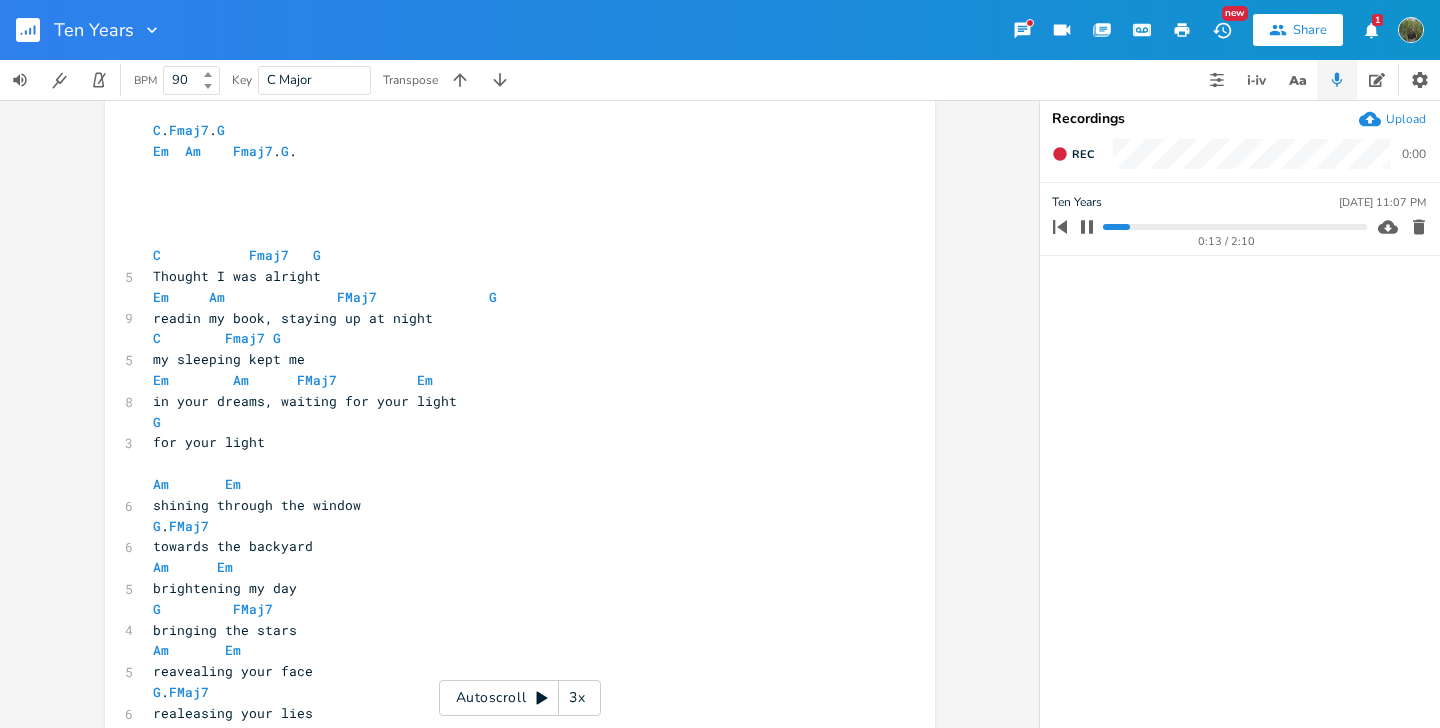 scroll, scrollTop: 91, scrollLeft: 0, axis: vertical 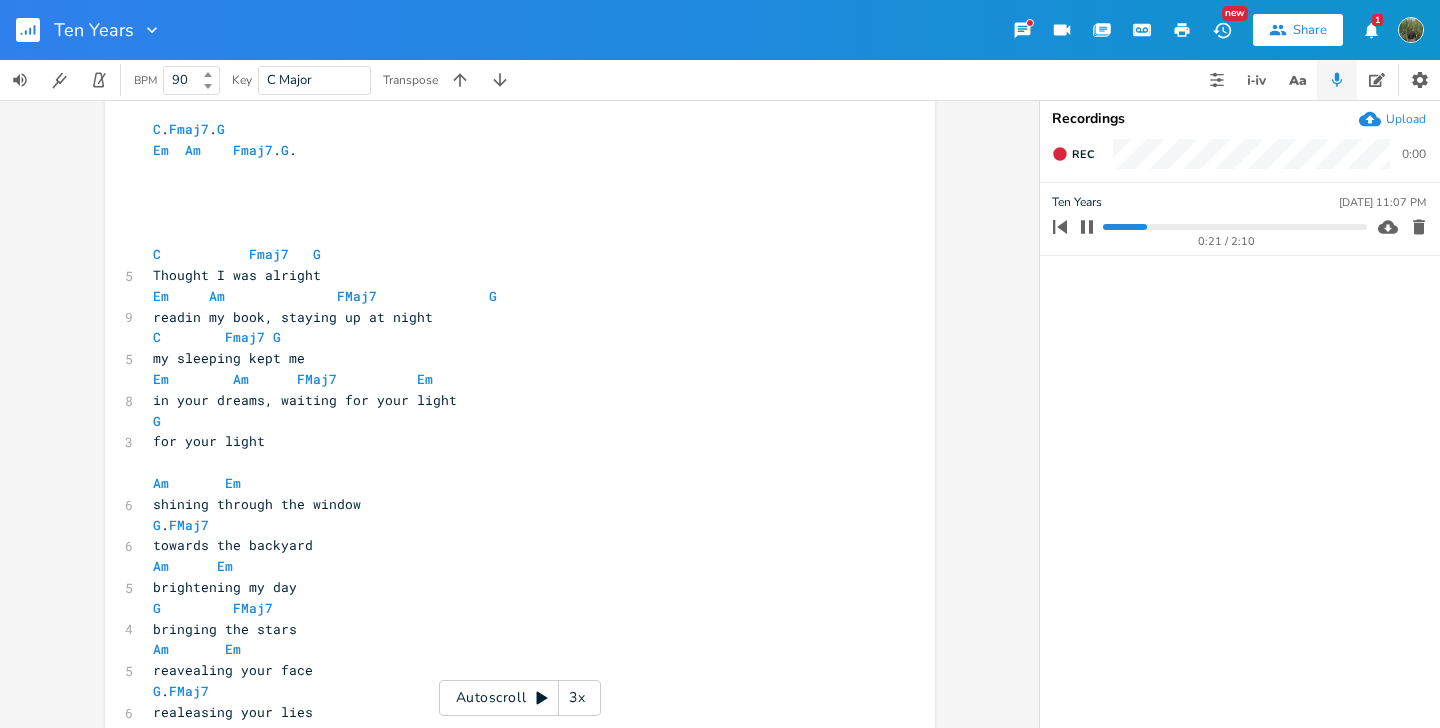 click 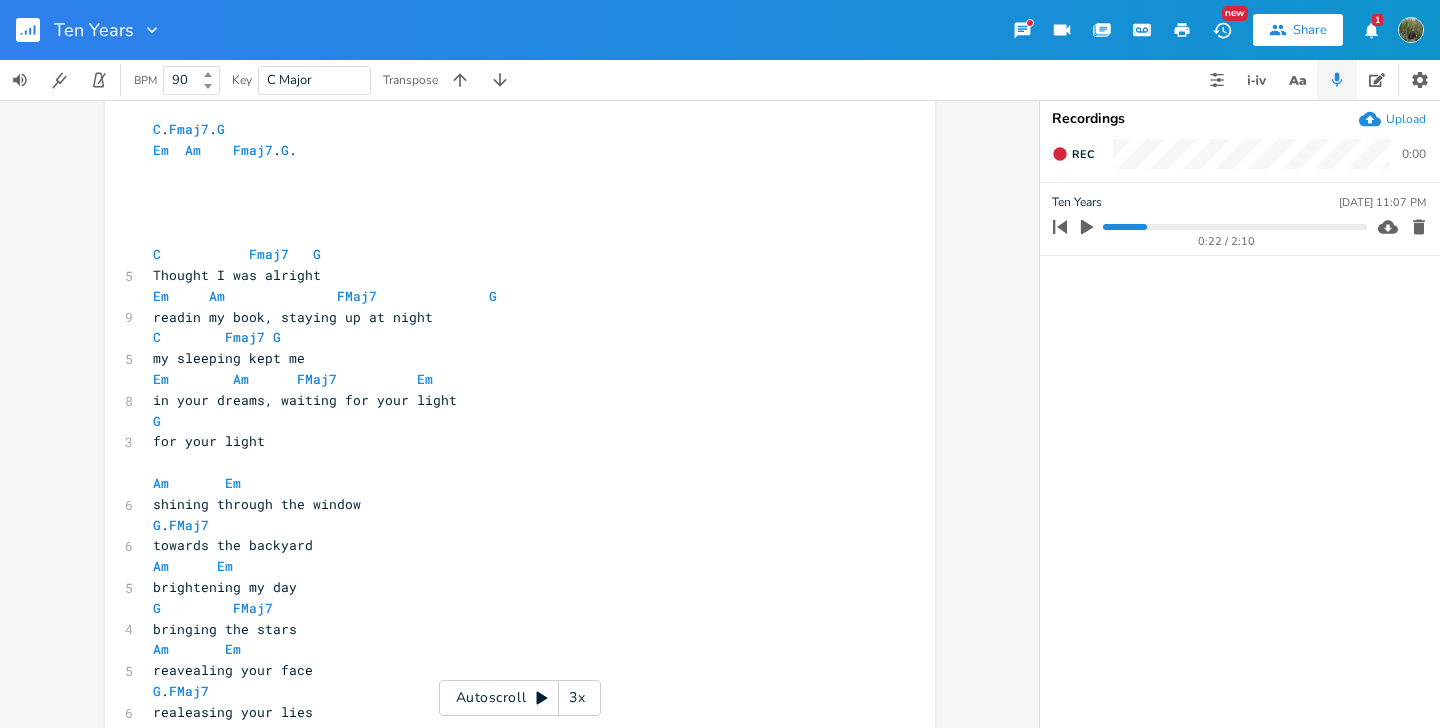 scroll, scrollTop: 0, scrollLeft: 0, axis: both 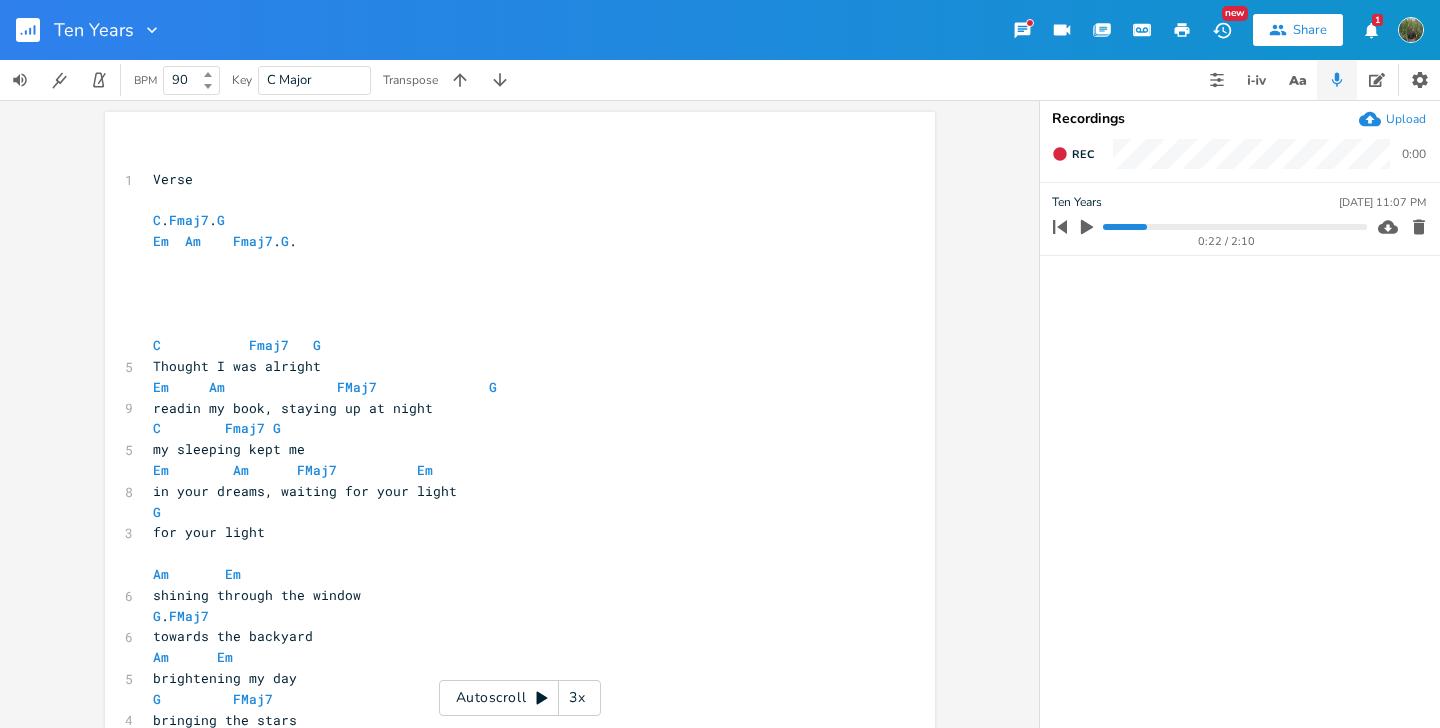 click on "Autoscroll 3x" at bounding box center [520, 698] 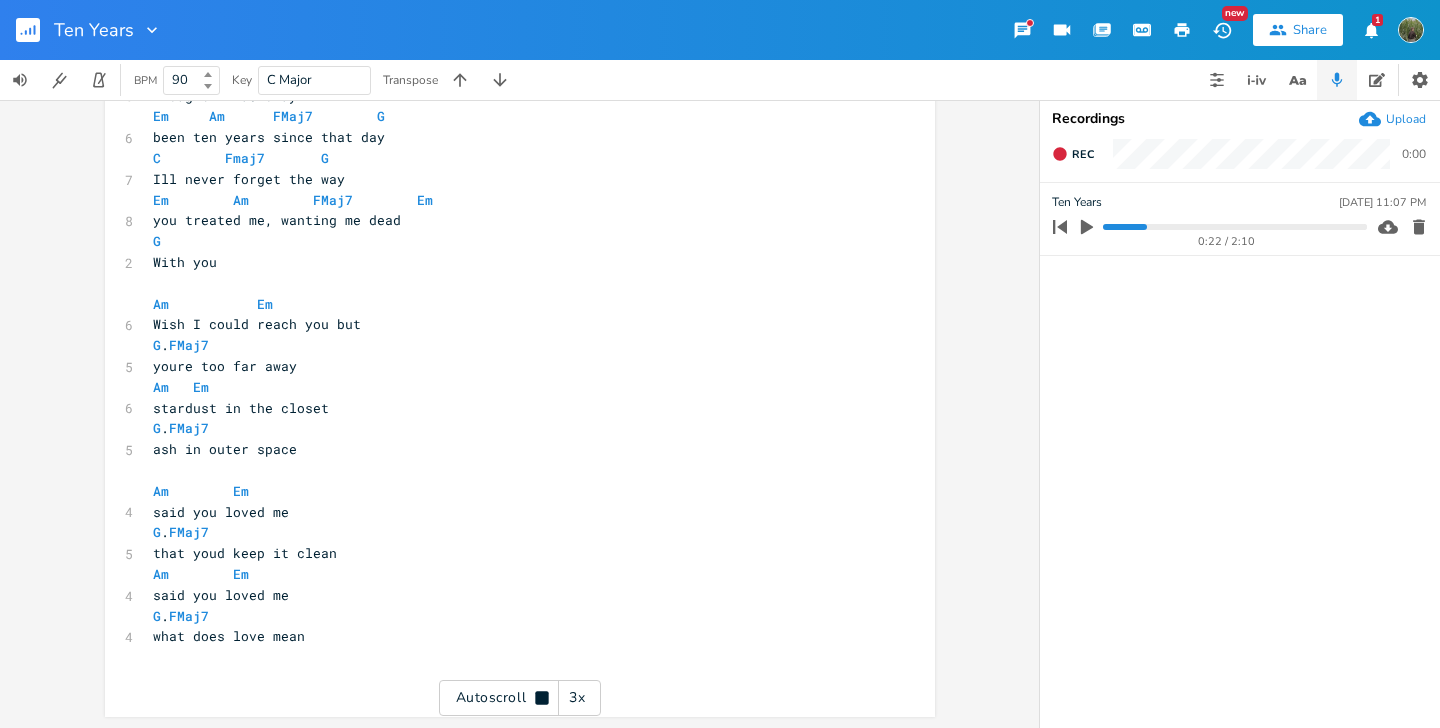 scroll, scrollTop: 1124, scrollLeft: 0, axis: vertical 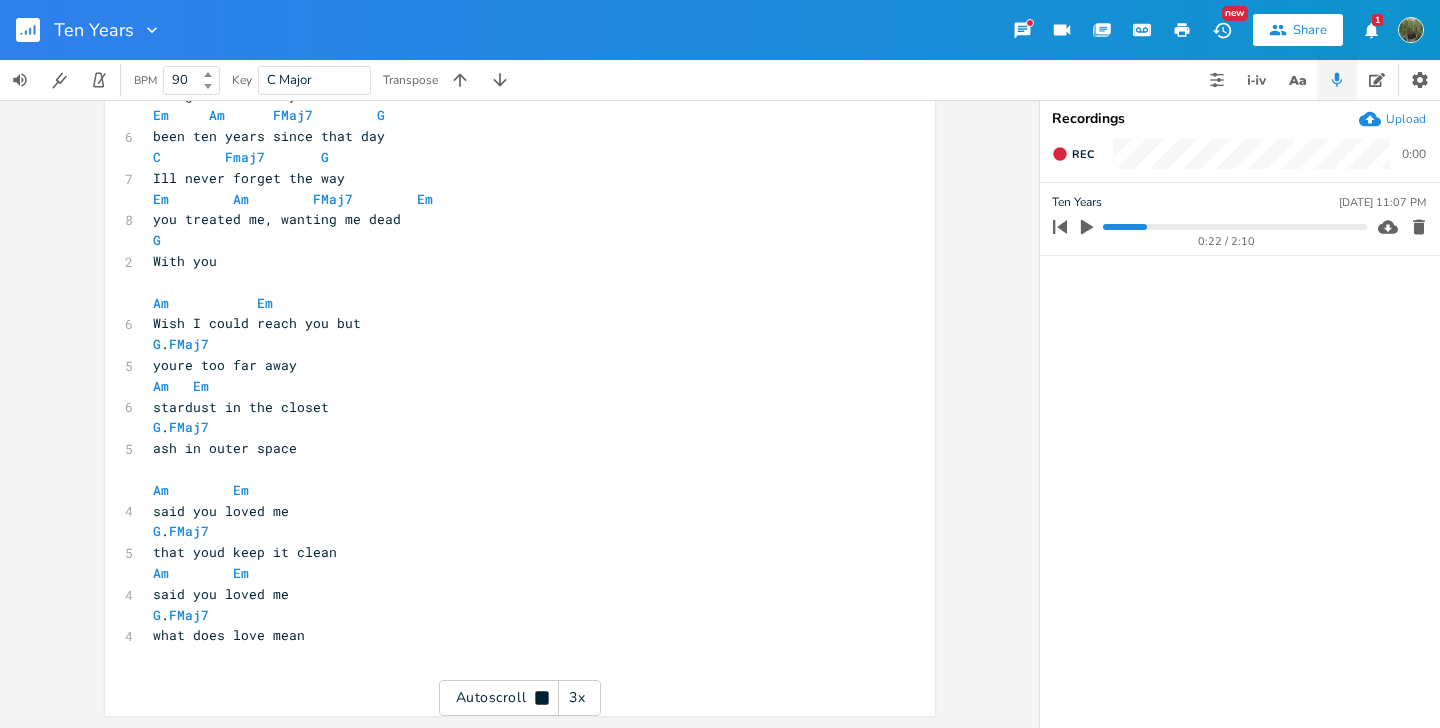 drag, startPoint x: 51, startPoint y: 311, endPoint x: 51, endPoint y: 231, distance: 80 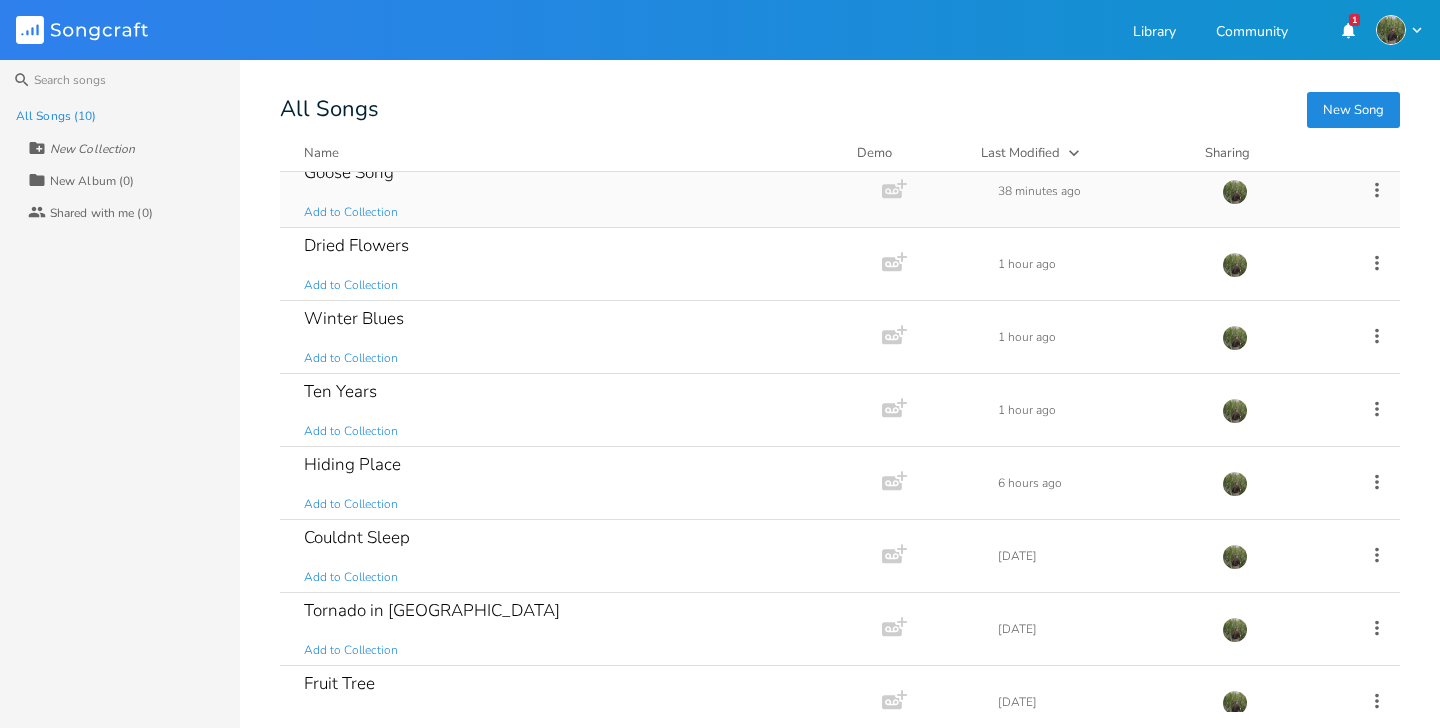 scroll, scrollTop: 190, scrollLeft: 0, axis: vertical 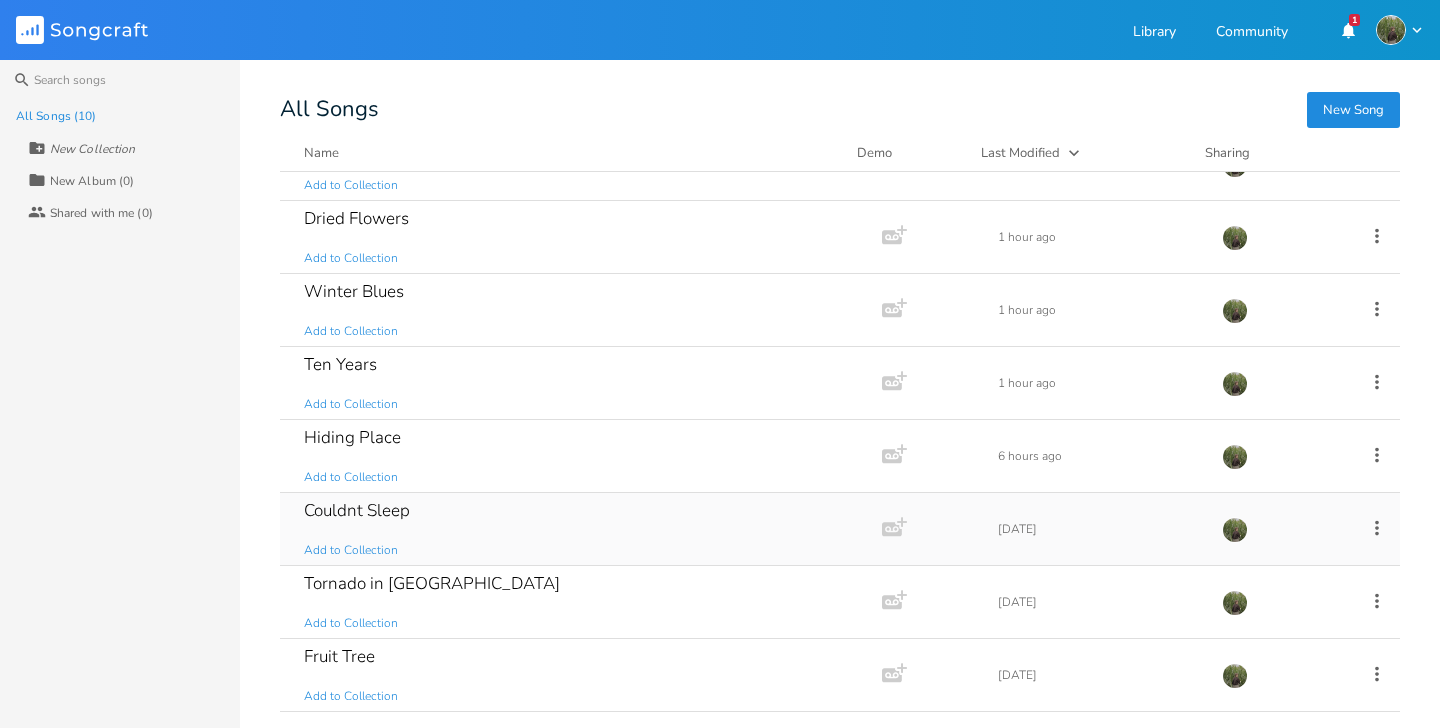 click on "Couldnt Sleep Add to Collection" at bounding box center (577, 529) 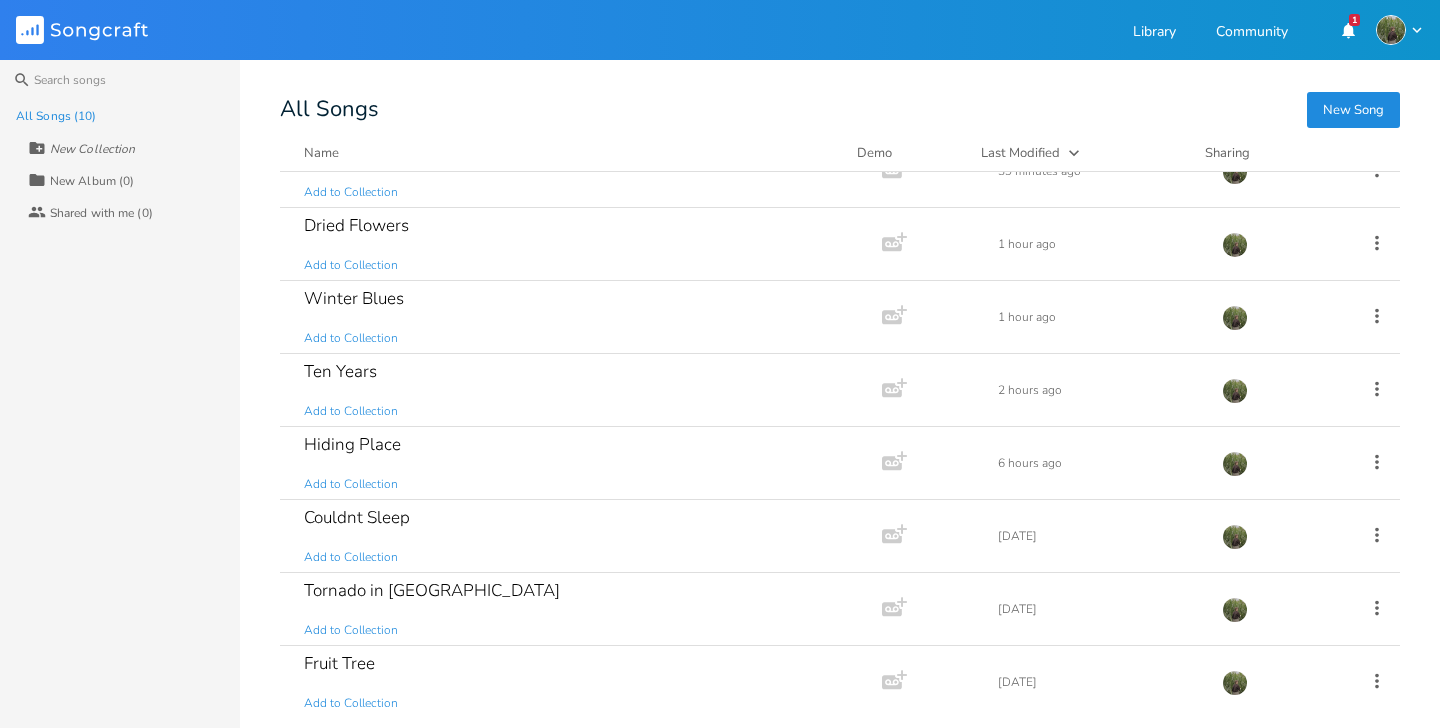 scroll, scrollTop: 190, scrollLeft: 0, axis: vertical 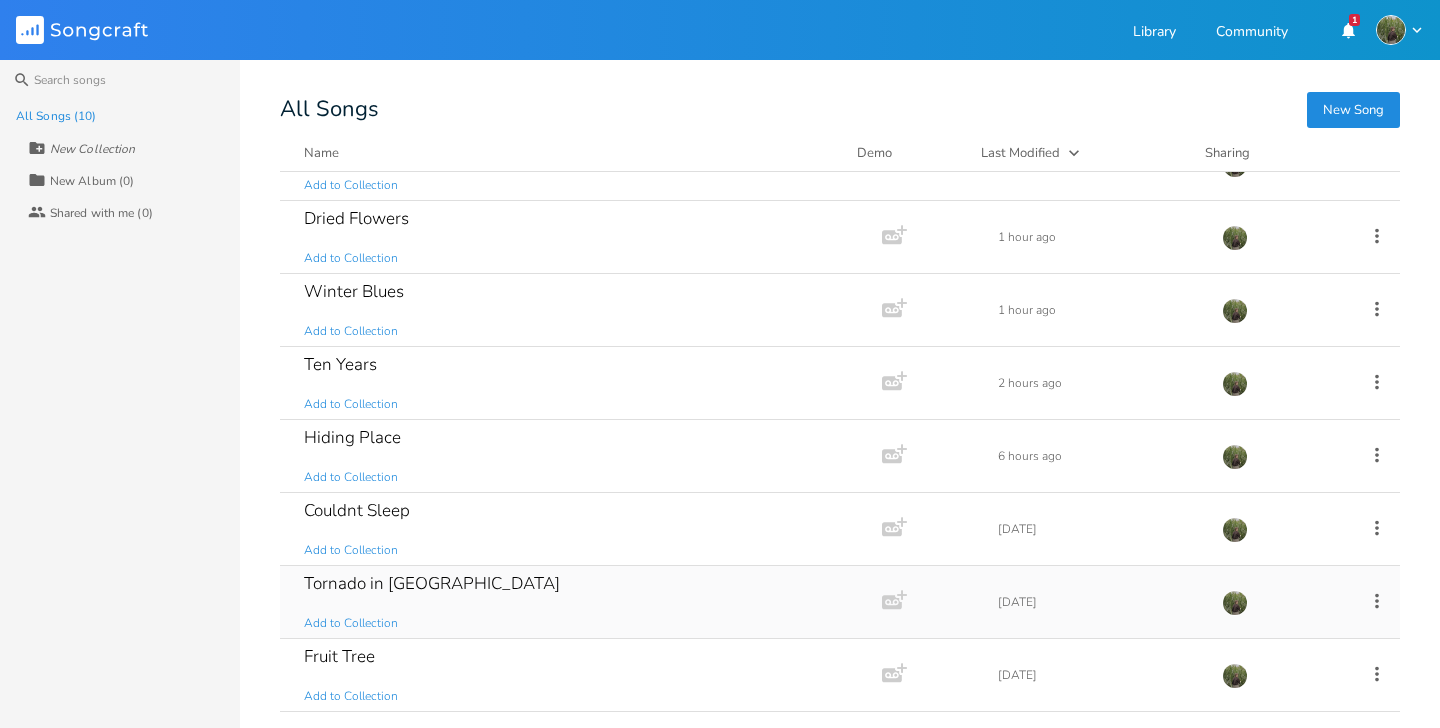 click on "Tornado in [GEOGRAPHIC_DATA] Add to Collection" at bounding box center (577, 602) 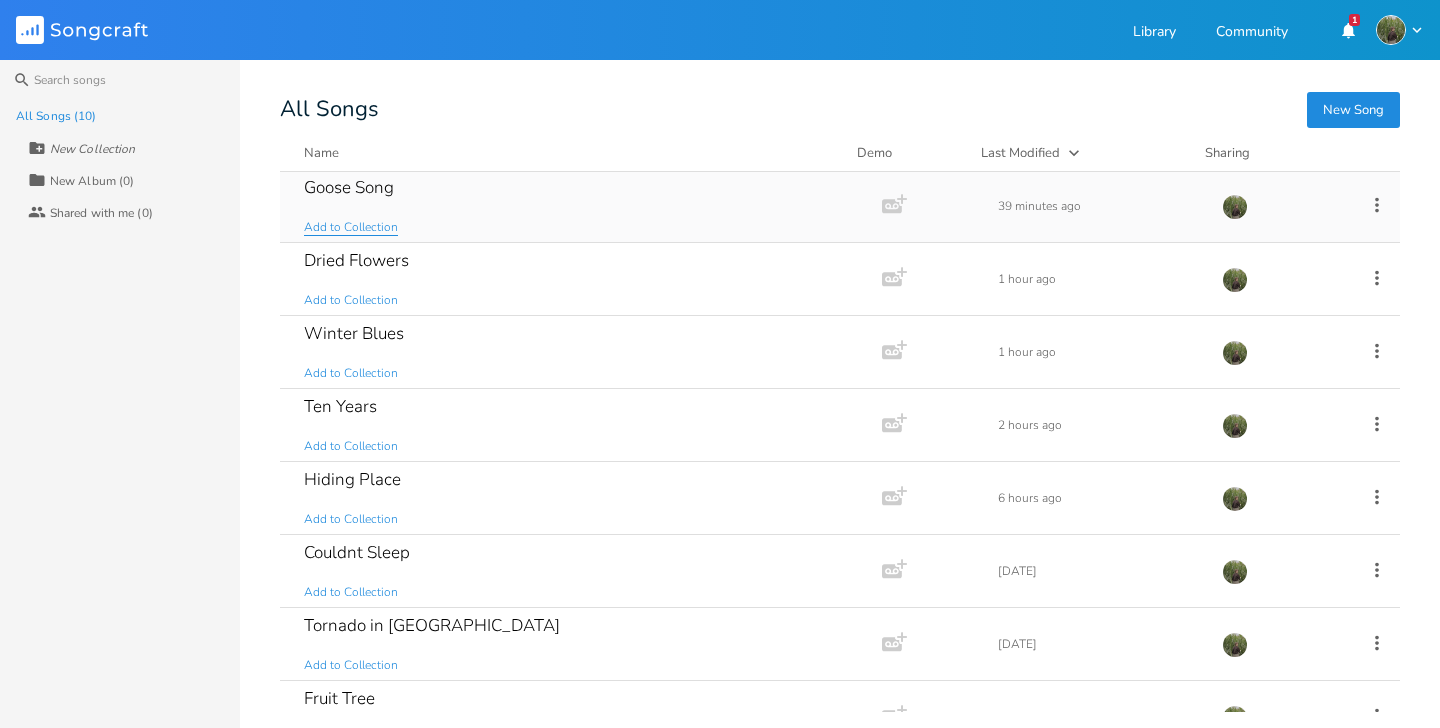 scroll, scrollTop: 190, scrollLeft: 0, axis: vertical 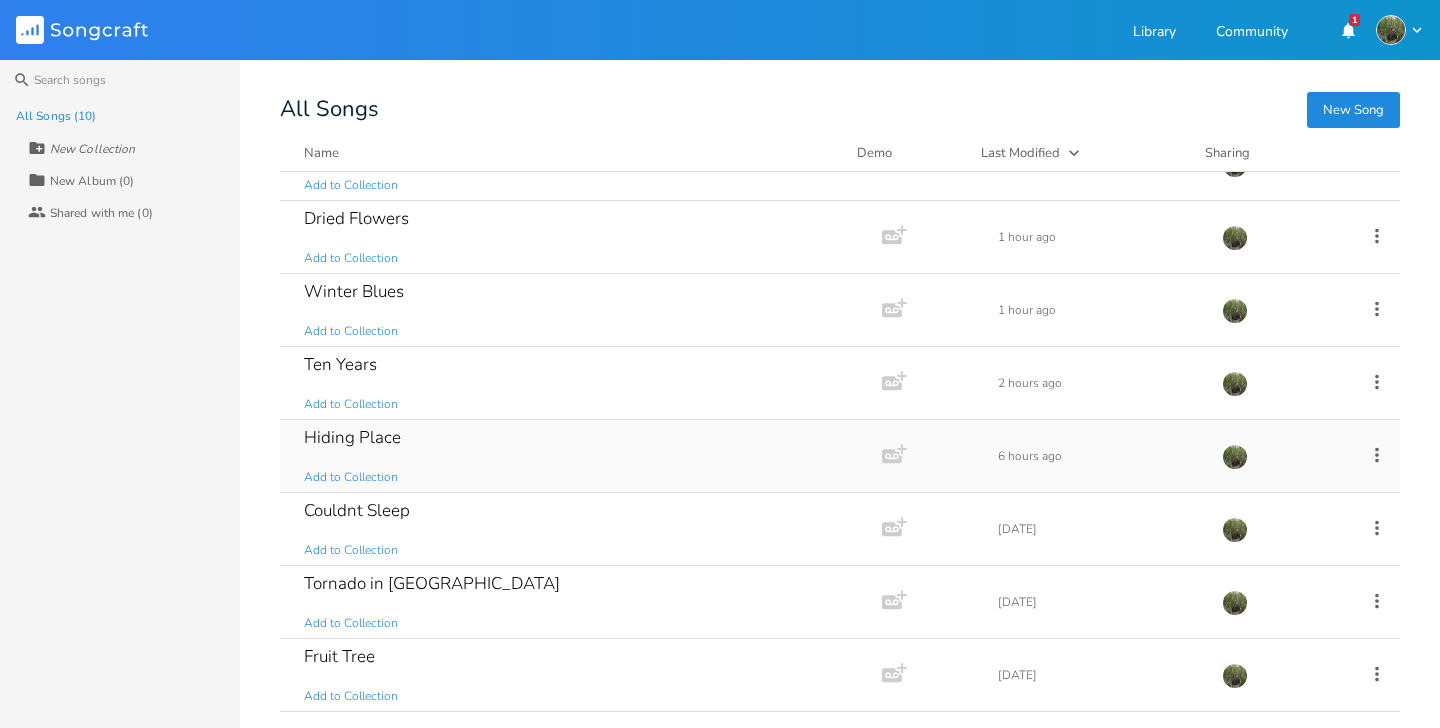 click on "Hiding Place Add to Collection" at bounding box center [577, 456] 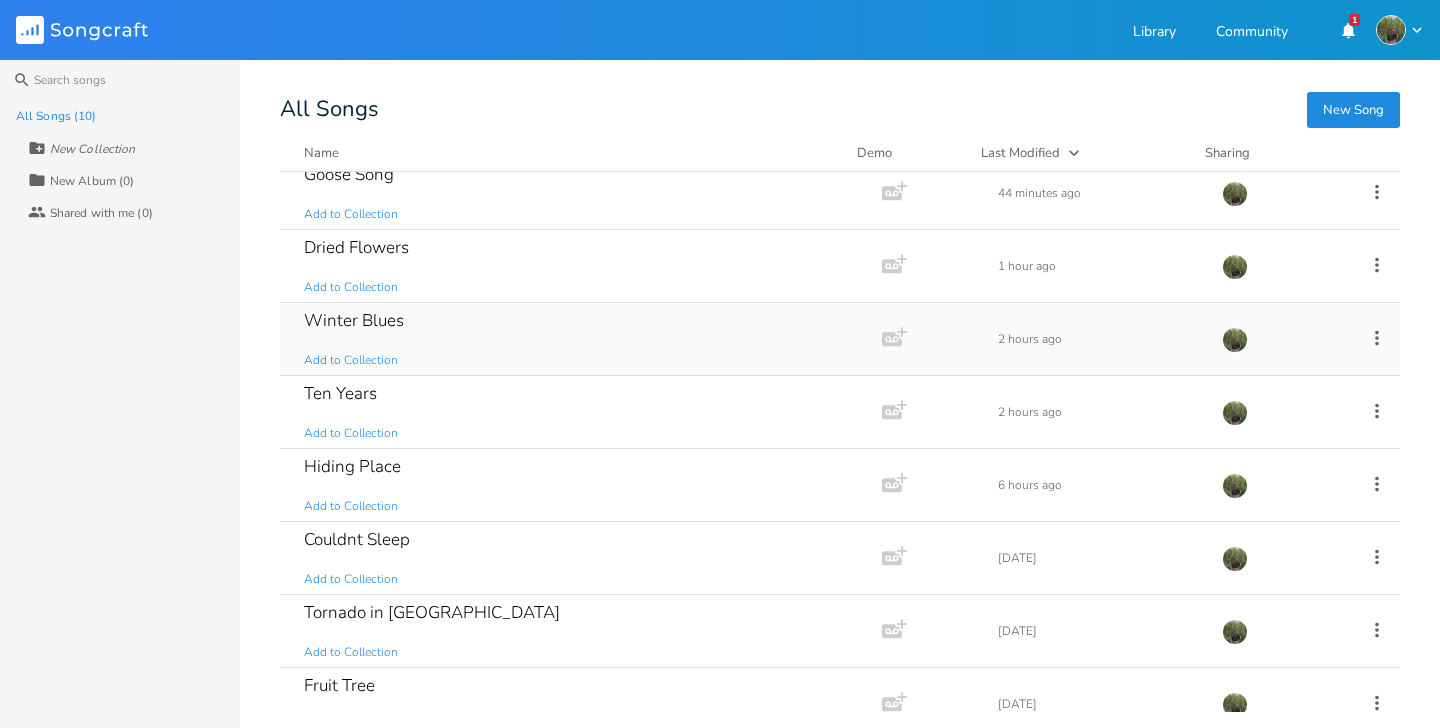scroll, scrollTop: 190, scrollLeft: 0, axis: vertical 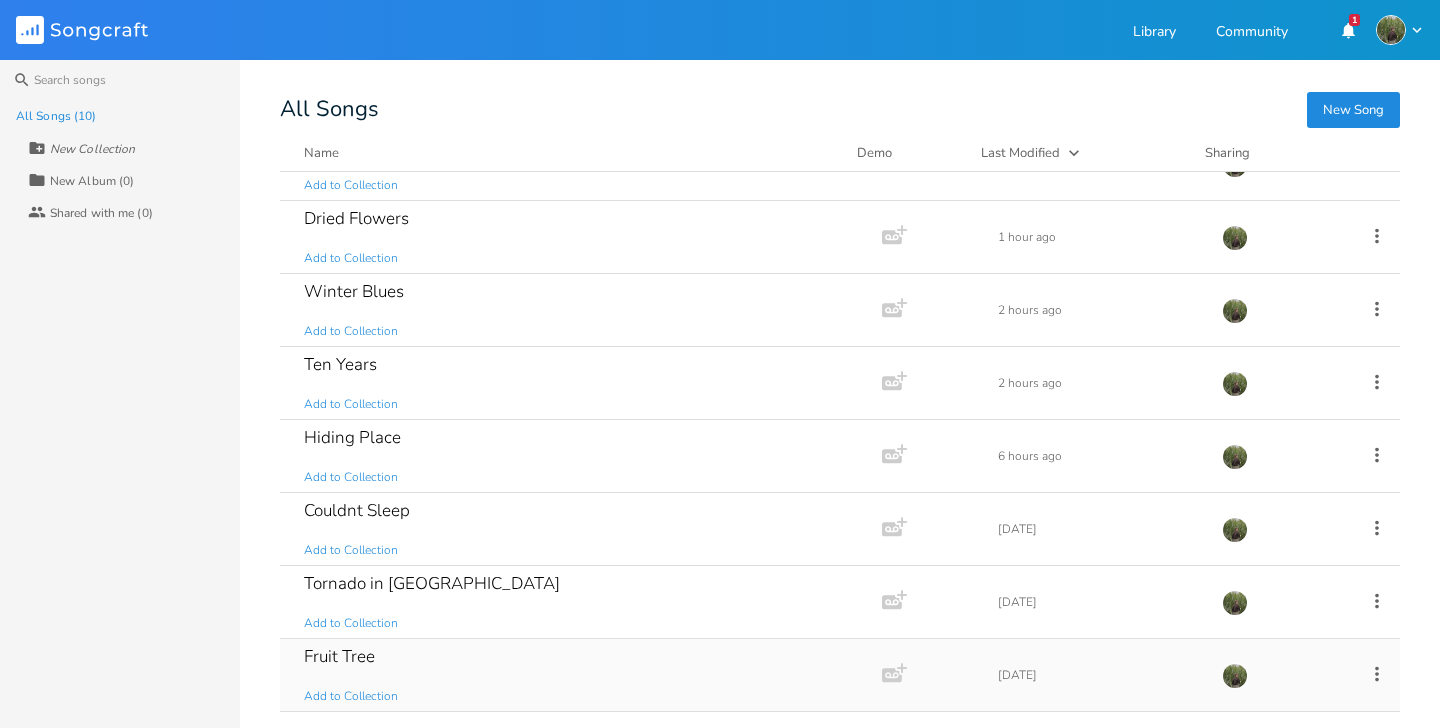 click on "Fruit Tree Add to Collection" at bounding box center (577, 675) 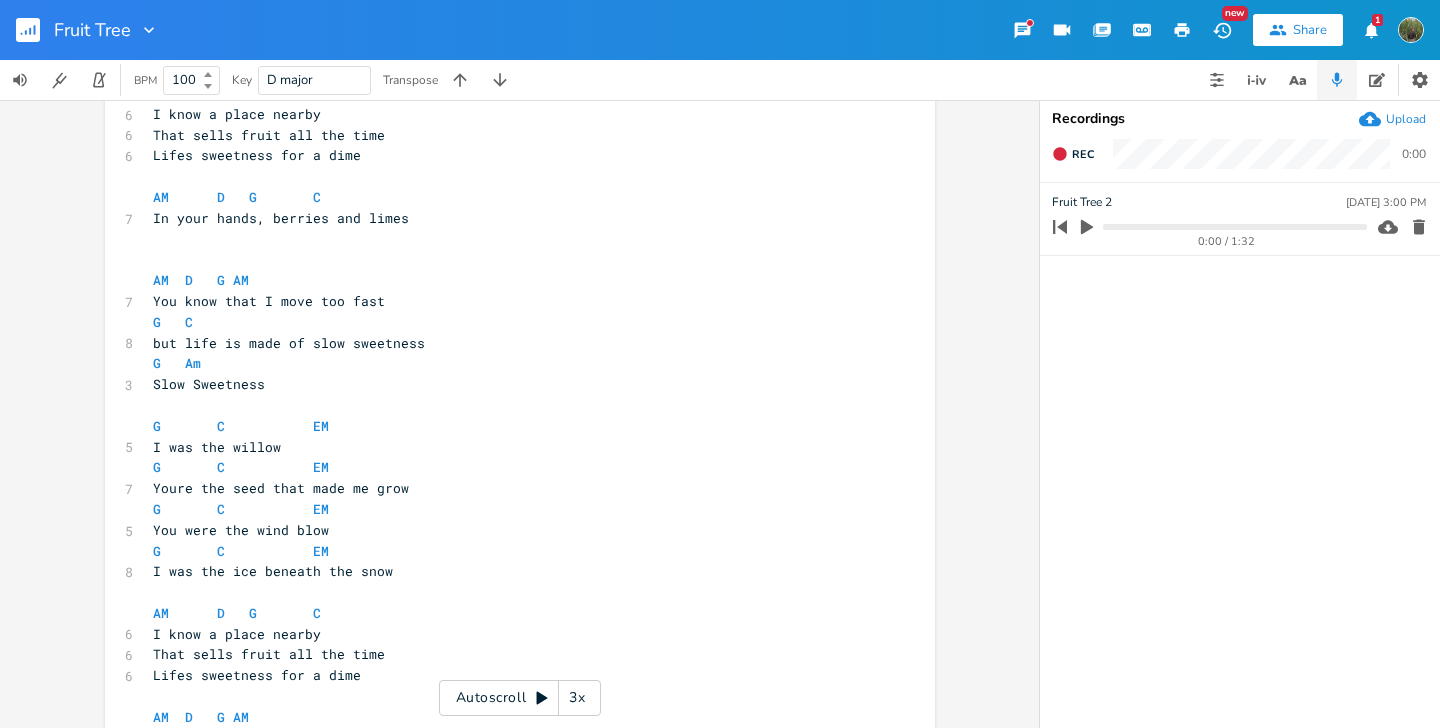scroll, scrollTop: 349, scrollLeft: 0, axis: vertical 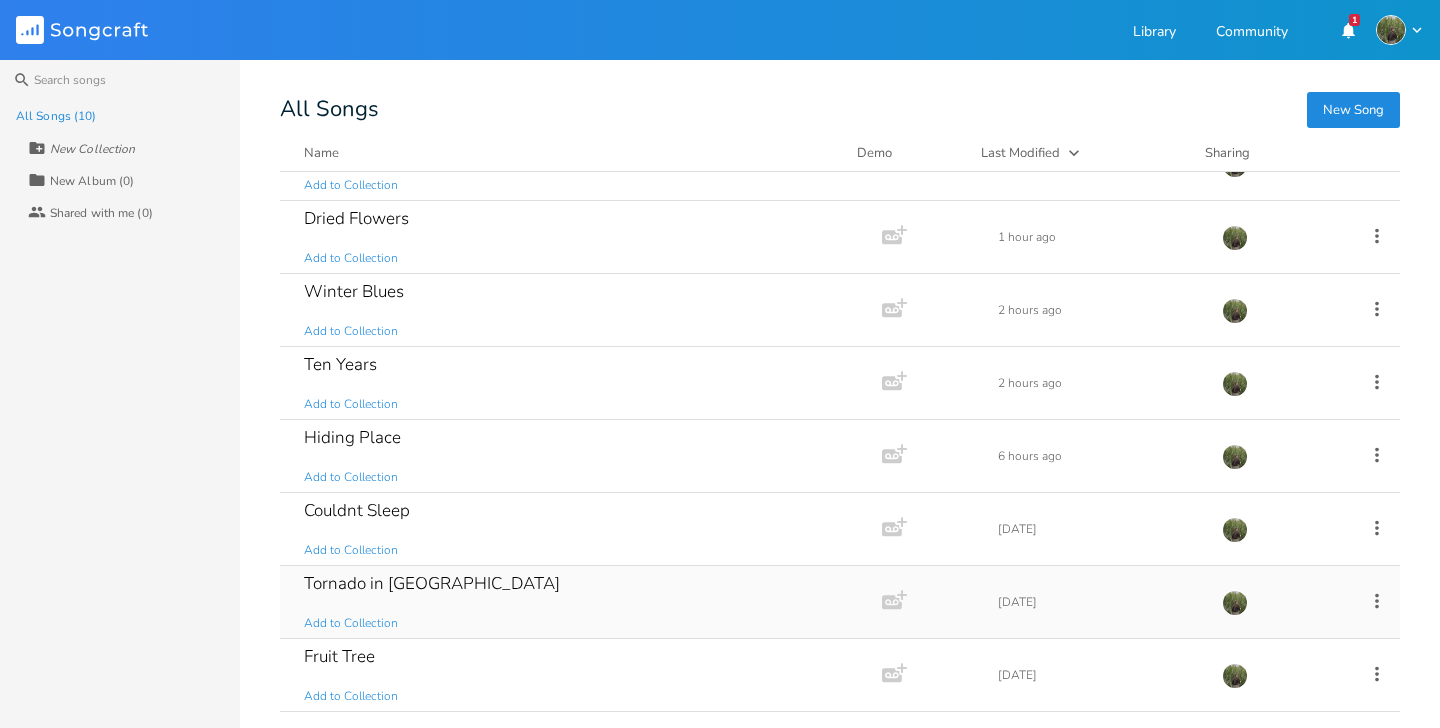 click on "Tornado in [GEOGRAPHIC_DATA]" at bounding box center (432, 583) 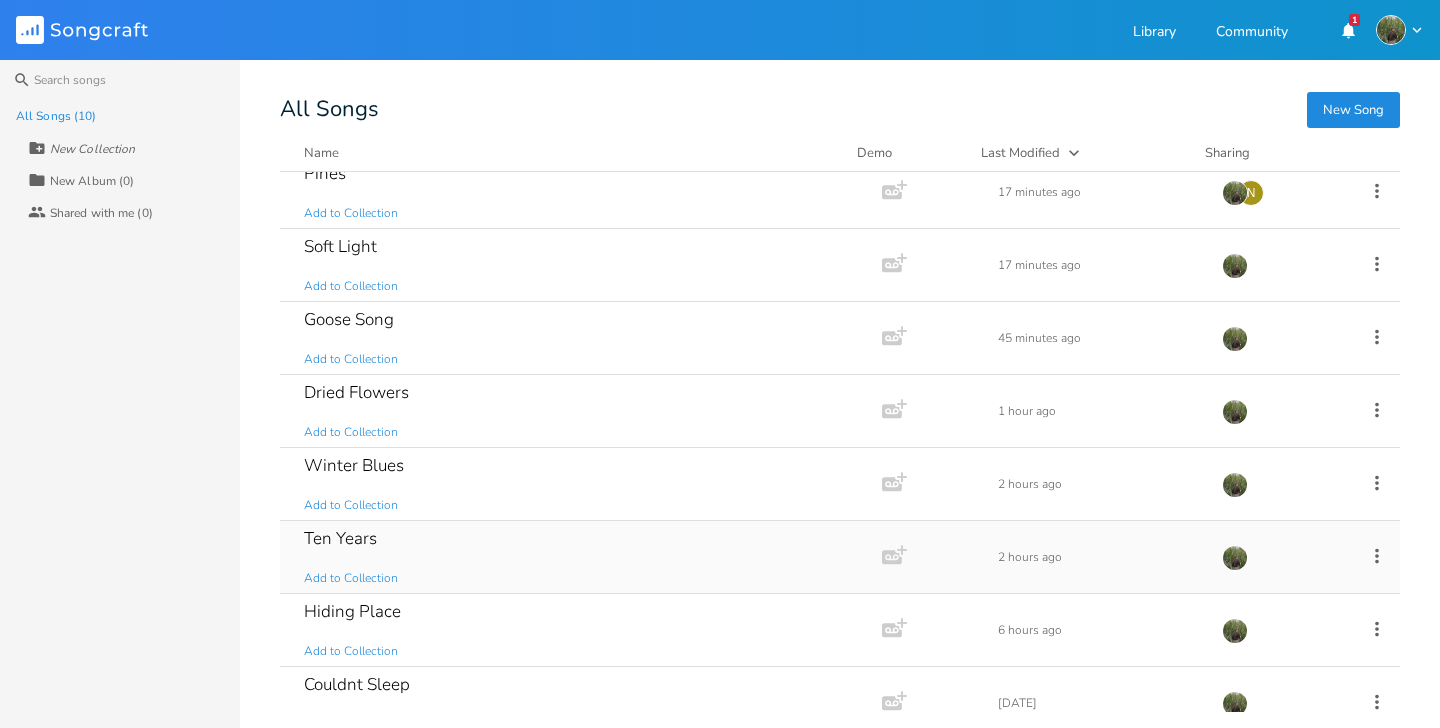 scroll, scrollTop: 0, scrollLeft: 0, axis: both 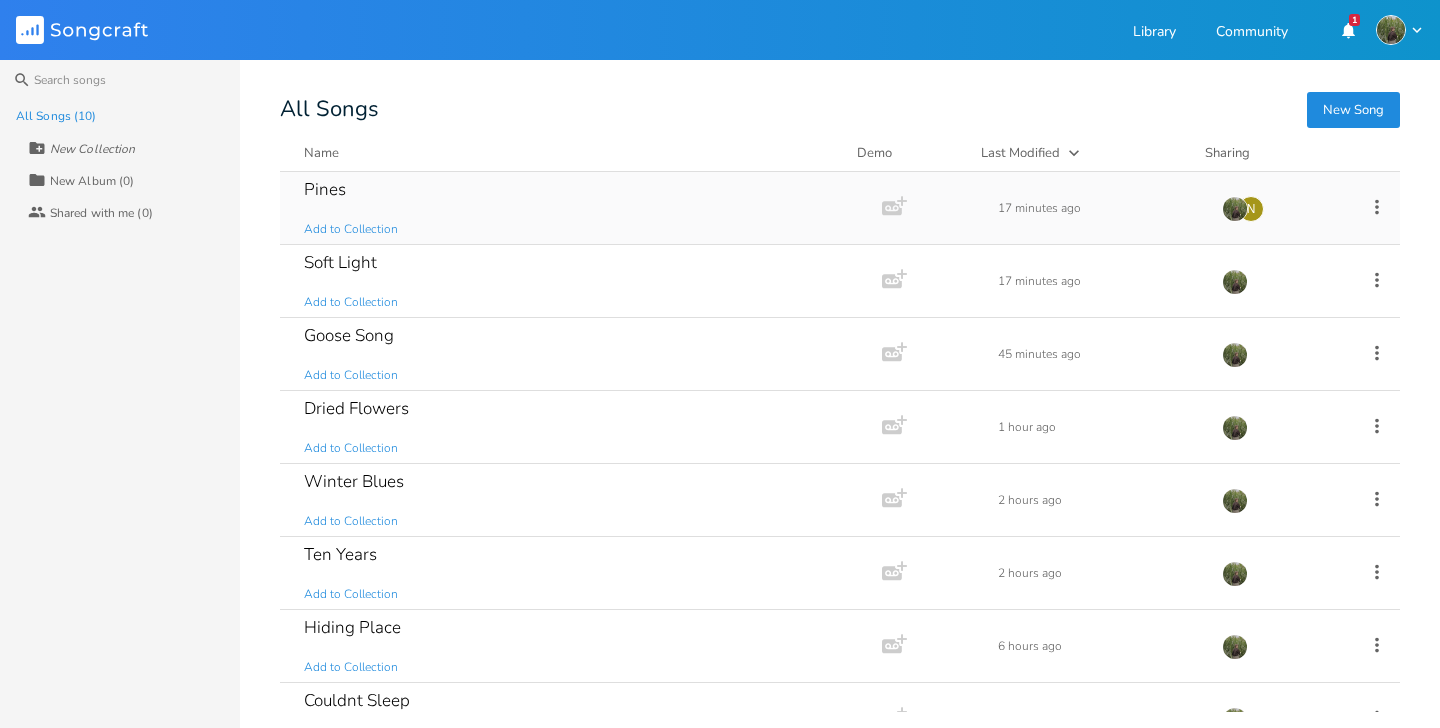 click on "Pines Add to Collection" at bounding box center (577, 208) 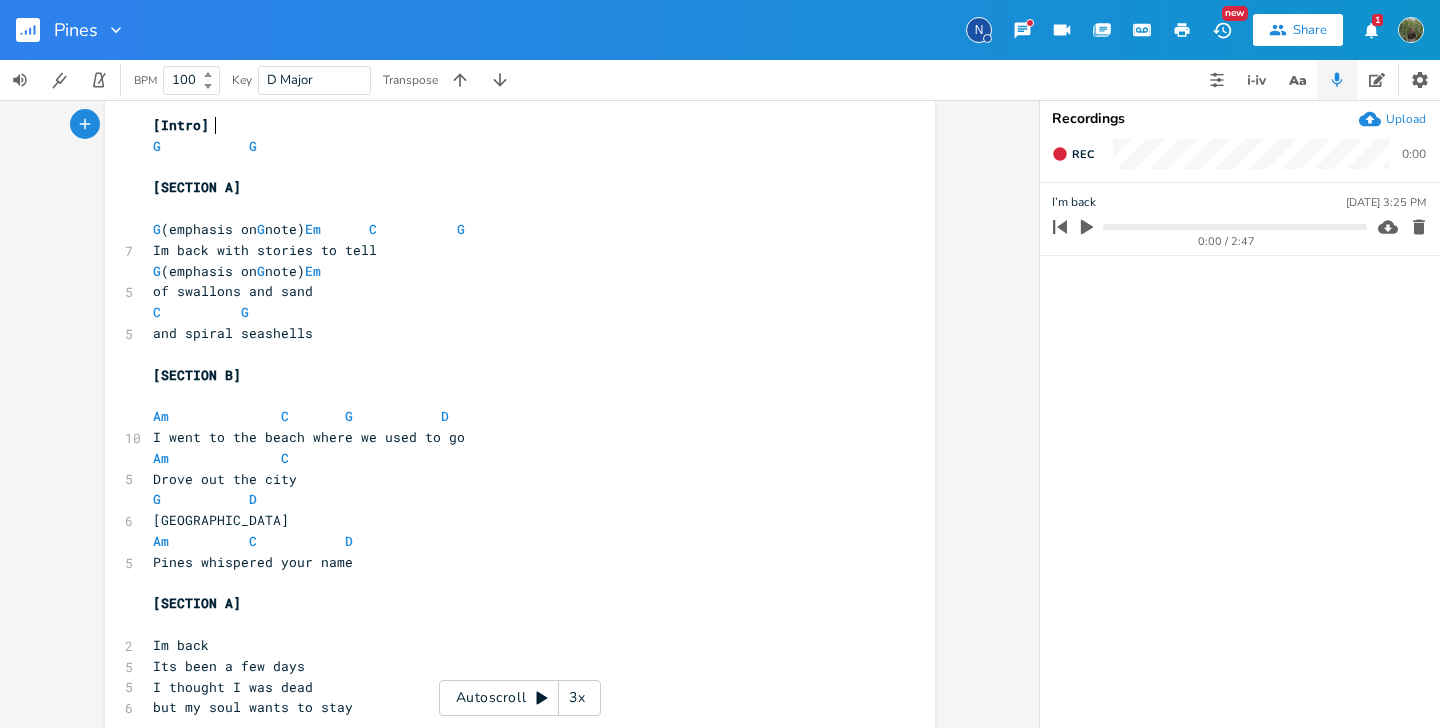 scroll, scrollTop: 44, scrollLeft: 0, axis: vertical 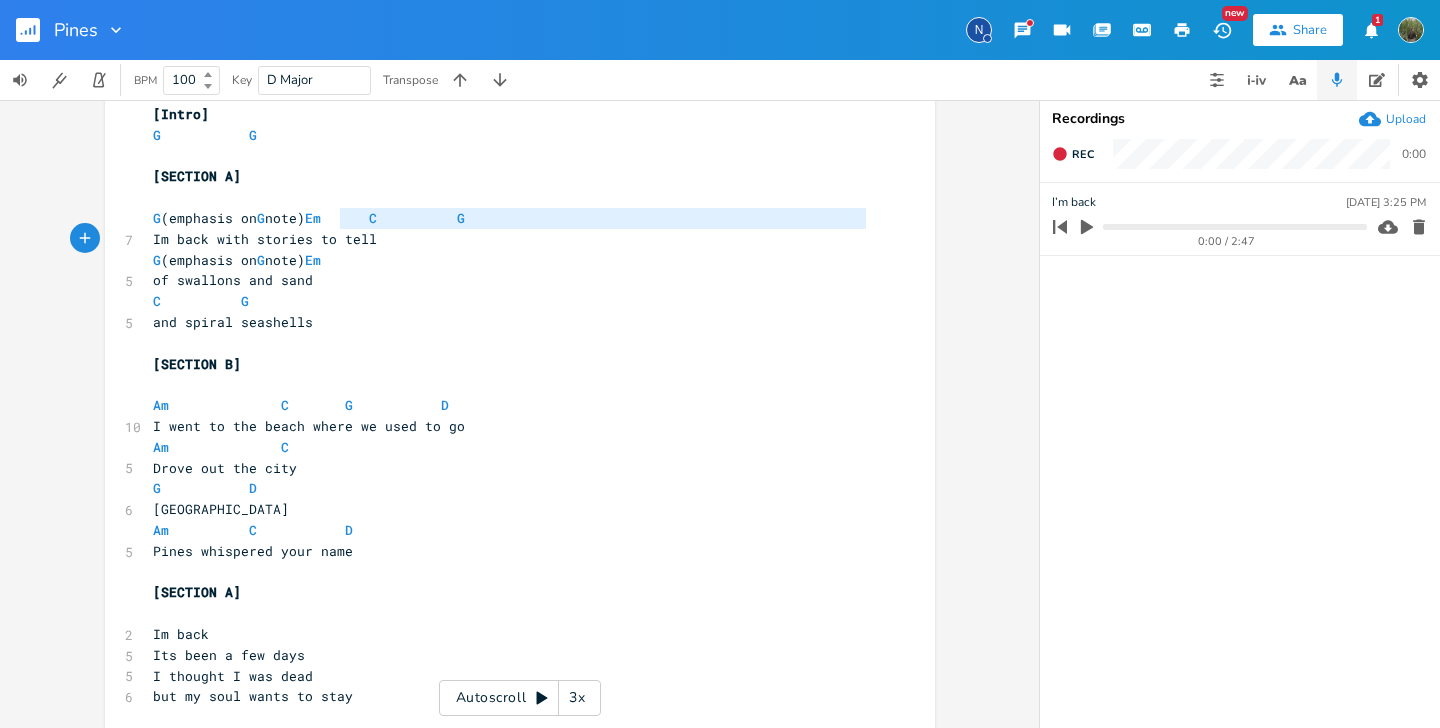type on "(emphasis on G note)" 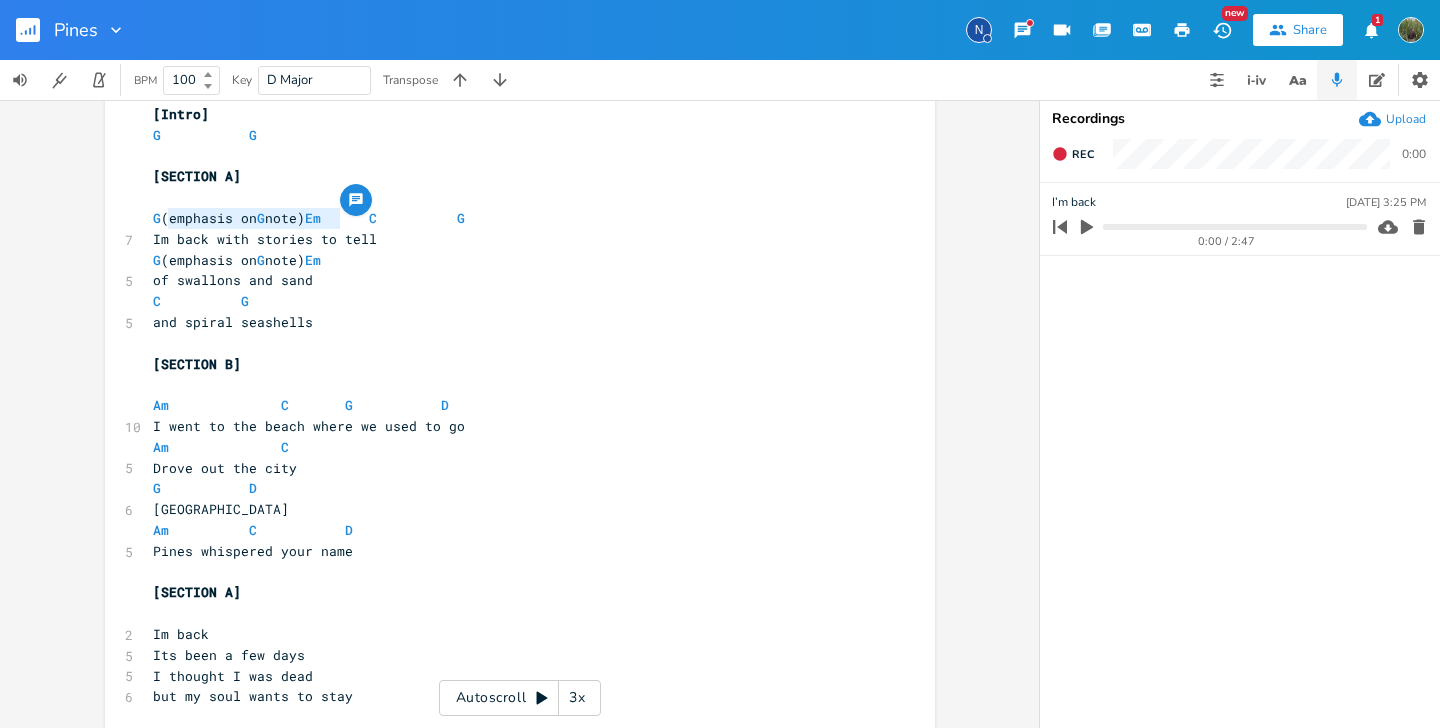 drag, startPoint x: 336, startPoint y: 222, endPoint x: 161, endPoint y: 221, distance: 175.00285 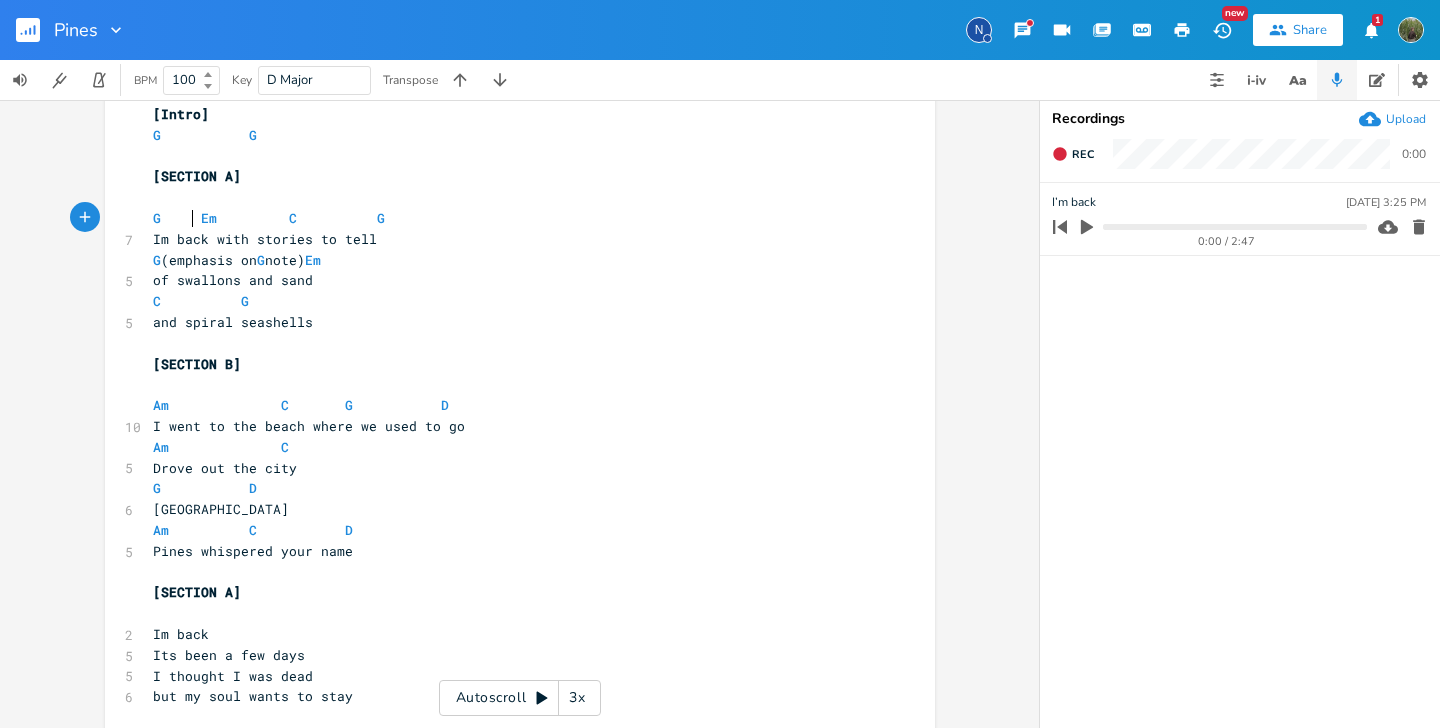 scroll, scrollTop: 0, scrollLeft: 9, axis: horizontal 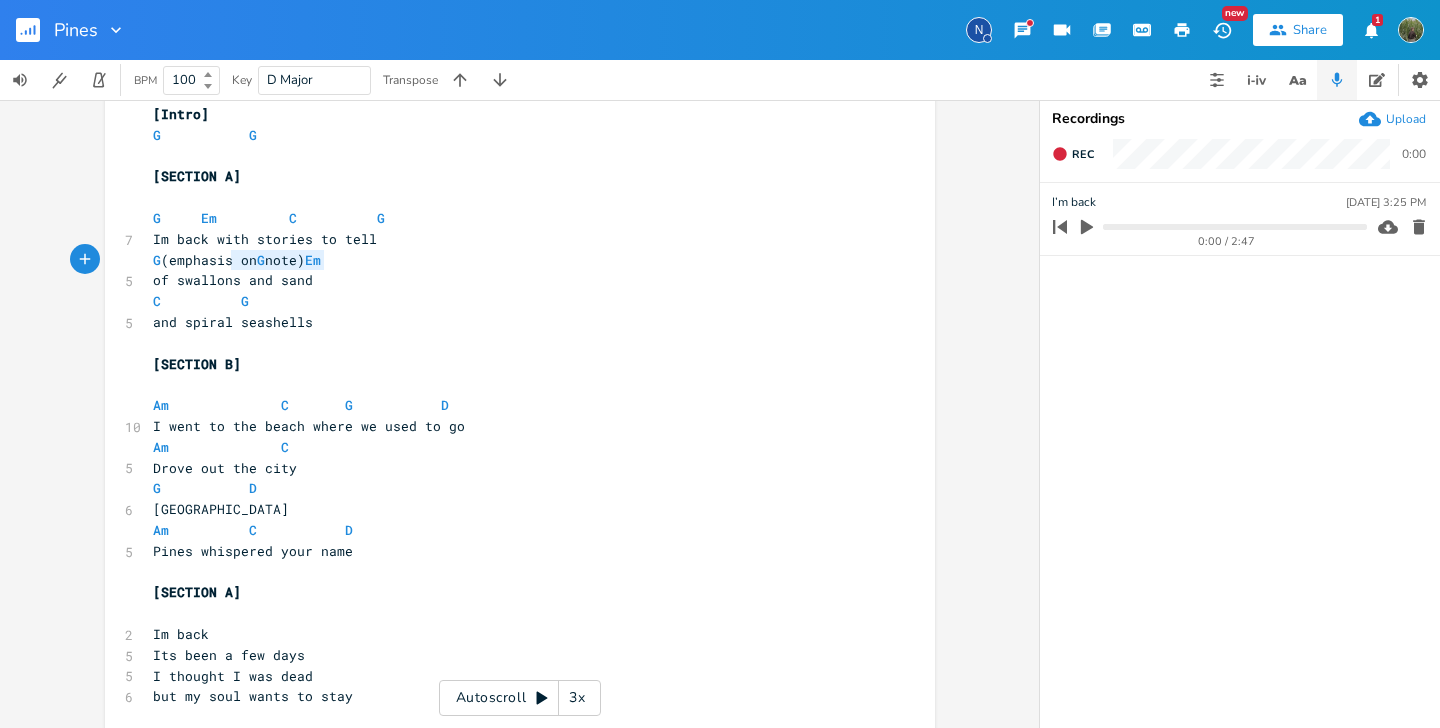 type on "asis on G note)" 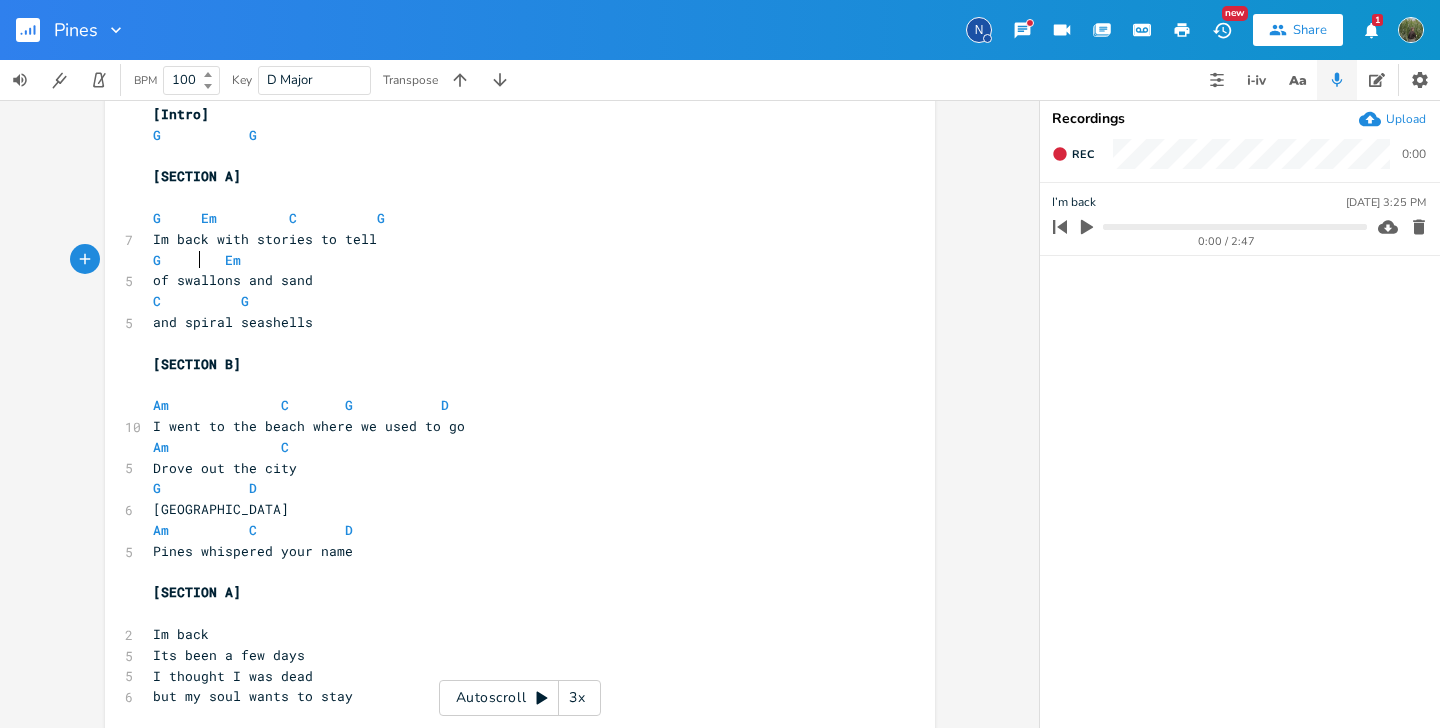 scroll, scrollTop: 0, scrollLeft: 16, axis: horizontal 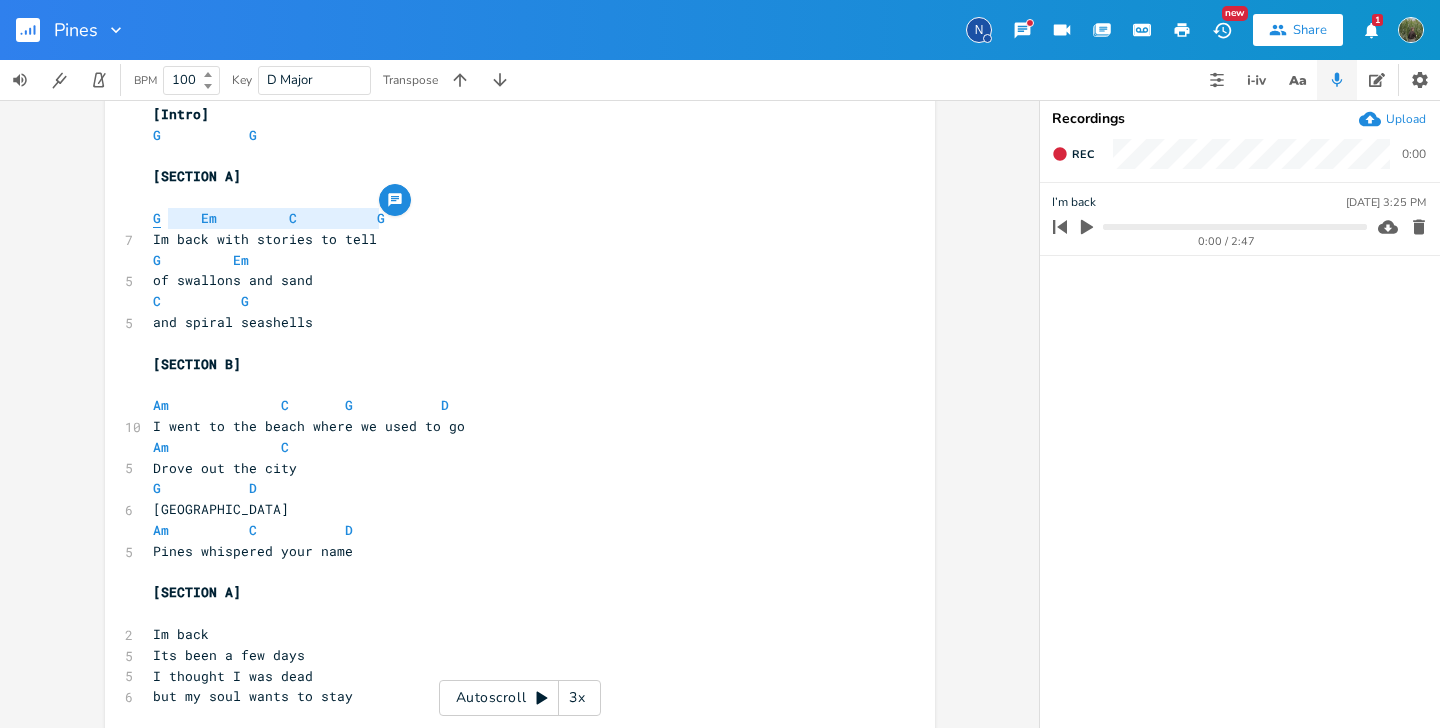 type on "G     Em		 C          G" 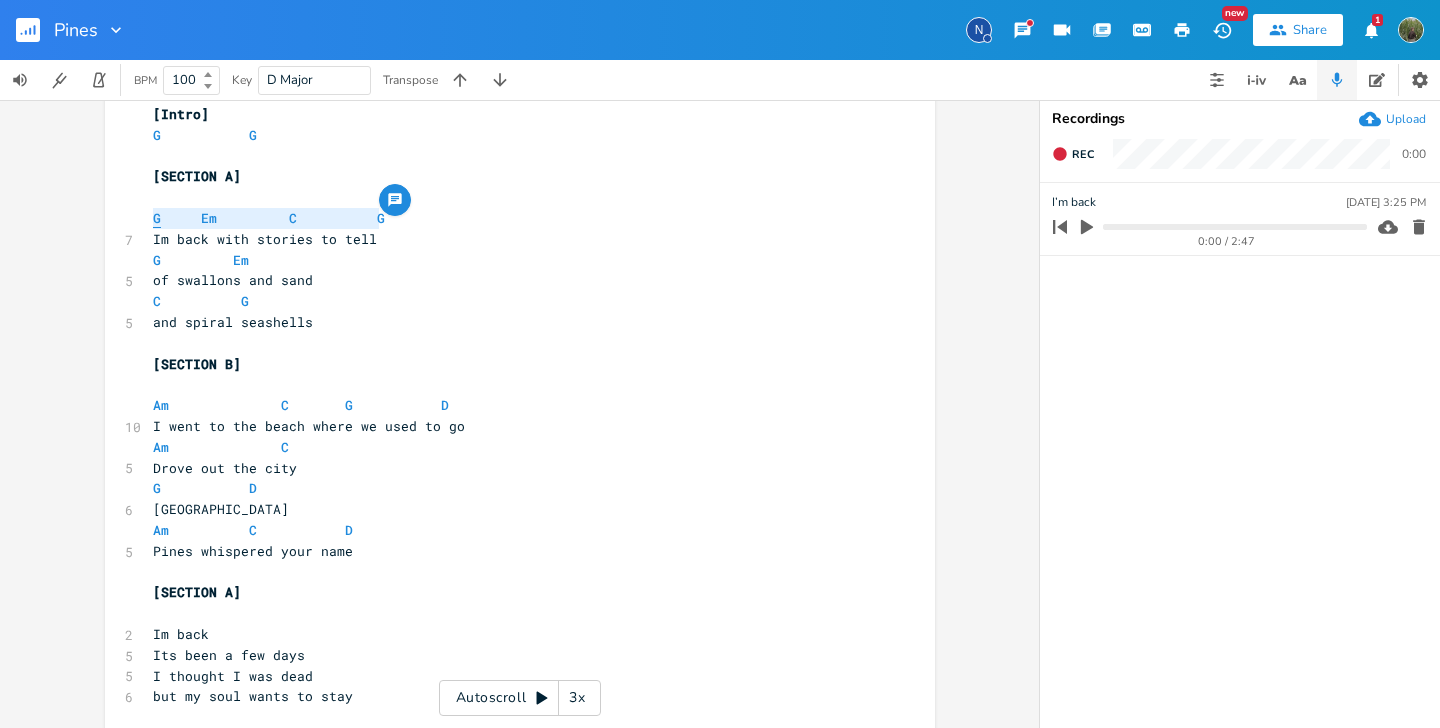 drag, startPoint x: 406, startPoint y: 208, endPoint x: 146, endPoint y: 213, distance: 260.04807 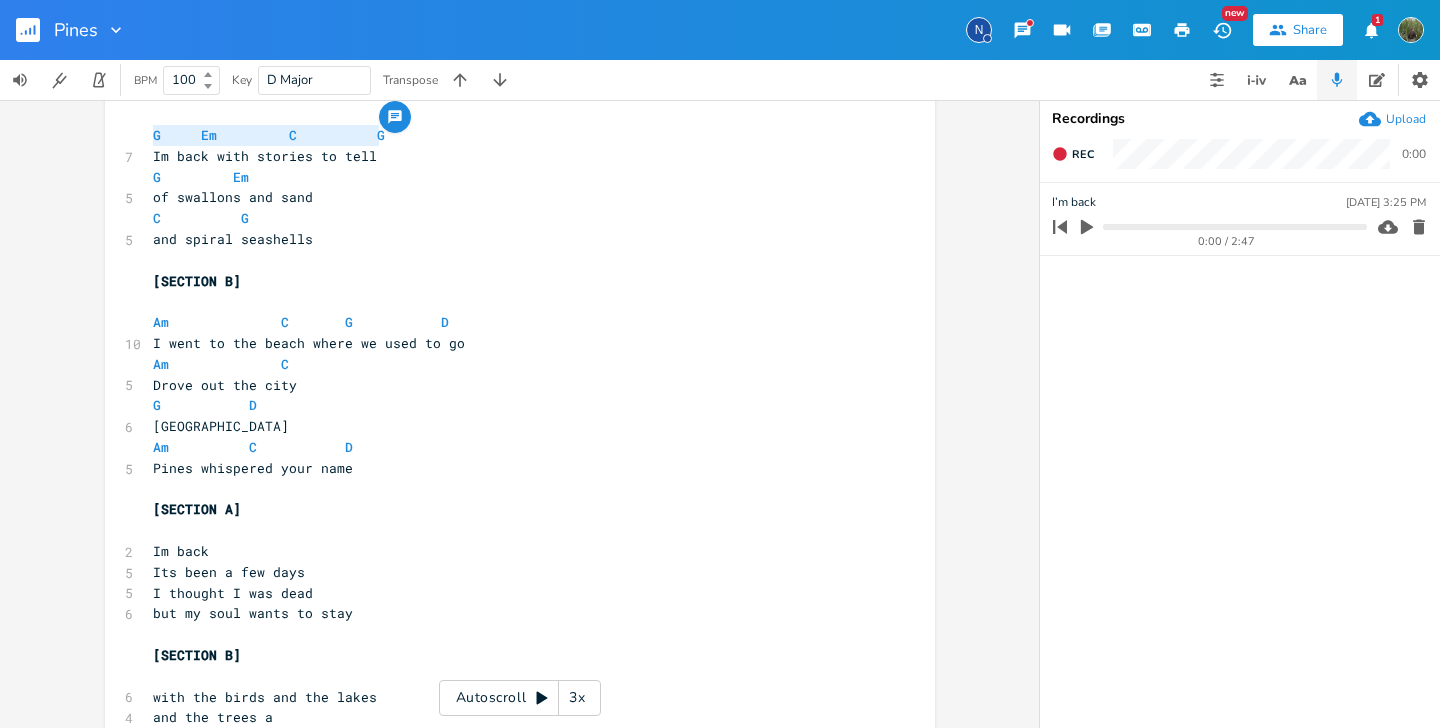 scroll, scrollTop: 124, scrollLeft: 0, axis: vertical 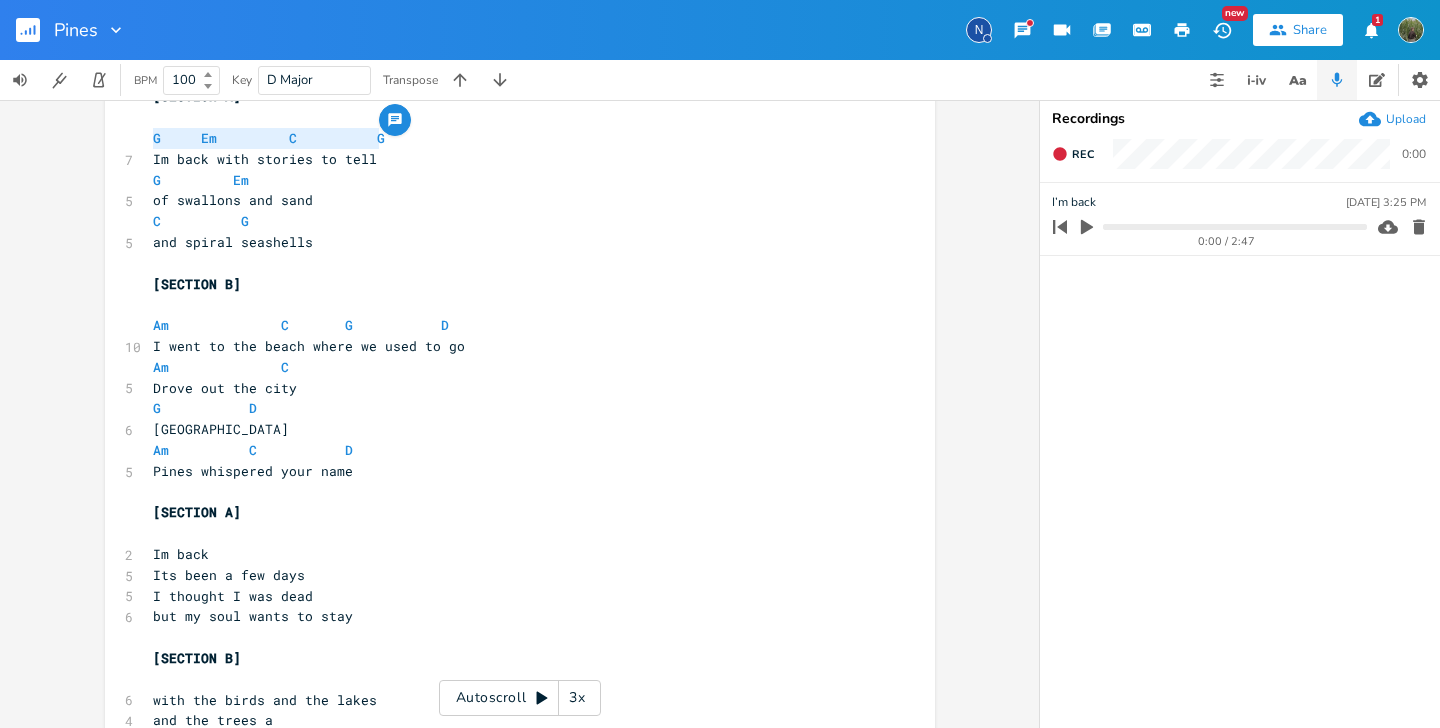 click on "​" at bounding box center (510, 533) 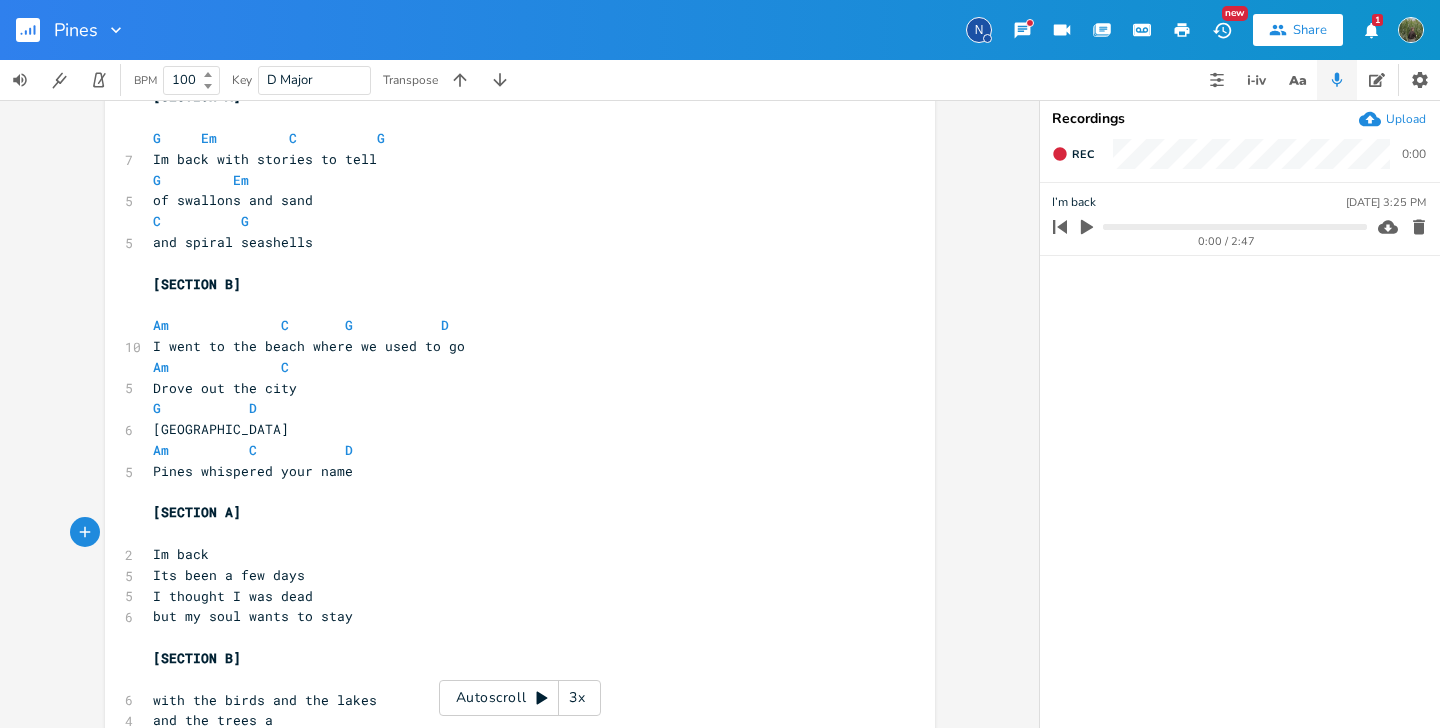 paste on "n" 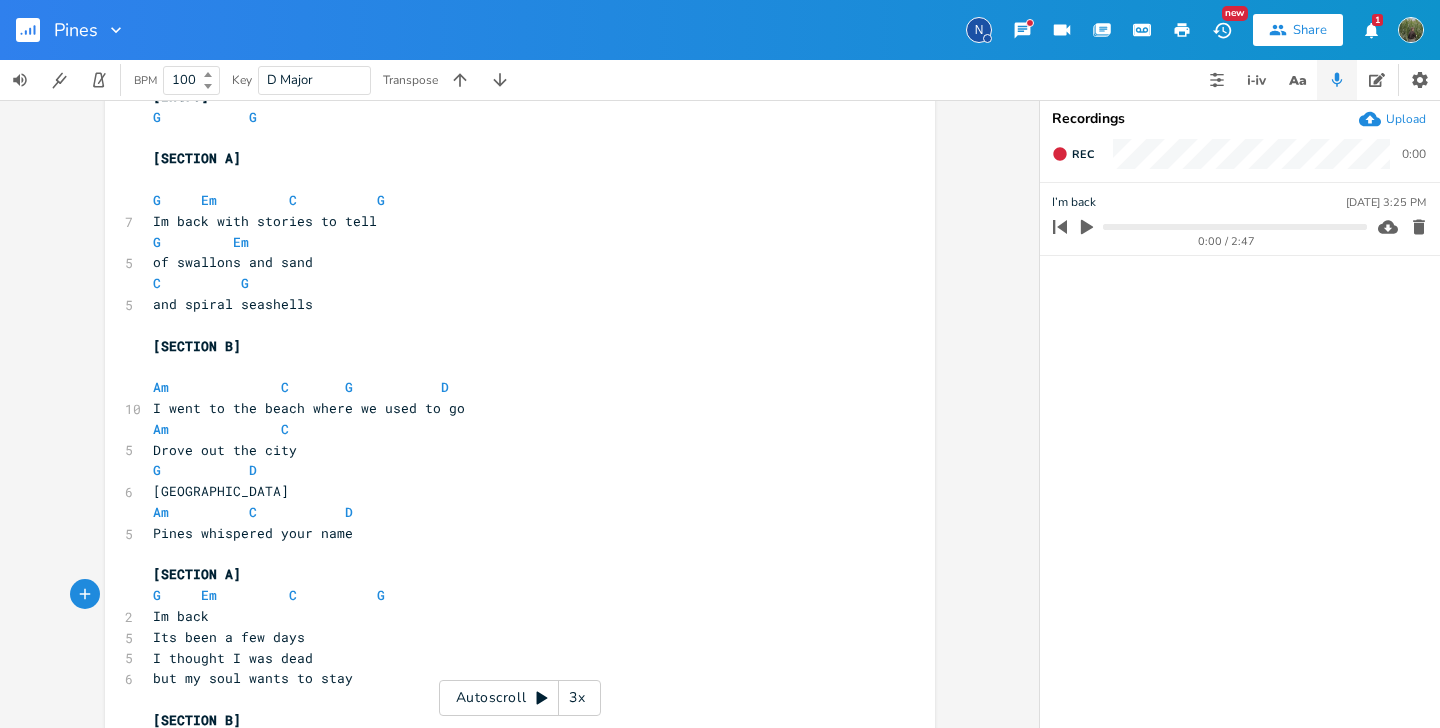 scroll, scrollTop: 37, scrollLeft: 0, axis: vertical 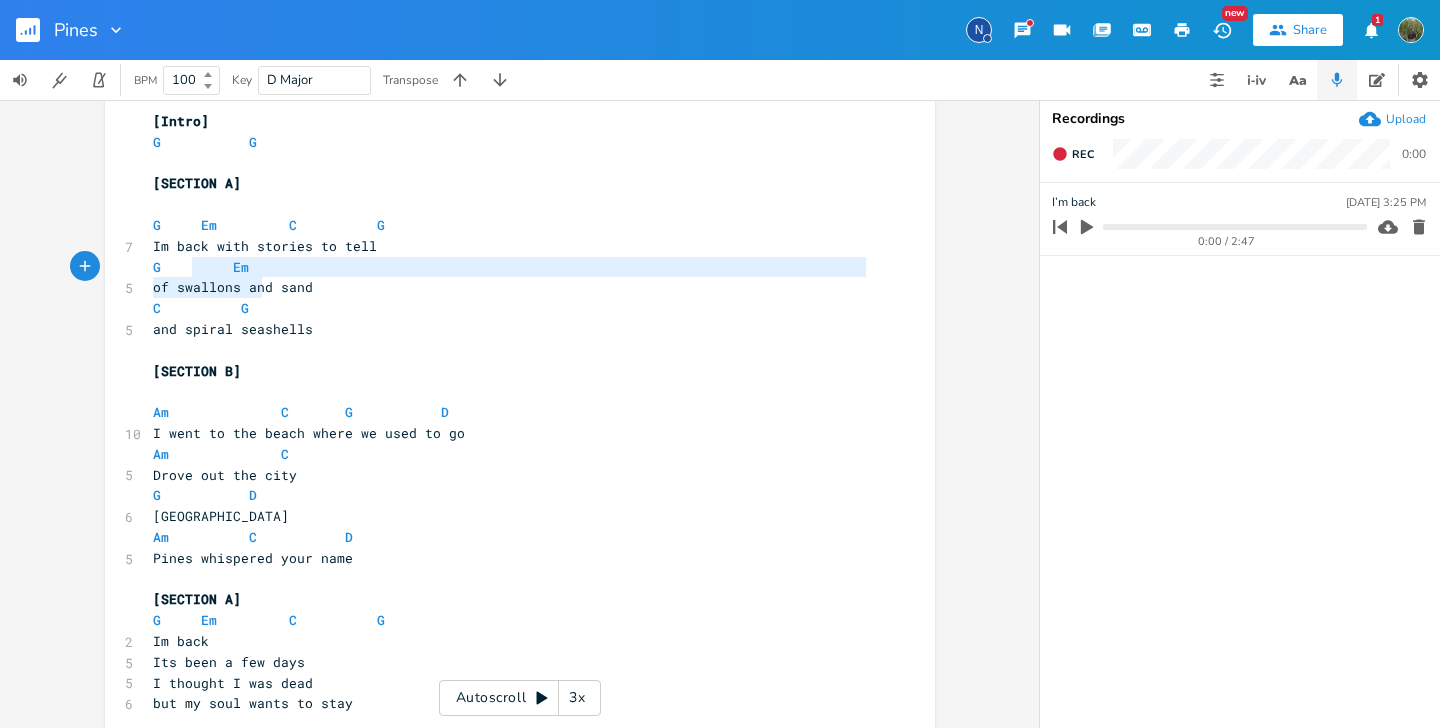 drag, startPoint x: 254, startPoint y: 279, endPoint x: 183, endPoint y: 273, distance: 71.25307 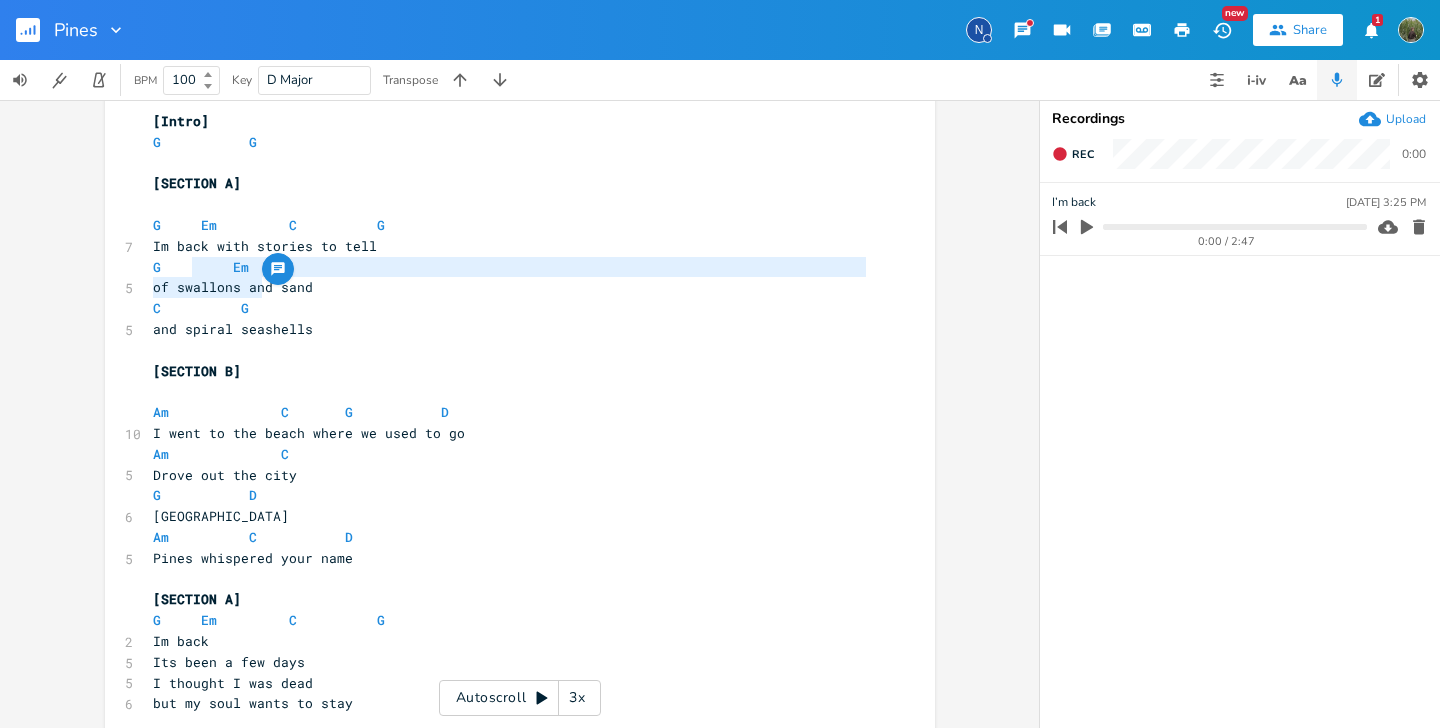 type on "Em
of swallons an" 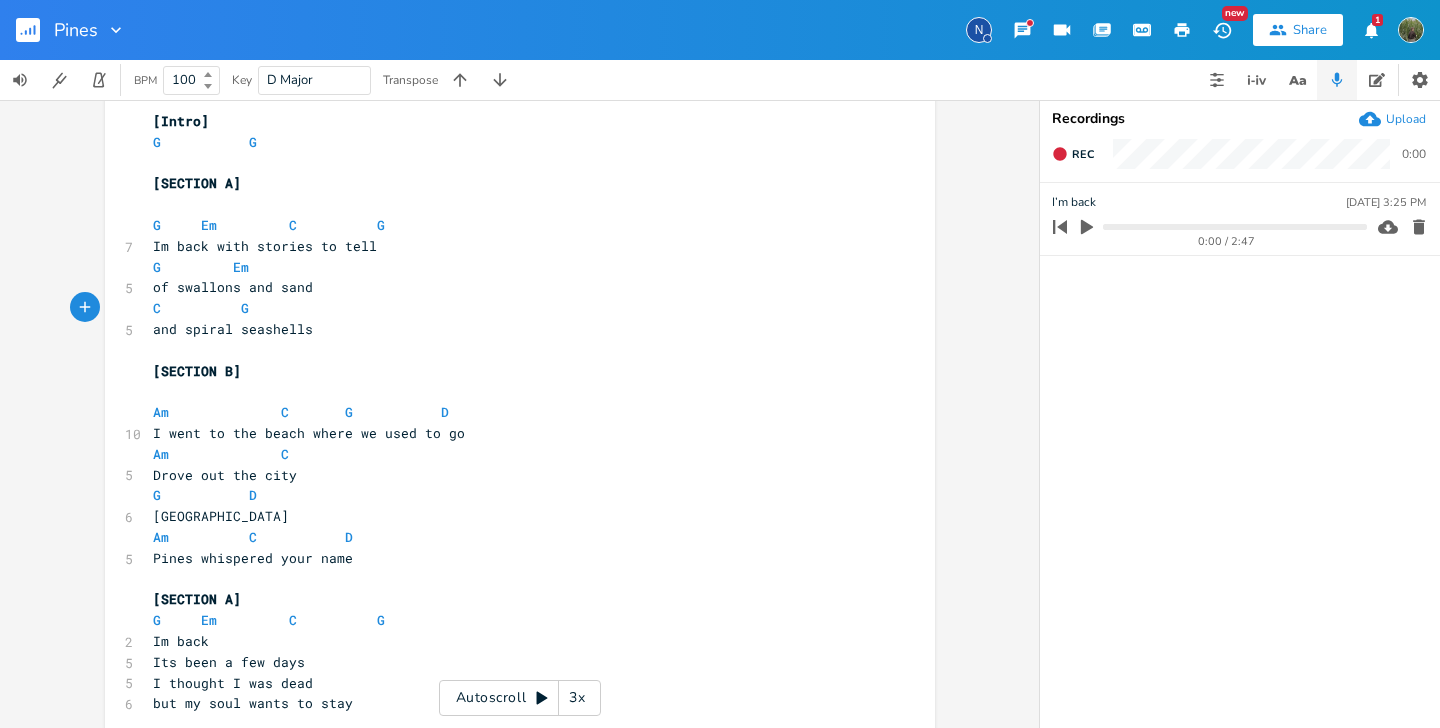 click on "C            G" at bounding box center (201, 308) 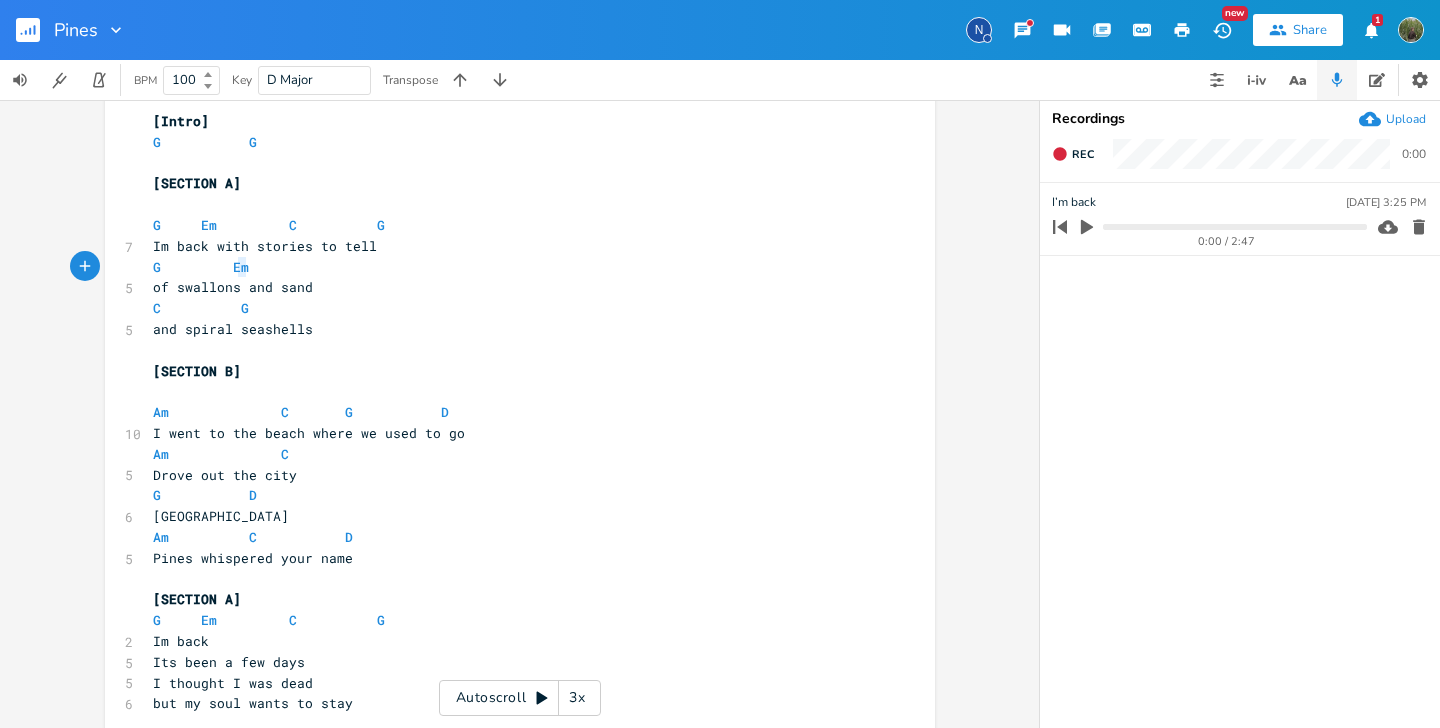 type on "G         Em" 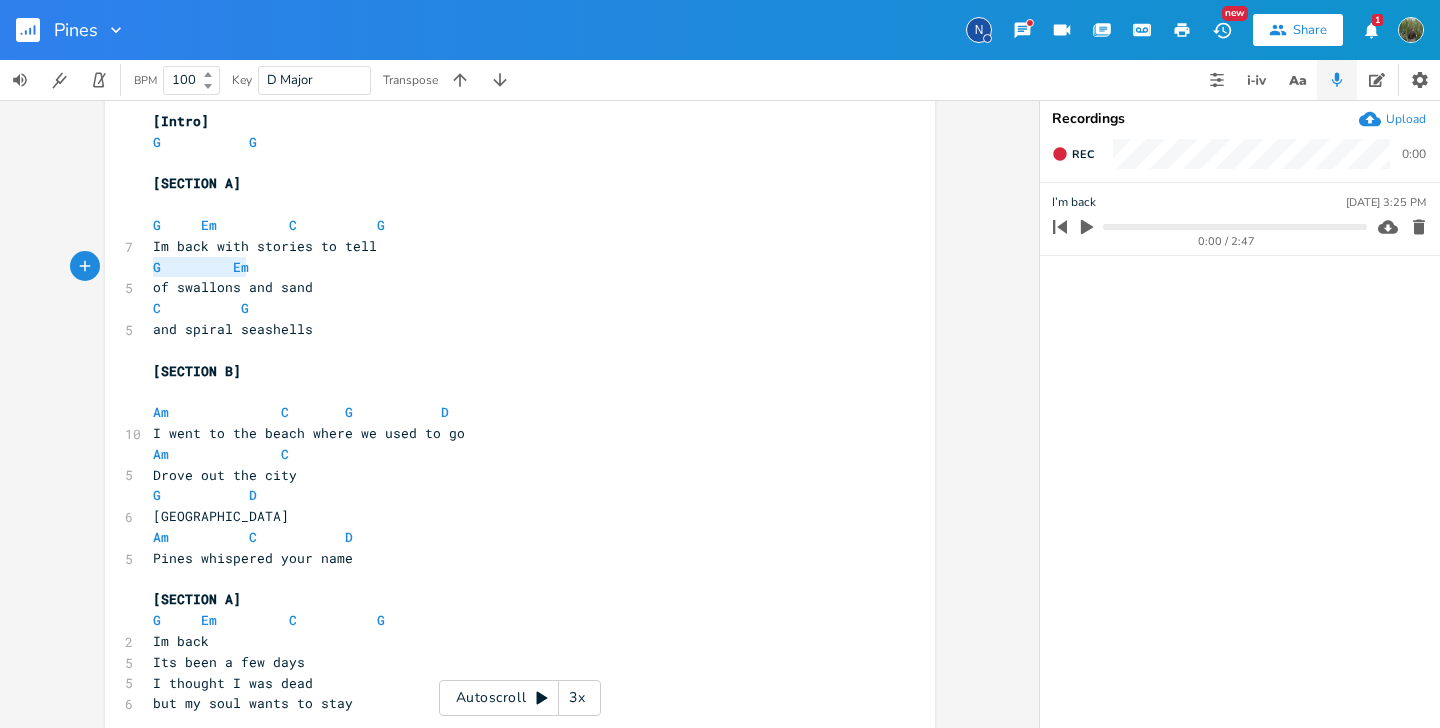 drag, startPoint x: 252, startPoint y: 262, endPoint x: 143, endPoint y: 266, distance: 109.07337 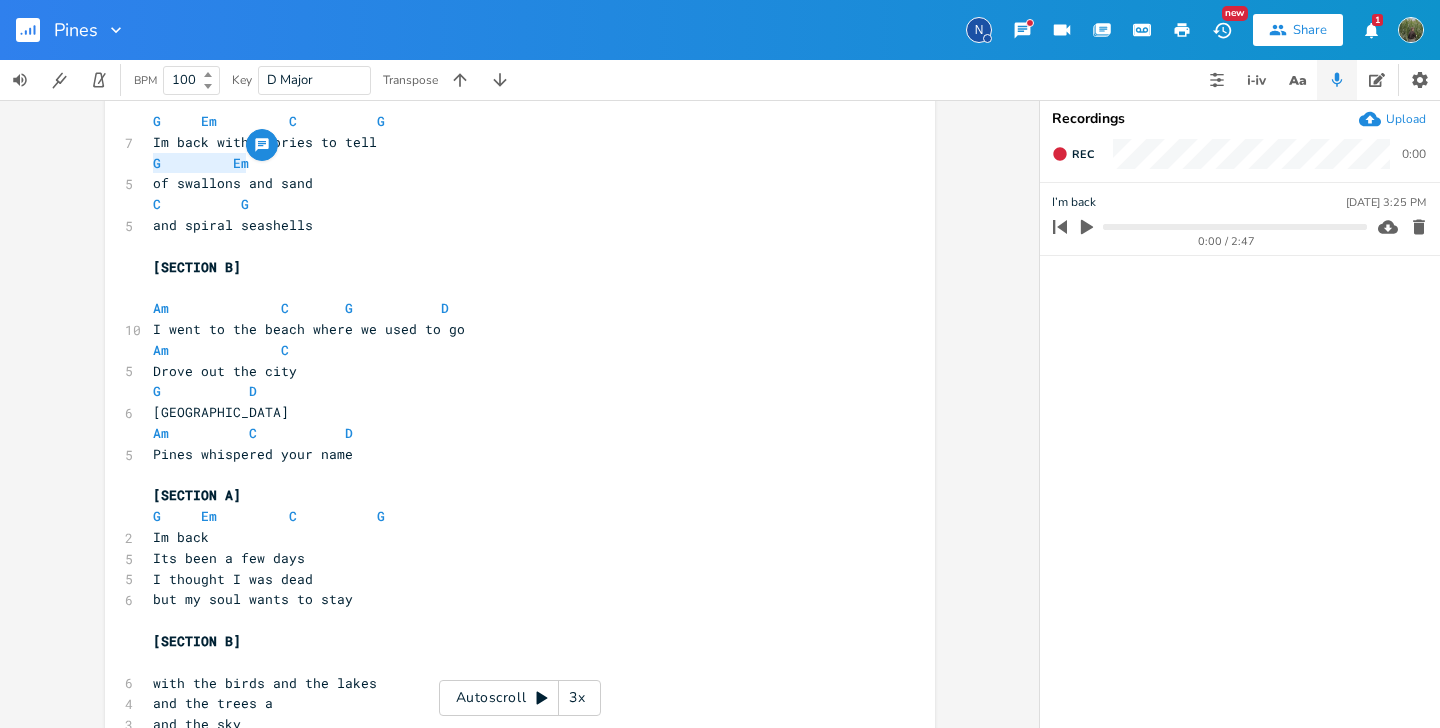 scroll, scrollTop: 152, scrollLeft: 0, axis: vertical 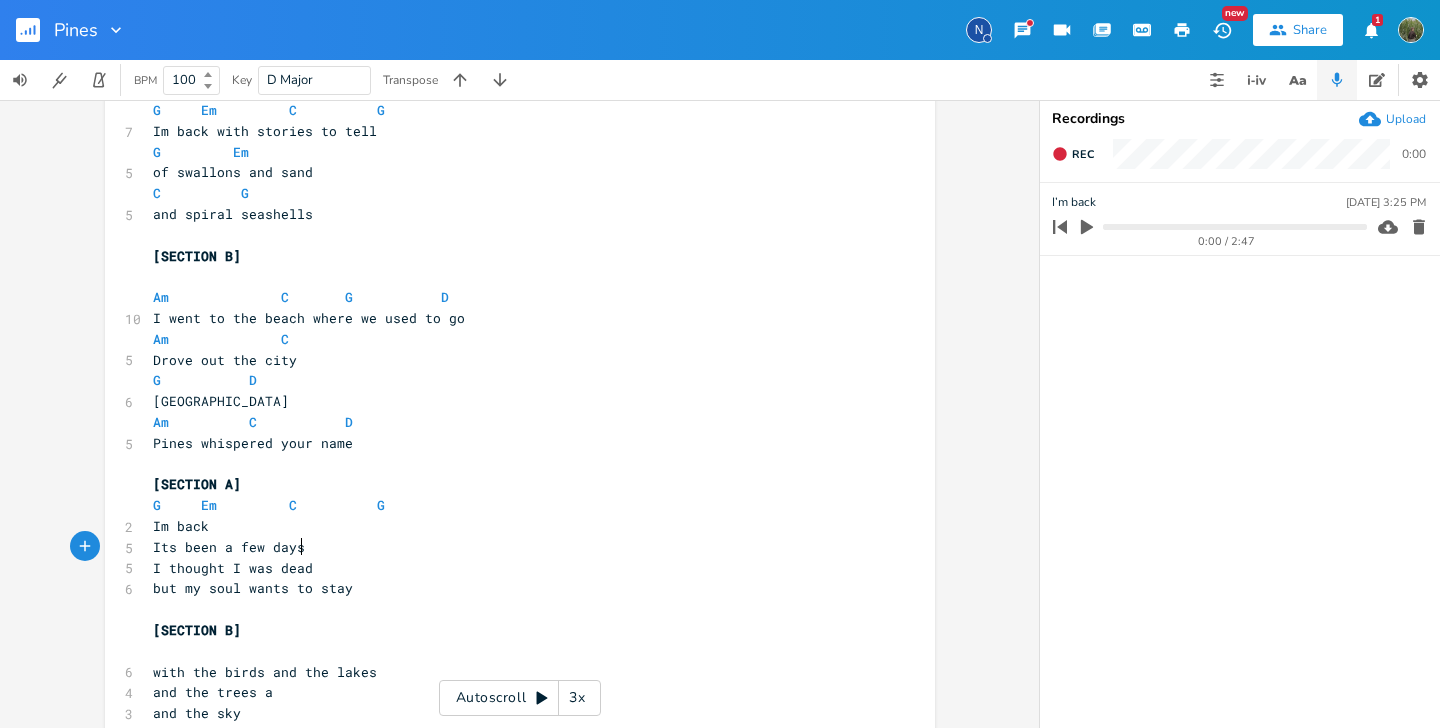 click on "Its been a few days" at bounding box center [510, 547] 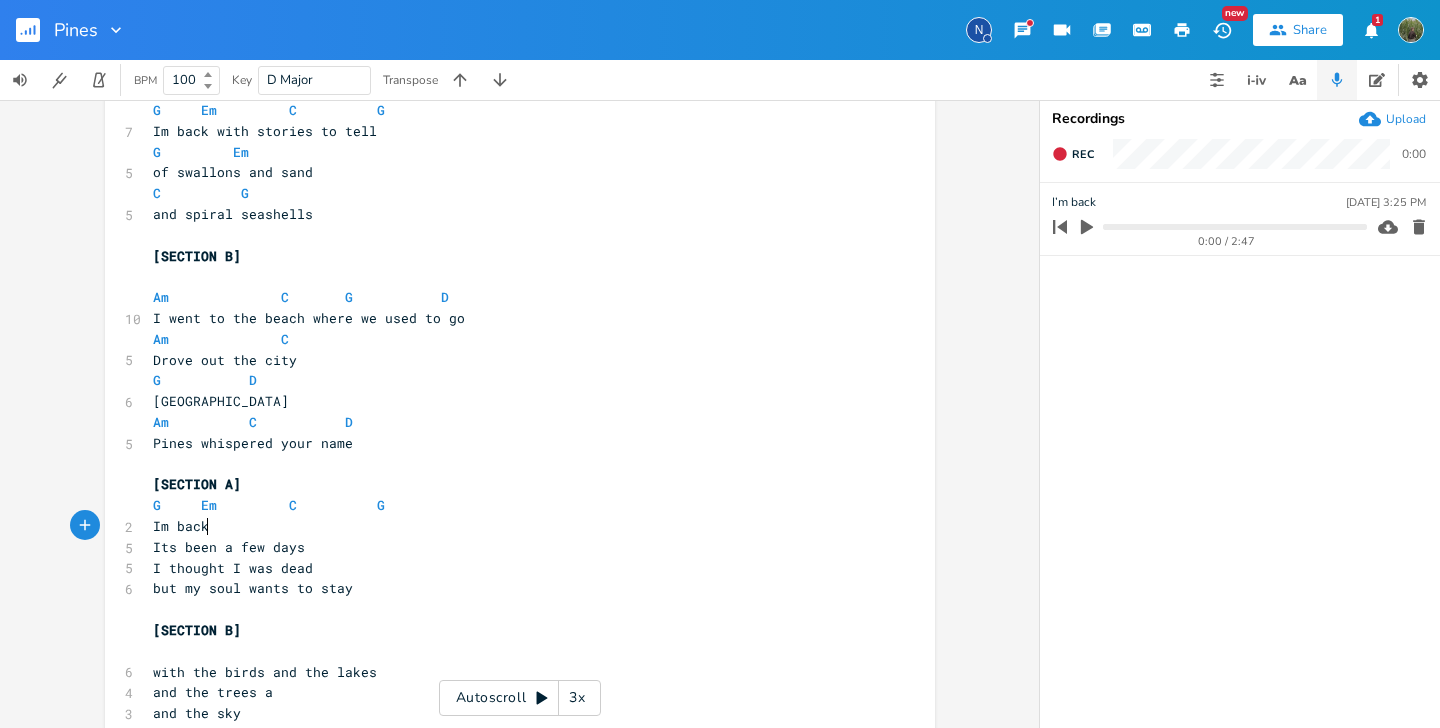 click on "Im back" at bounding box center (510, 526) 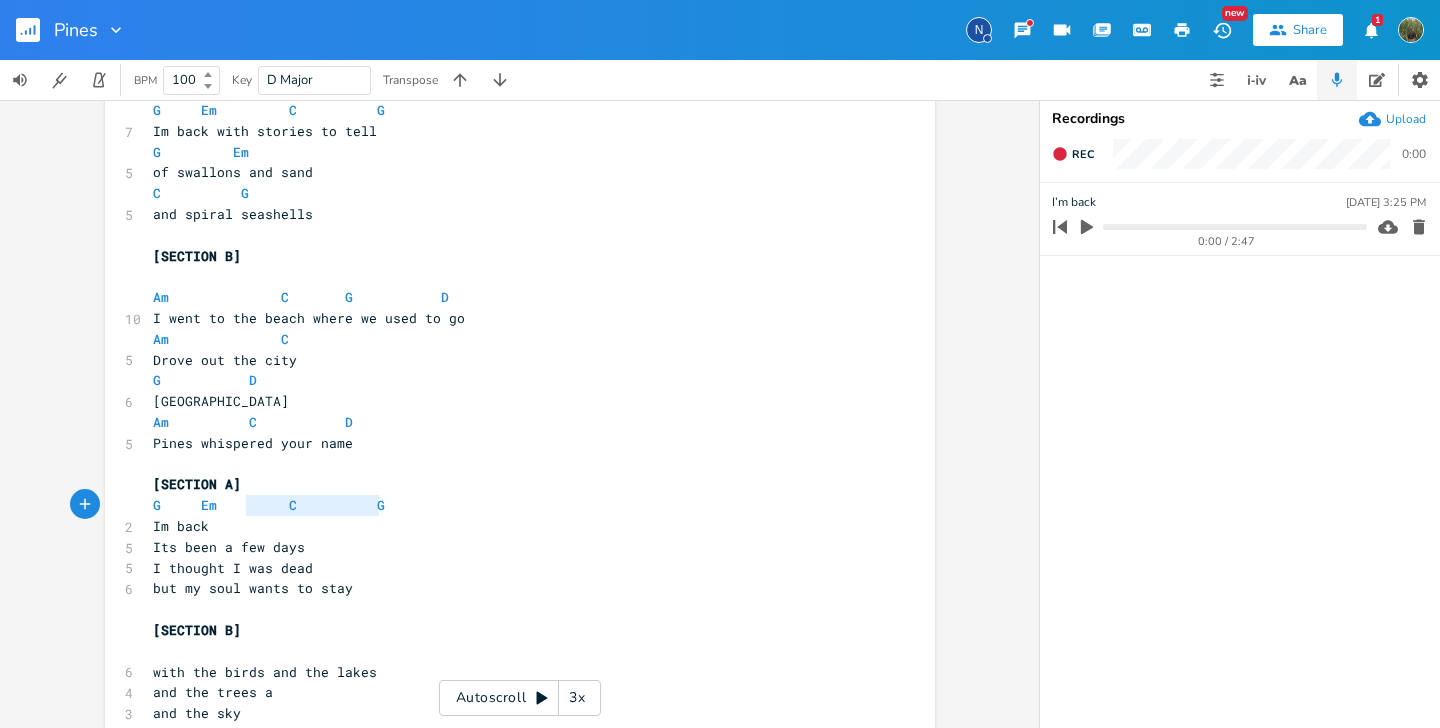 type on "C          G" 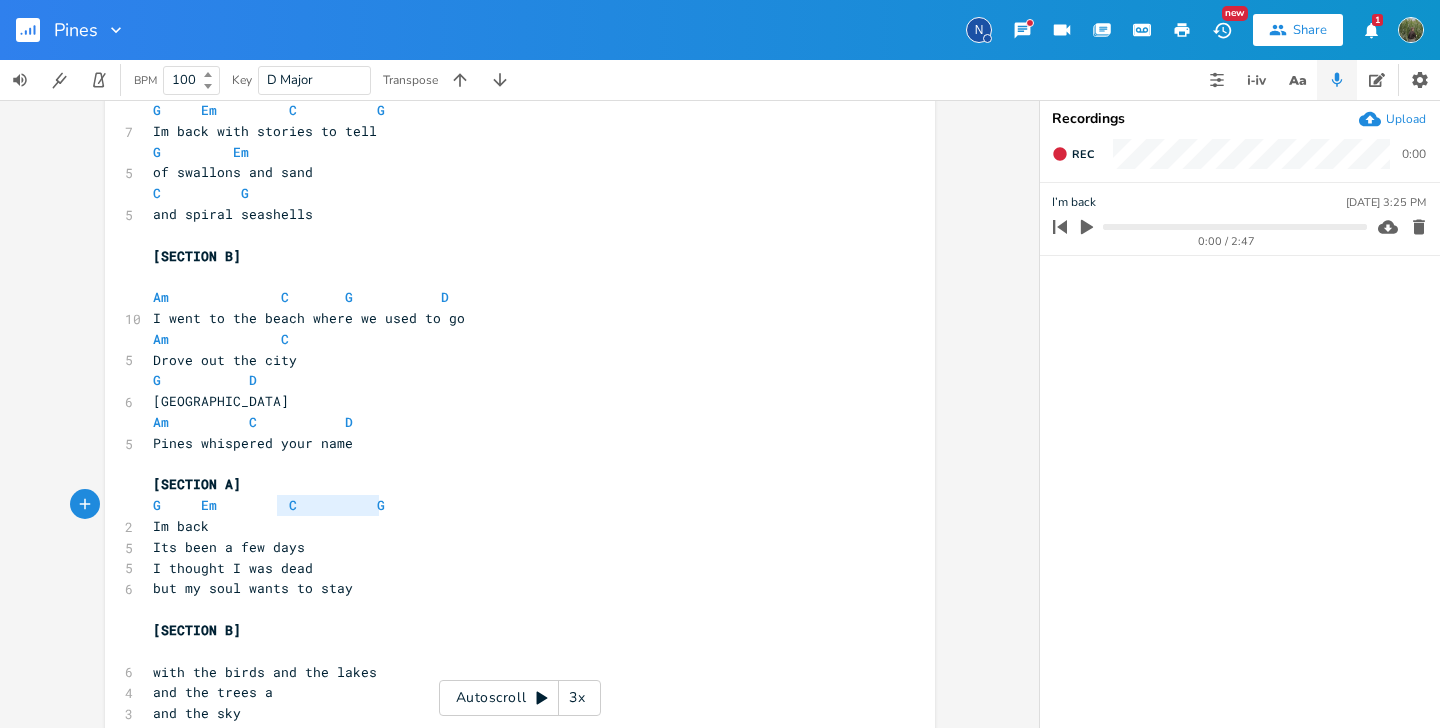 drag, startPoint x: 423, startPoint y: 501, endPoint x: 258, endPoint y: 509, distance: 165.19383 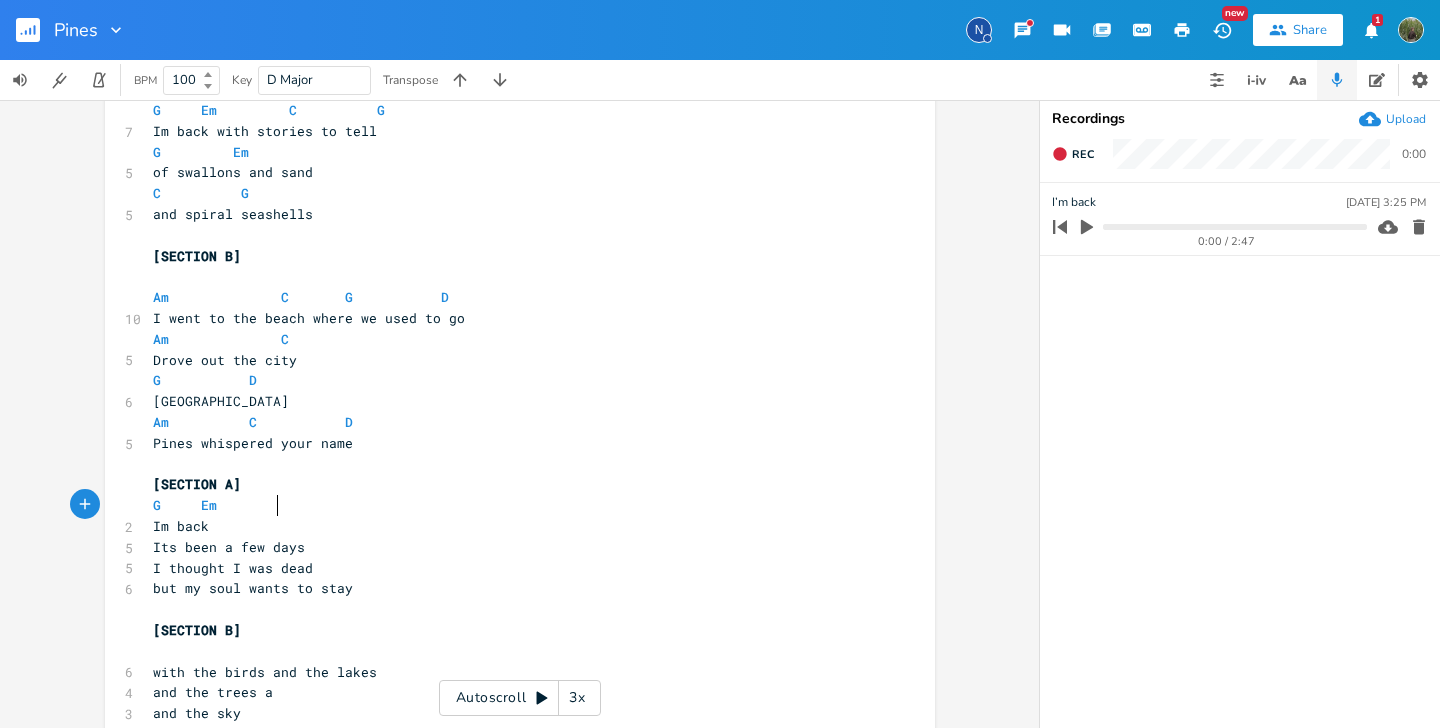 click on "Im back" at bounding box center (510, 526) 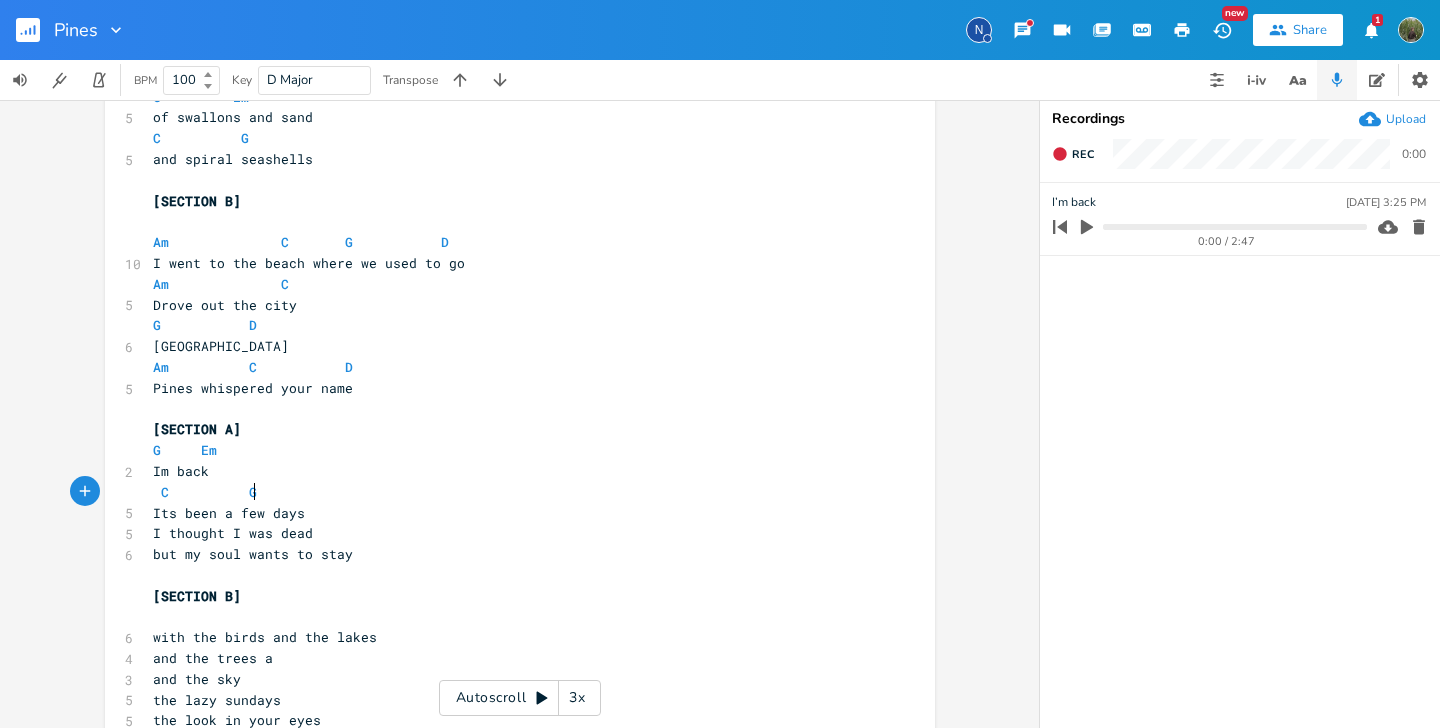 scroll, scrollTop: 211, scrollLeft: 0, axis: vertical 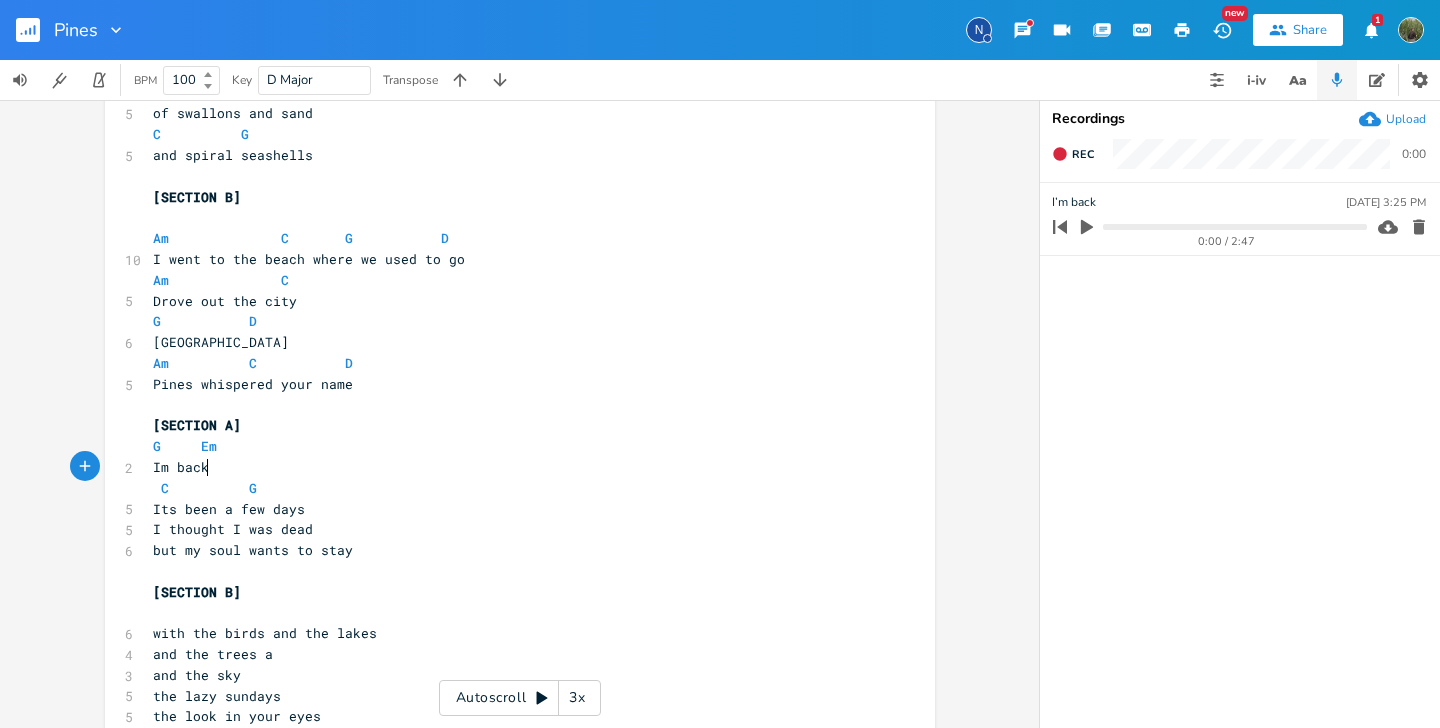 click on "Im back" at bounding box center [510, 467] 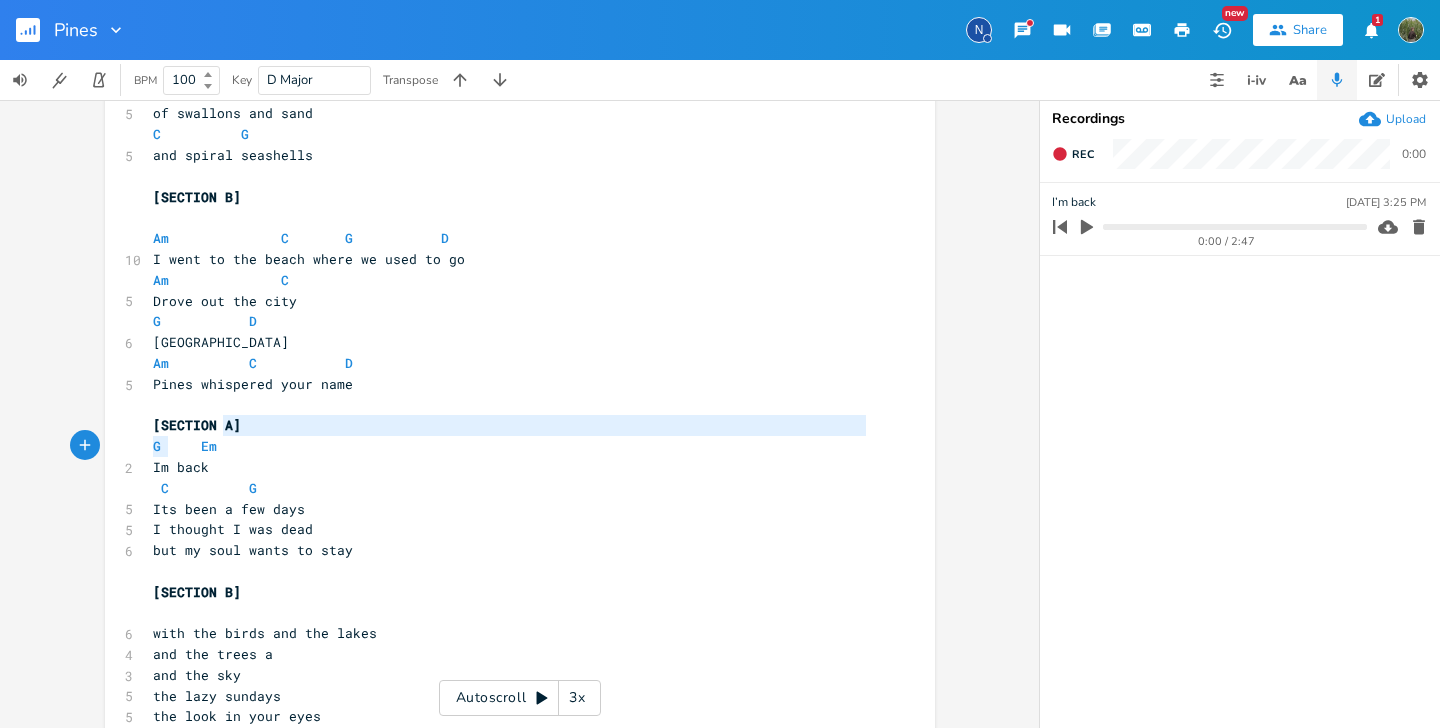 type on "A]
G" 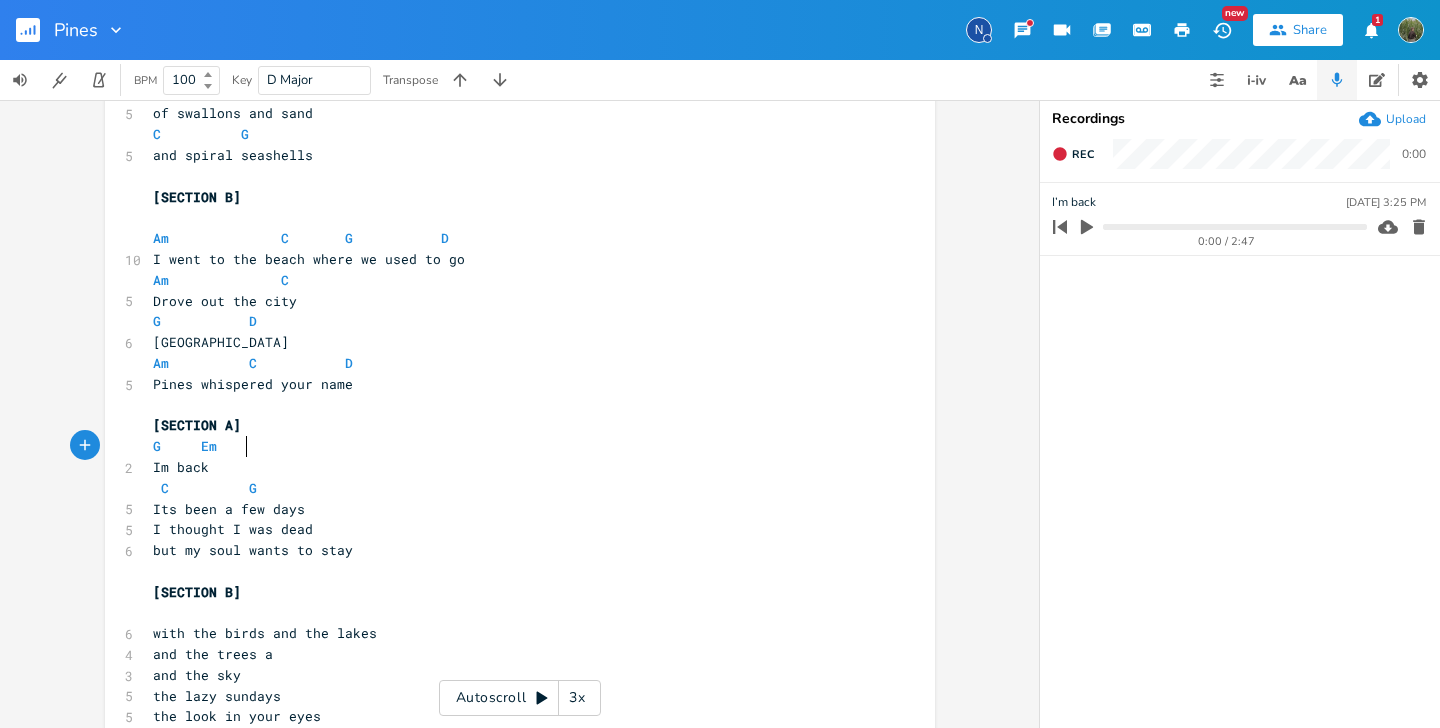 click at bounding box center (265, 446) 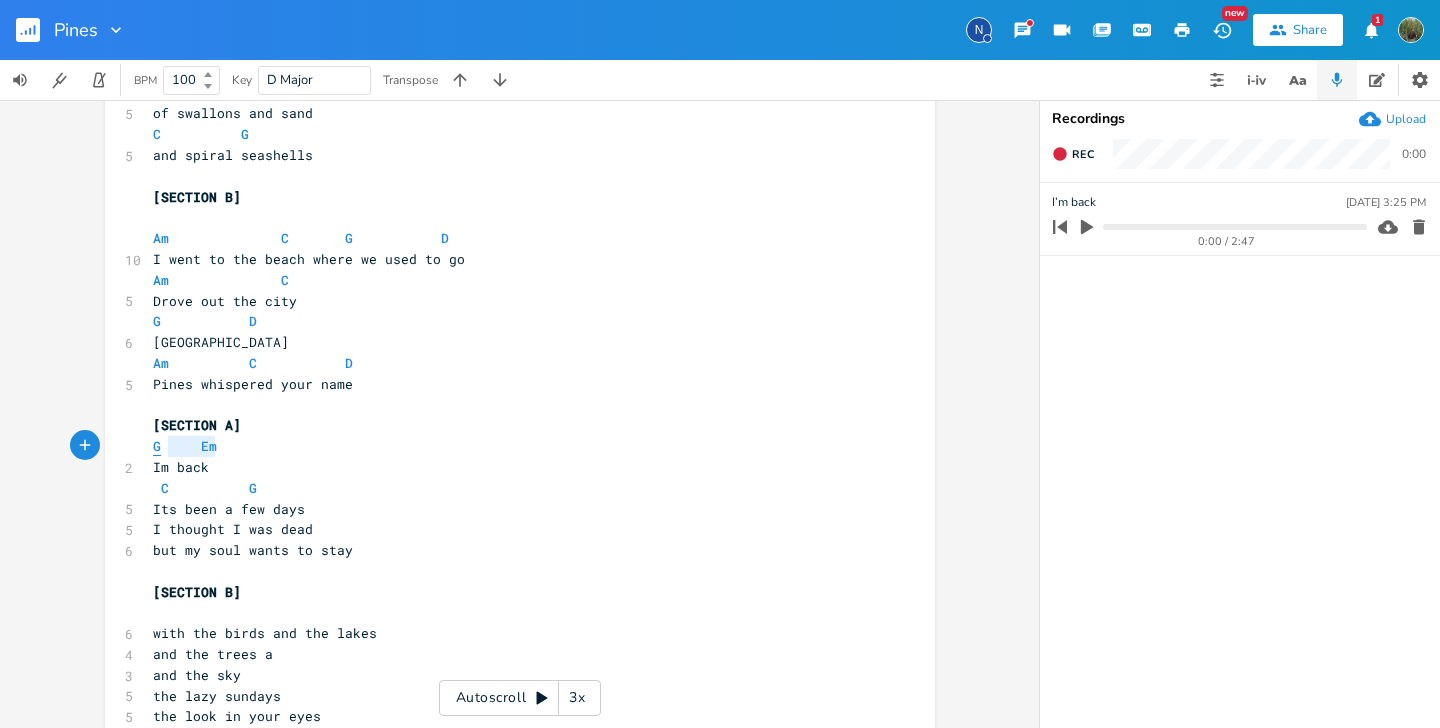 type on "G     Em" 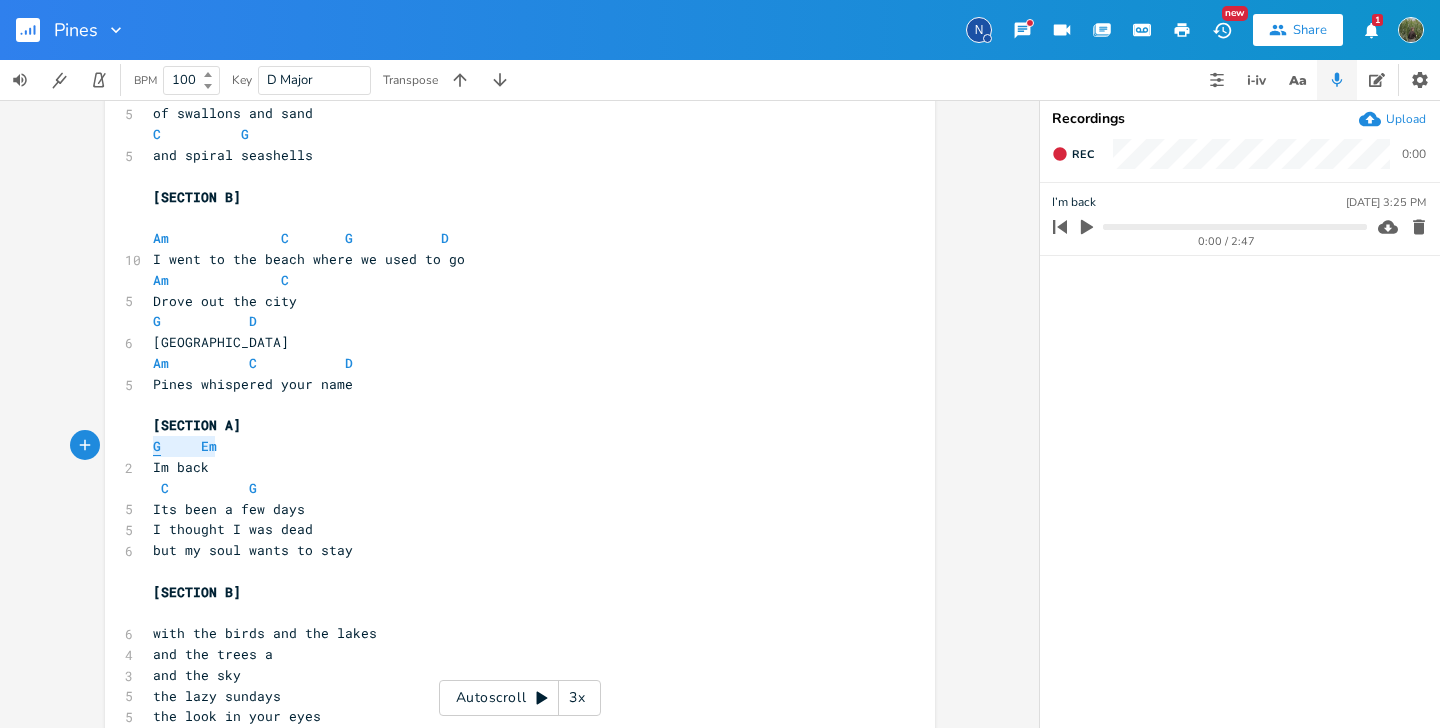 drag, startPoint x: 222, startPoint y: 448, endPoint x: 148, endPoint y: 449, distance: 74.00676 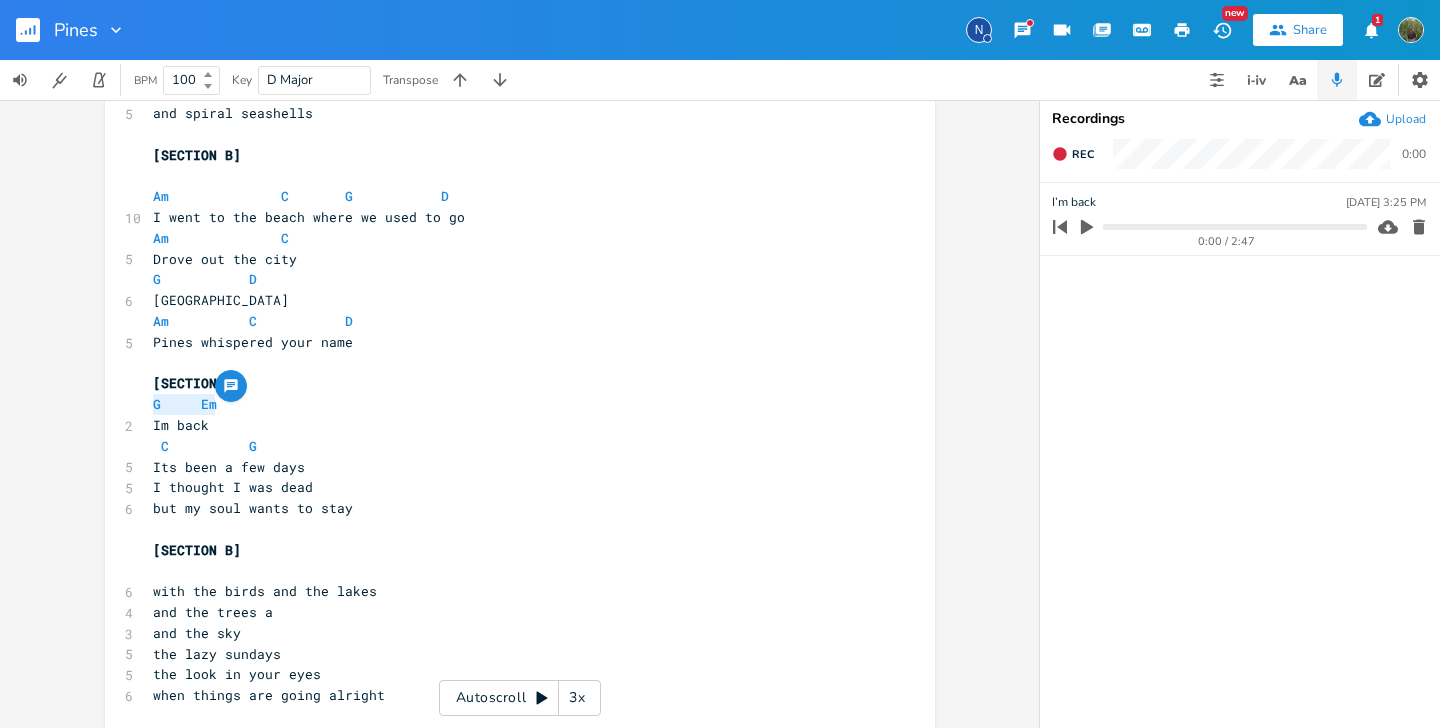 scroll, scrollTop: 254, scrollLeft: 0, axis: vertical 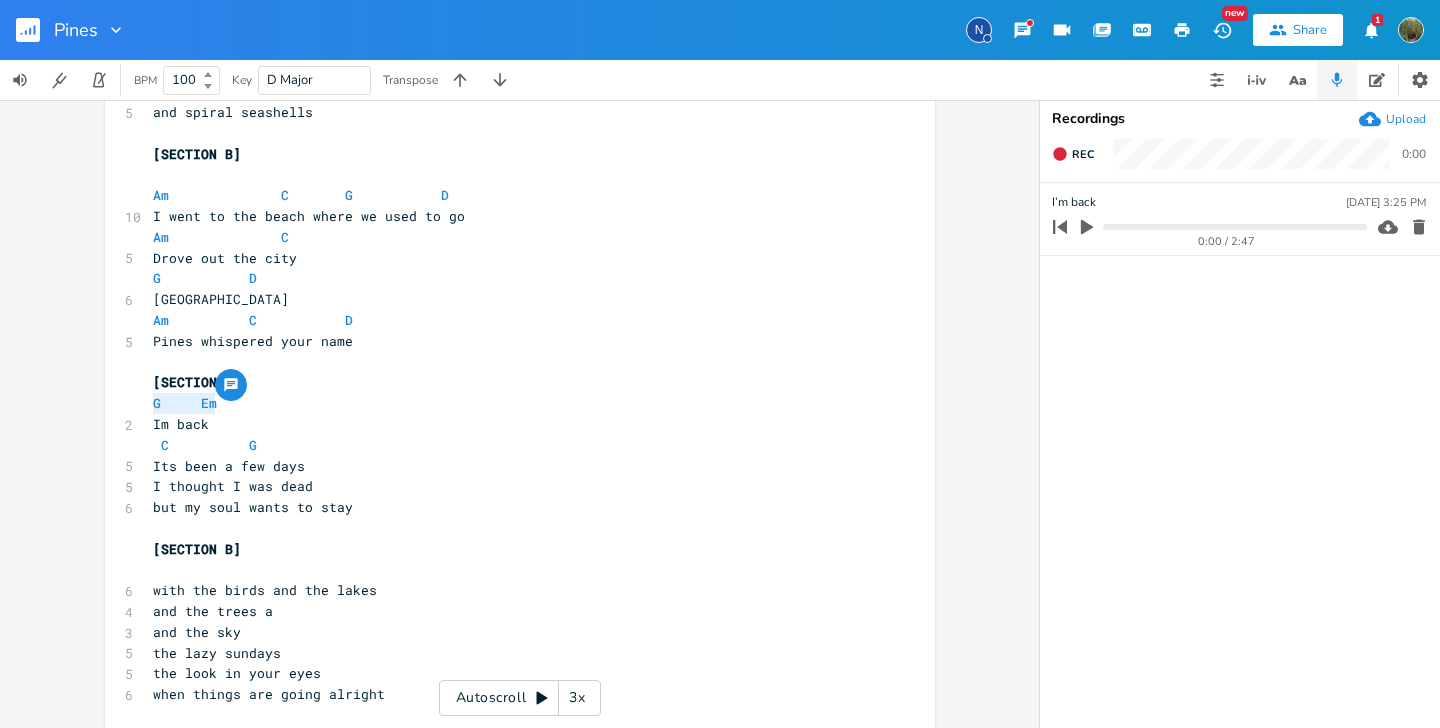 click on "G     Em x [Intro]   G               G ​ [SECTION A] ​ G       Em             C            G 7 Im back with stories to tell G           Em             5 of swallons and sand C            G 5 and spiral seashells ​ [SECTION B] ​ Am                    C          G               D 10 I went to the beach where we used to go Am                    C          5 Drove out the city G               D 6 [GEOGRAPHIC_DATA] Am              C               D 5 Pines whispered your name ​ [SECTION A] G       Em           2 Im back   C            G 5 Its been a few days 5 I thought I was dead 6 but my soul wants to stay ​ [SECTION B] ​ 6 with the birds and the lakes 4 and the trees a 3 and the sky 5 the lazy sundays 5 the look in your eyes 6 when things are going alright ​ [SECTION A] ​ 2 Im back  6 with a few things to share 4 cheap souvernirs 5 and something more rare ​ [SECTION B] ​ 6 the spark of a feeling  4 deep in my soul 5 under the numbness 5 that buried me whole 7 ​ ​" at bounding box center (520, 680) 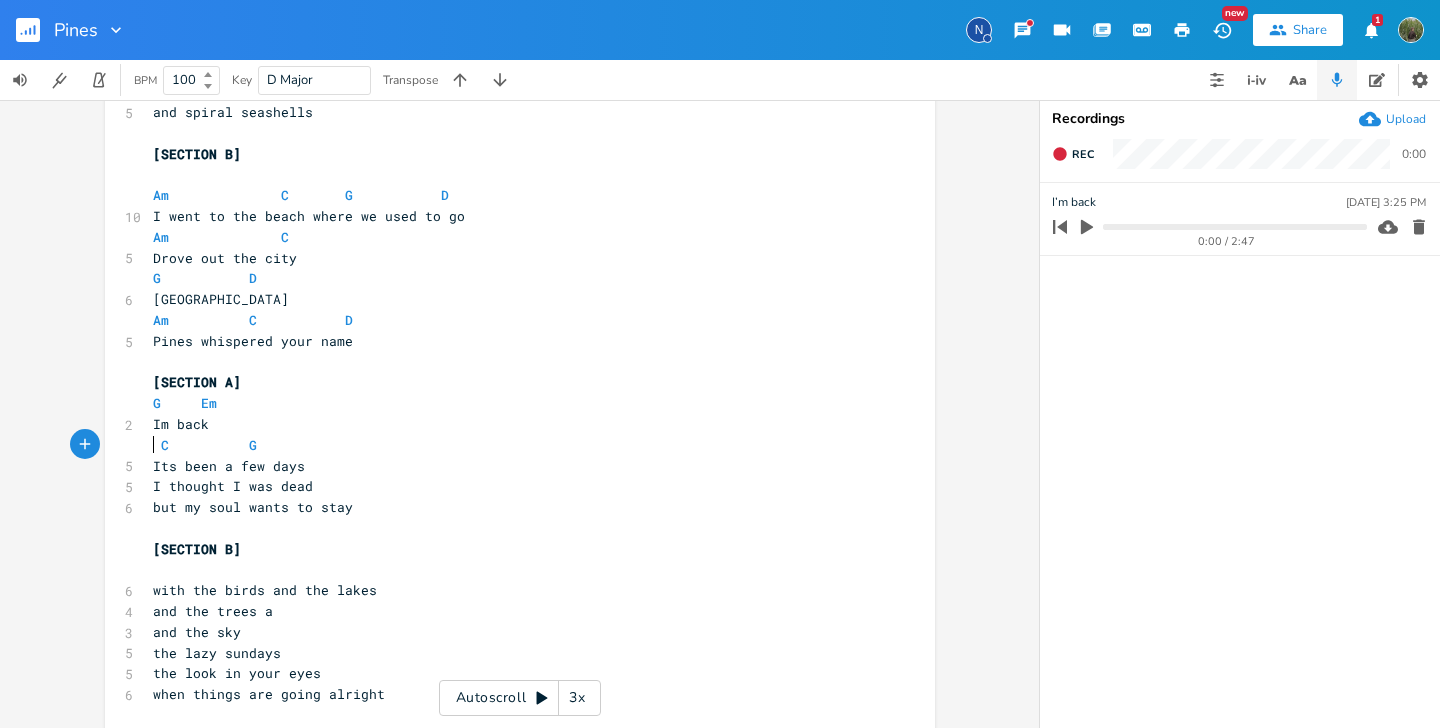 click on "C            G" at bounding box center [205, 445] 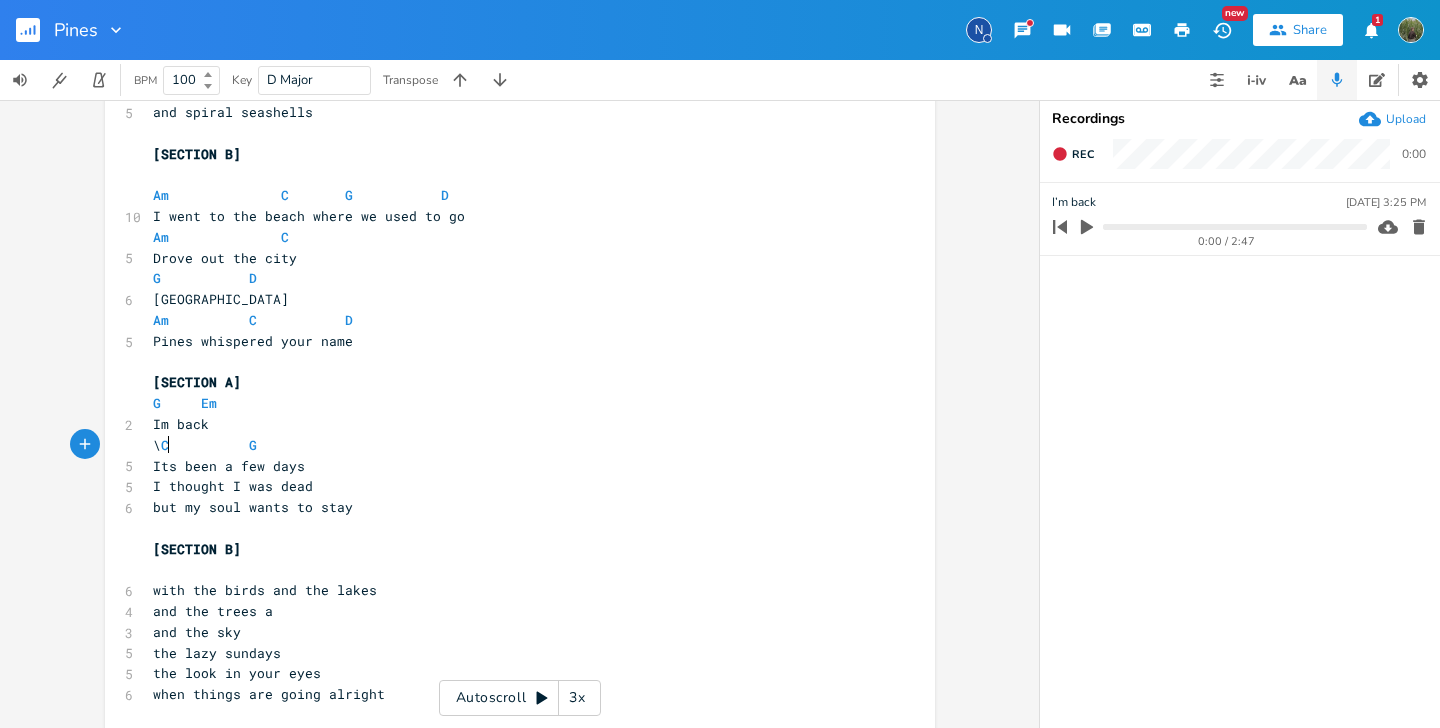 type on "\\" 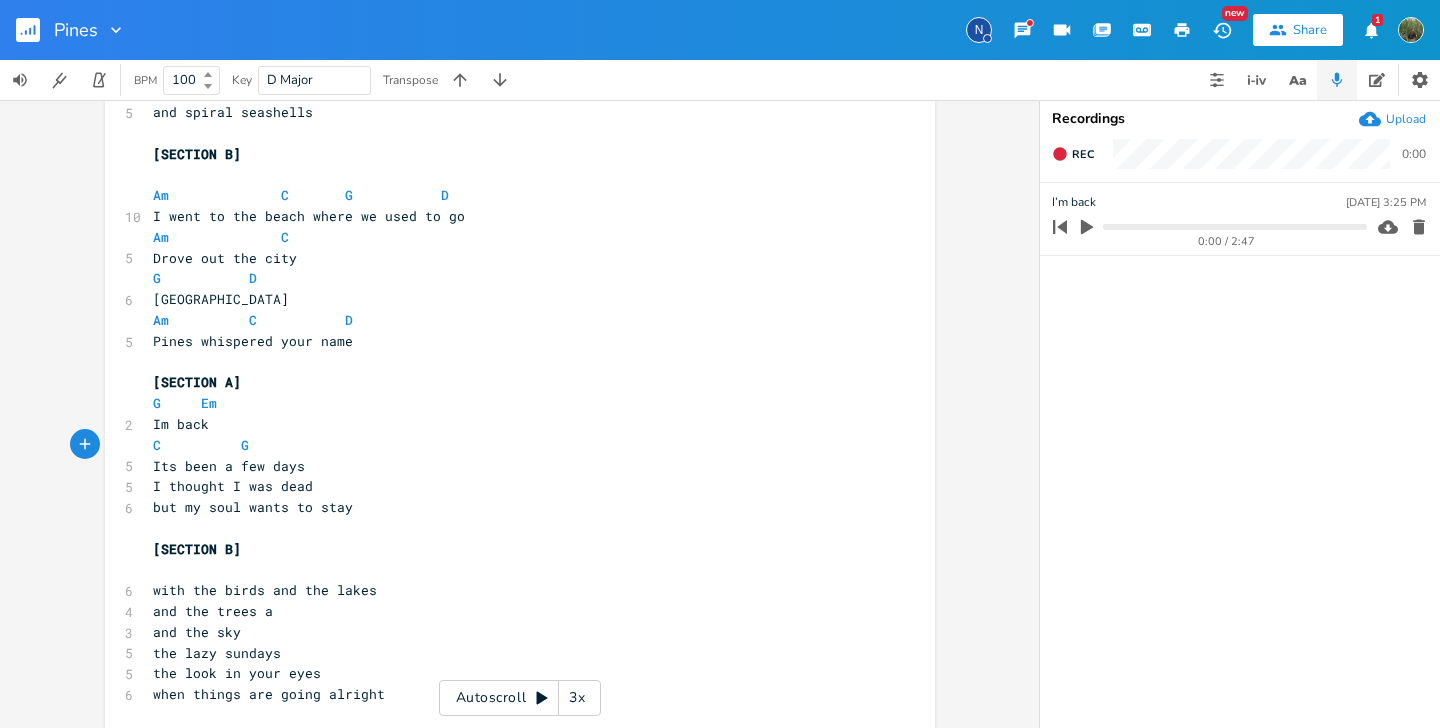click on "Its been a few days" at bounding box center (510, 466) 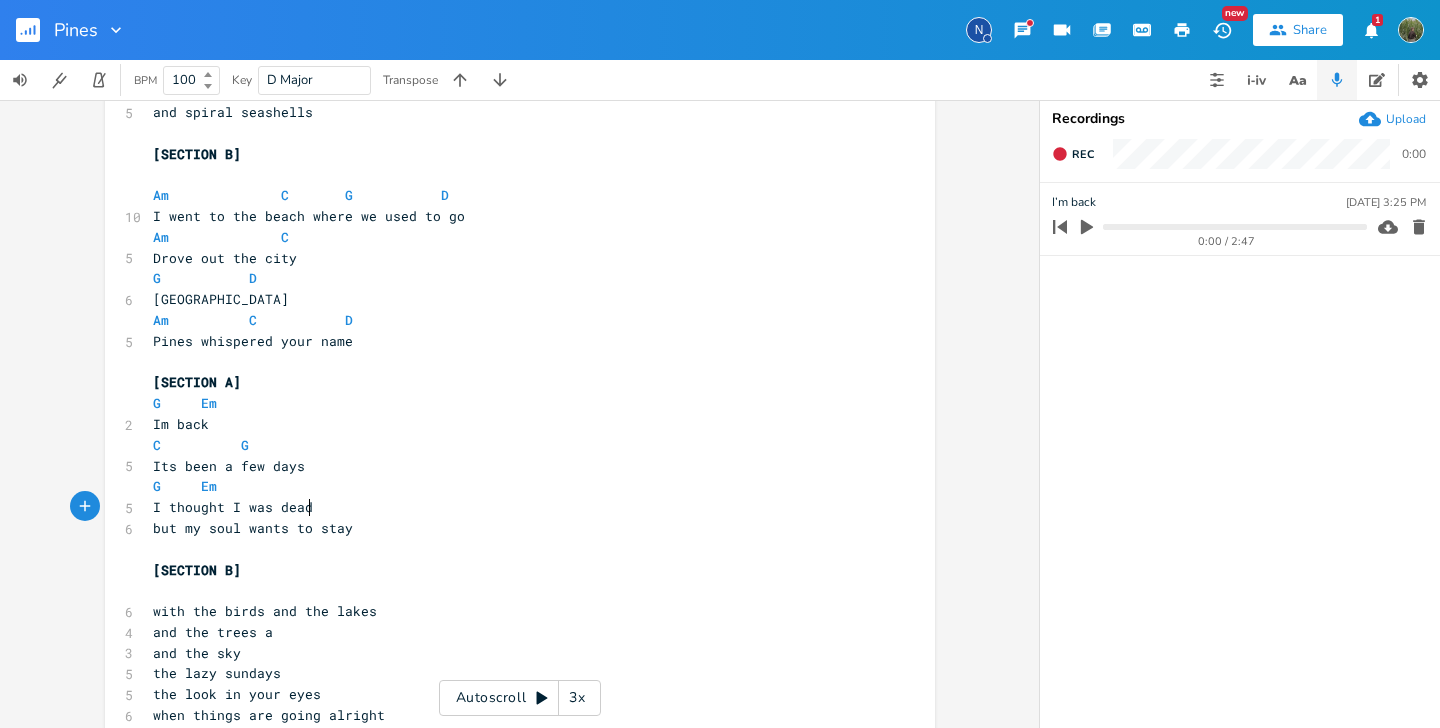click on "I thought I was dead" at bounding box center [510, 507] 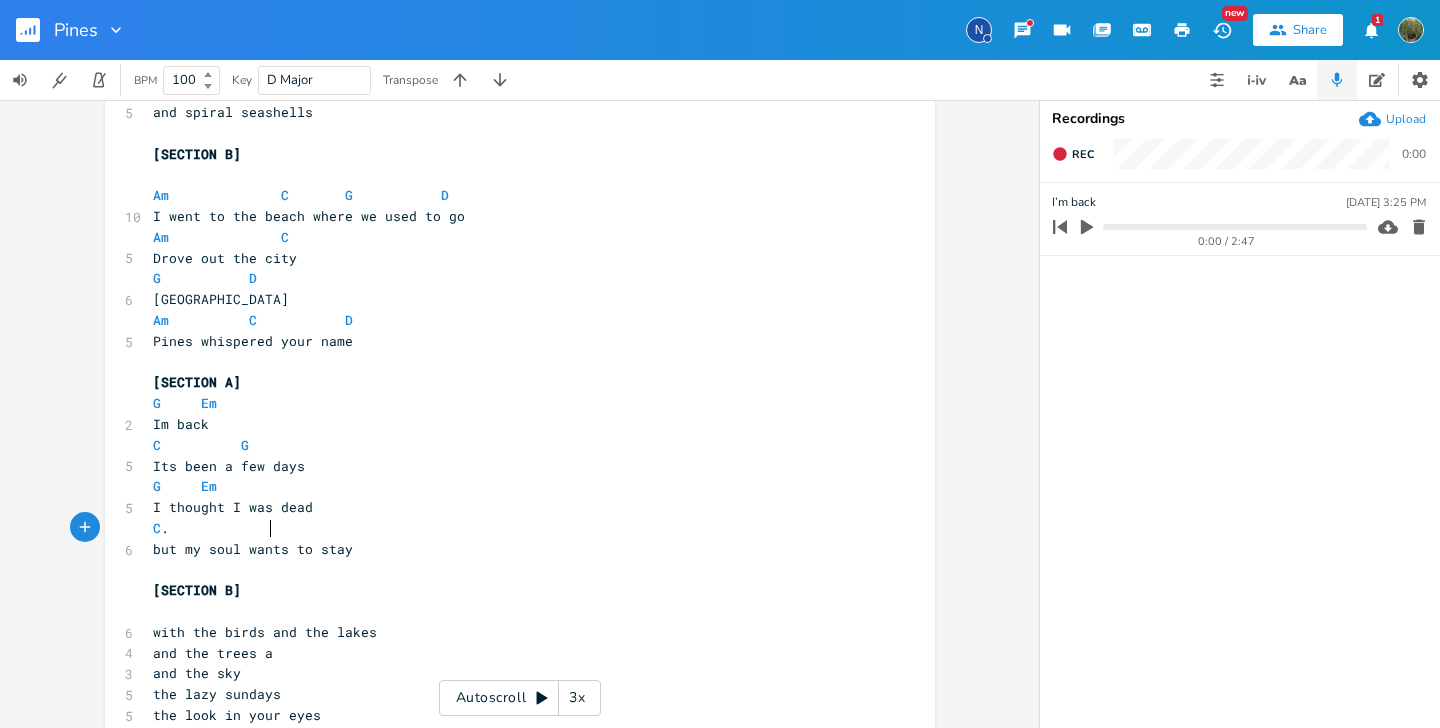 type on "C.             G" 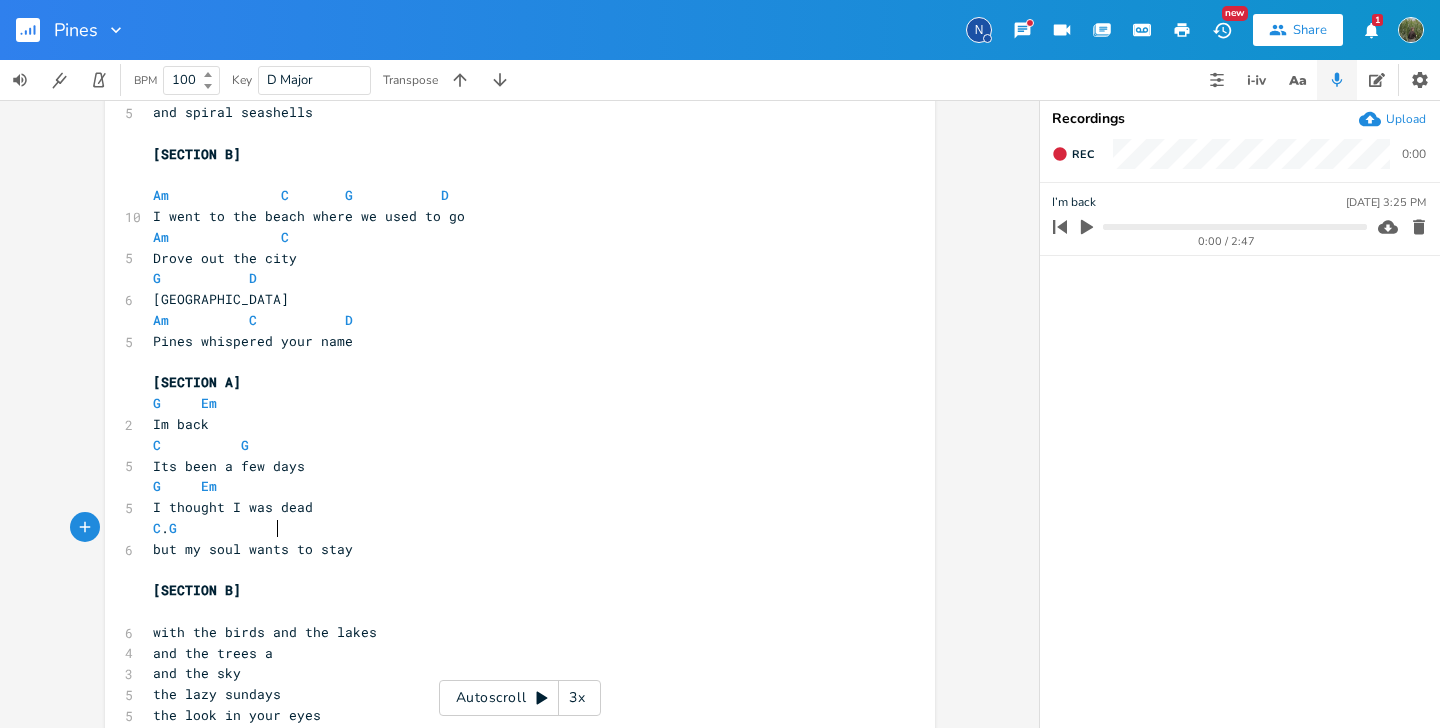 scroll, scrollTop: 0, scrollLeft: 65, axis: horizontal 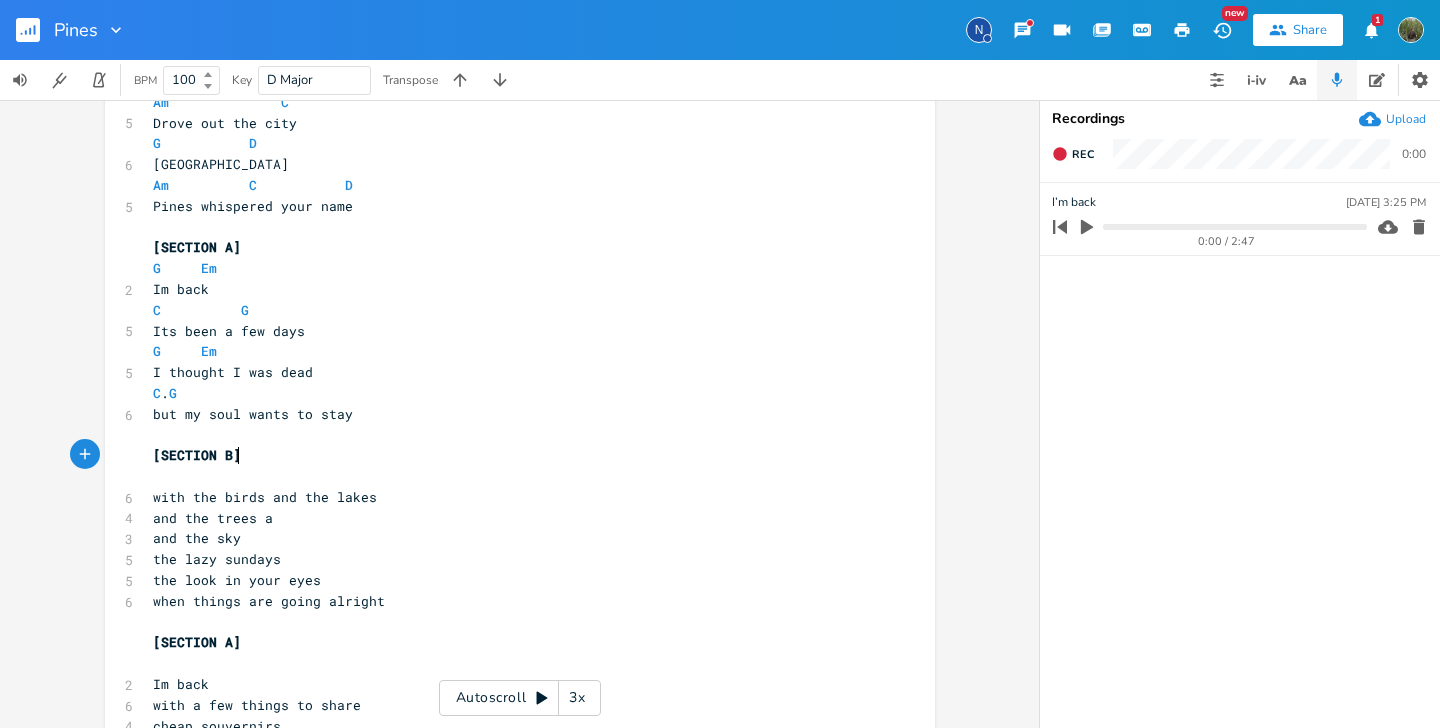 click on "[SECTION B]" at bounding box center (510, 455) 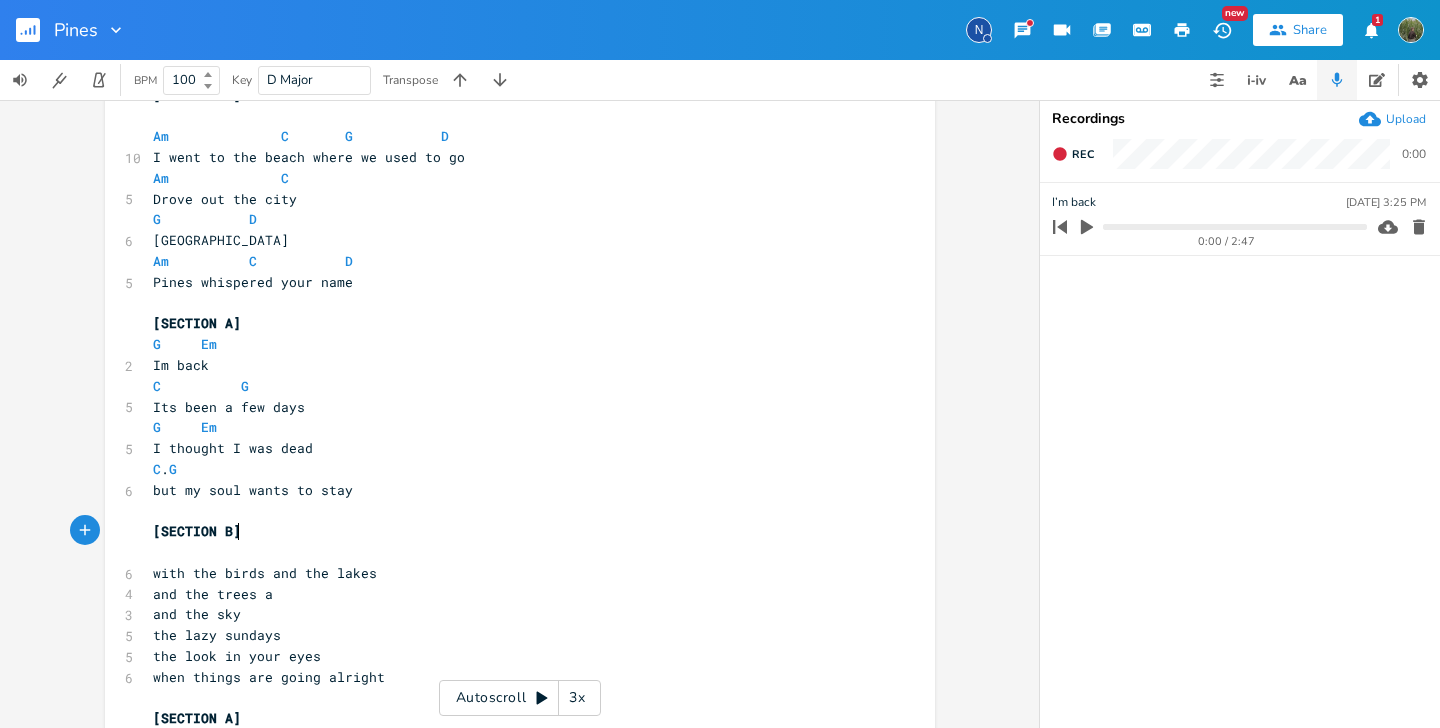 scroll, scrollTop: 329, scrollLeft: 0, axis: vertical 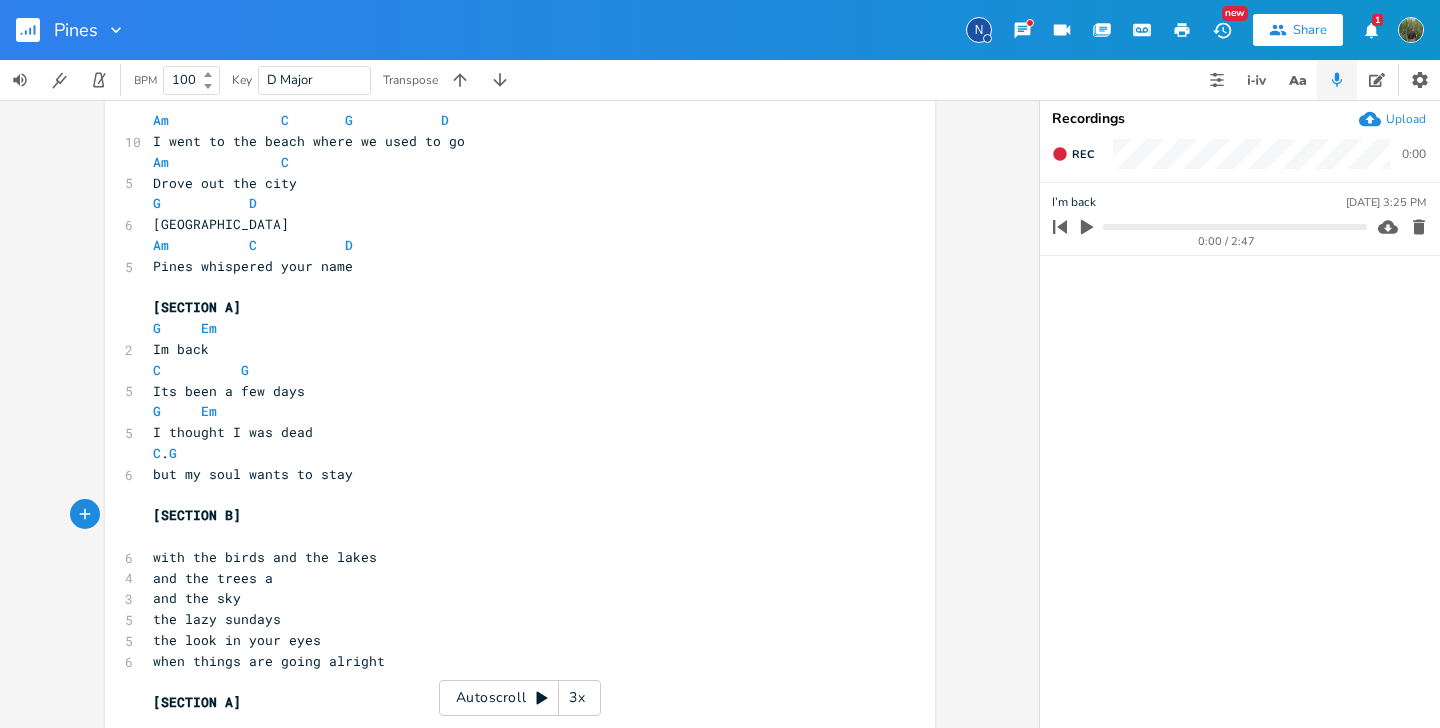 click on "[SECTION B]" at bounding box center [510, 515] 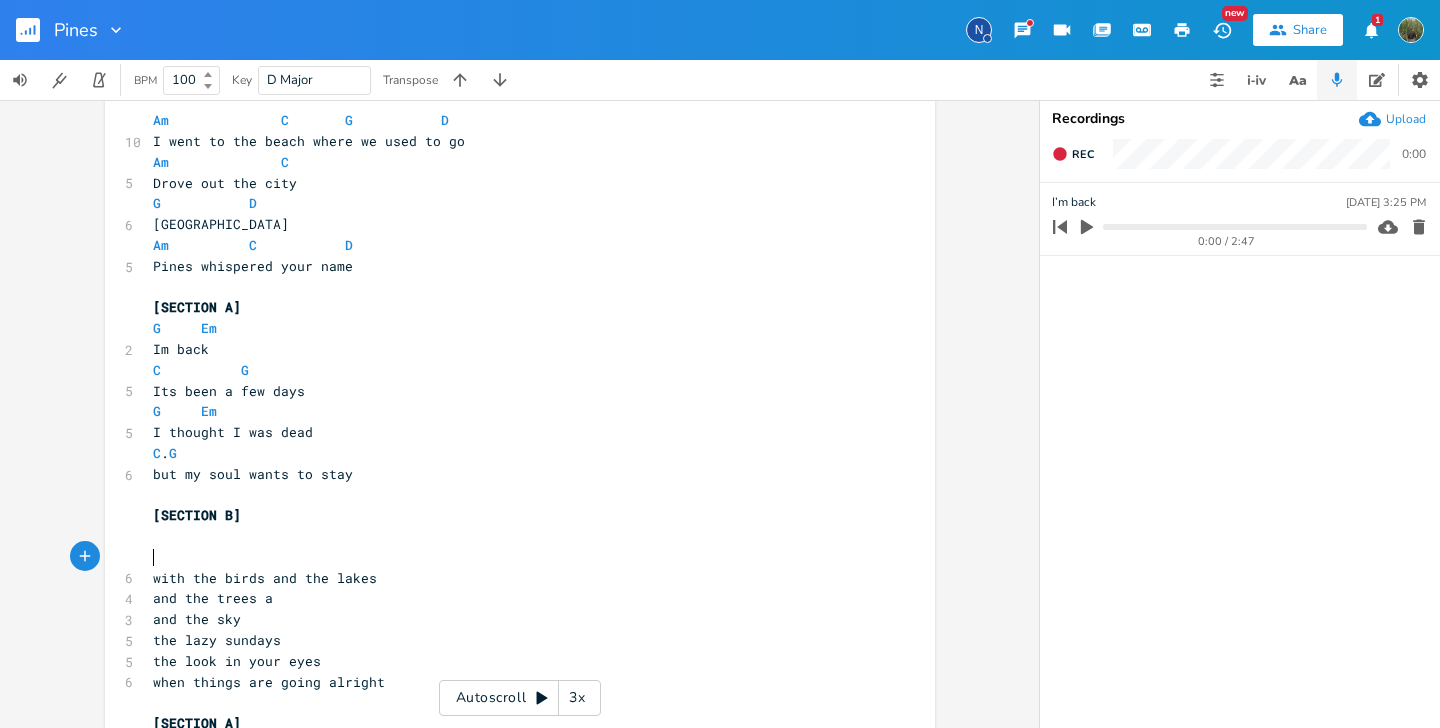 click on "​" at bounding box center [510, 557] 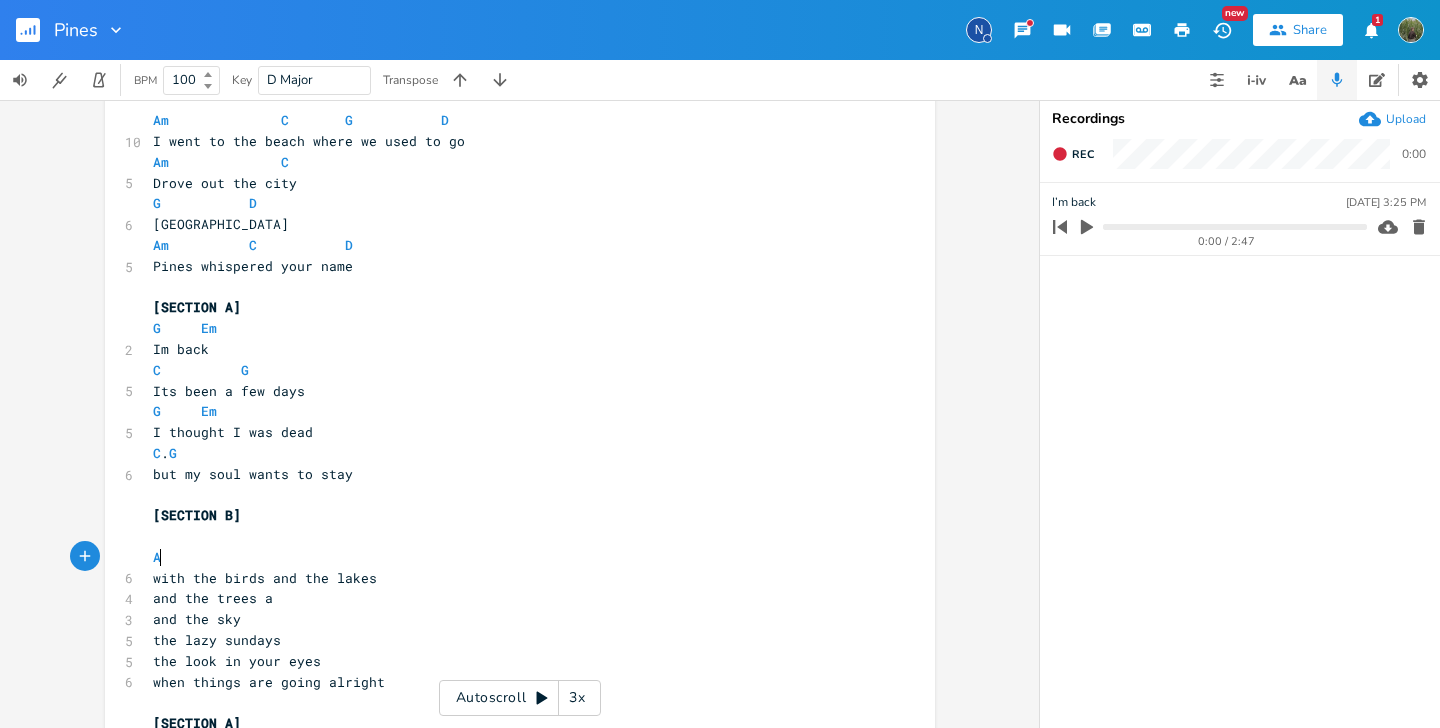 type on "Am" 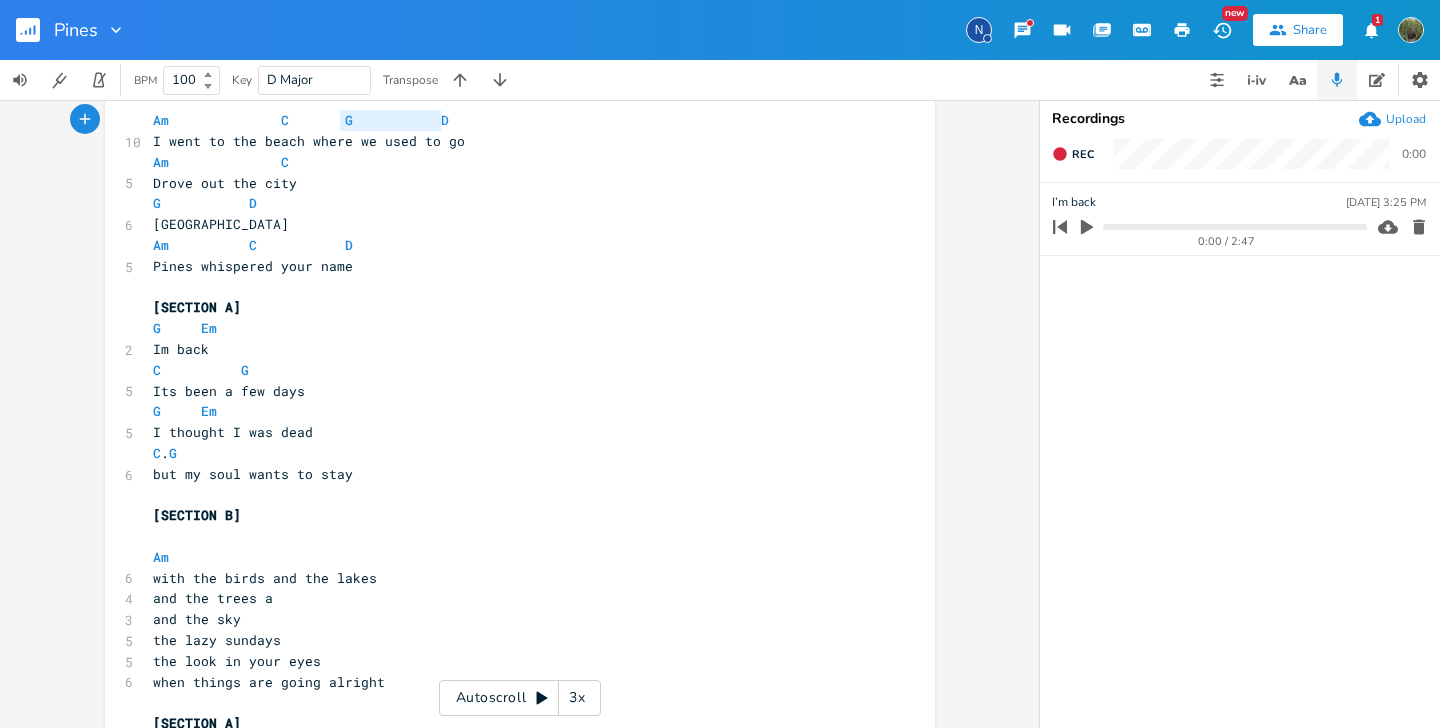 type on "C		G			D" 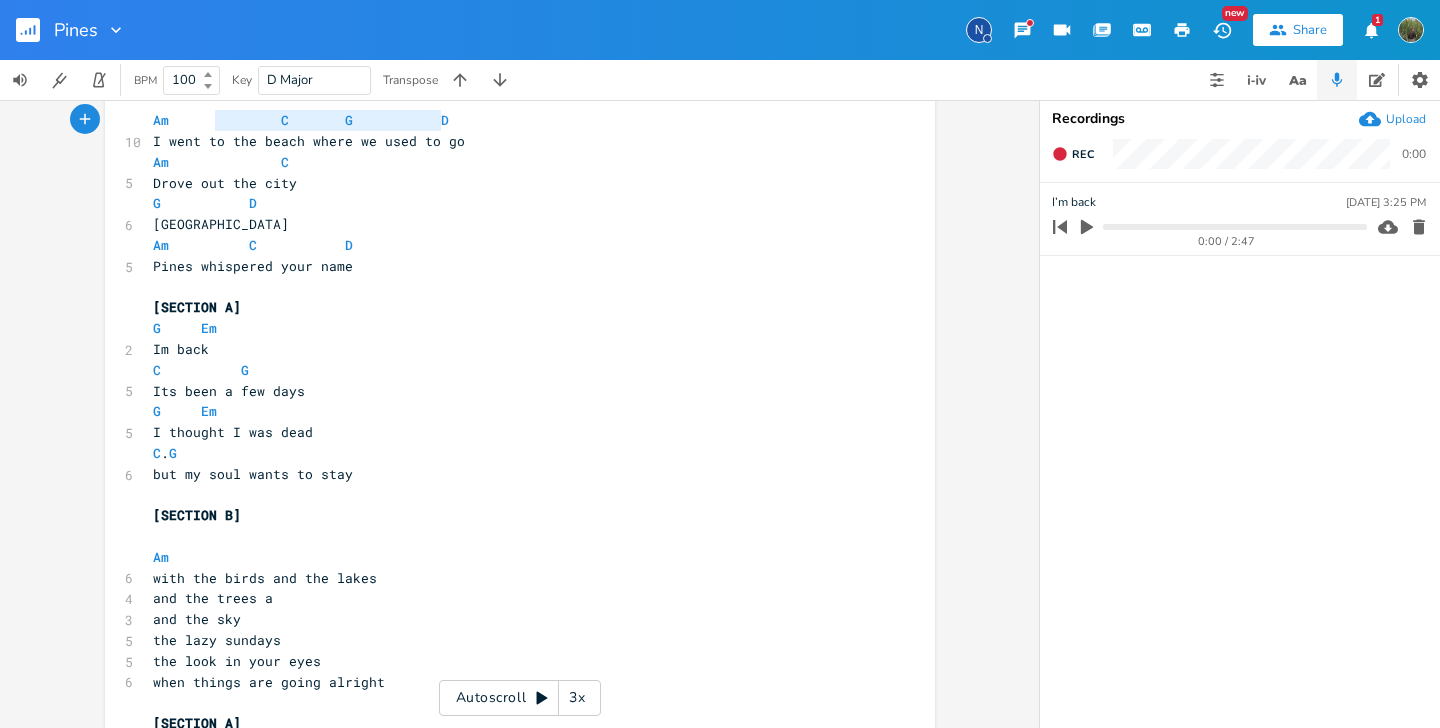 type on "I" 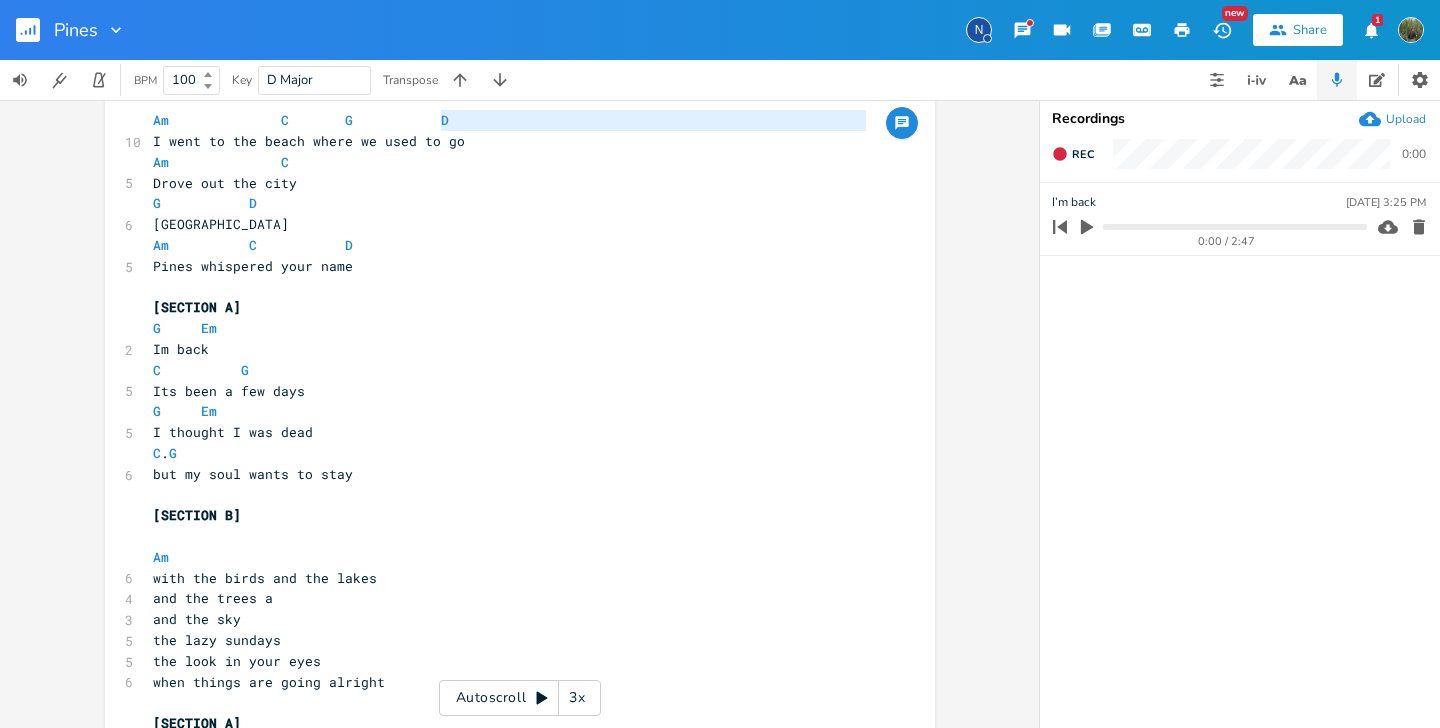 type on "Am 				C		G			D" 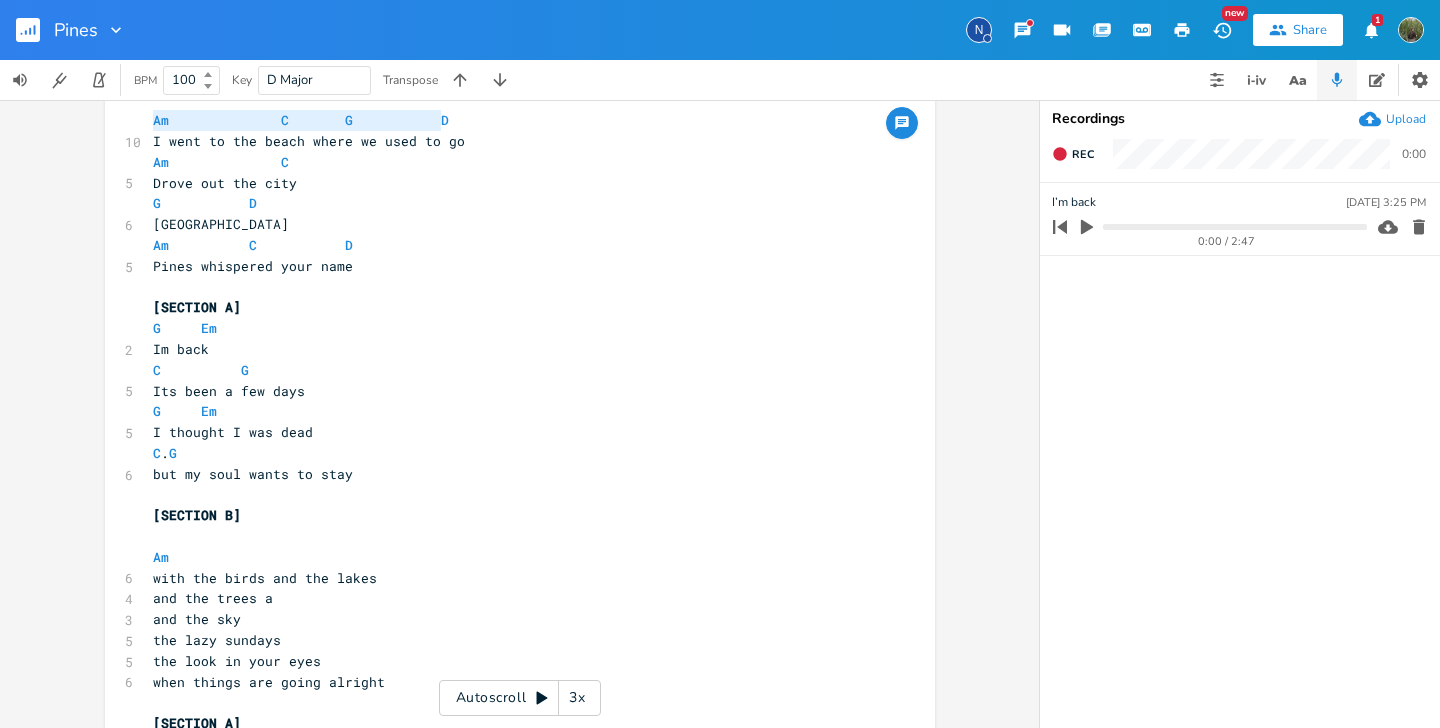 drag, startPoint x: 466, startPoint y: 113, endPoint x: 133, endPoint y: 119, distance: 333.05405 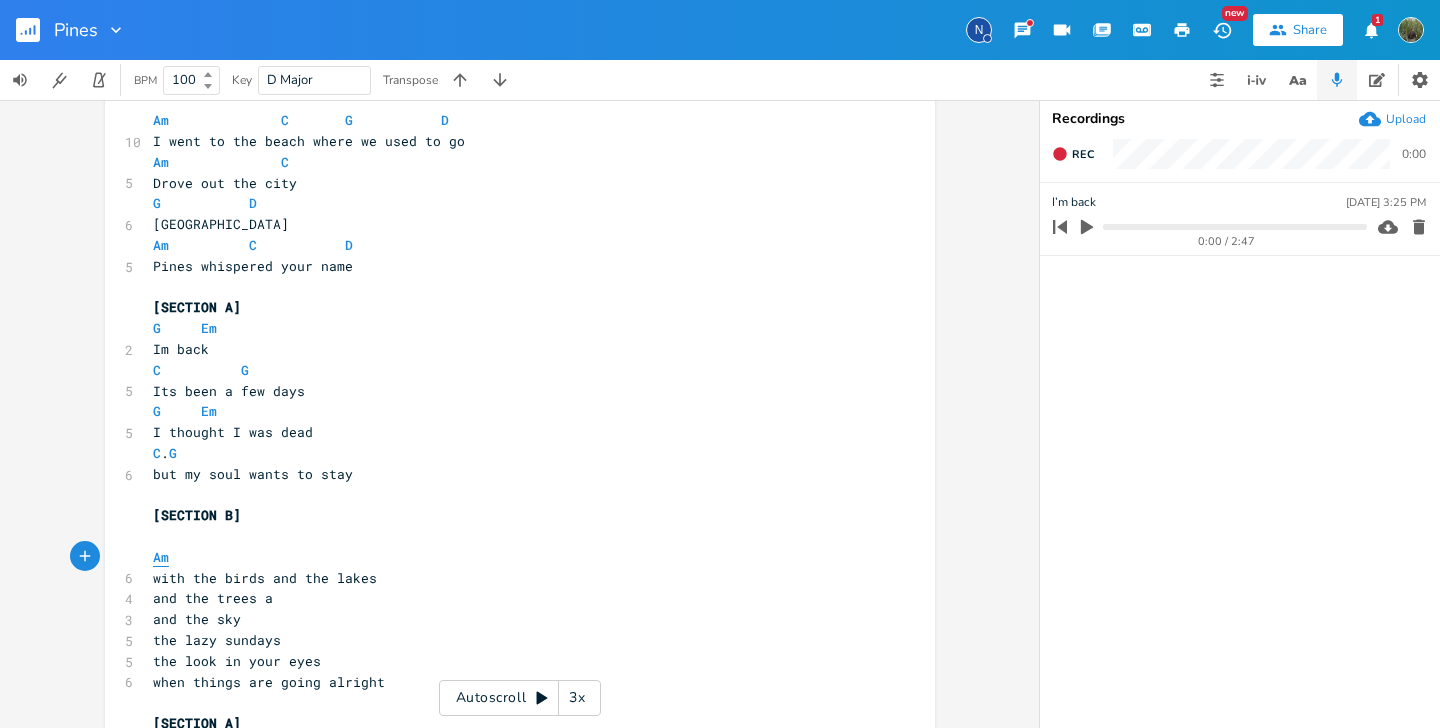 type on "Am" 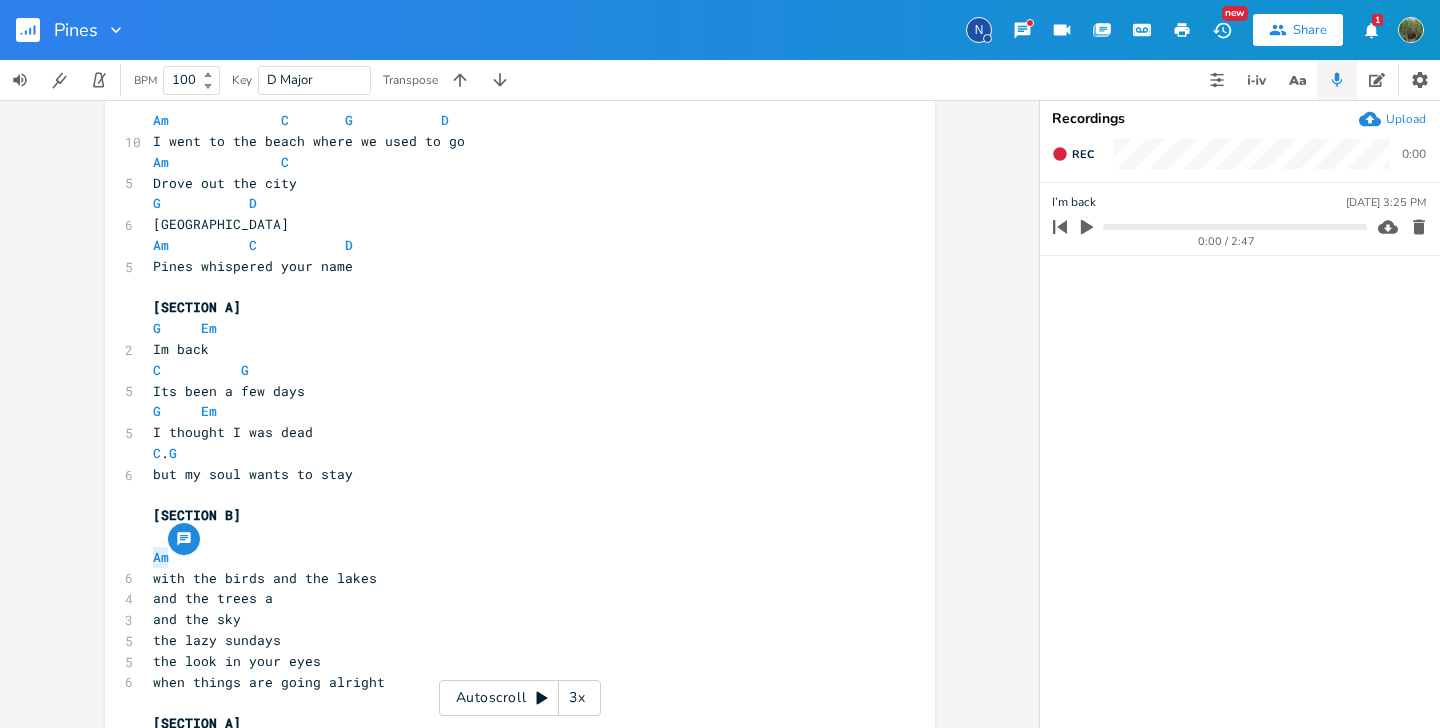 drag, startPoint x: 214, startPoint y: 547, endPoint x: 135, endPoint y: 551, distance: 79.101204 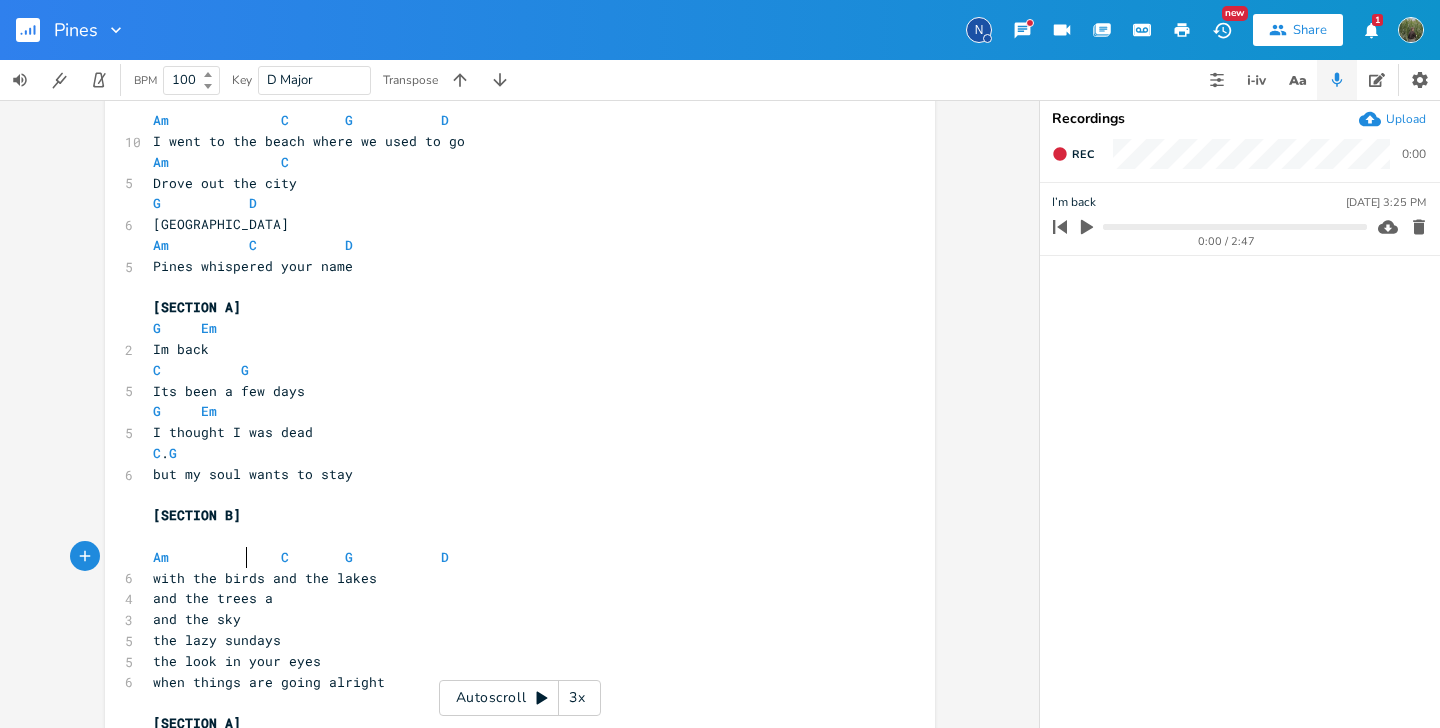 click at bounding box center [265, 557] 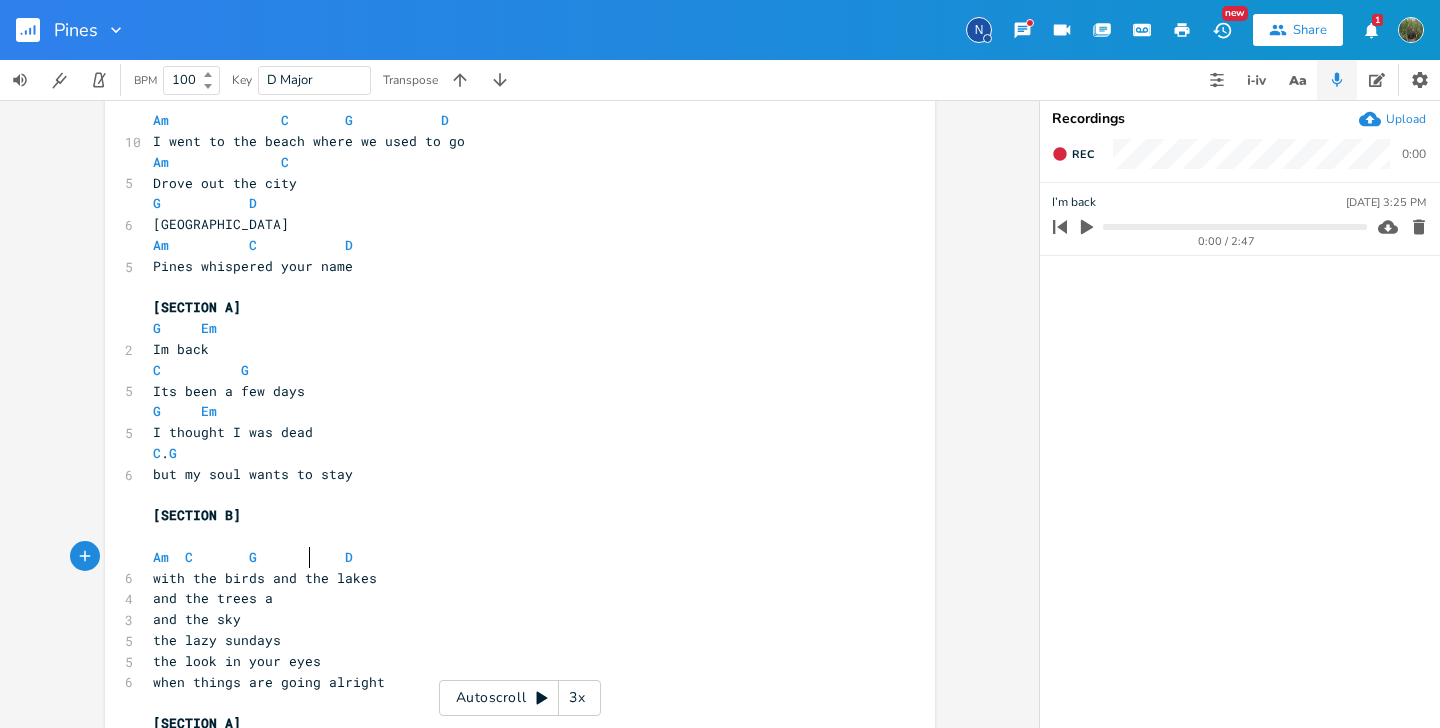 click at bounding box center [329, 557] 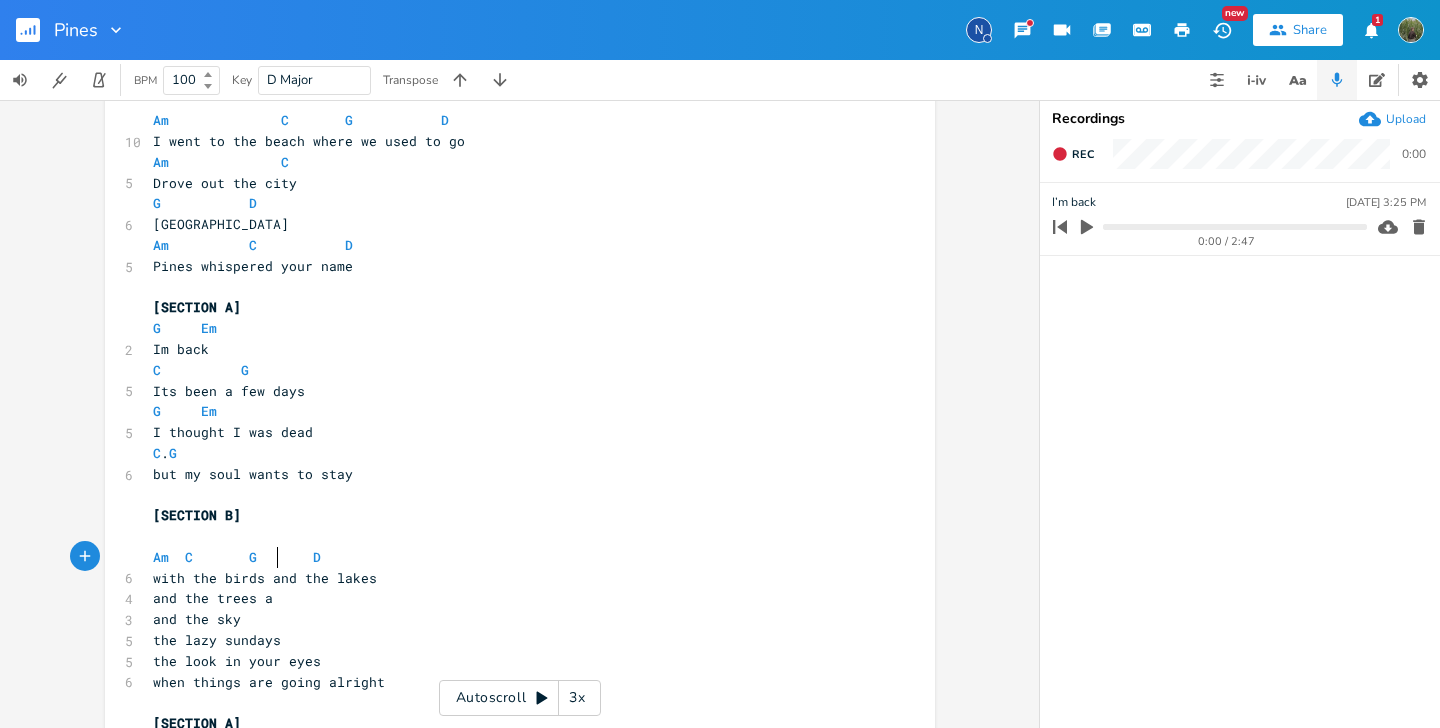 click at bounding box center (181, 557) 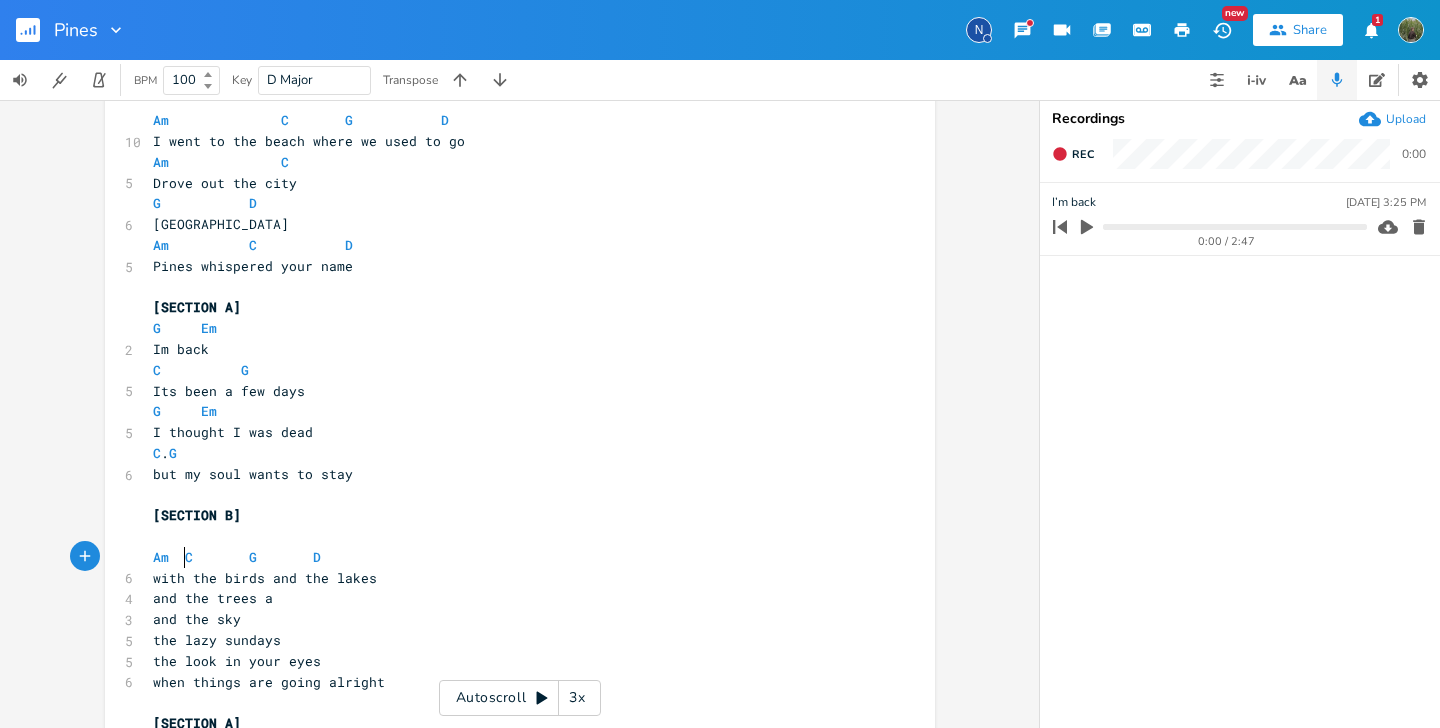 scroll, scrollTop: 0, scrollLeft: 4, axis: horizontal 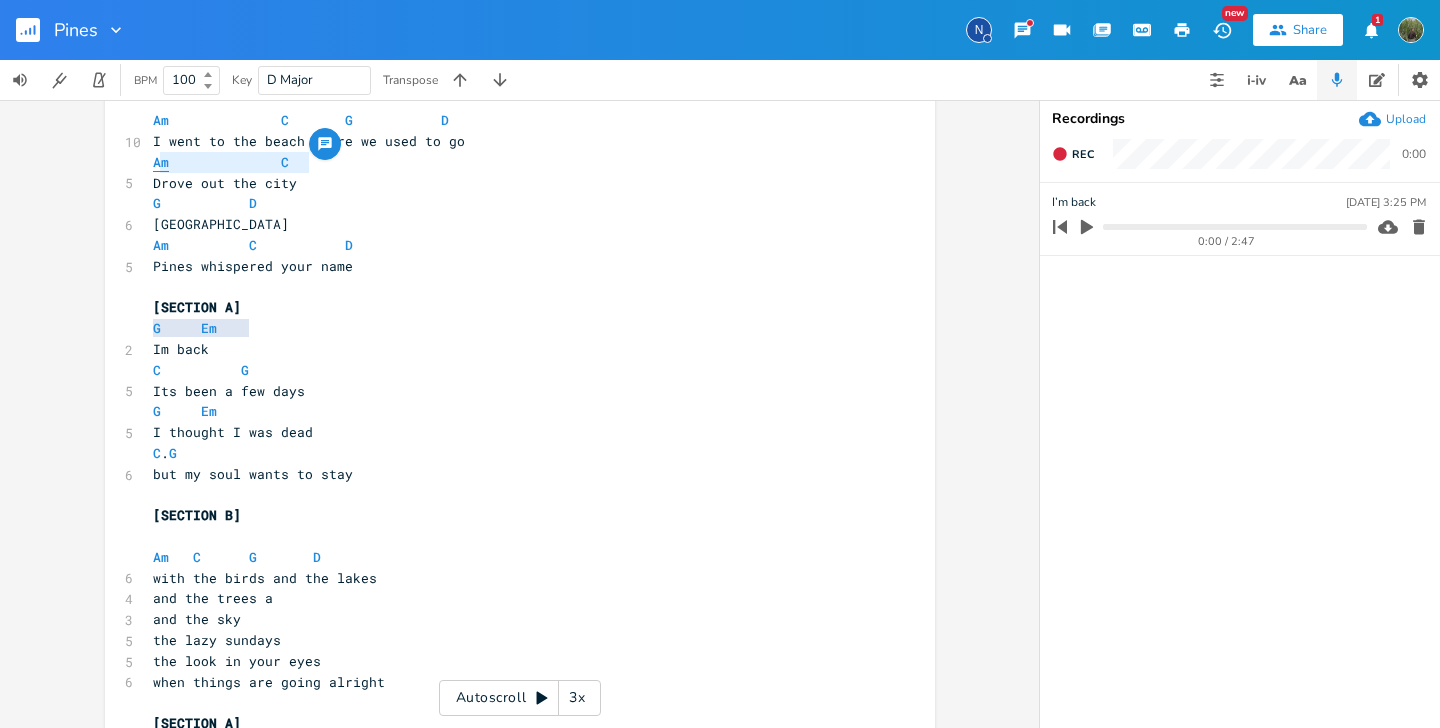 type on "Am 				C" 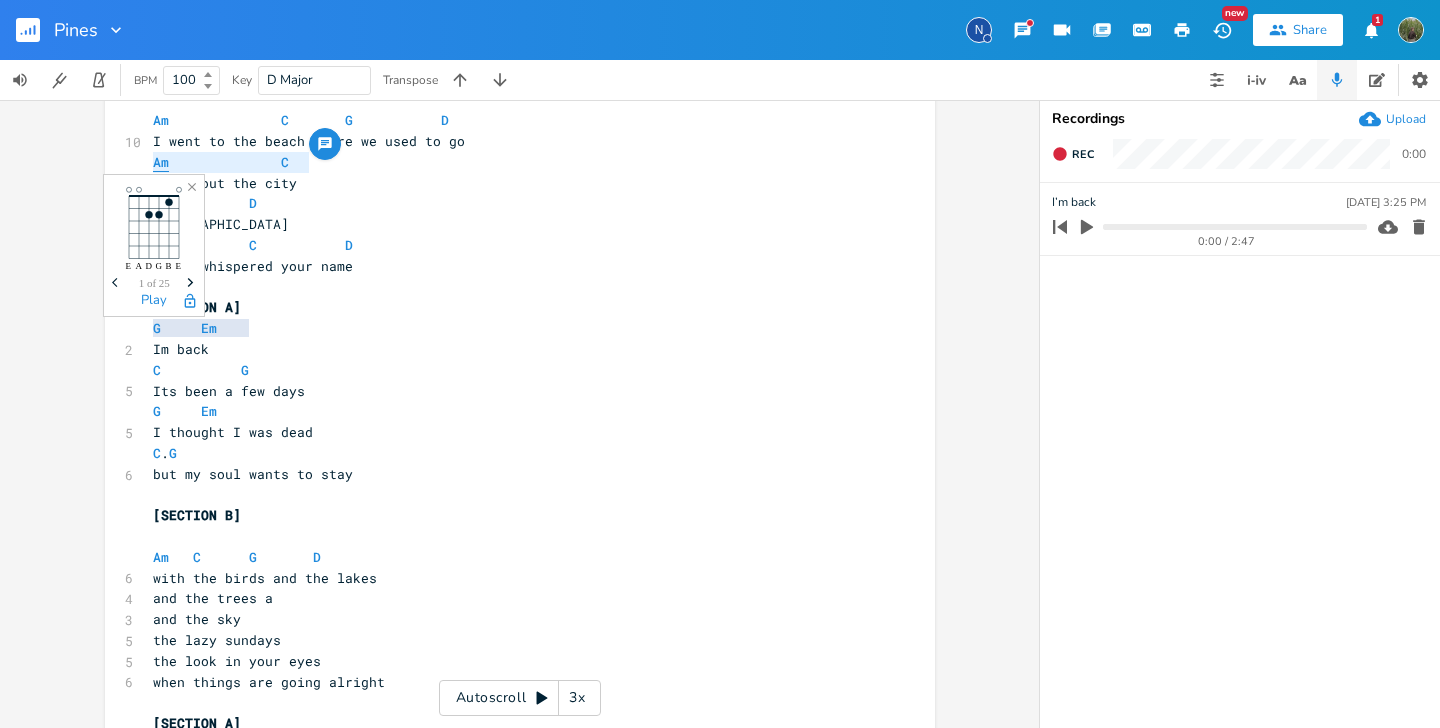 drag, startPoint x: 302, startPoint y: 162, endPoint x: 147, endPoint y: 161, distance: 155.00322 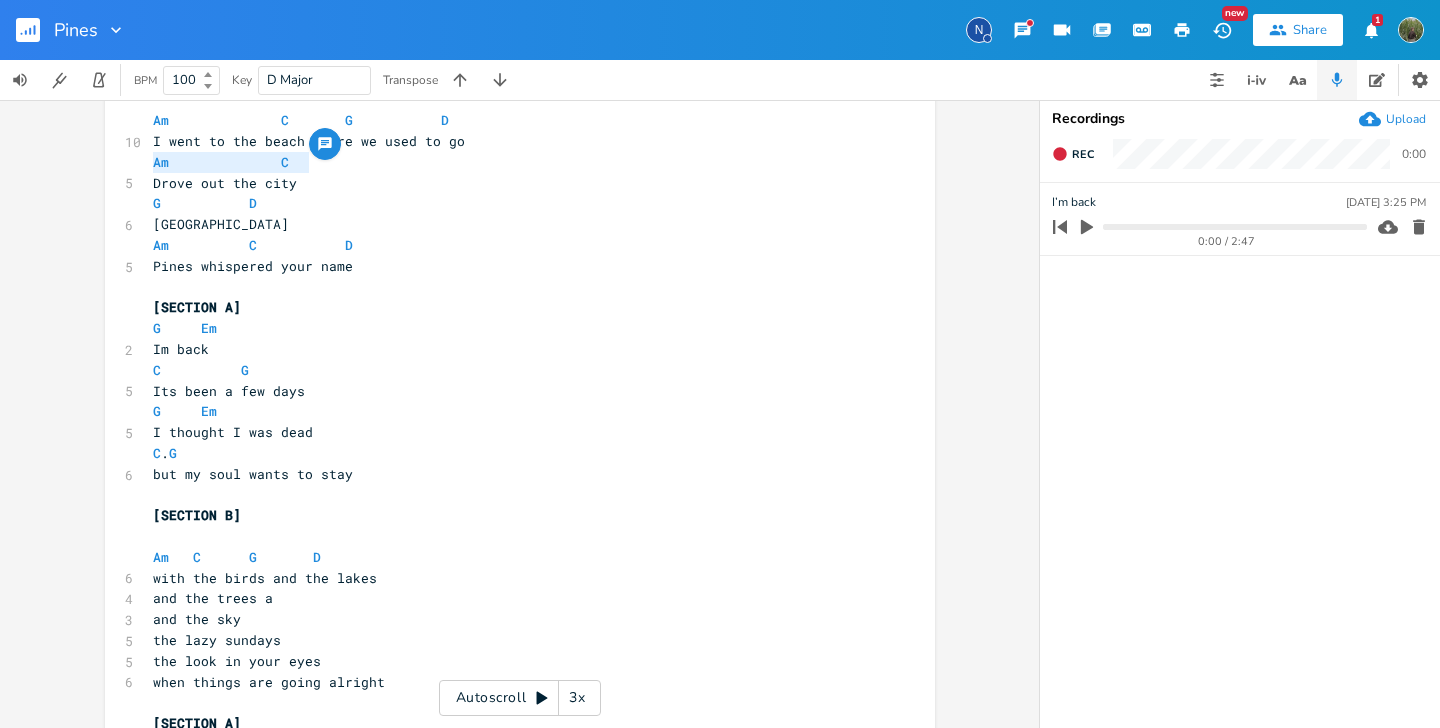 scroll, scrollTop: 389, scrollLeft: 0, axis: vertical 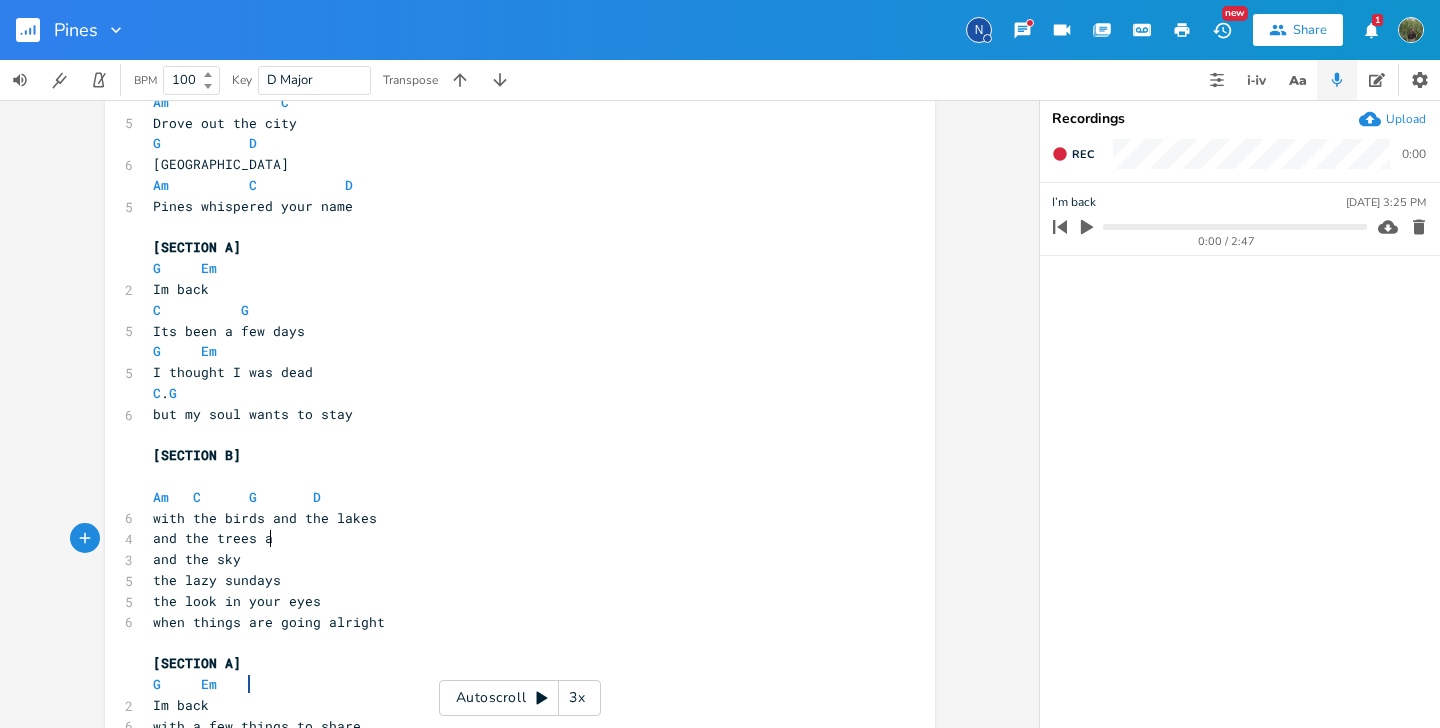 click on "and the trees a" at bounding box center [510, 538] 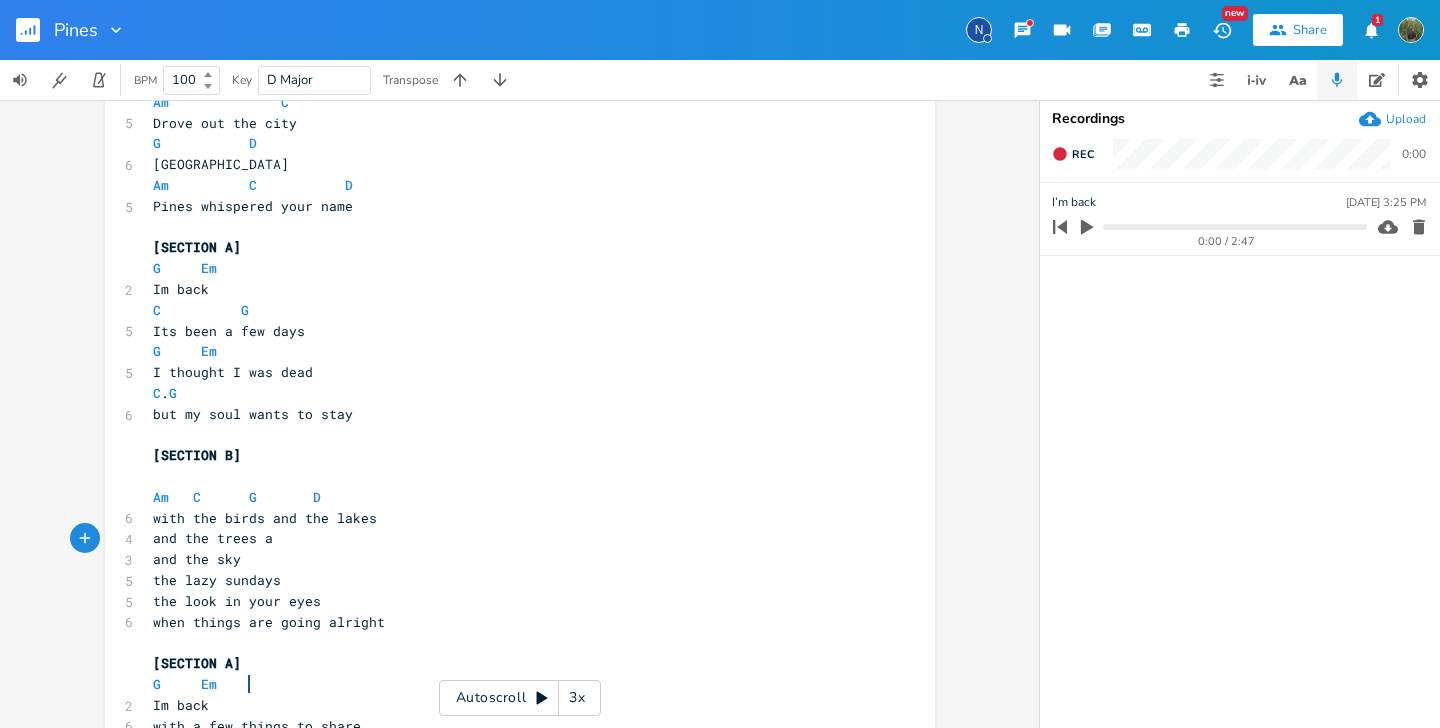 click on "and the trees a" at bounding box center (510, 538) 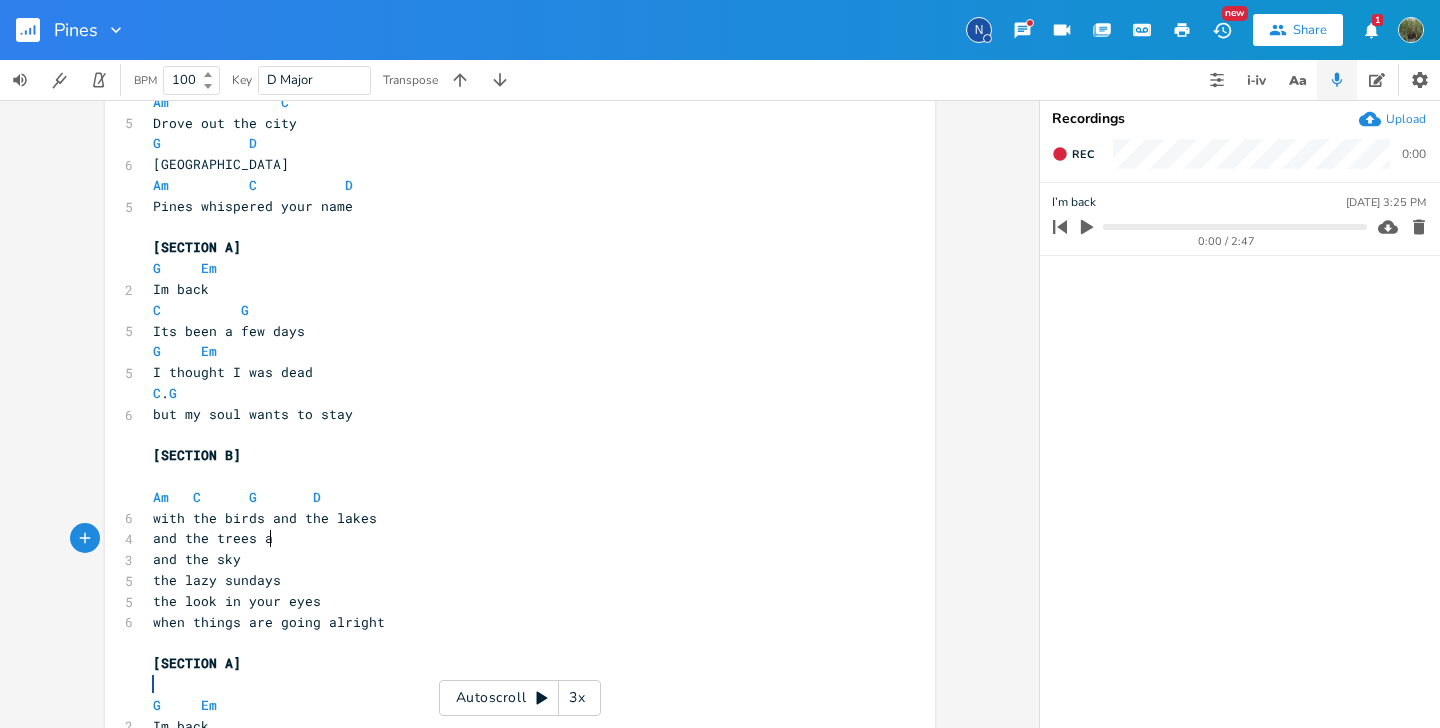 click on "with the birds and the lakes" at bounding box center [510, 518] 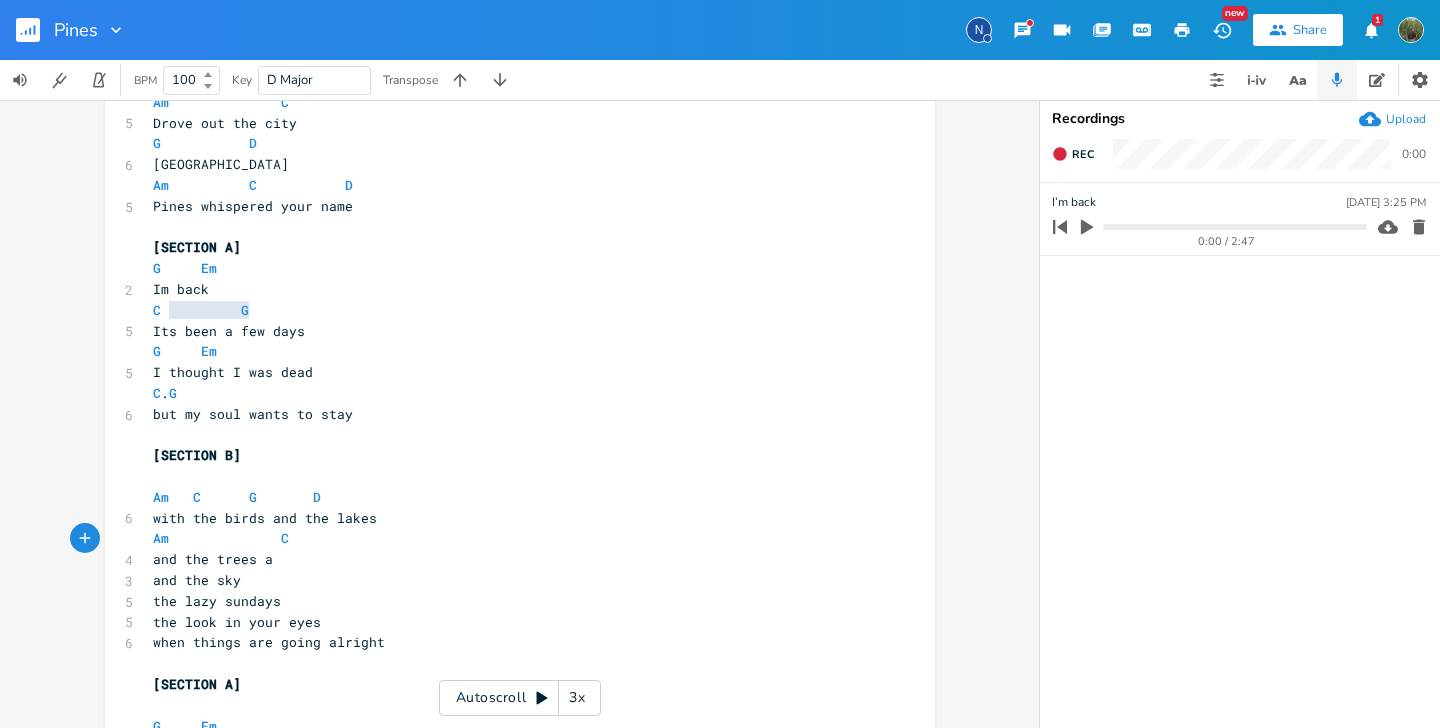 click at bounding box center (265, 538) 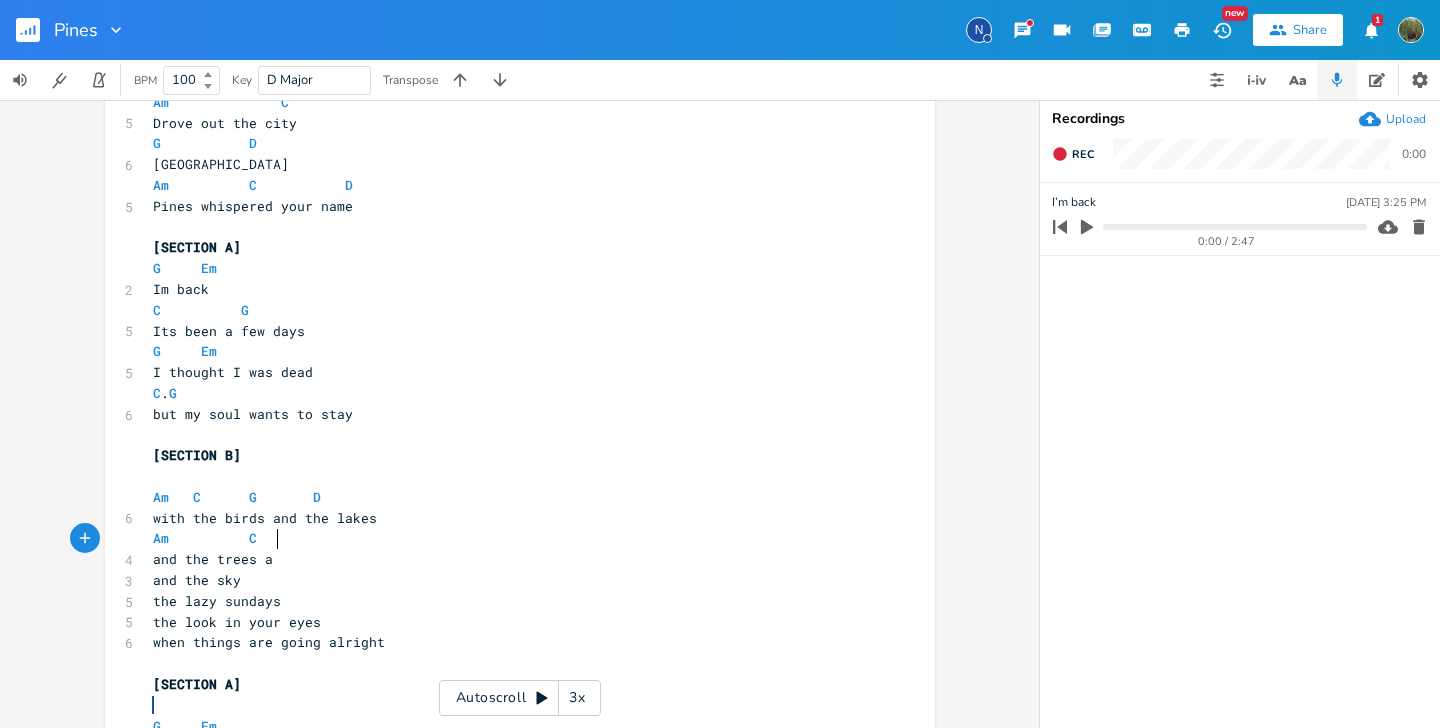 click on "Am               C" at bounding box center (510, 538) 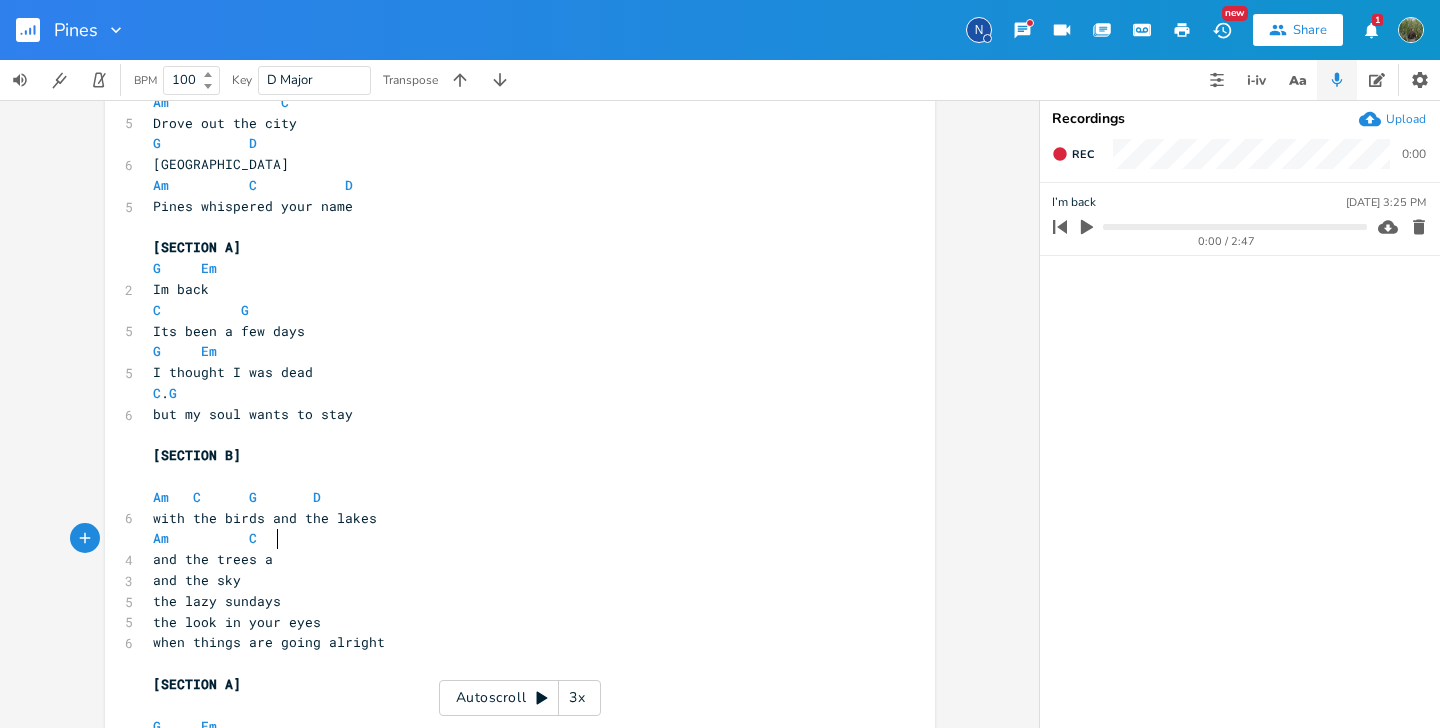 click on "Am       C         G          D" at bounding box center [510, 497] 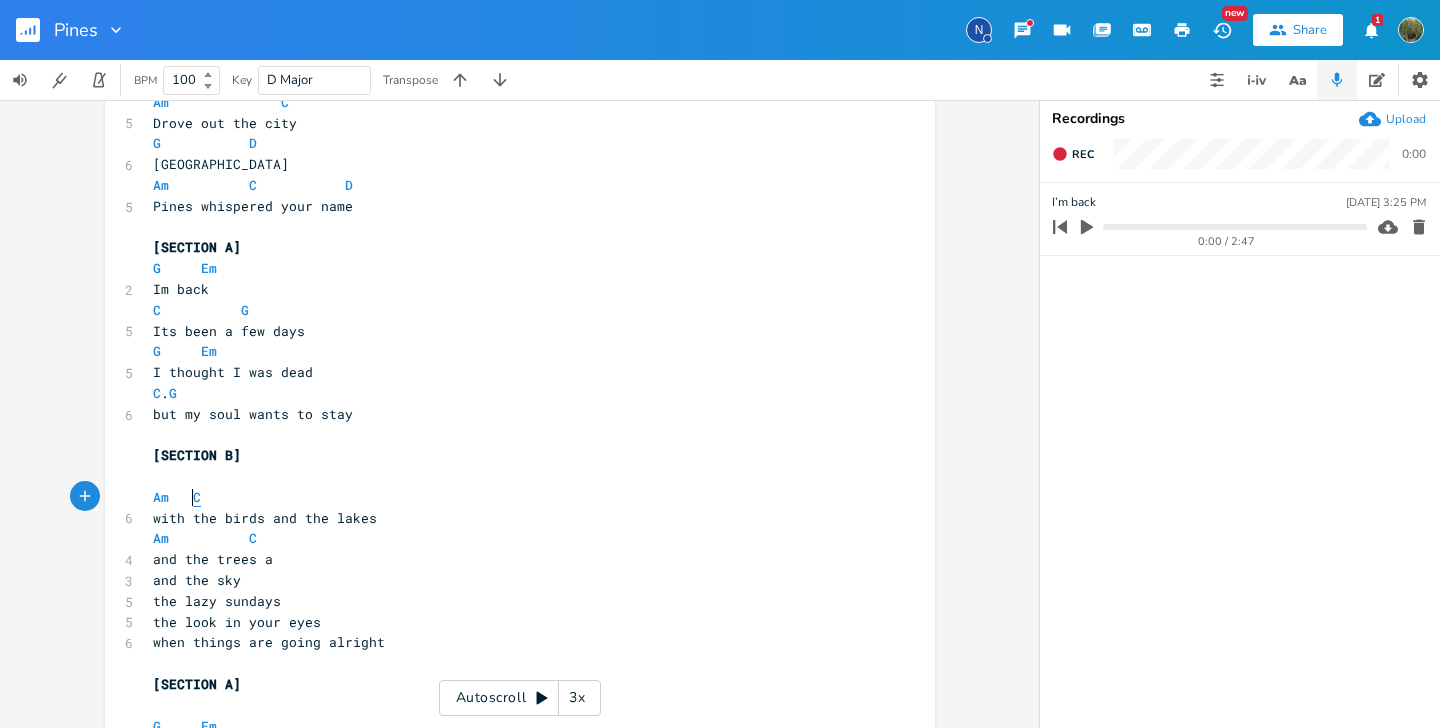 click on "C" at bounding box center [197, 497] 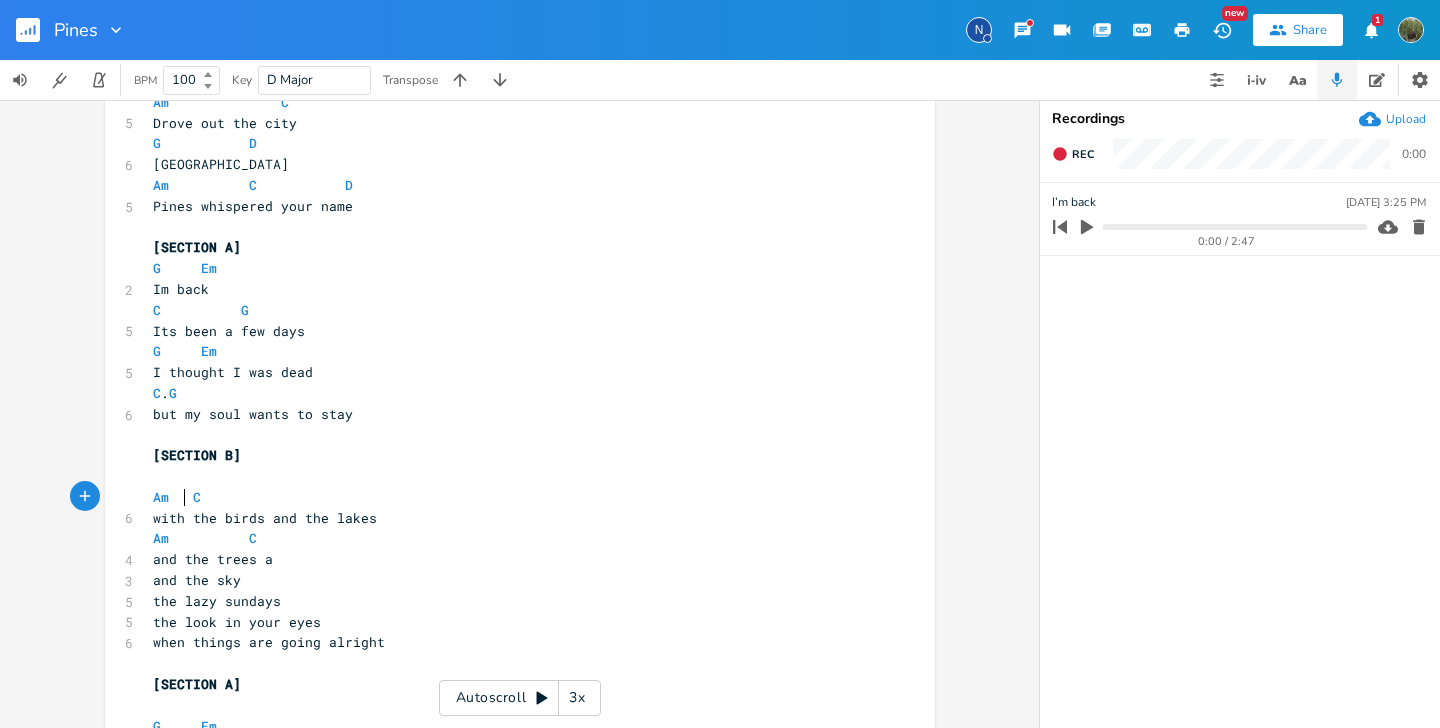 click on "Am       C" at bounding box center (177, 497) 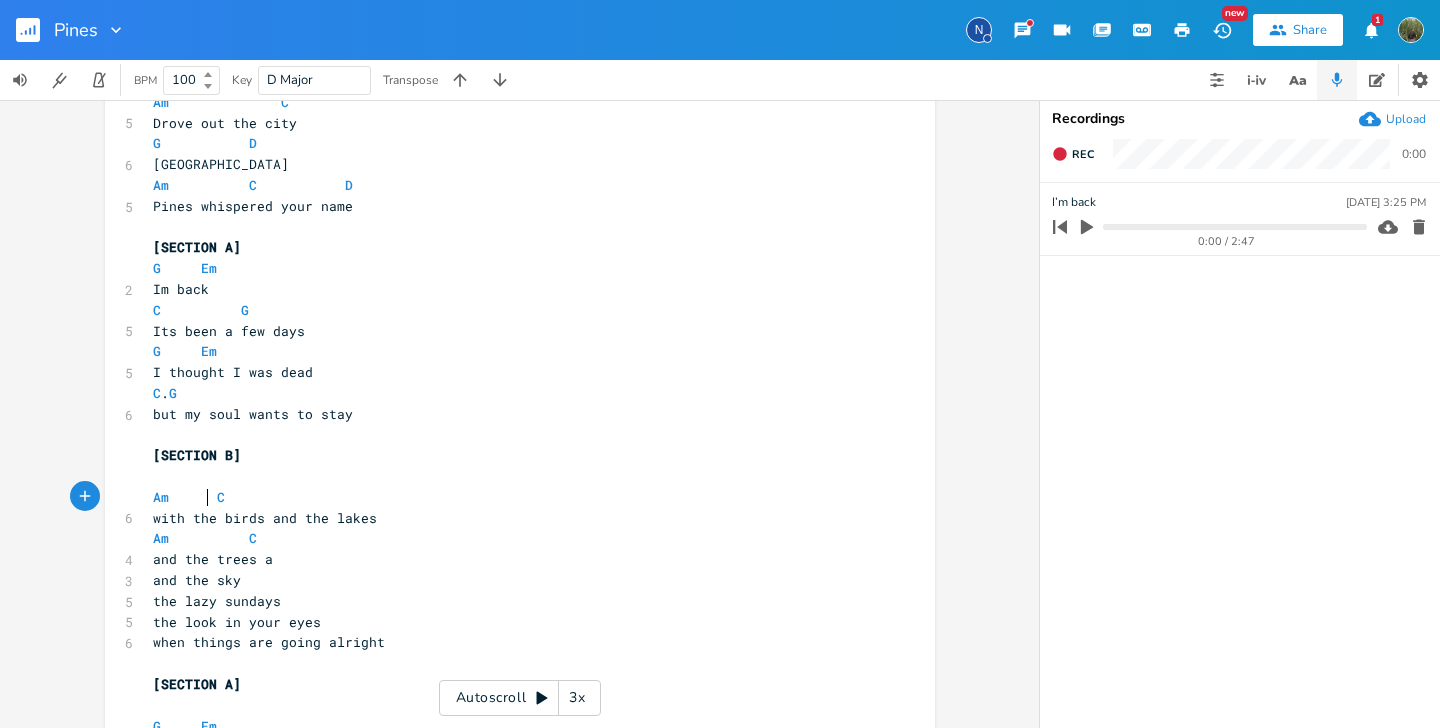 scroll, scrollTop: 0, scrollLeft: 12, axis: horizontal 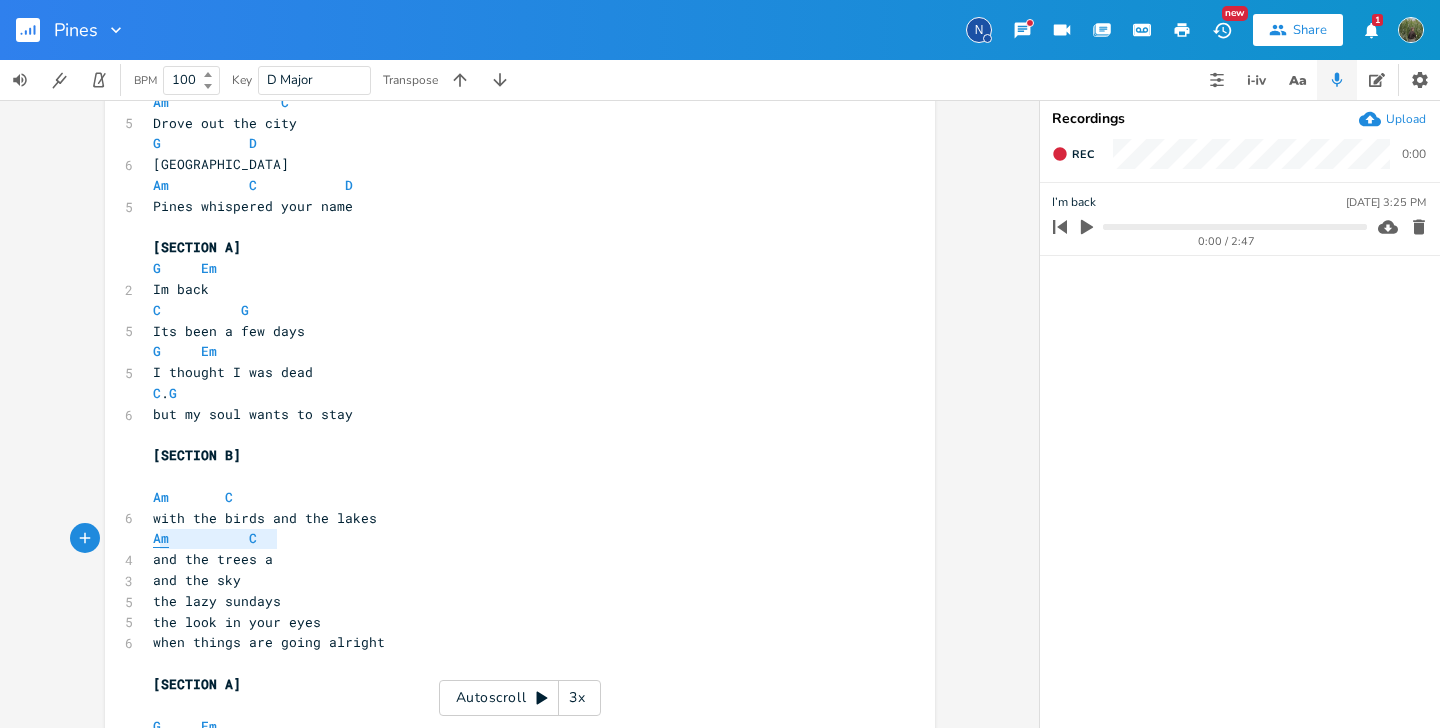 type on "Am 			C" 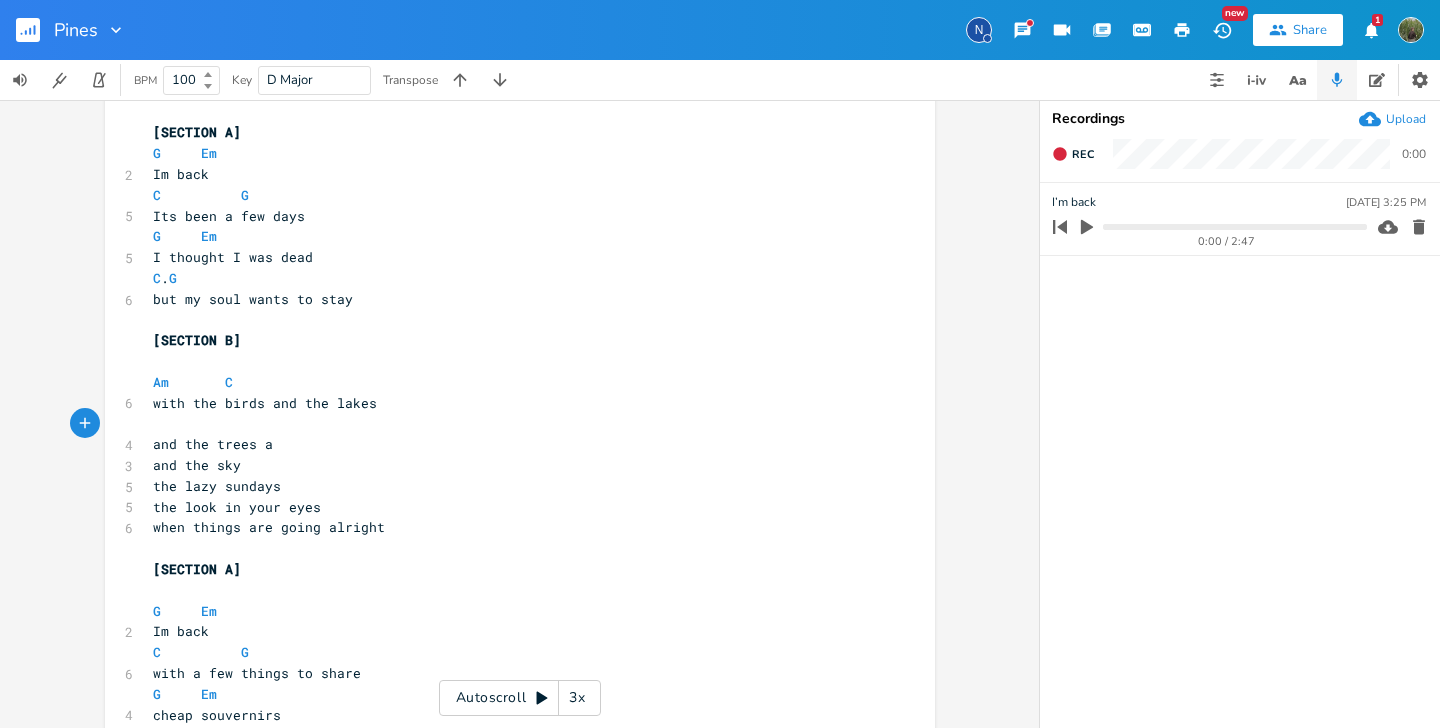 scroll, scrollTop: 505, scrollLeft: 0, axis: vertical 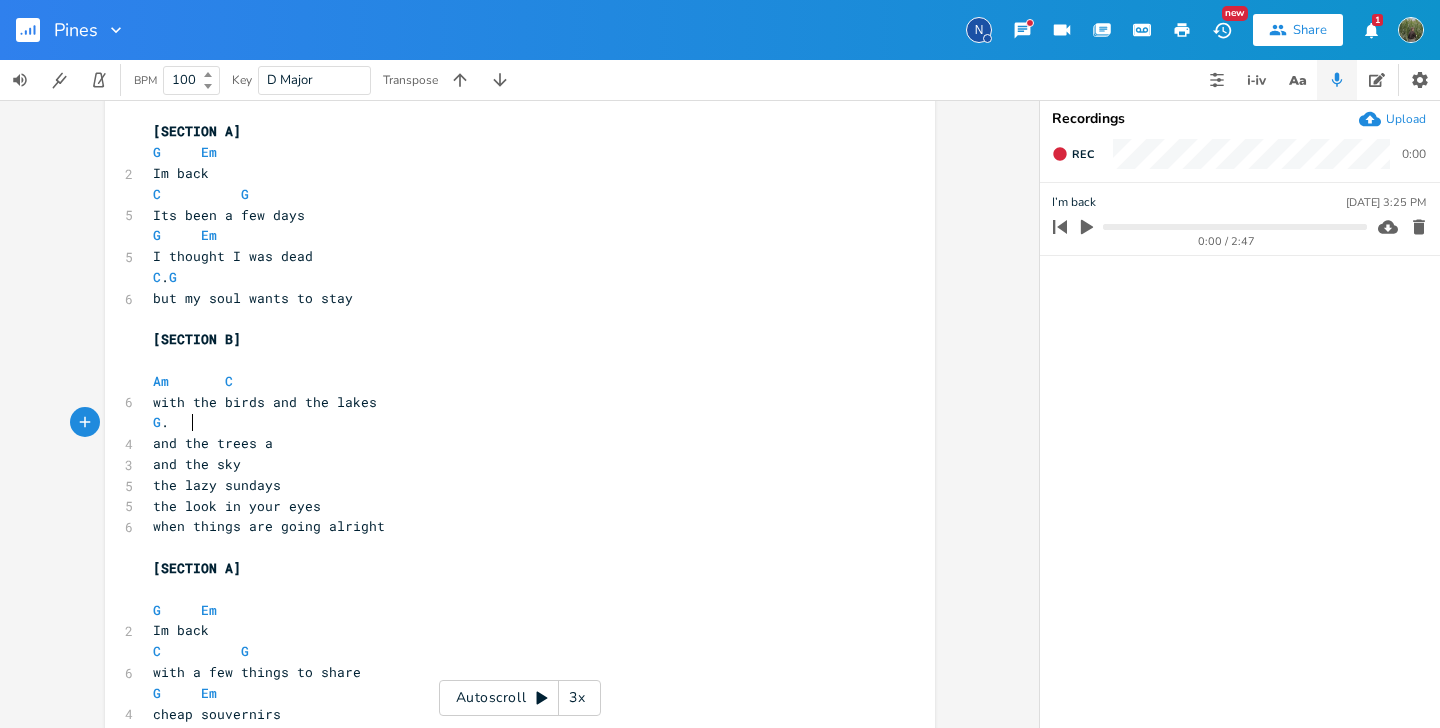 type on "G." 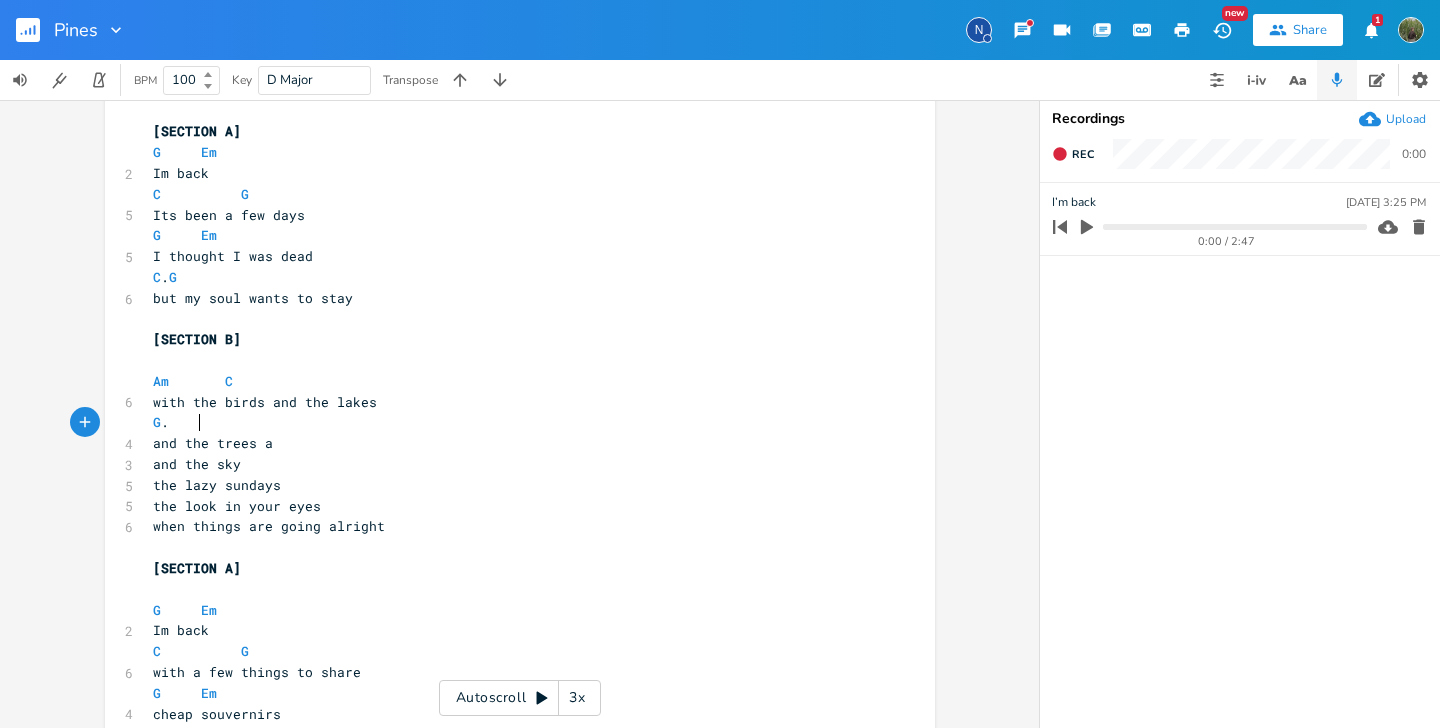 click on "G ." at bounding box center (510, 422) 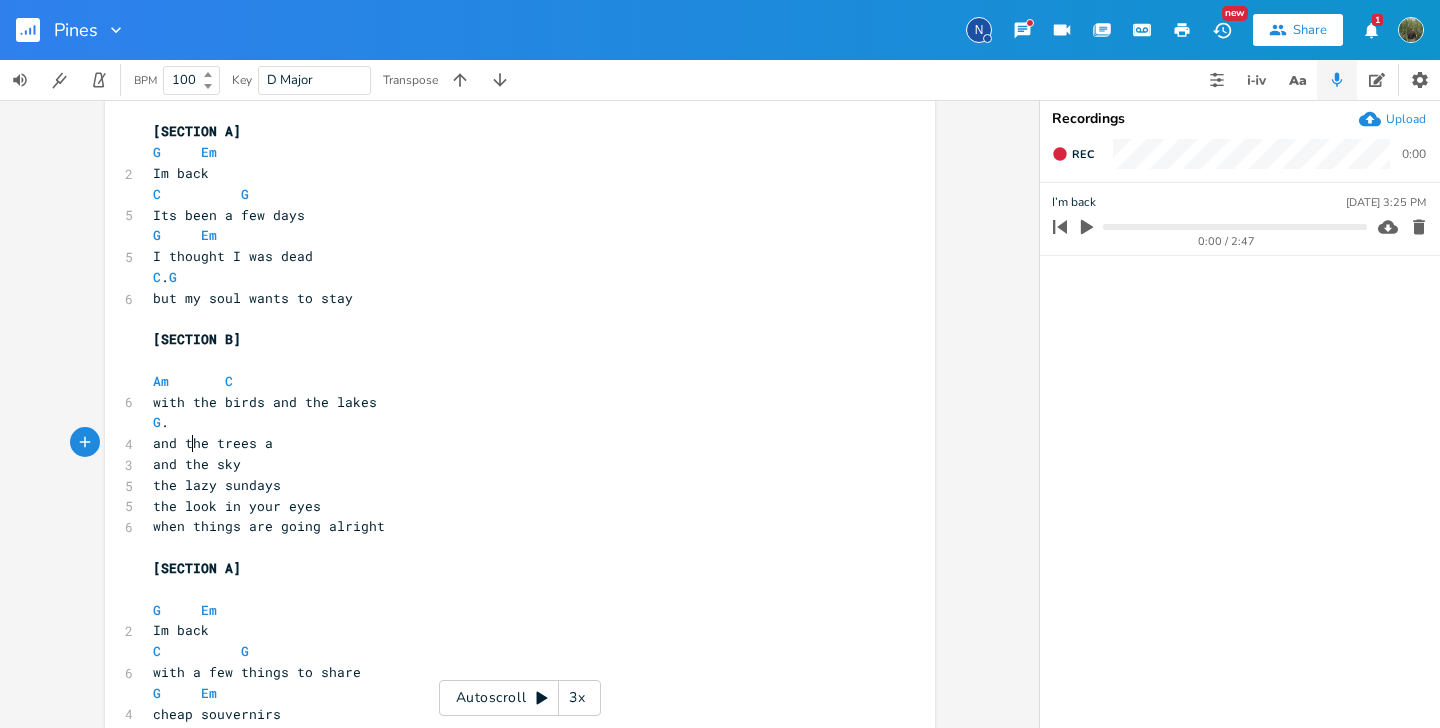 click on "and the trees a" at bounding box center [213, 443] 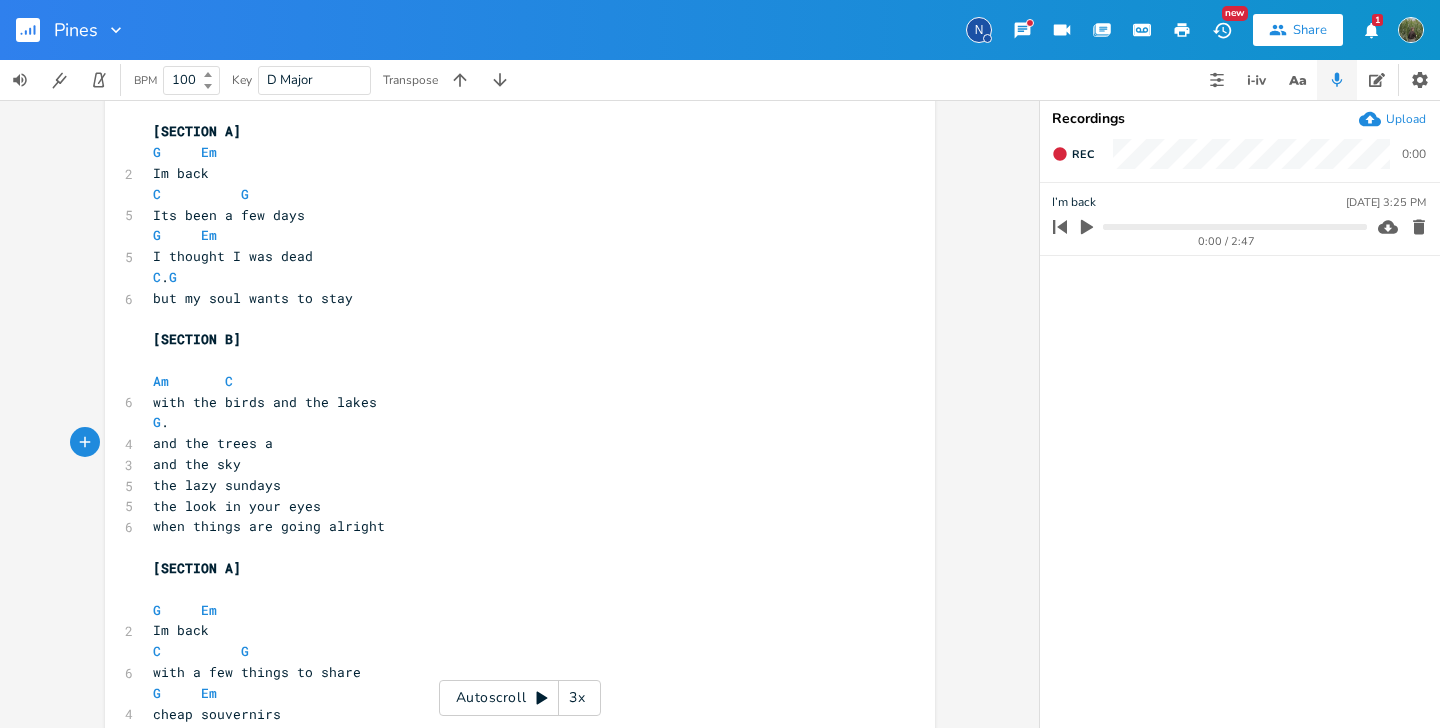 click on "and the sky" at bounding box center [197, 464] 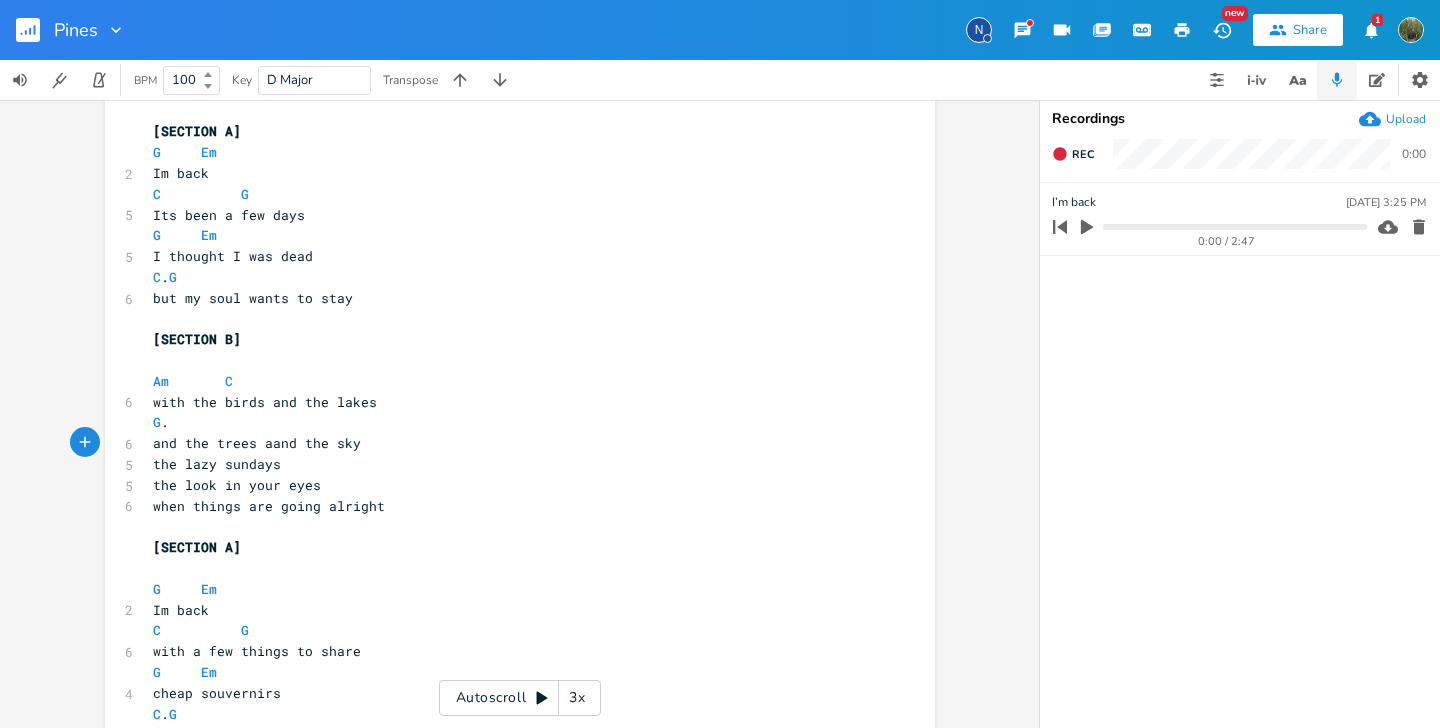 click on "when things are going alright" at bounding box center (269, 506) 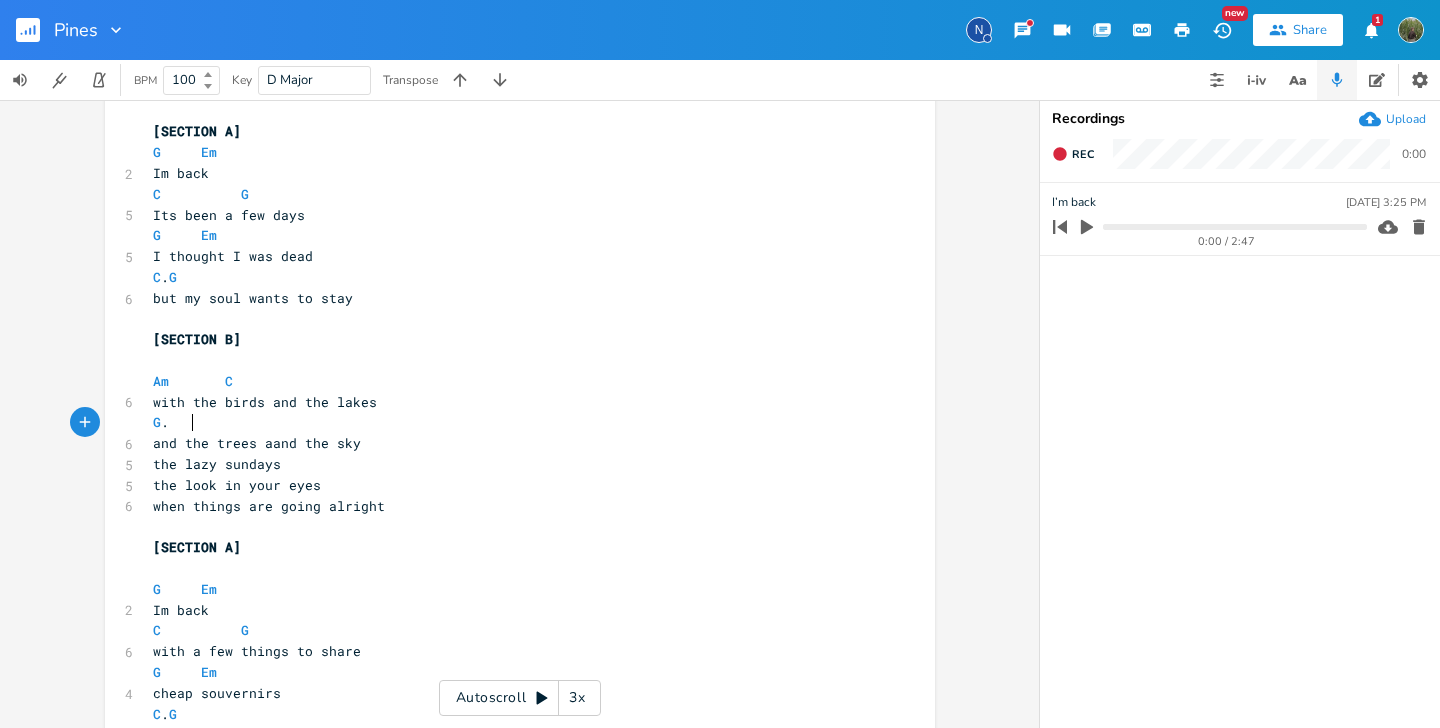 click on "G ." at bounding box center (510, 422) 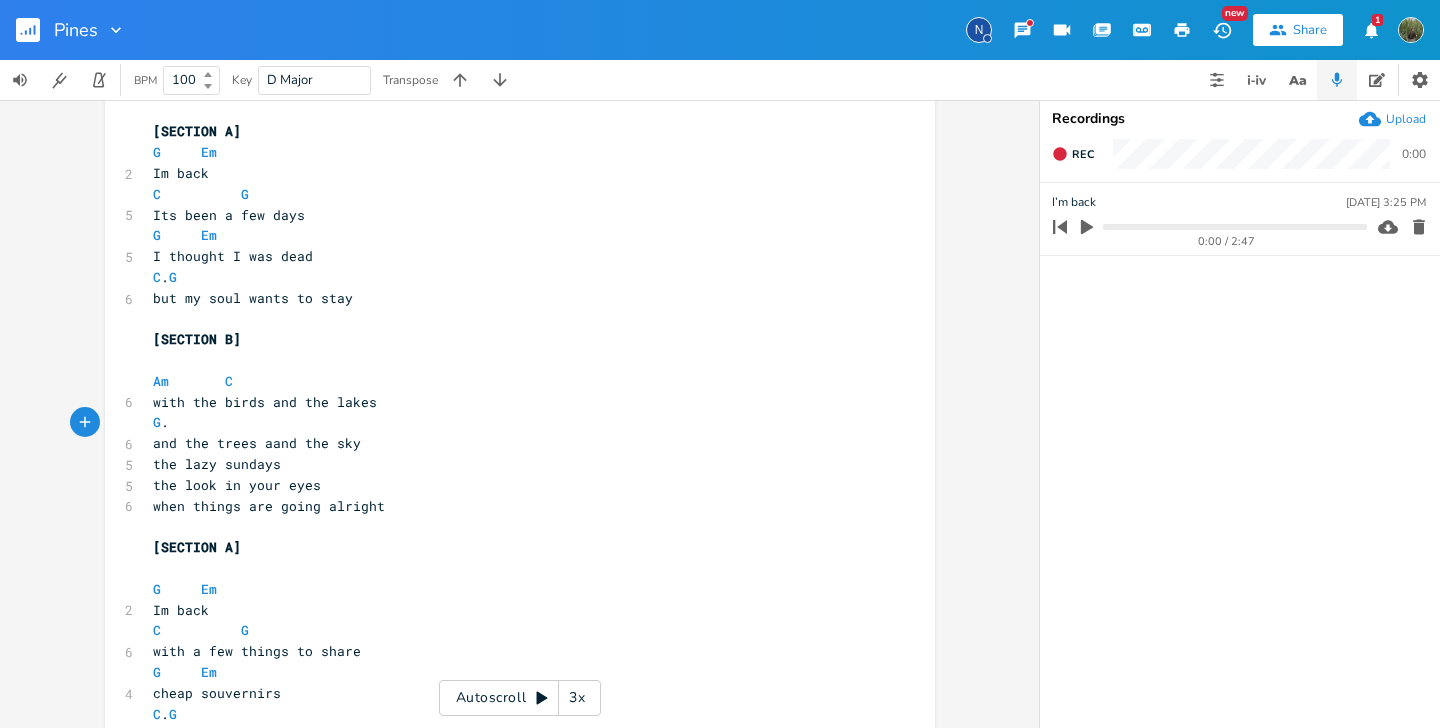 scroll, scrollTop: 518, scrollLeft: 0, axis: vertical 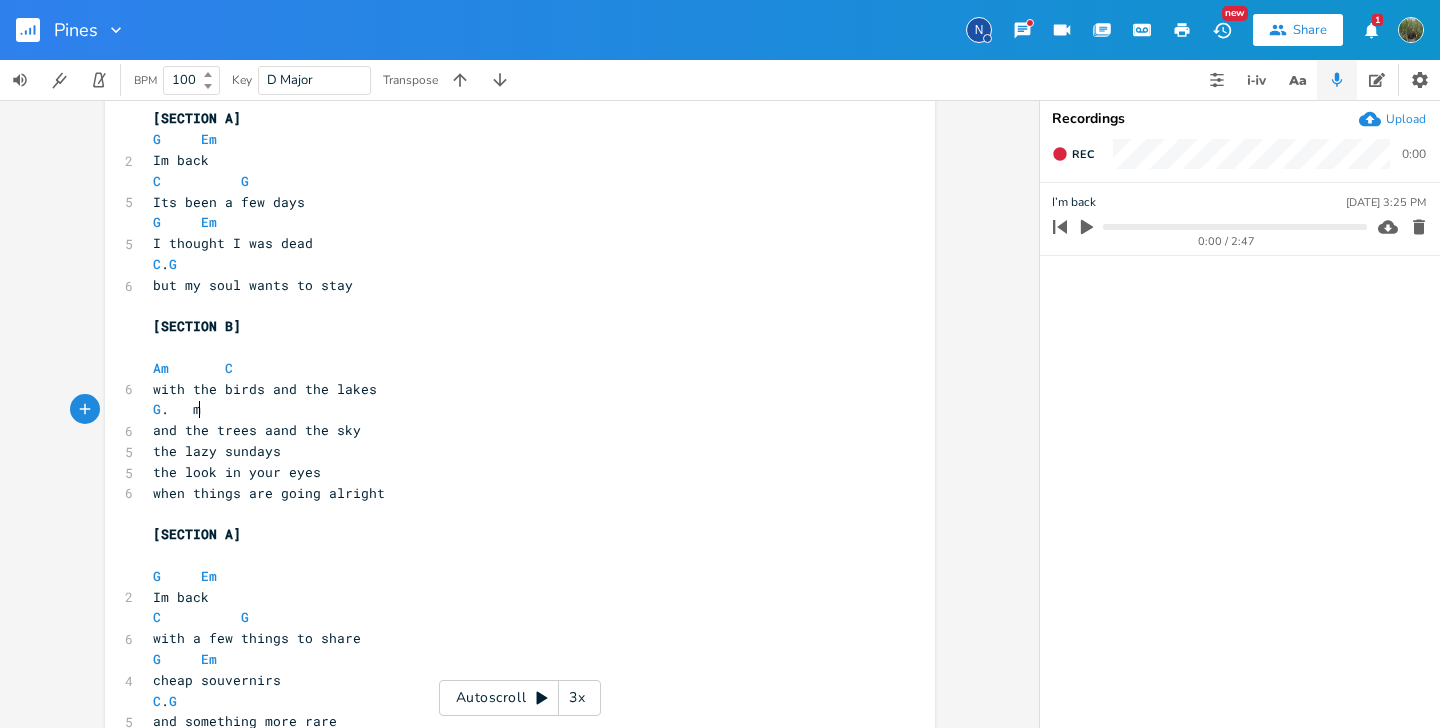 type on "mm" 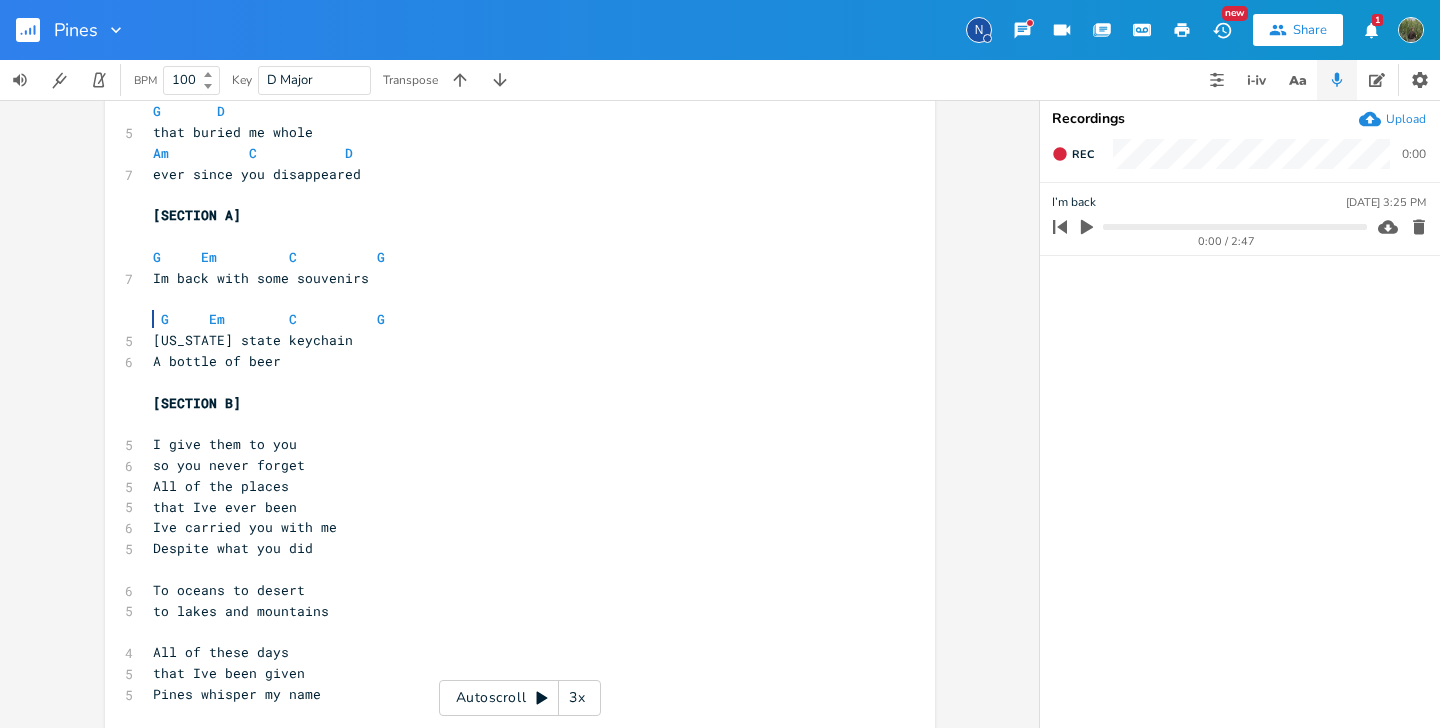 scroll, scrollTop: 1331, scrollLeft: 0, axis: vertical 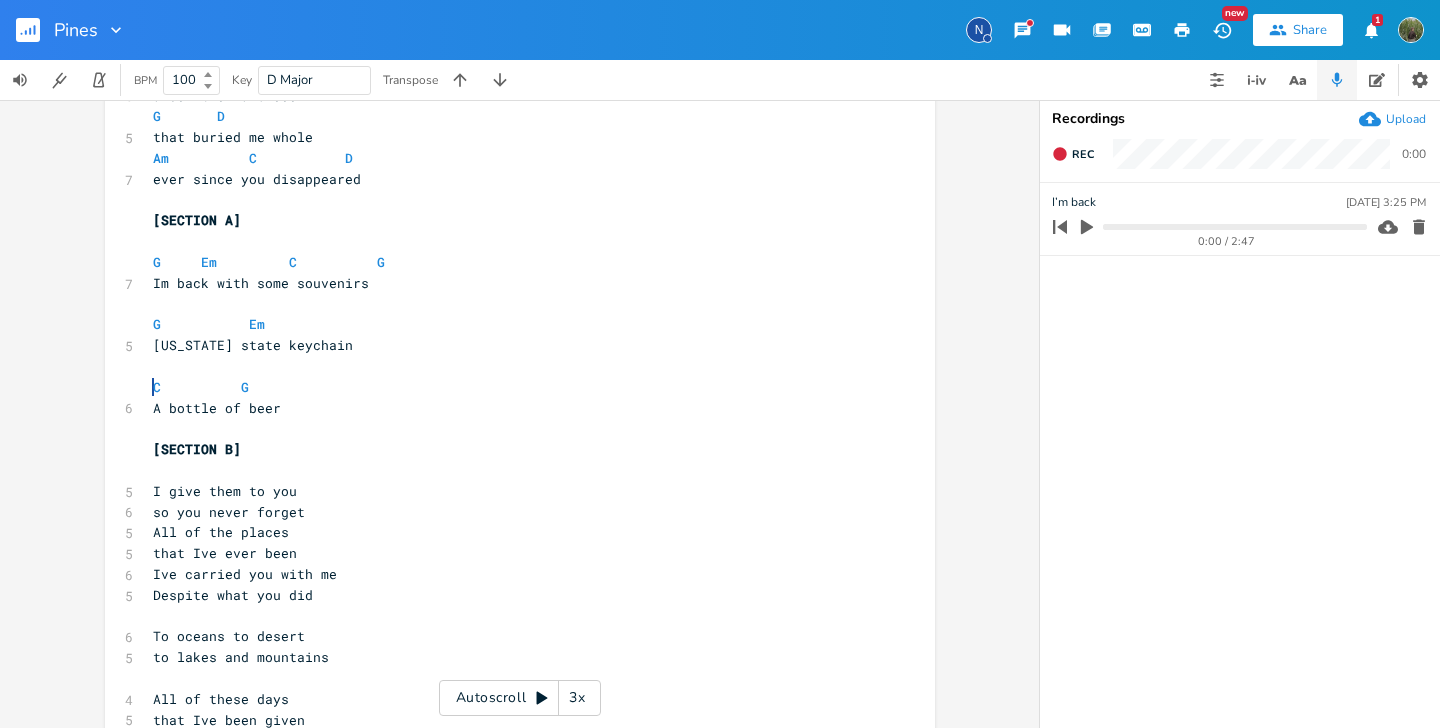 click on "[SECTION B]" at bounding box center [510, 449] 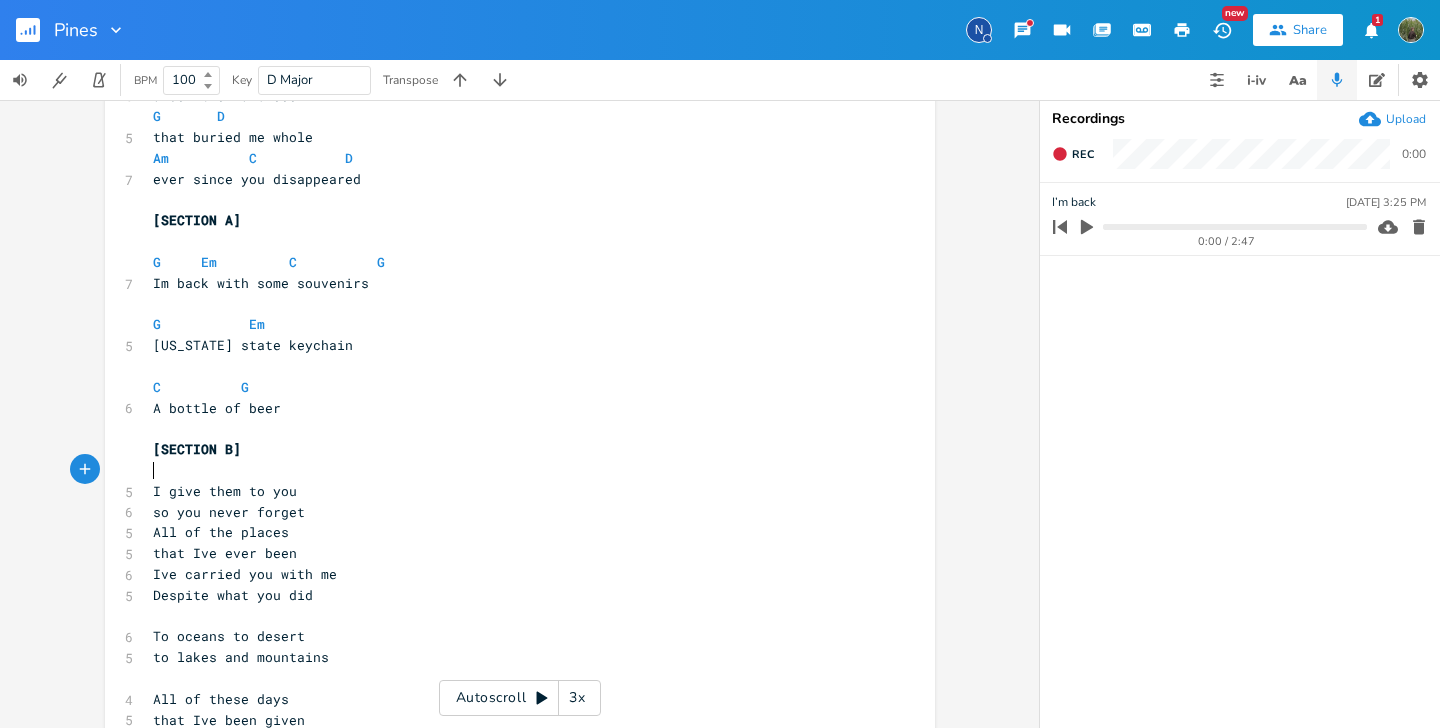 click on "​" at bounding box center [510, 470] 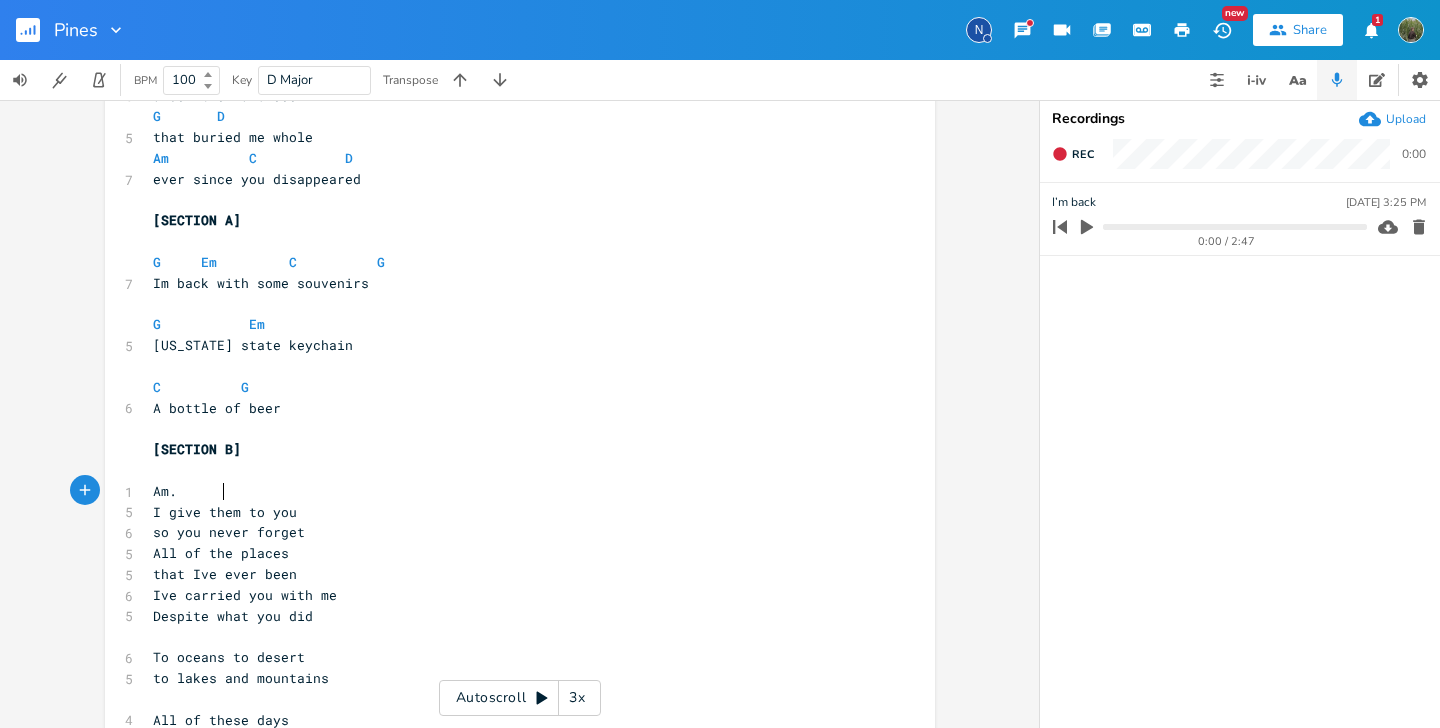 type on "Am.      C" 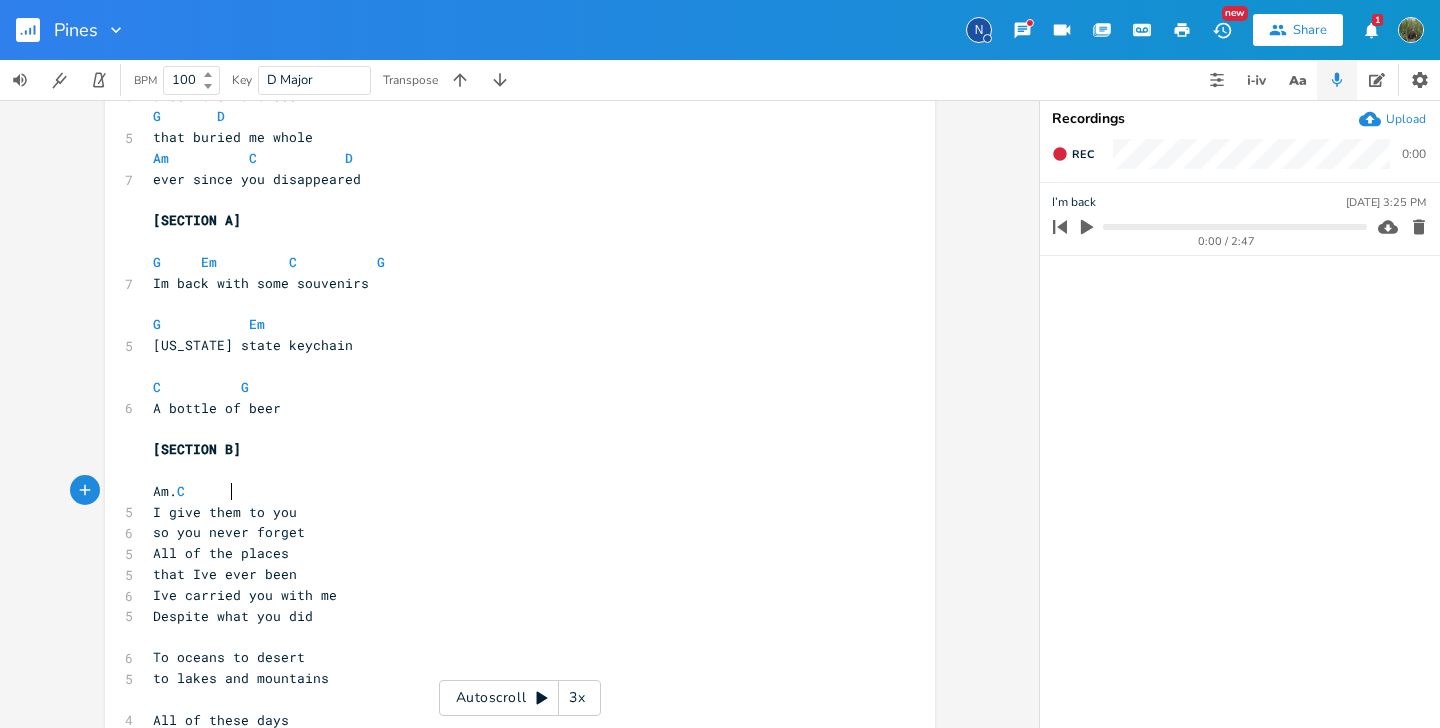 scroll, scrollTop: 0, scrollLeft: 53, axis: horizontal 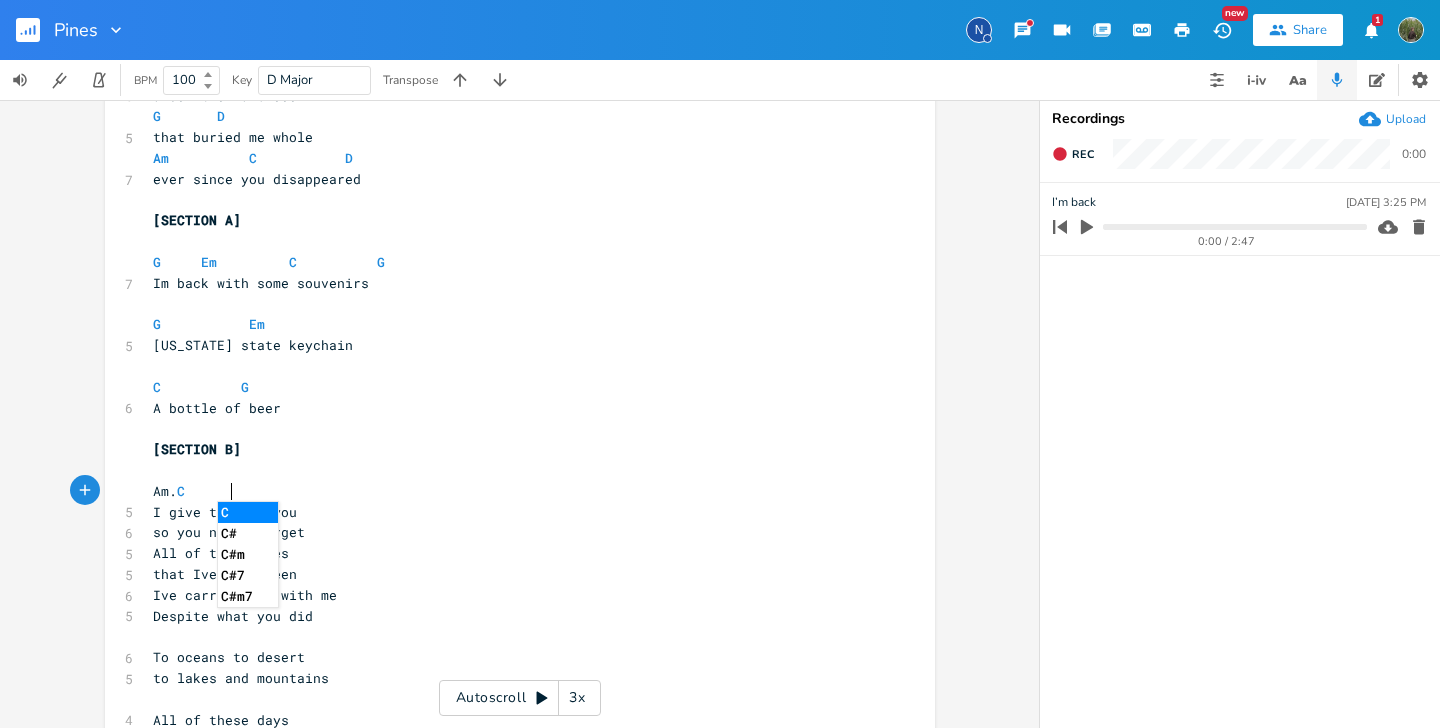 click on "I give them to you" at bounding box center [510, 512] 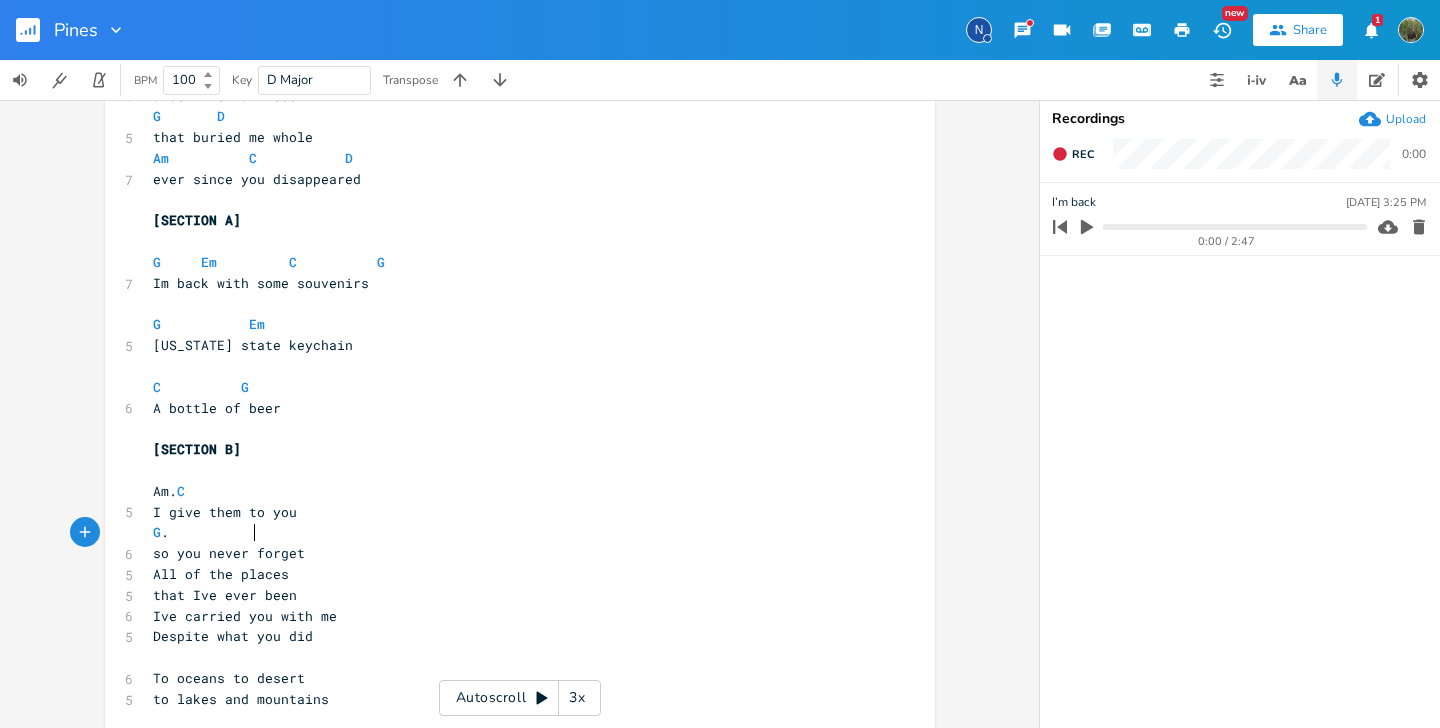 type on "G.           D" 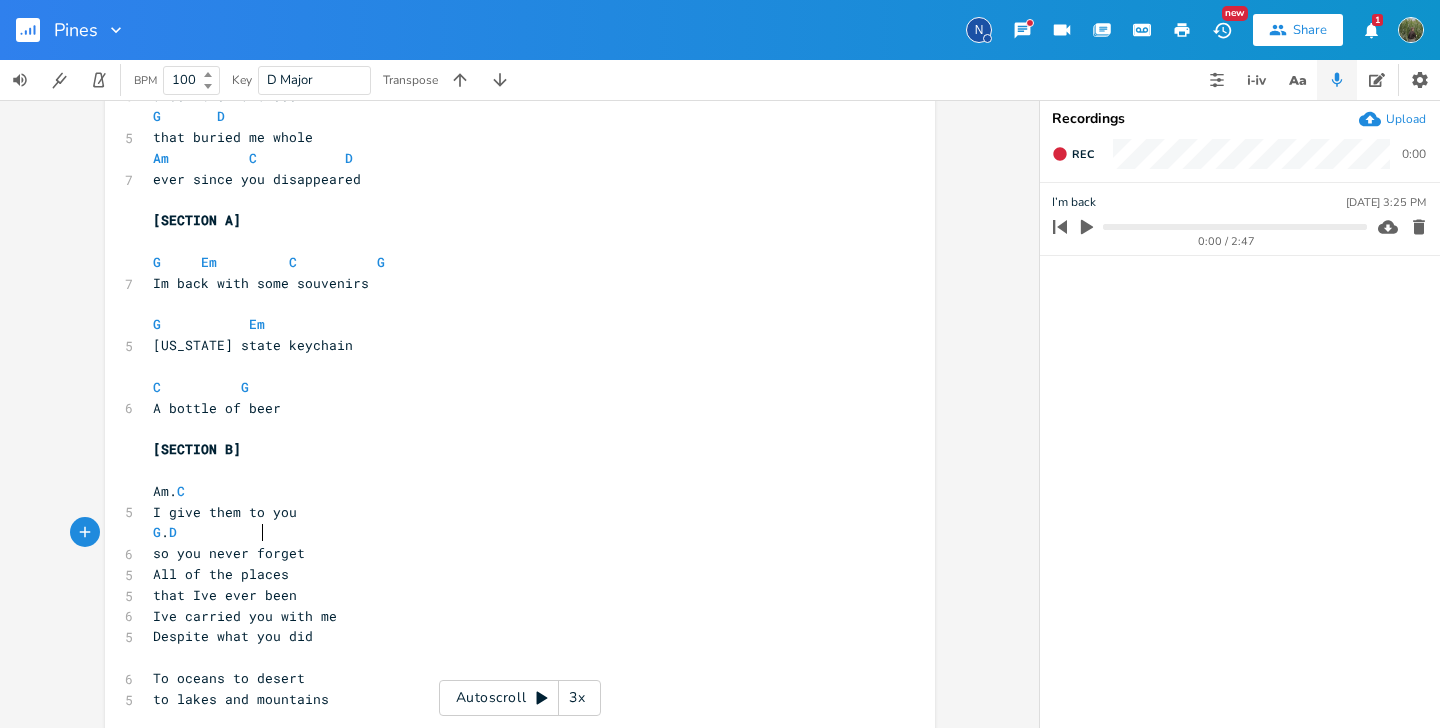 scroll, scrollTop: 0, scrollLeft: 59, axis: horizontal 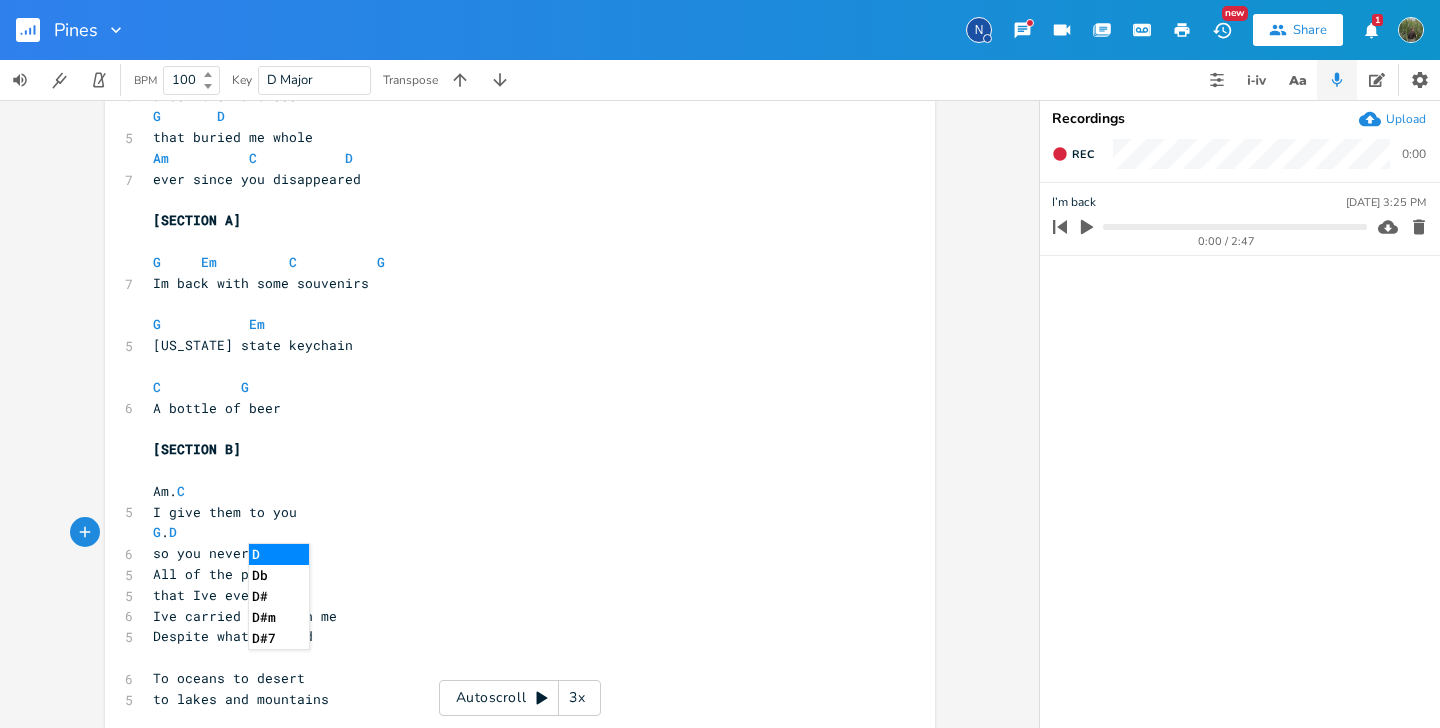 type 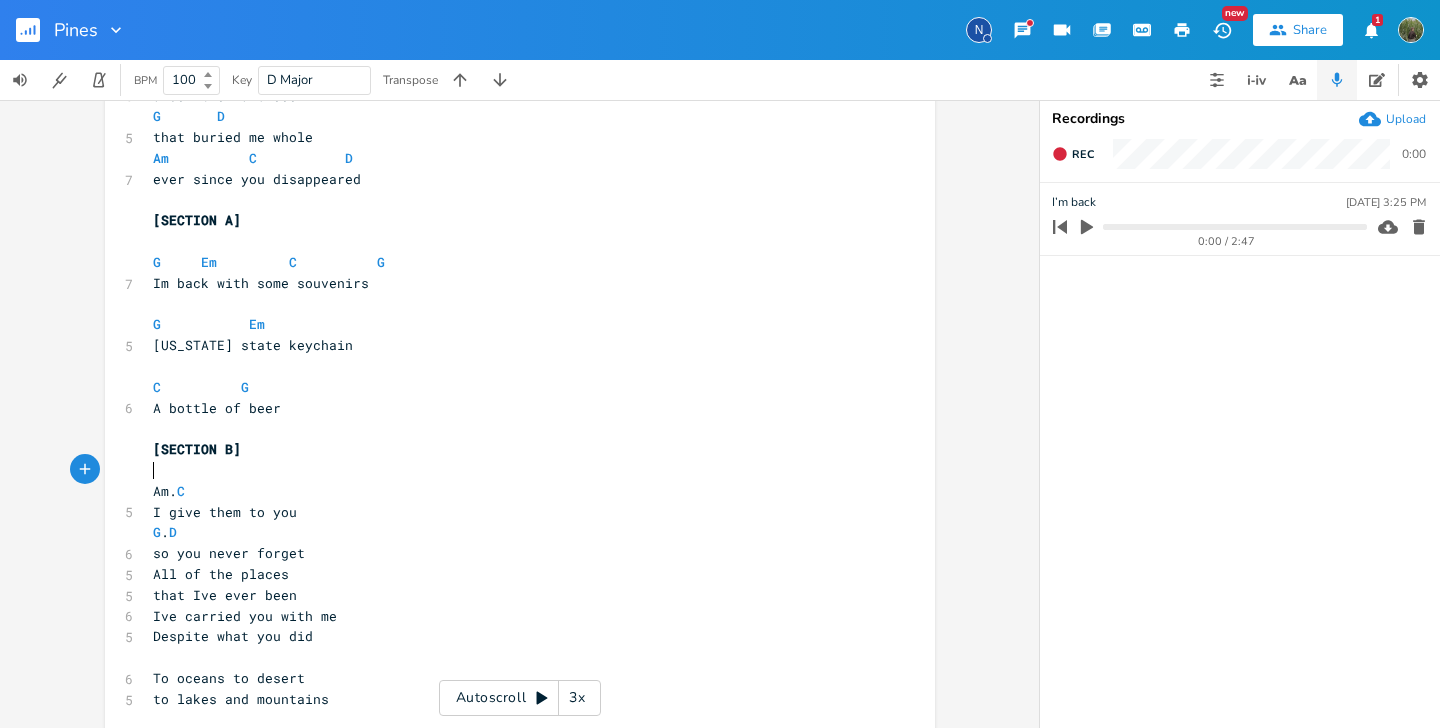 click on "x   [Intro]   G               G ​ [SECTION A] ​ G       Em             C            G 7 Im back with stories to tell G           Em             5 of swallons and sand C            G 5 and spiral seashells ​ [SECTION B] ​ Am                    C          G               D 10 I went to the beach where we used to go Am                    C          5 Drove out the city G               D 6 [GEOGRAPHIC_DATA] Am              C               D 5 Pines whispered your name ​ [SECTION A] G       Em           2 Im back C            G 5 Its been a few days G       Em 5 I thought I was dead C .              G 6 but my soul wants to stay ​ [SECTION B] ​ Am           C 6 with the birds and the lakes G .    6 and the trees aand the sky 5 the lazy sundays 5 the look in your eyes 6 when things are going alright ​ [SECTION A] ​ G       Em      2 Im back  C            G 6 with a few things to share G       Em 4 cheap souvernirs C .              G 5 ​ ​ Am" at bounding box center [520, -199] 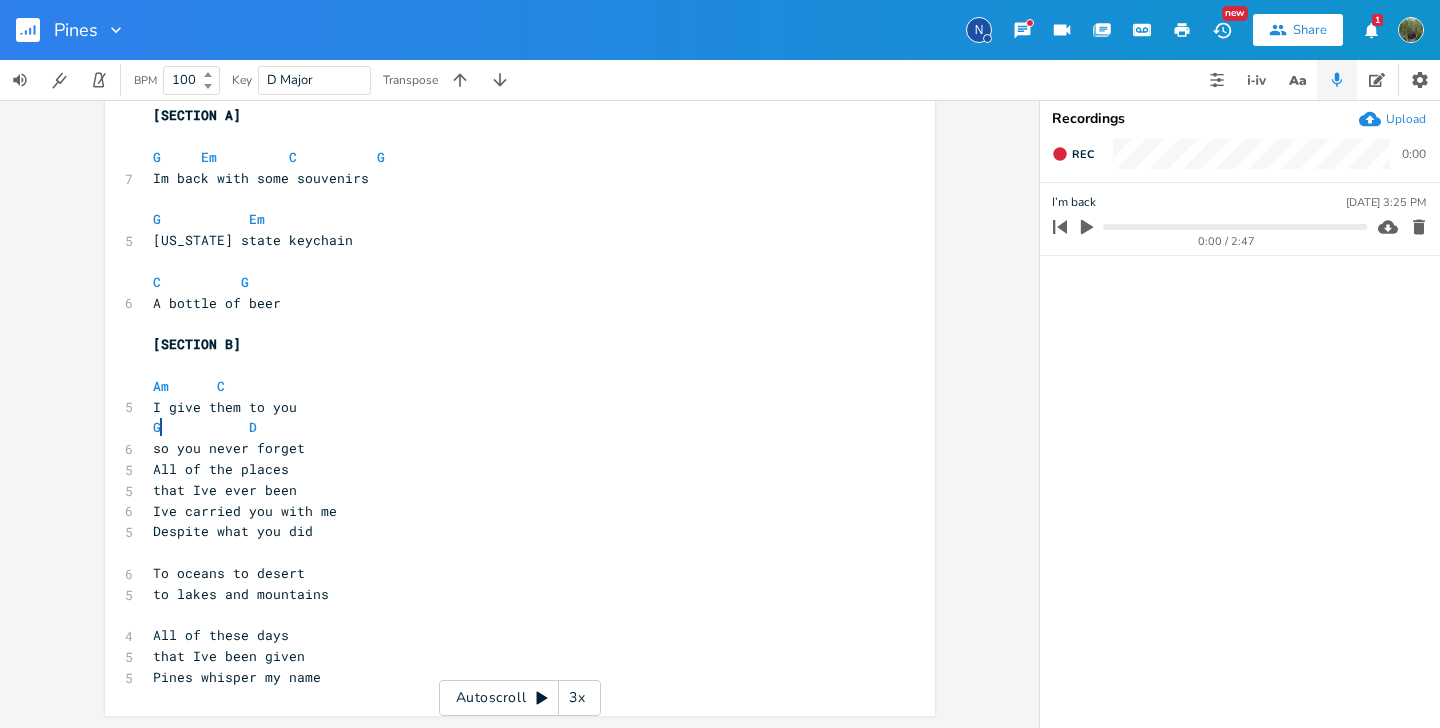 scroll, scrollTop: 1435, scrollLeft: 0, axis: vertical 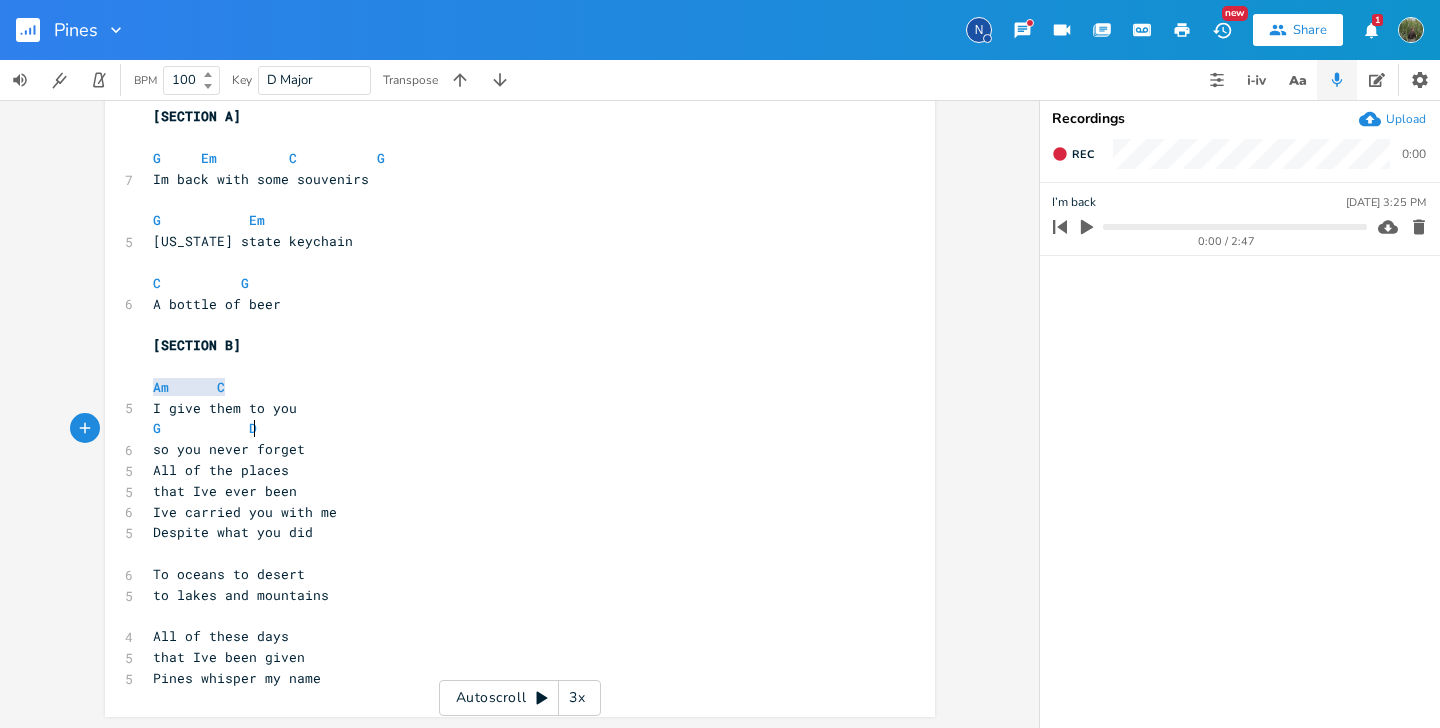 click on "G             D" at bounding box center [510, 428] 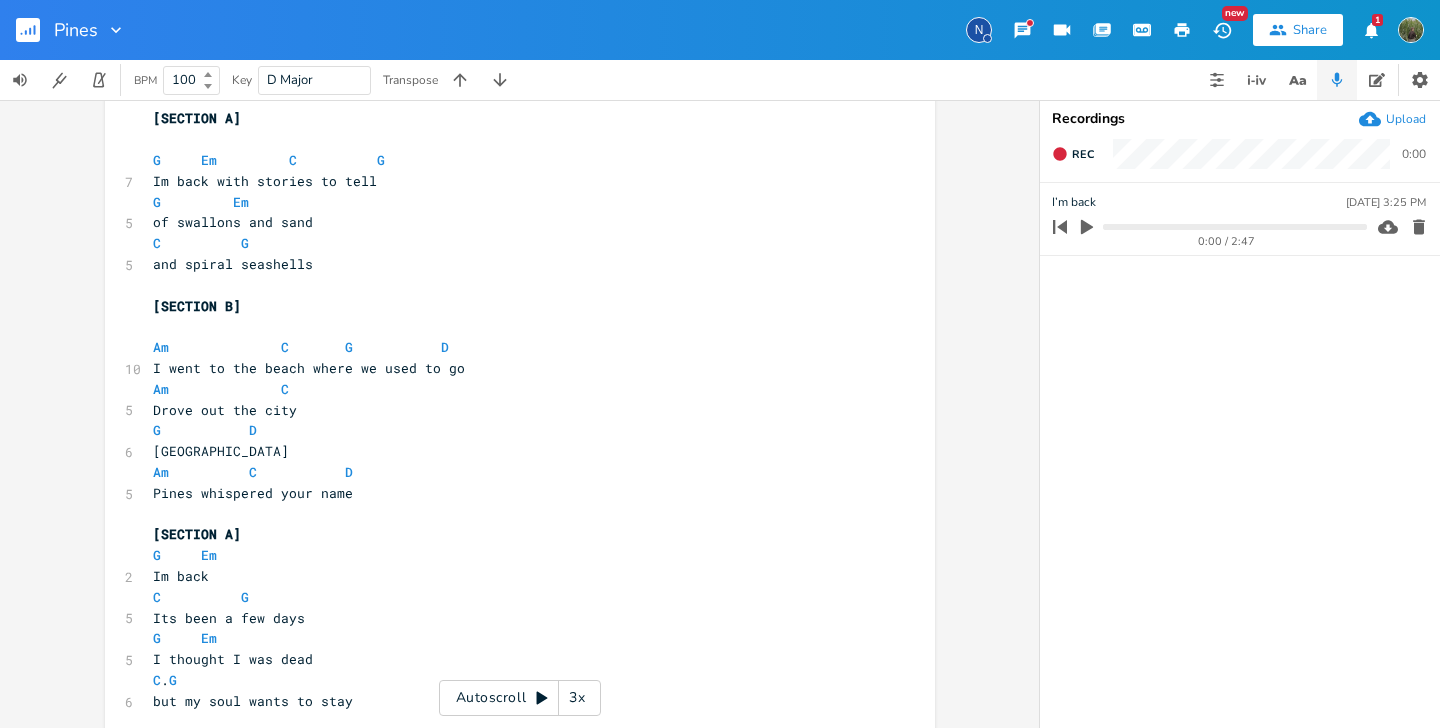 scroll, scrollTop: 0, scrollLeft: 0, axis: both 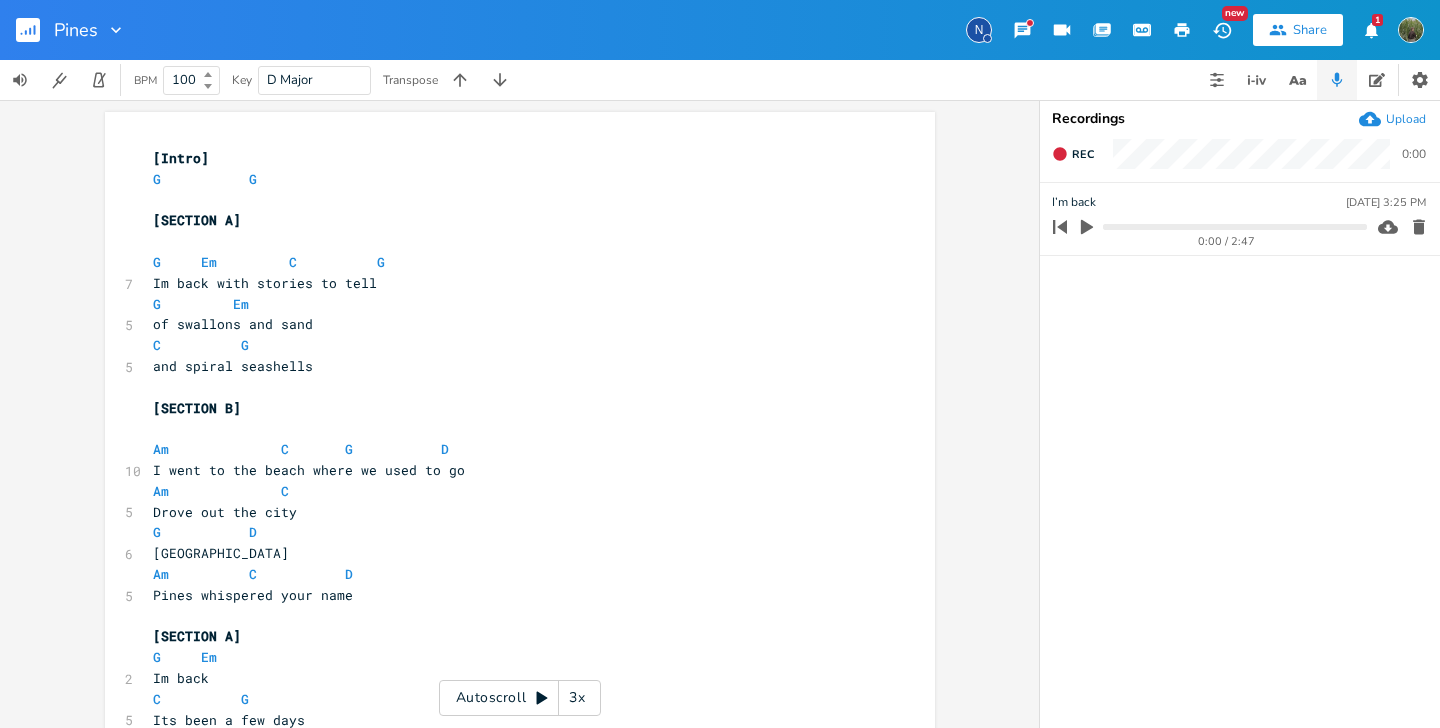 click 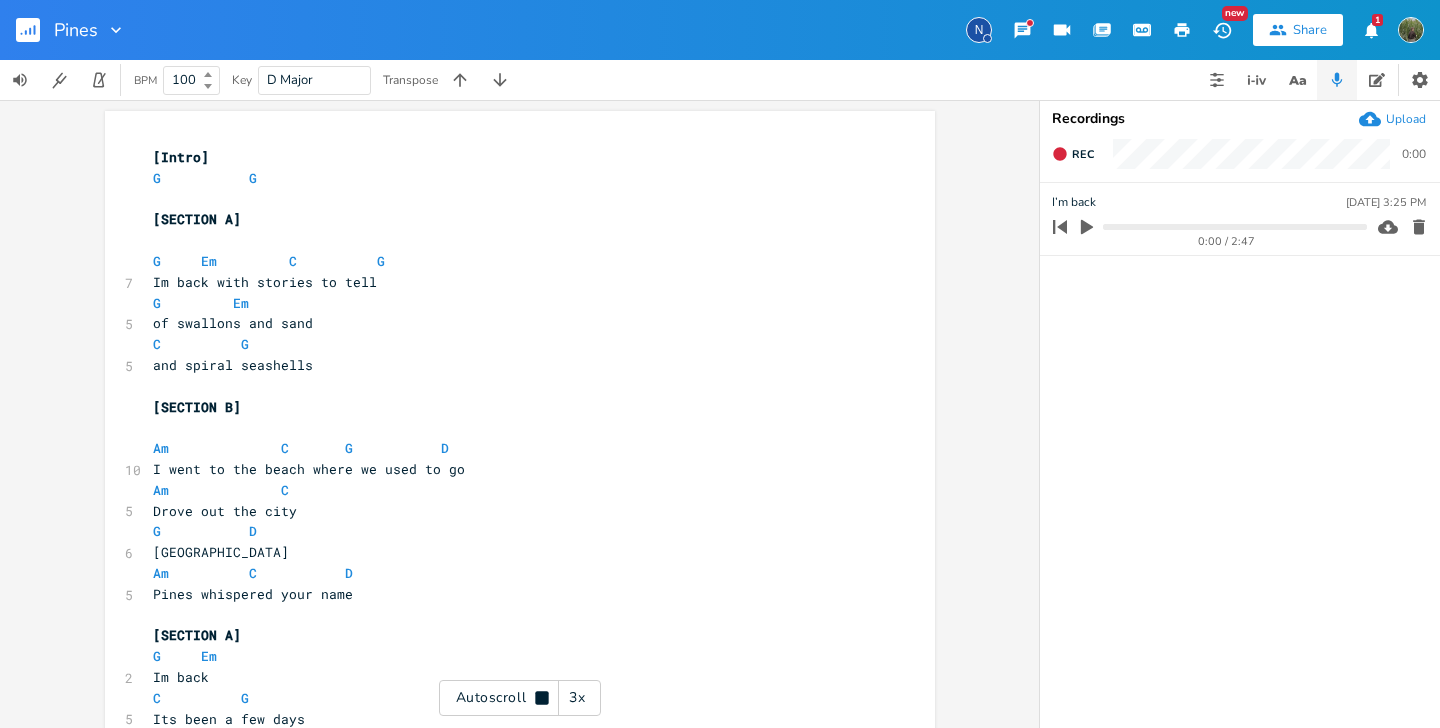 scroll, scrollTop: 0, scrollLeft: 0, axis: both 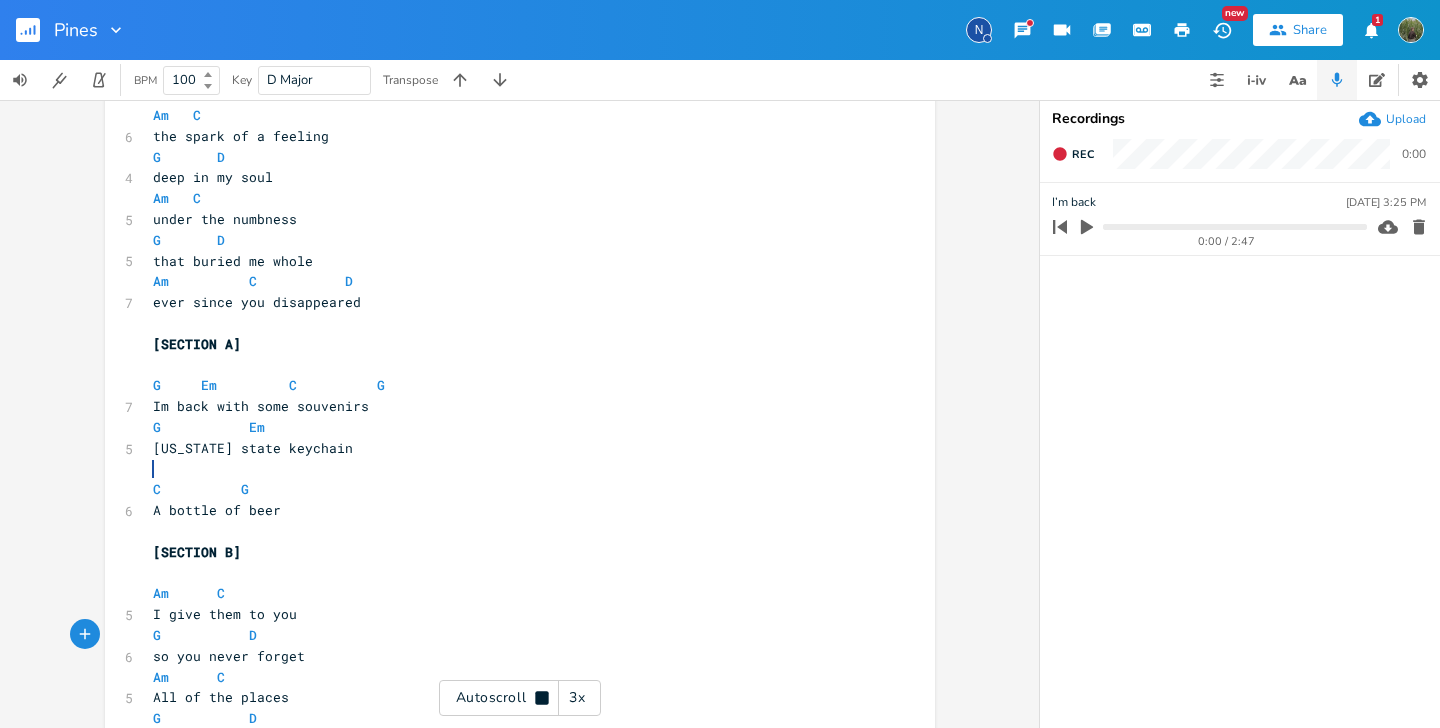 click on "Autoscroll 3x" at bounding box center [520, 698] 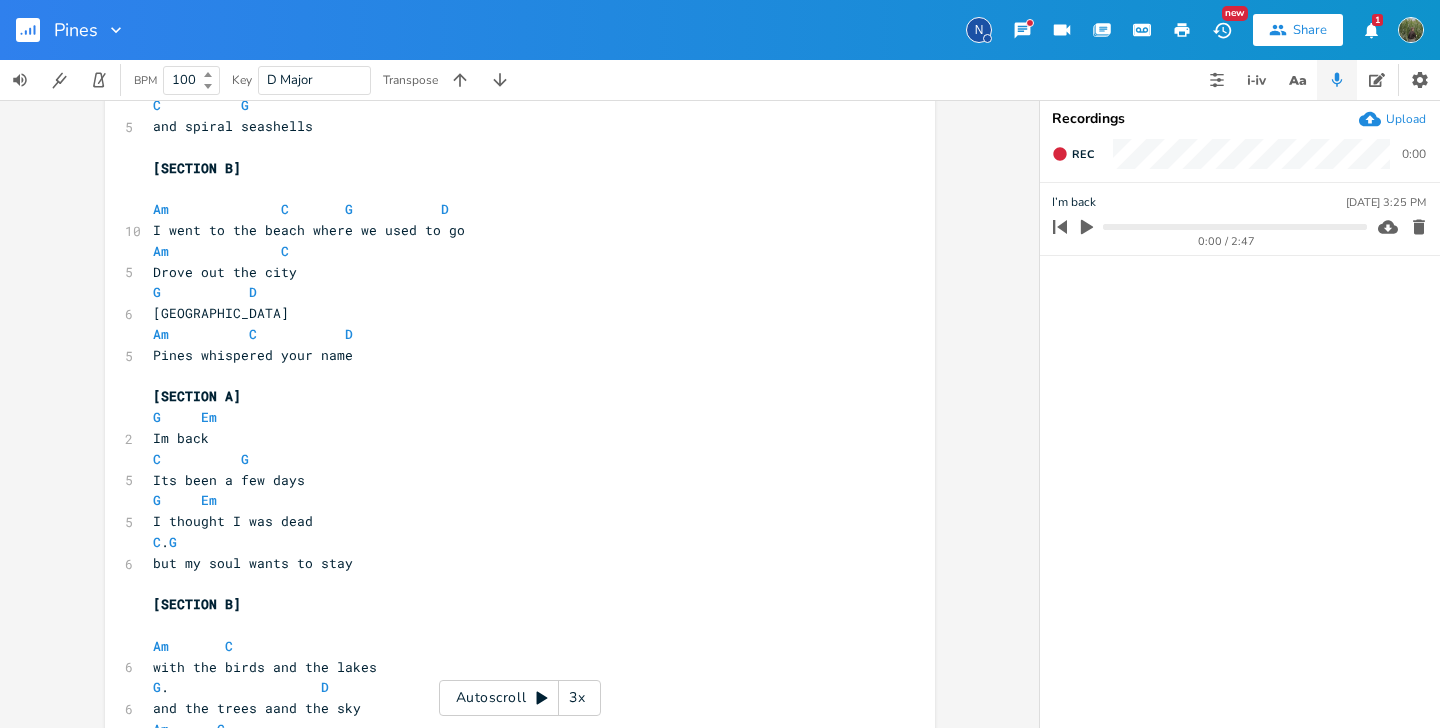 scroll, scrollTop: 0, scrollLeft: 0, axis: both 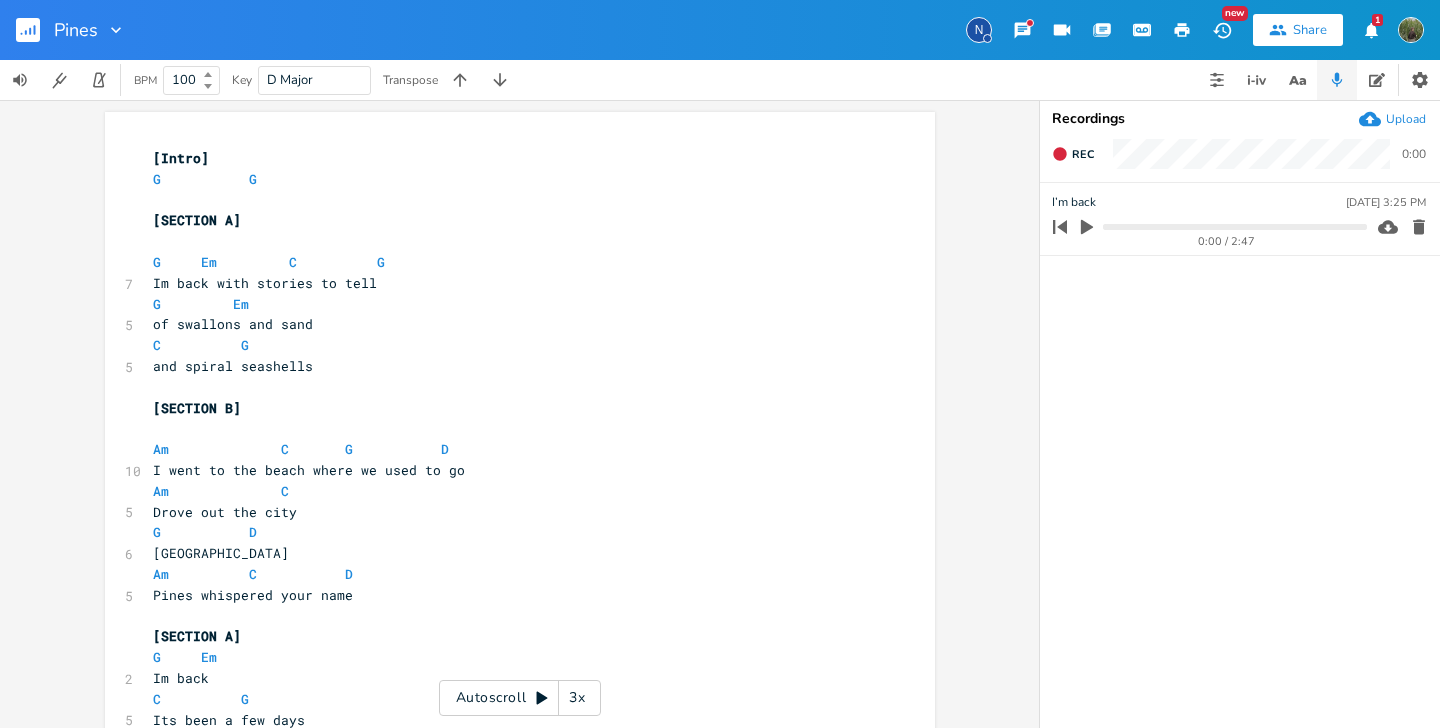 click on "Autoscroll 3x" at bounding box center (520, 698) 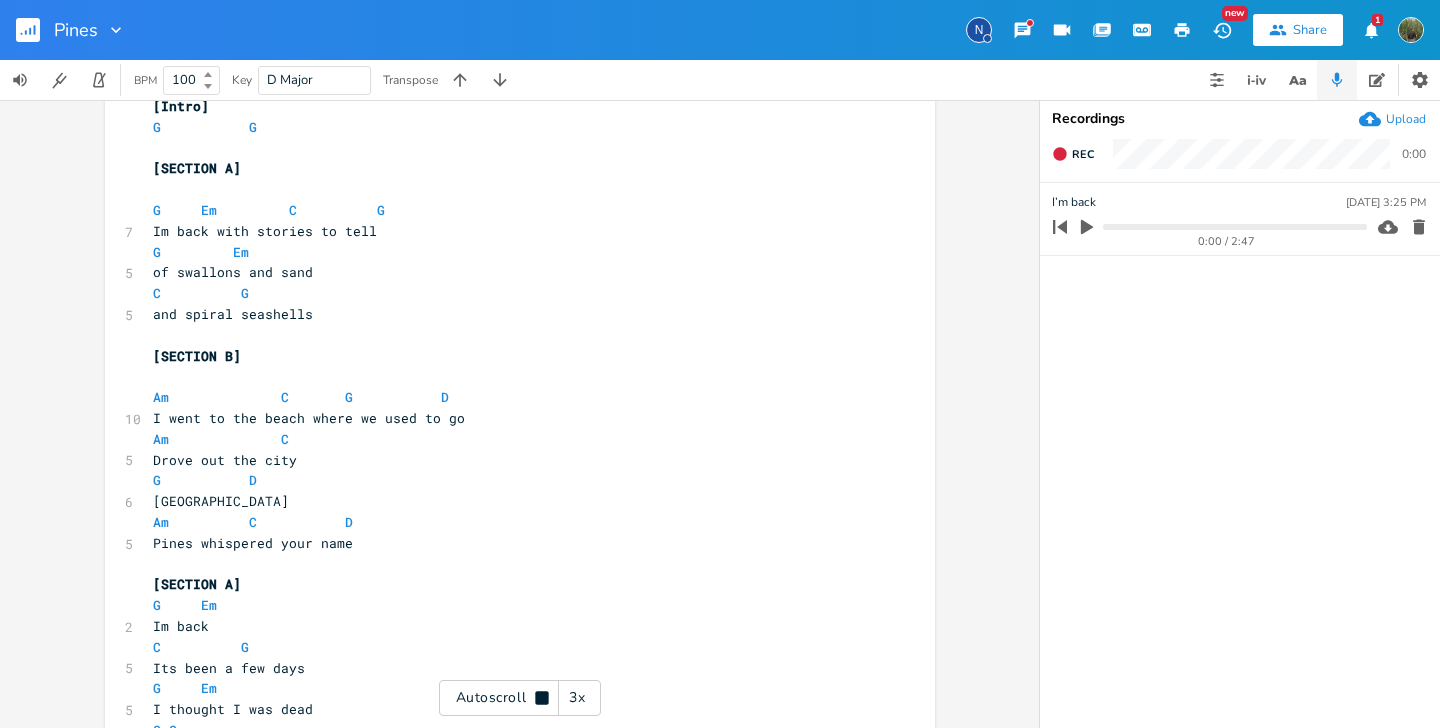 scroll, scrollTop: 55, scrollLeft: 0, axis: vertical 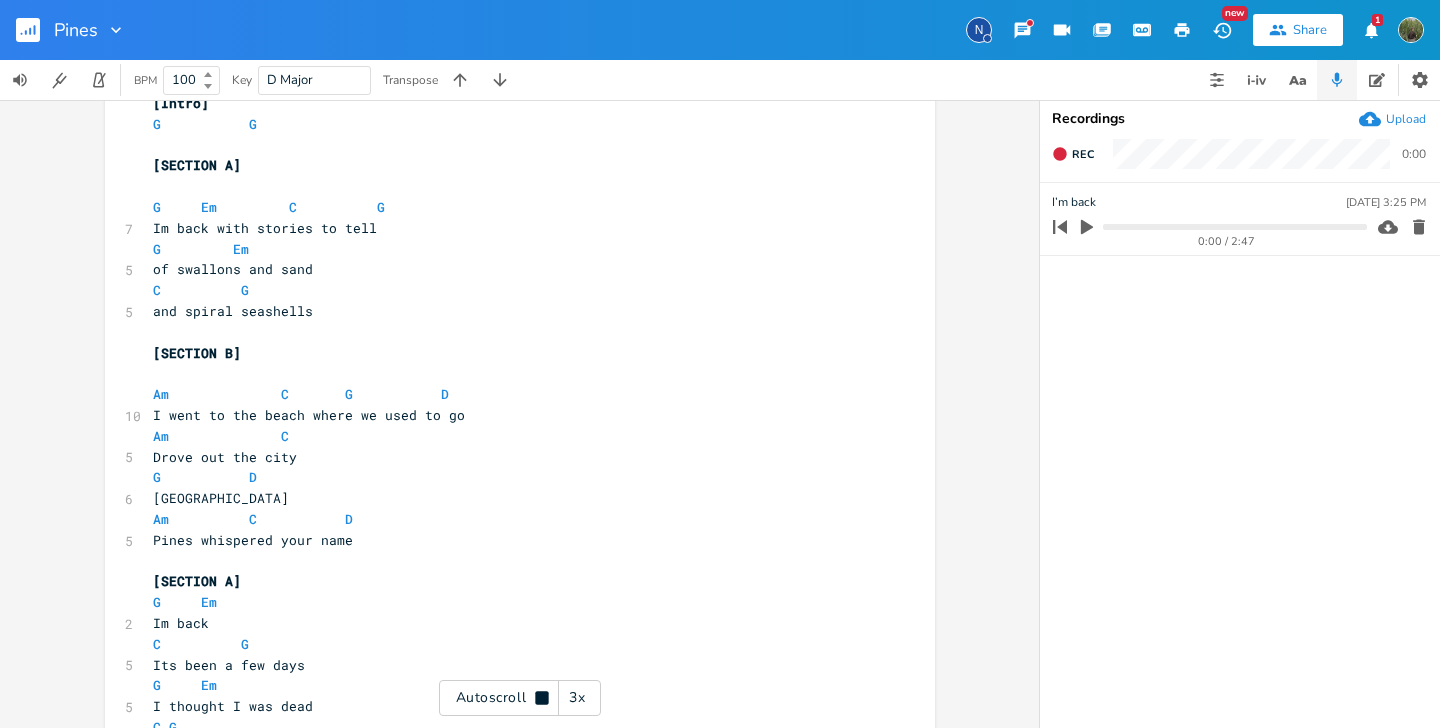 click on "Autoscroll 3x" at bounding box center [520, 698] 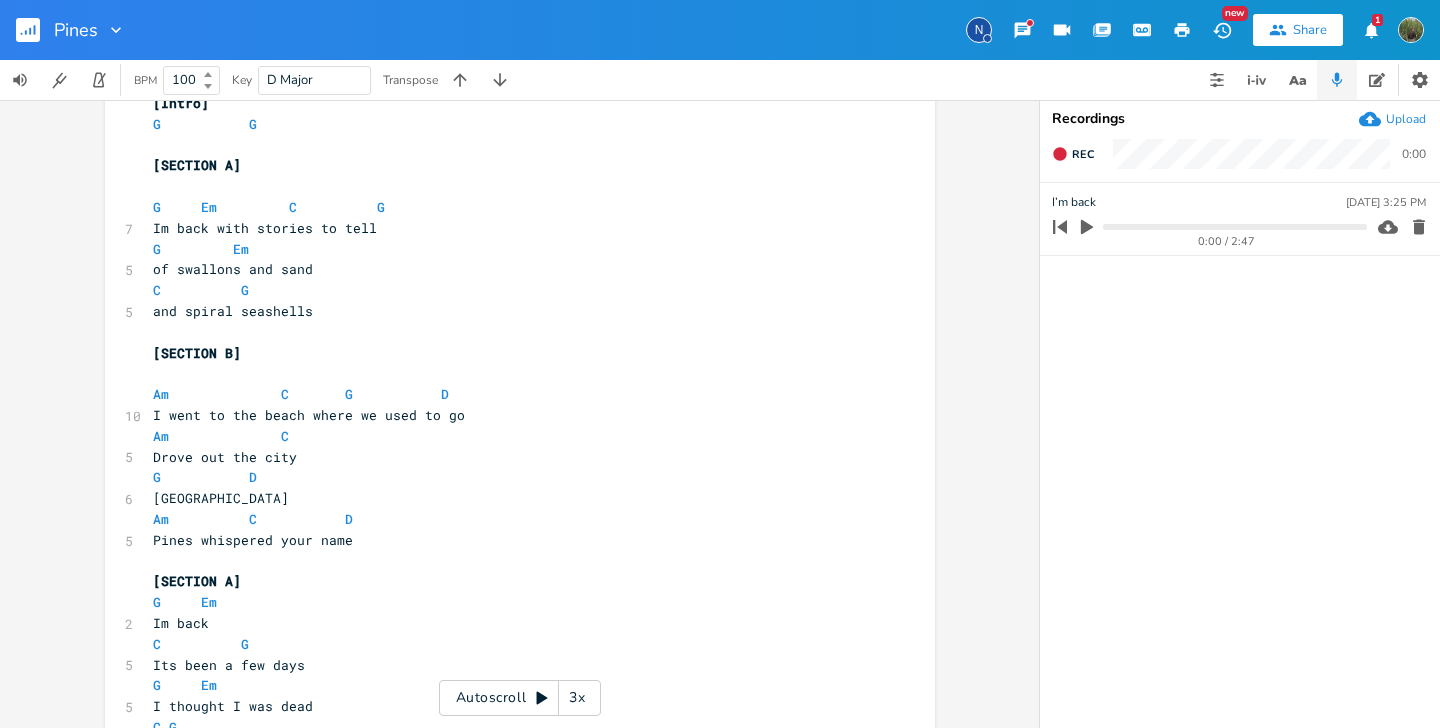 scroll, scrollTop: 0, scrollLeft: 0, axis: both 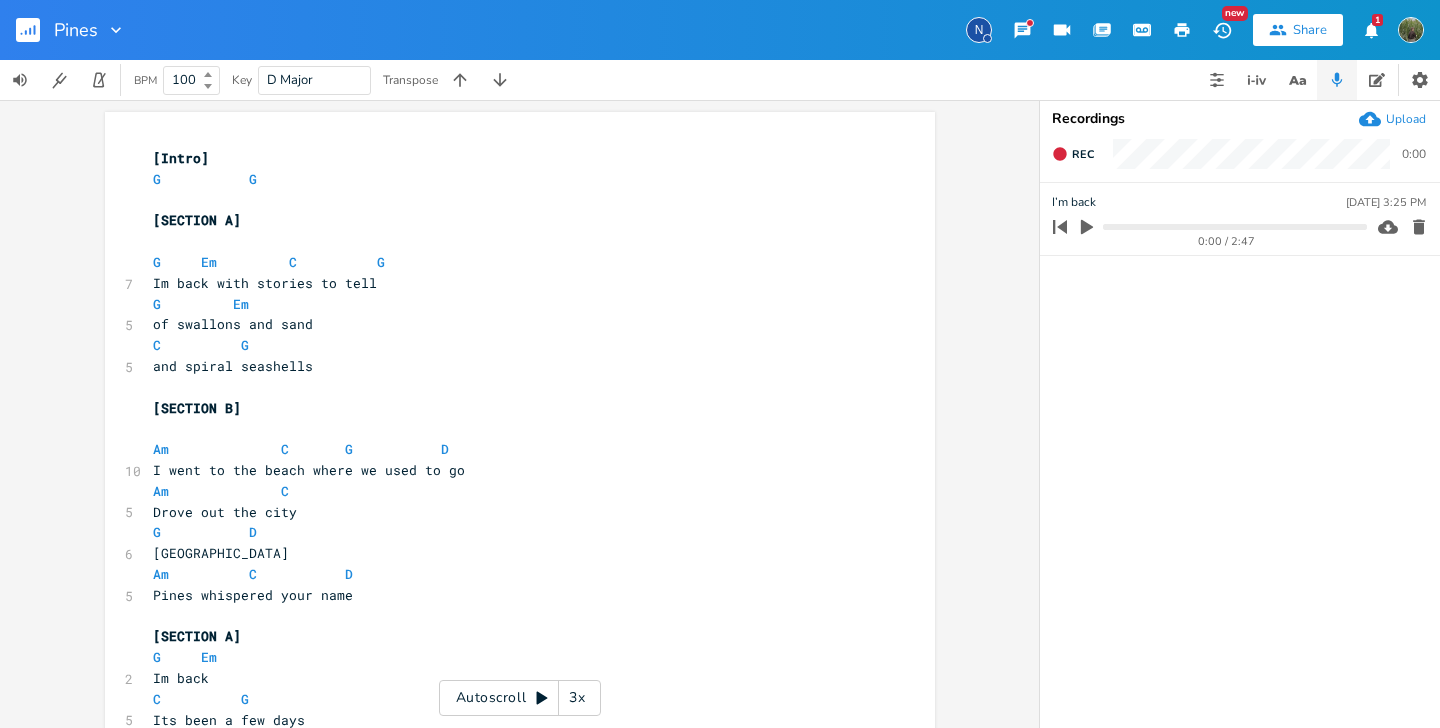 click on "Autoscroll 3x" at bounding box center (520, 698) 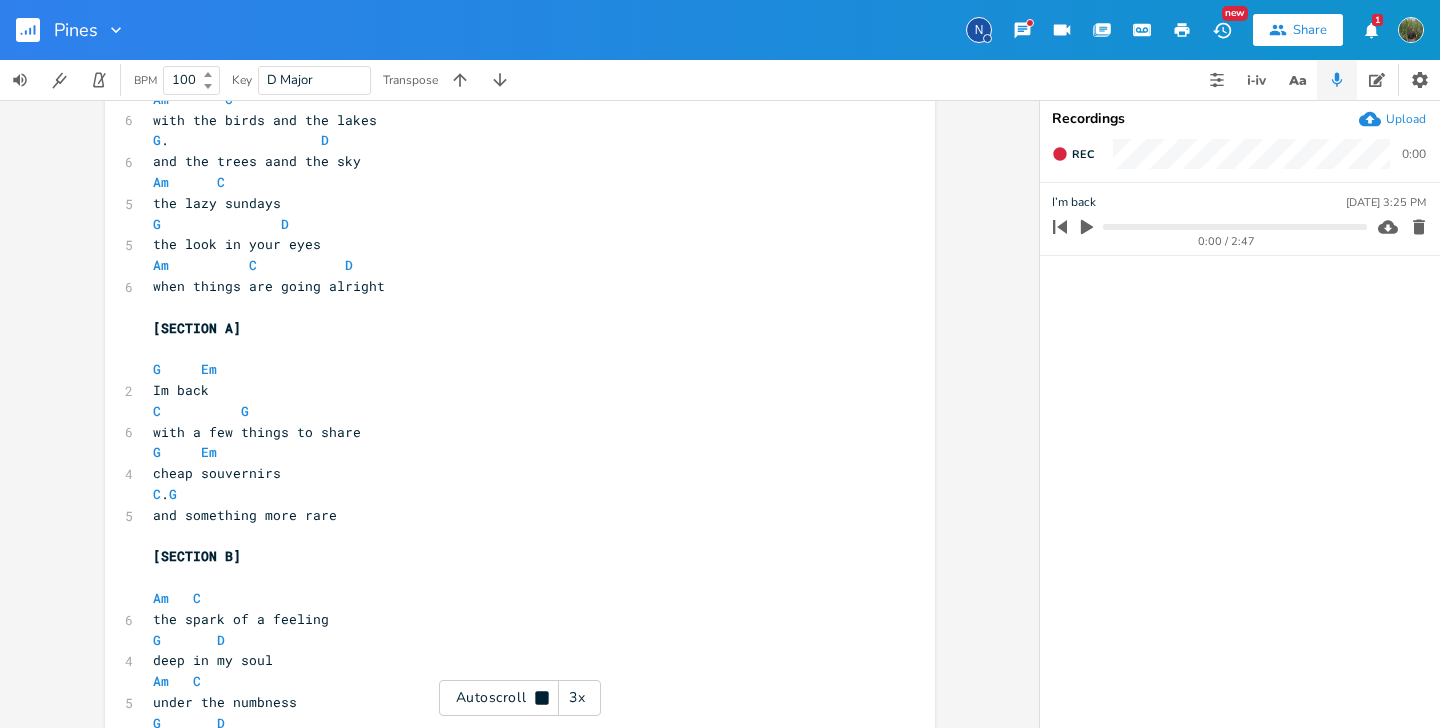 scroll, scrollTop: 789, scrollLeft: 0, axis: vertical 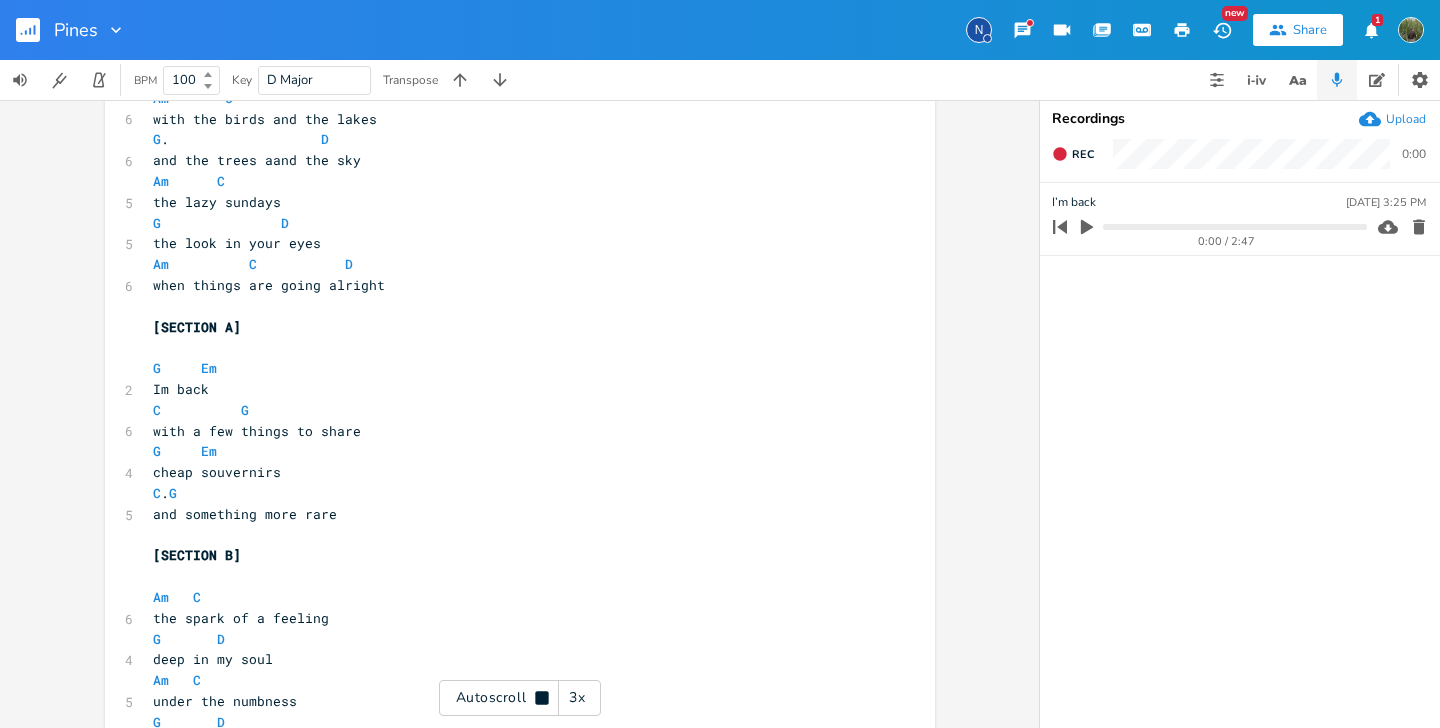 click on "Autoscroll 3x" at bounding box center (520, 698) 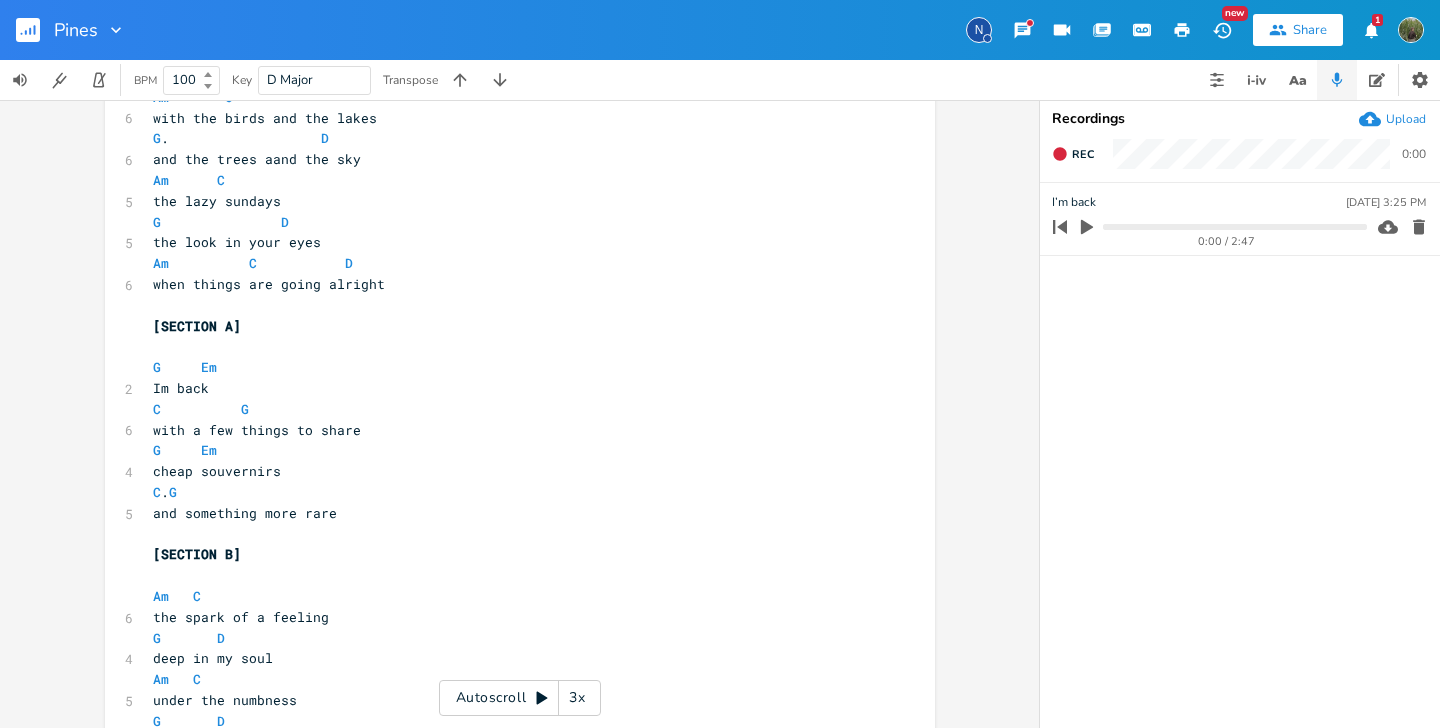 click on "3x" at bounding box center (577, 698) 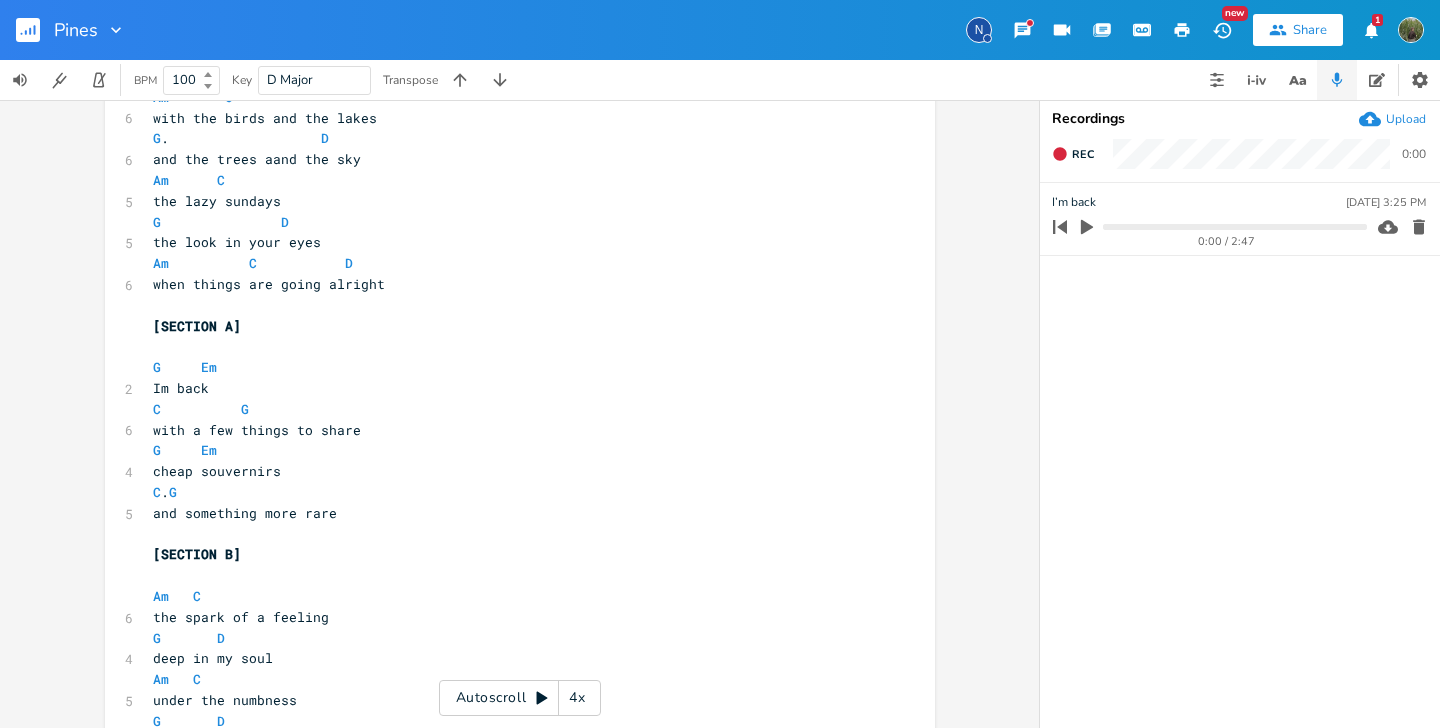 scroll, scrollTop: 0, scrollLeft: 0, axis: both 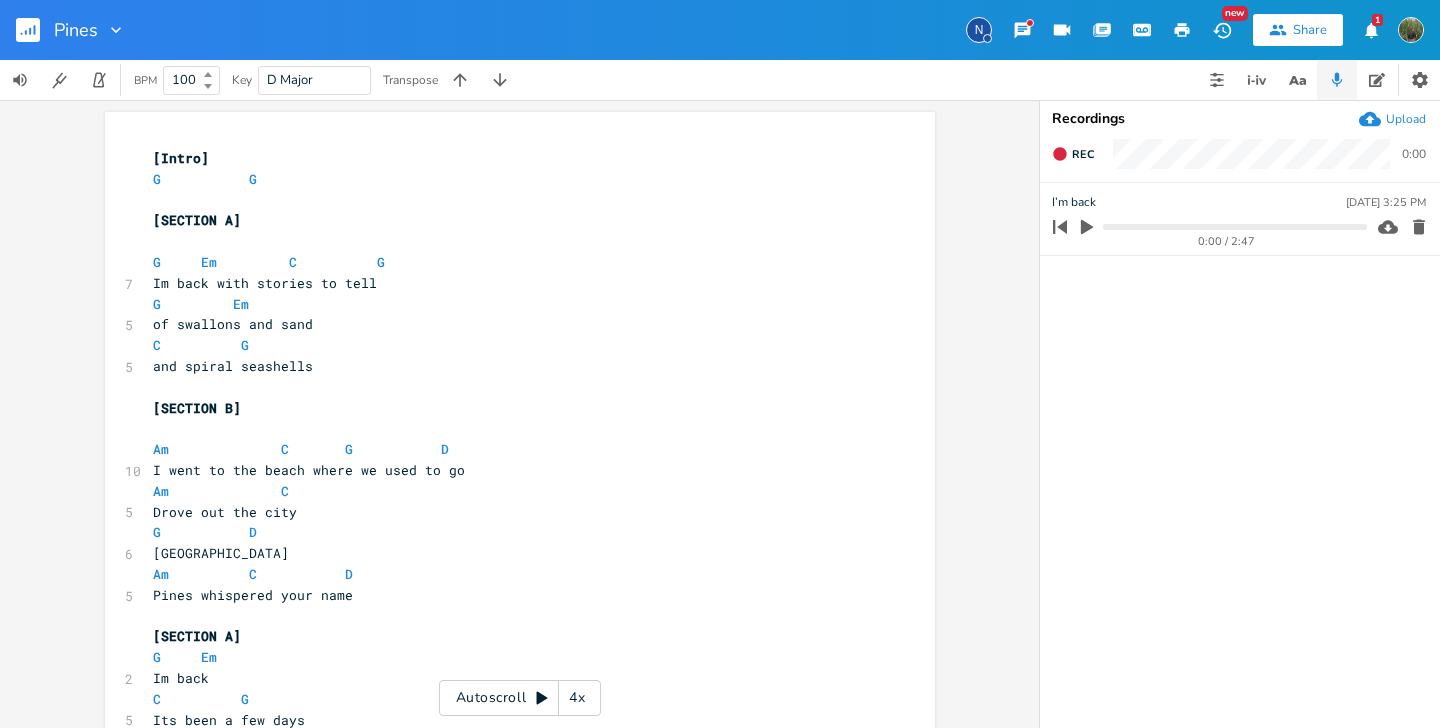 click on "Autoscroll 4x" at bounding box center [520, 698] 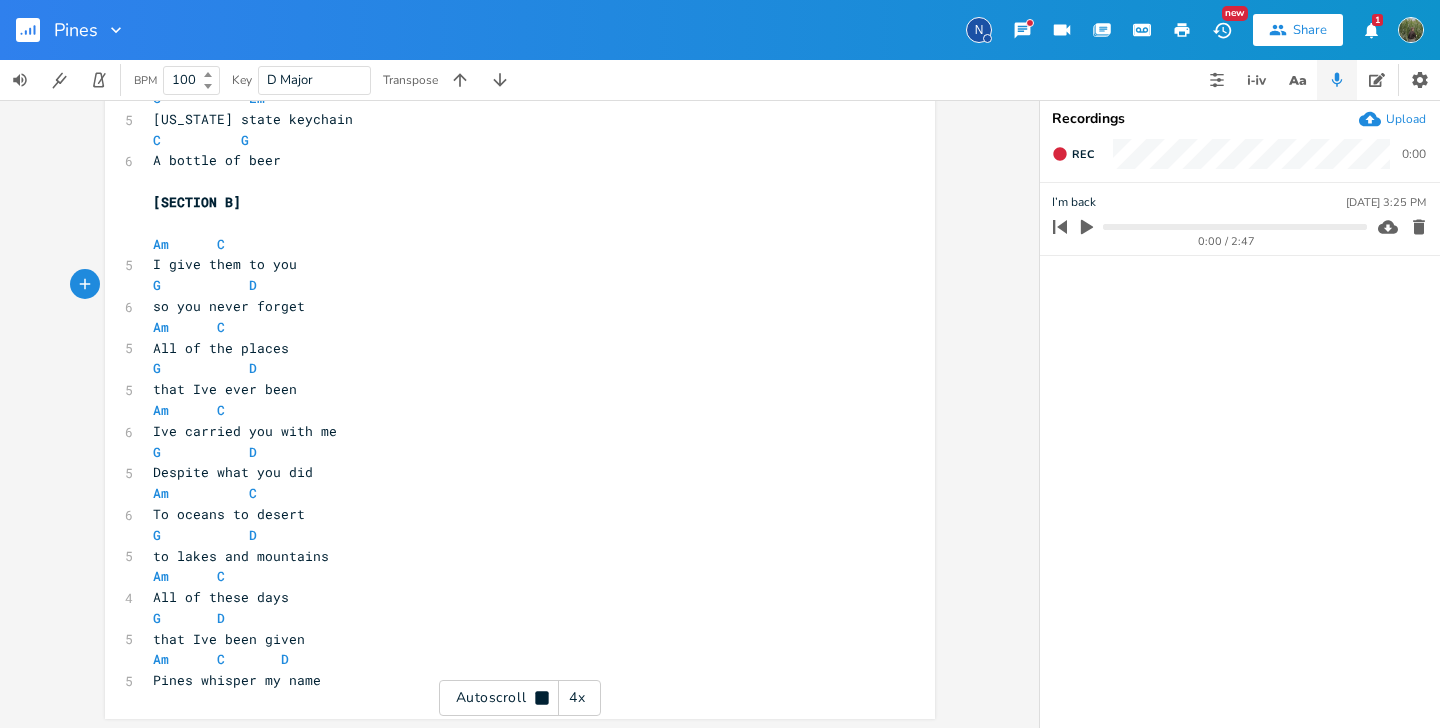 scroll, scrollTop: 1602, scrollLeft: 0, axis: vertical 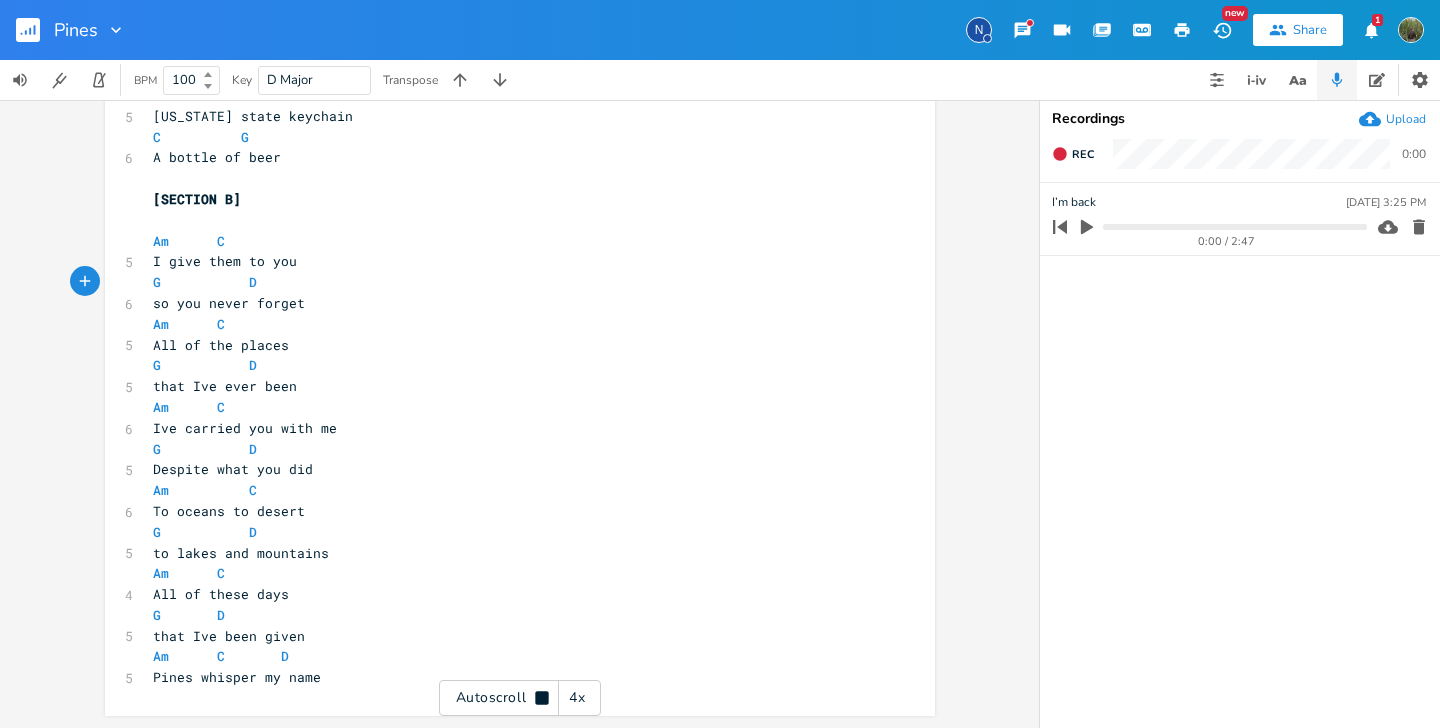 click 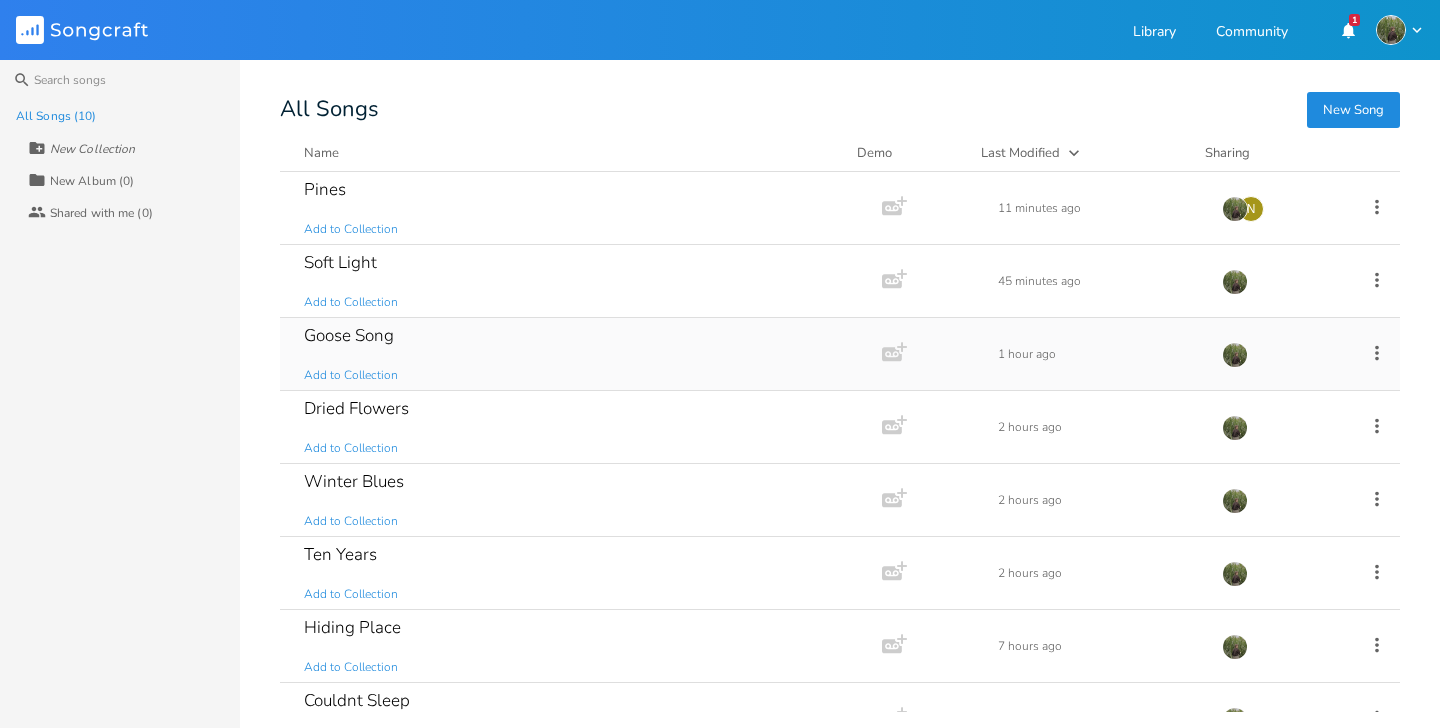 scroll, scrollTop: 190, scrollLeft: 0, axis: vertical 